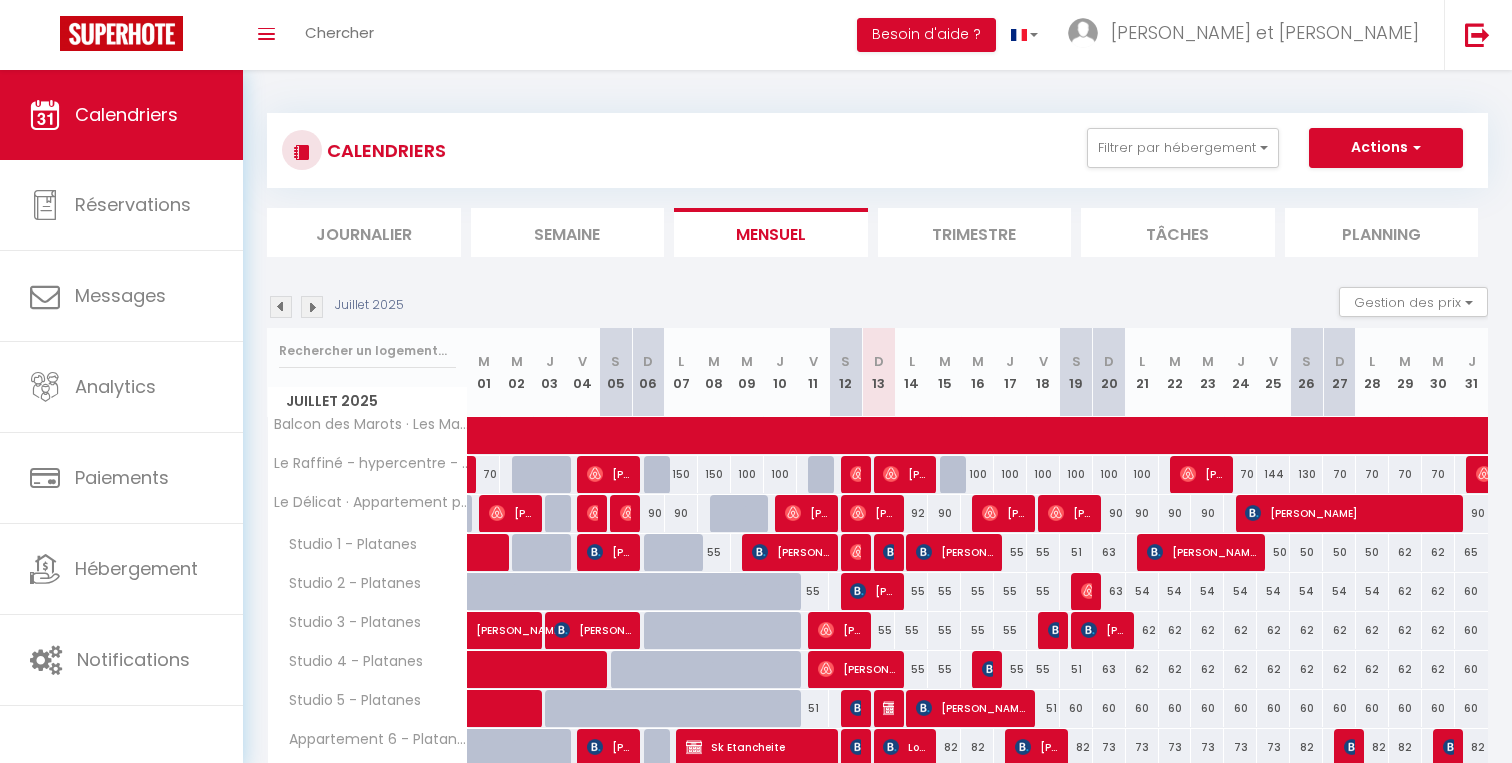 scroll, scrollTop: 255, scrollLeft: 0, axis: vertical 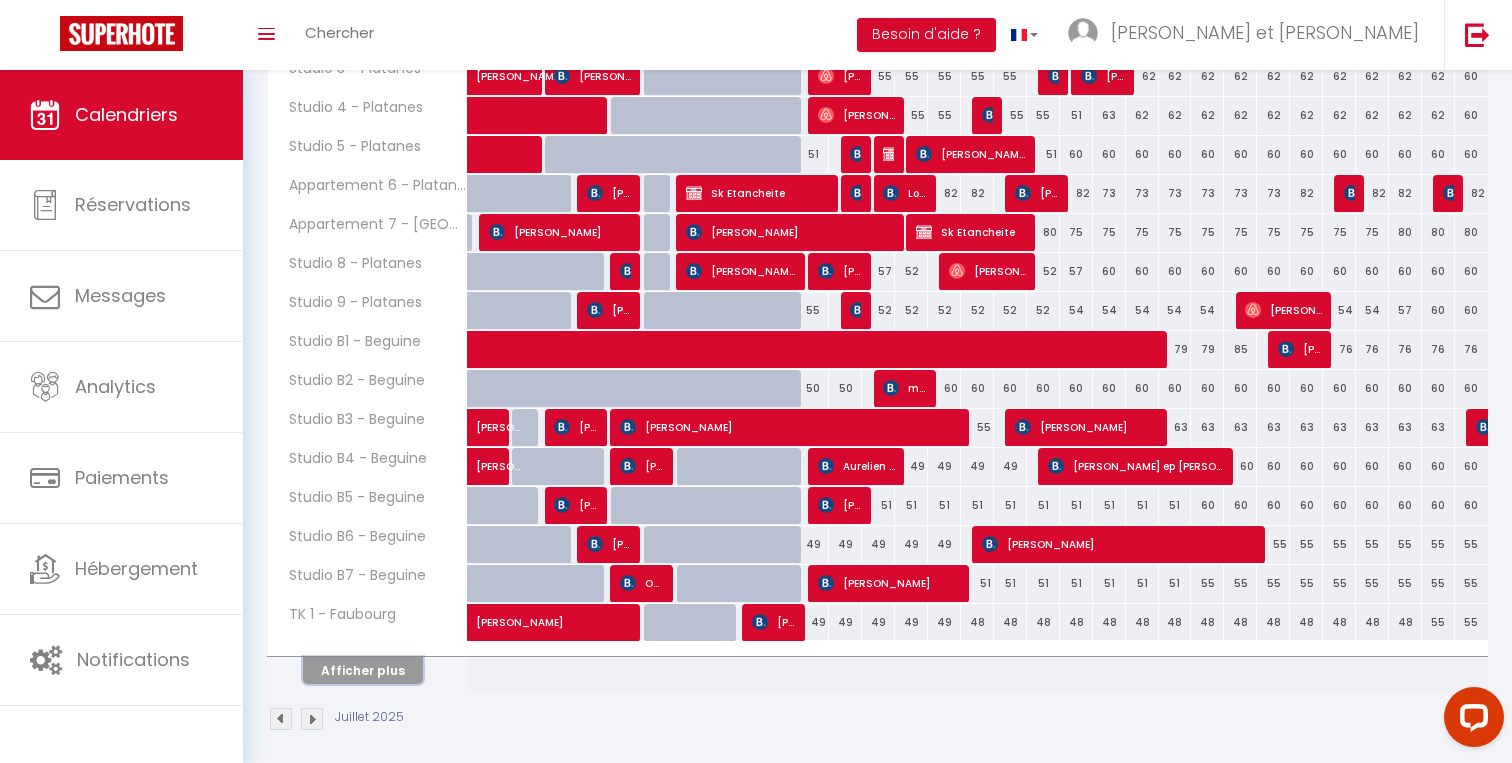 click on "Afficher plus" at bounding box center (363, 670) 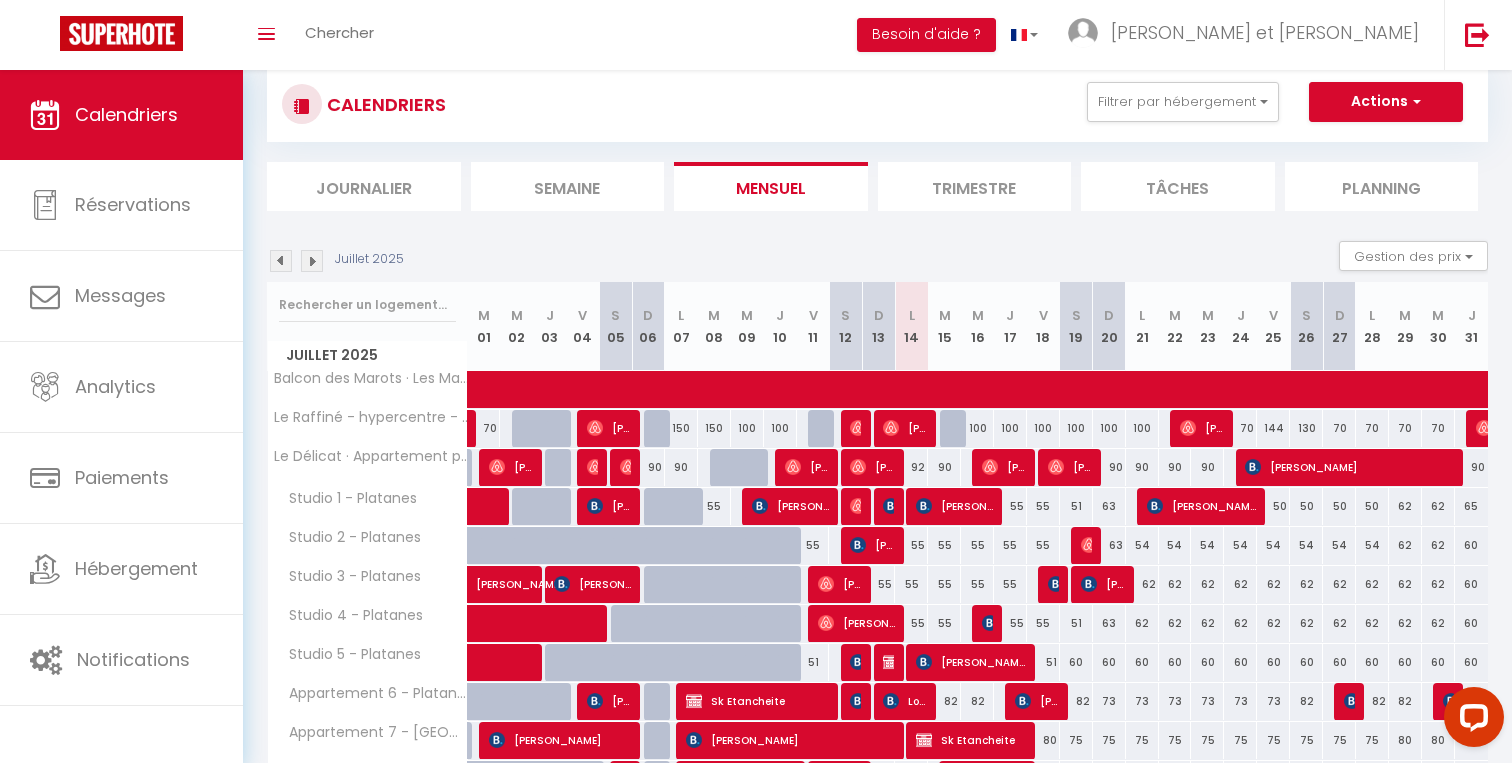 scroll, scrollTop: 0, scrollLeft: 0, axis: both 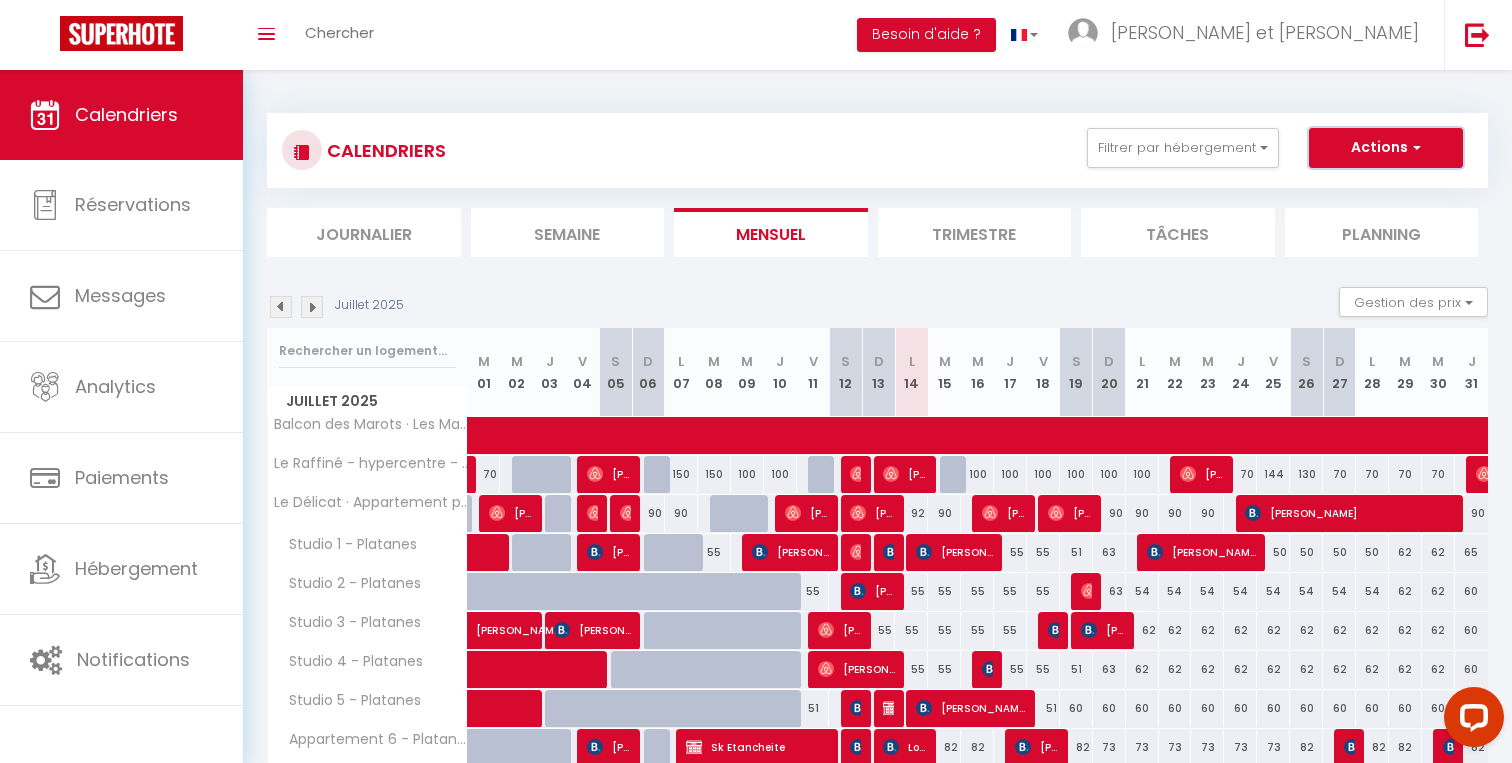 click on "Actions" at bounding box center [1386, 148] 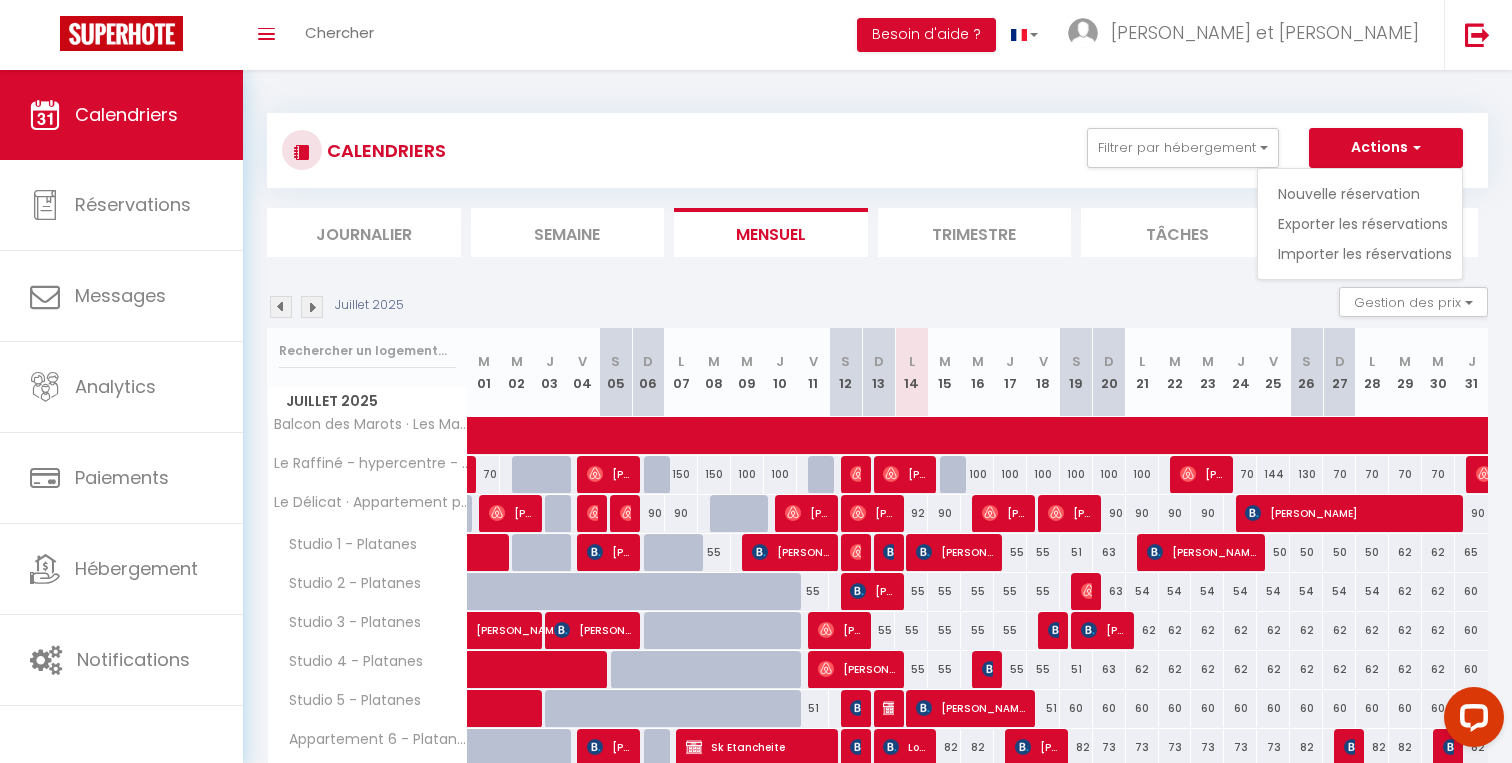 click on "CALENDRIERS
Filtrer par hébergement
Nos annonces Perso       Balcon des Marots · Les Marots - Balcon -  5min du centre-ville Troyes     Le Raffiné - hypercentre - 6 personnes - 110m2     Le Délicat · Appartement proche Disney 5min-Paris 45min-Parking     Maison des Platanes       Studio 1 - Platanes     Studio 2 - Platanes     Studio 3 - Platanes     Studio 4 - Platanes     Studio 5 - Platanes     Appartement 6 - Platanes     Appartement 7 - Platanes     Studio 8 - Platanes     Studio 9 - Platanes     Béguine       Studio B1 - Beguine     Studio B2 - Beguine     Studio B3 - Beguine     Studio B4 - Beguine     Studio B5 - Beguine     Studio B6 - Beguine     Studio B7 - Beguine     TK - Faubourg       TK 1 - Faubourg     TK 2 - Faubourg     TK 3 - Faubourg     TK 4 - Faubourg     TK 5 - Faubourg     TK 7 - Faubourg     TK 8 - Faubourg     TK 9 - Faubourg    Effacer   Sauvegarder
Actions" at bounding box center [877, 811] 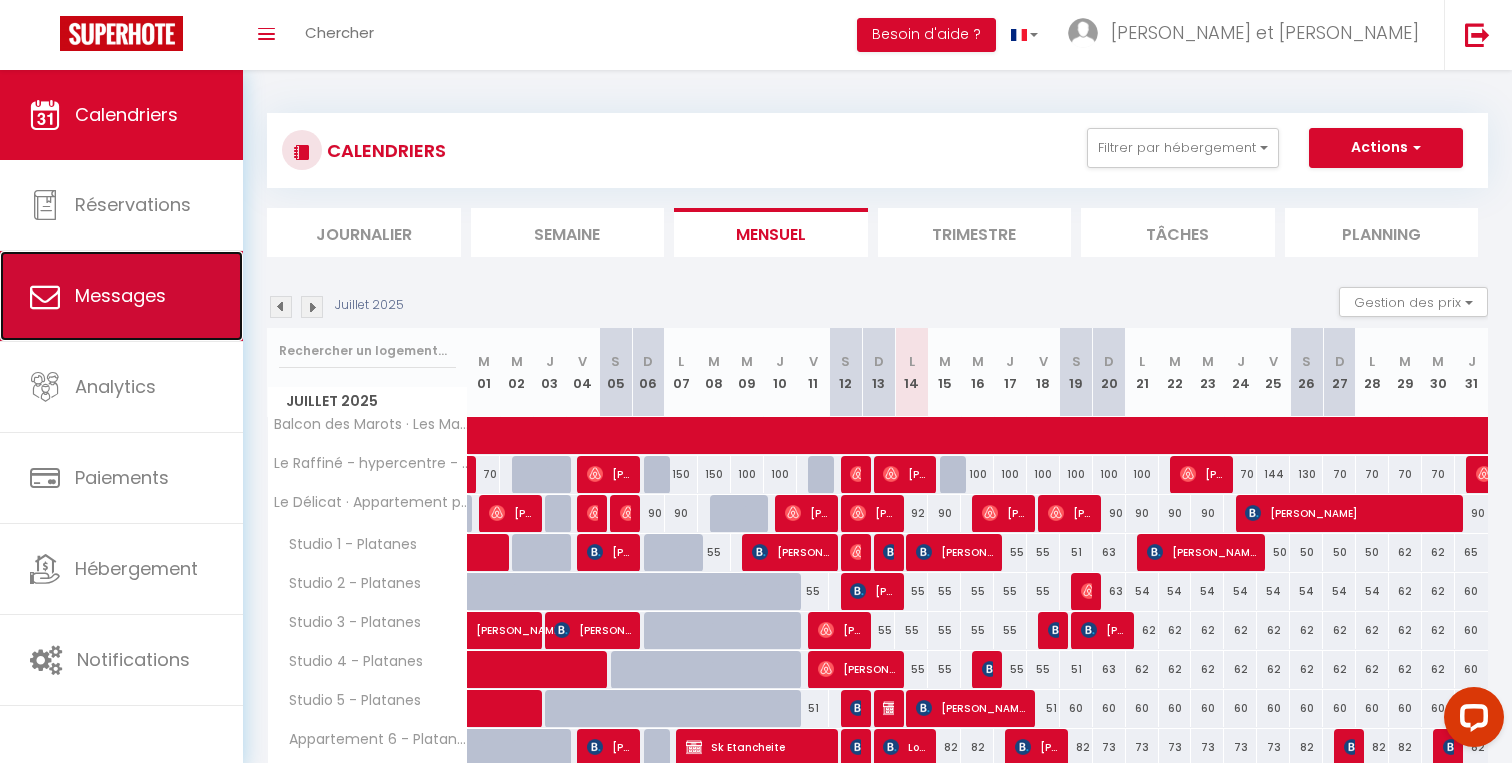 click on "Messages" at bounding box center (121, 296) 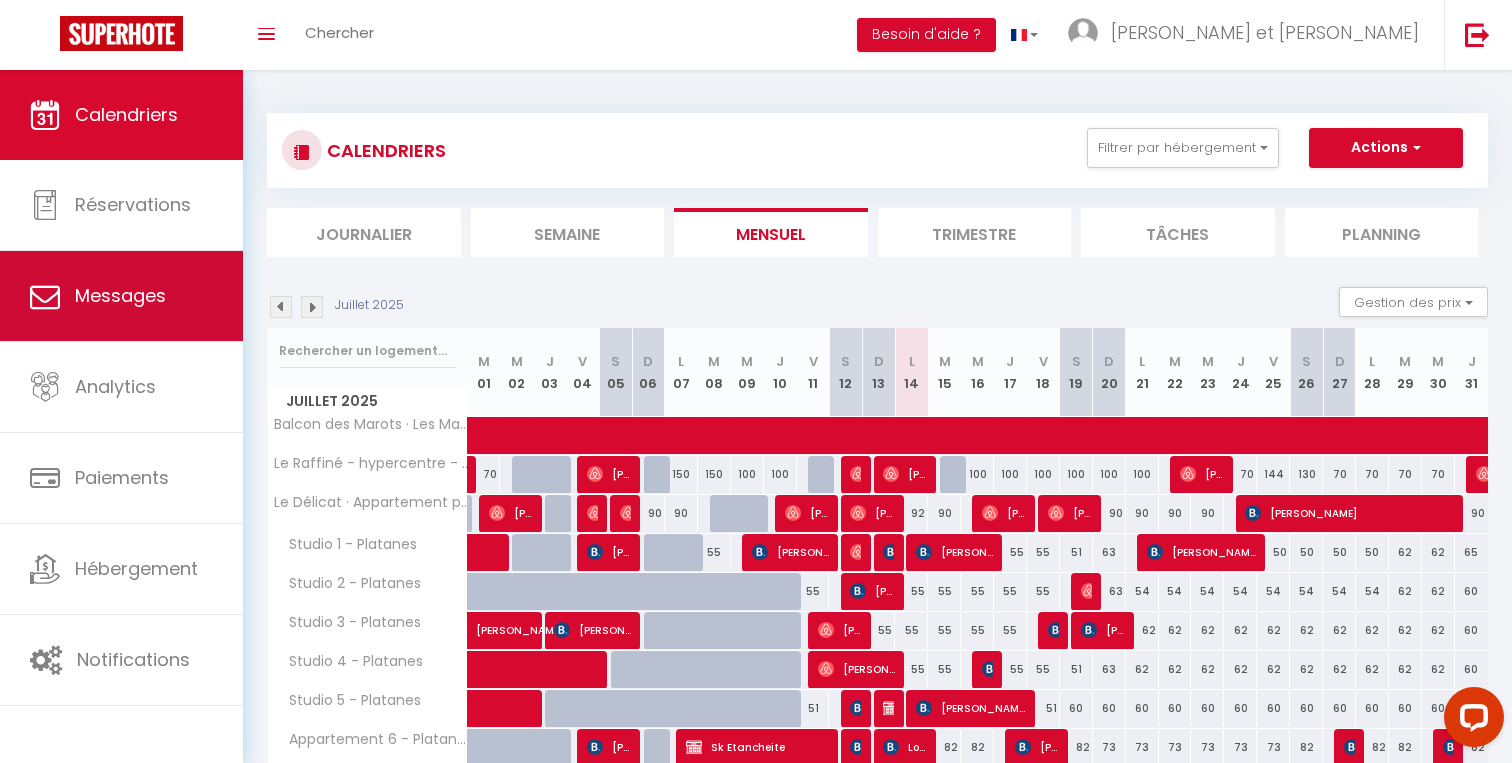 select on "message" 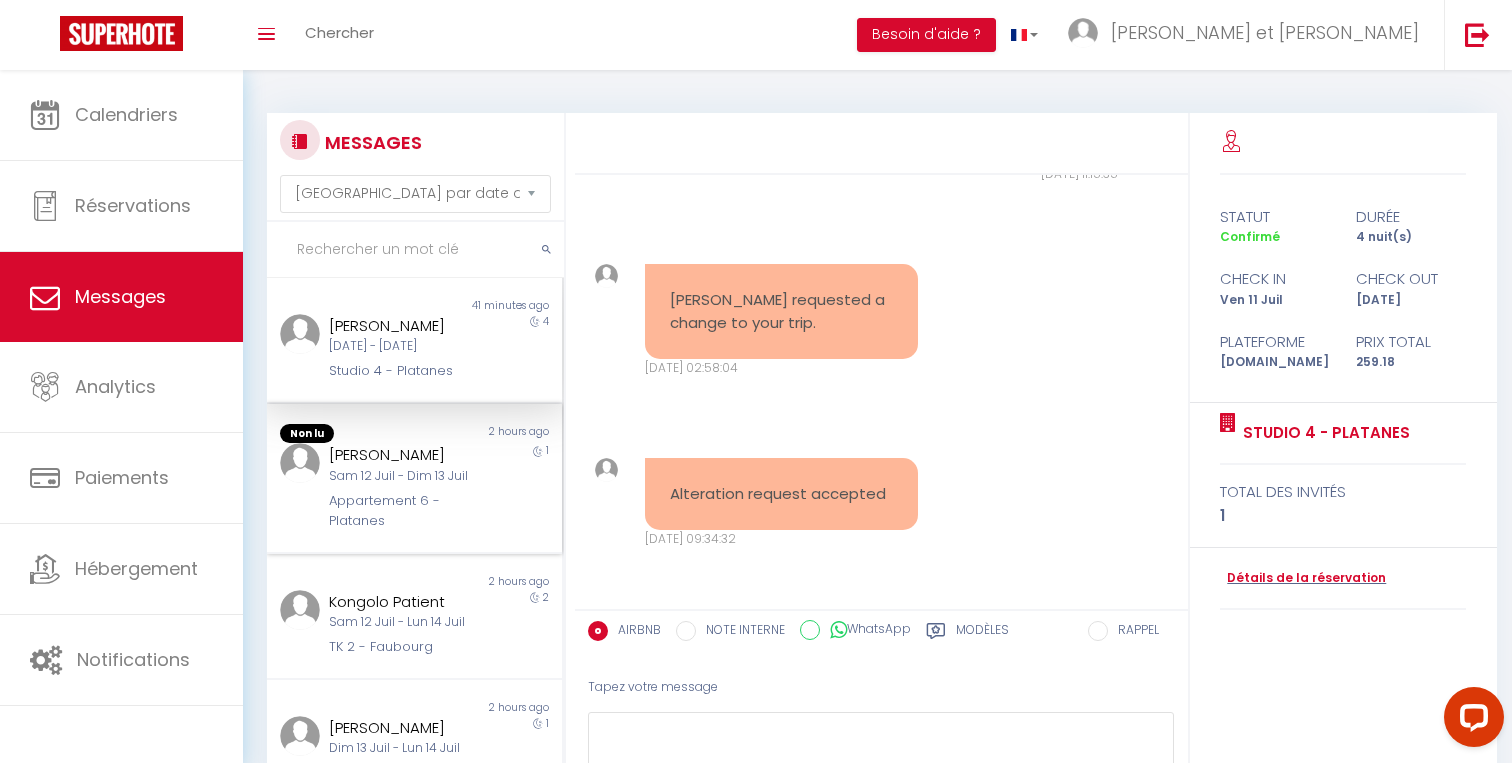 click on "Appartement 6 - Platanes" at bounding box center (402, 511) 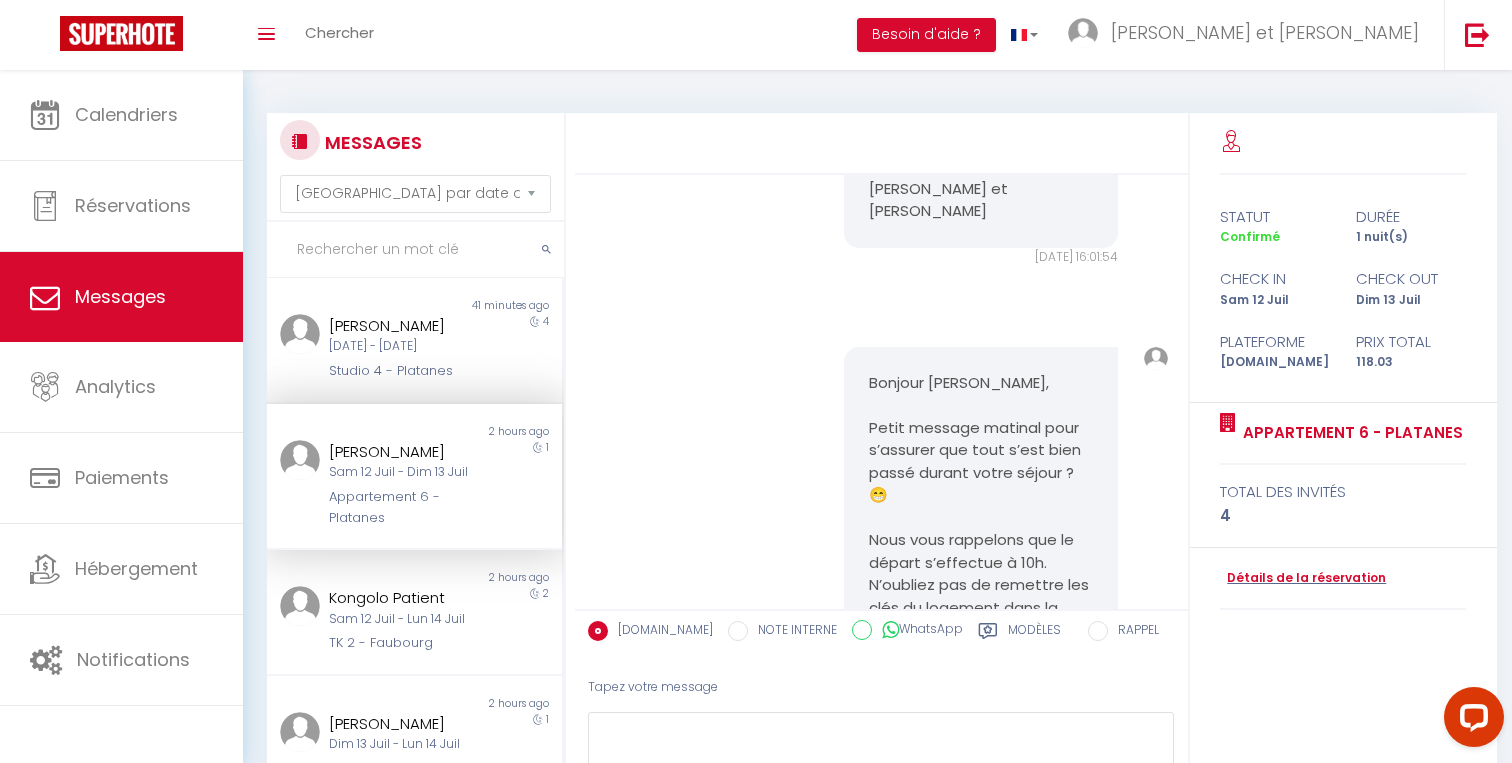 click on "Non lu
2 hours ago
Victor Rotaru   Sam 12 Juil - Dim 13 Juil   Appartement 6 - Platanes     1" at bounding box center [414, 477] 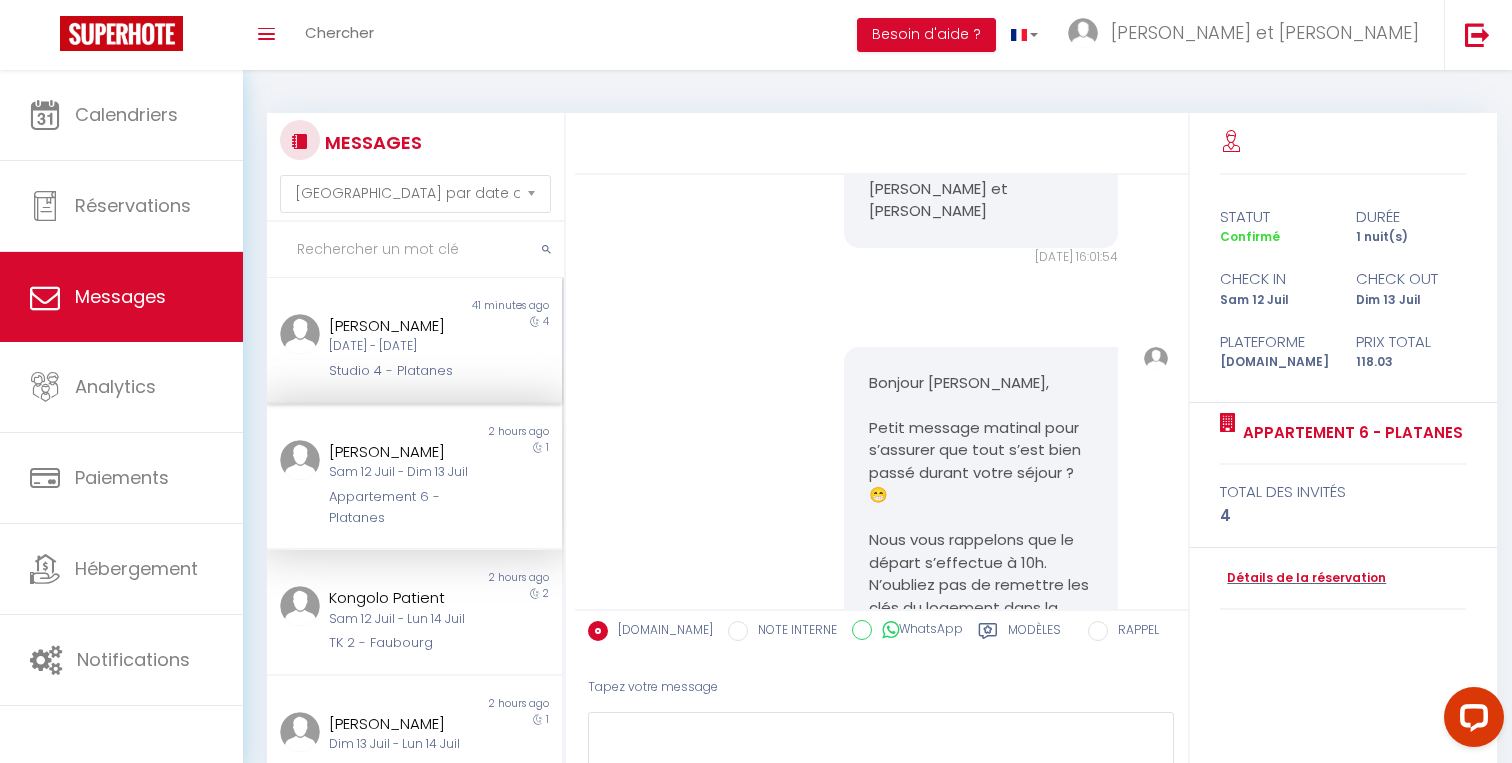 click on "Studio 4 - Platanes" at bounding box center (402, 371) 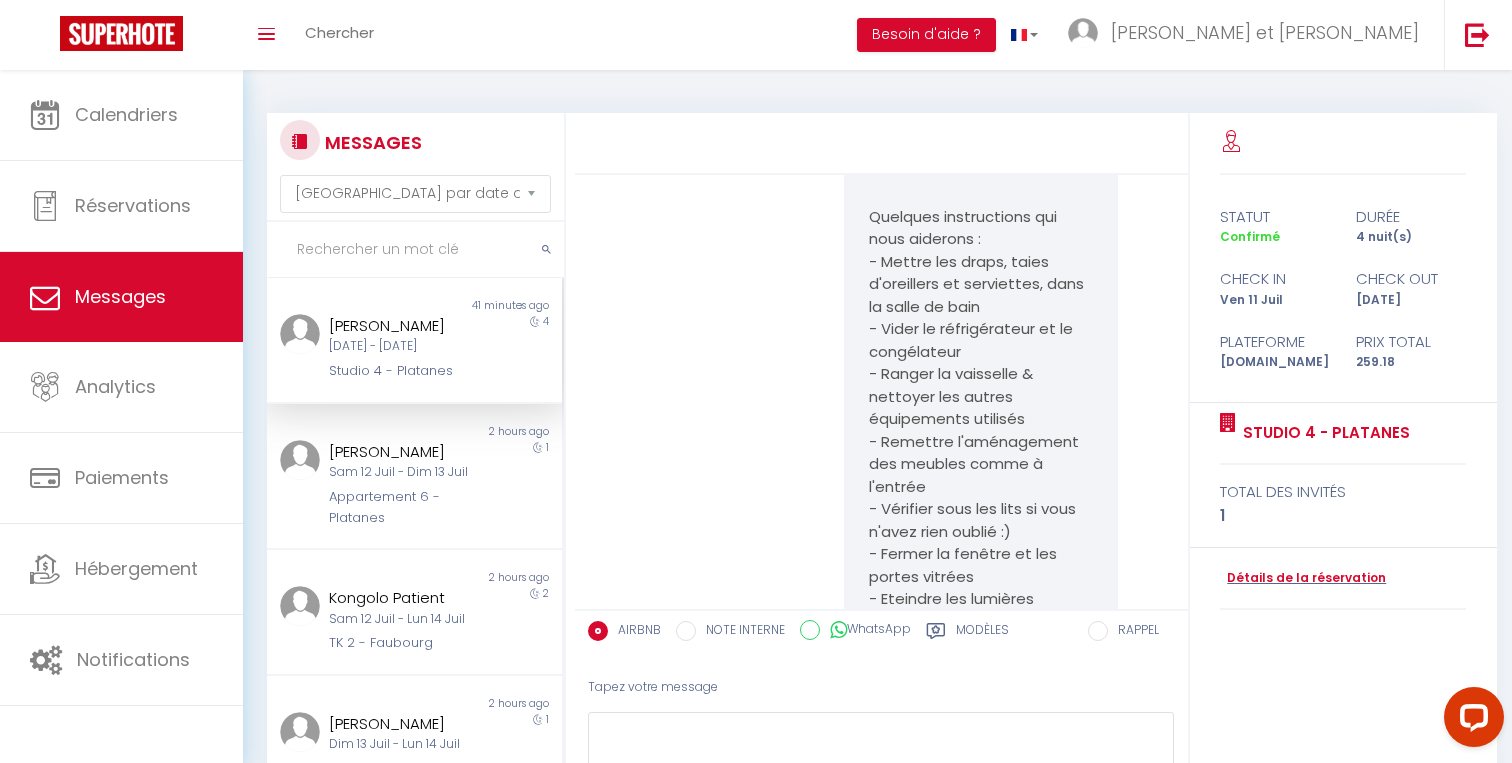 scroll, scrollTop: 7086, scrollLeft: 0, axis: vertical 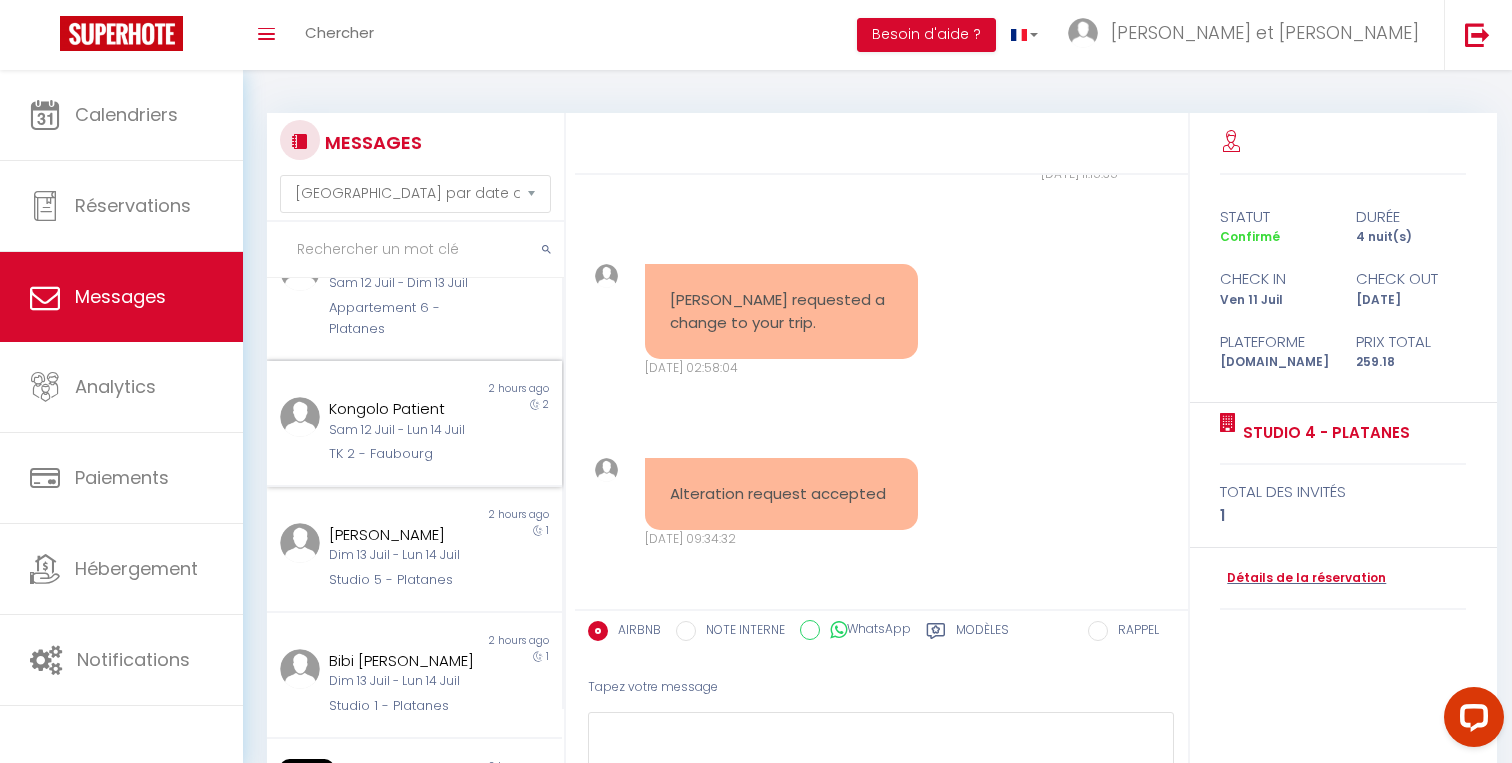 click on "Sam 12 Juil - Lun 14 Juil" at bounding box center [402, 430] 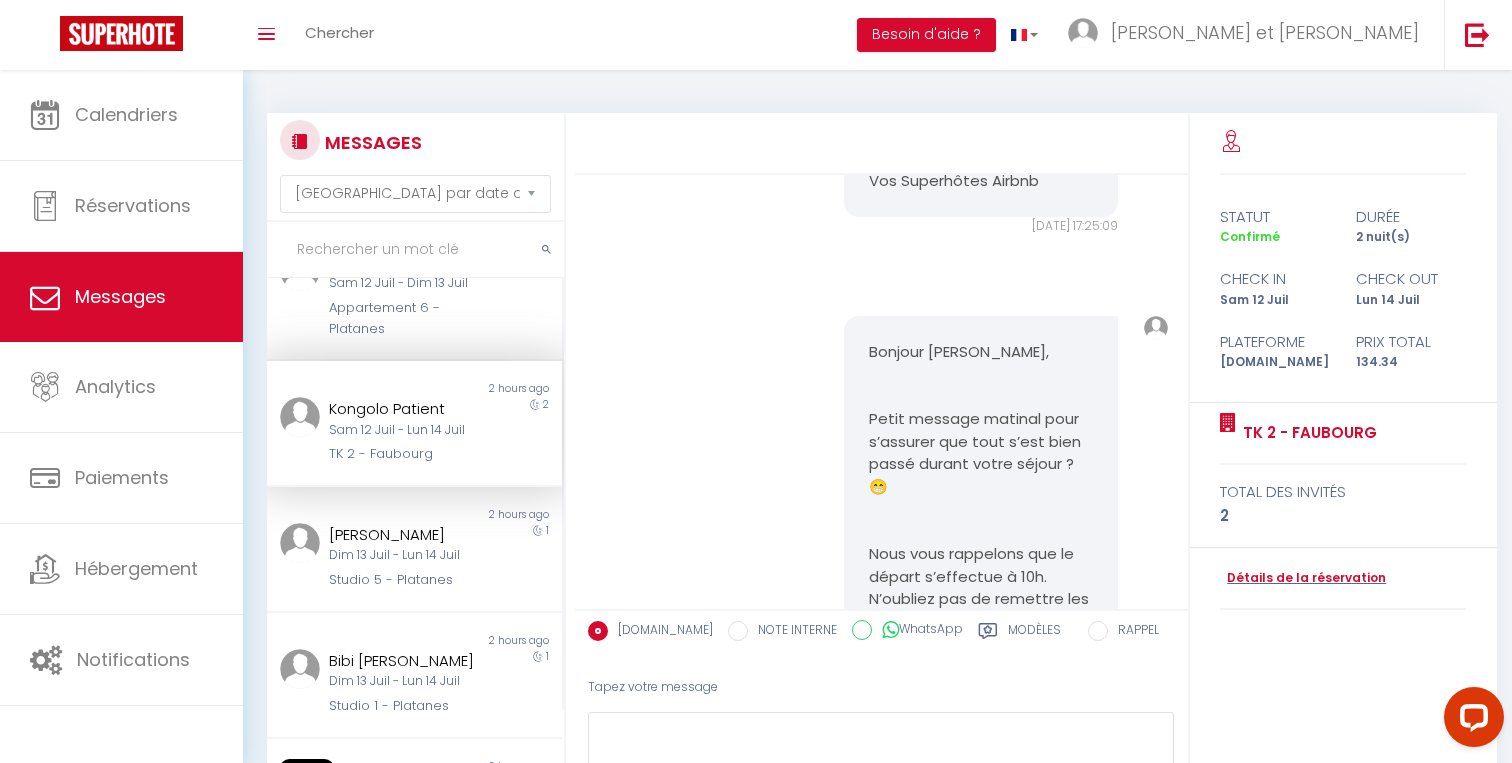 scroll, scrollTop: 8137, scrollLeft: 0, axis: vertical 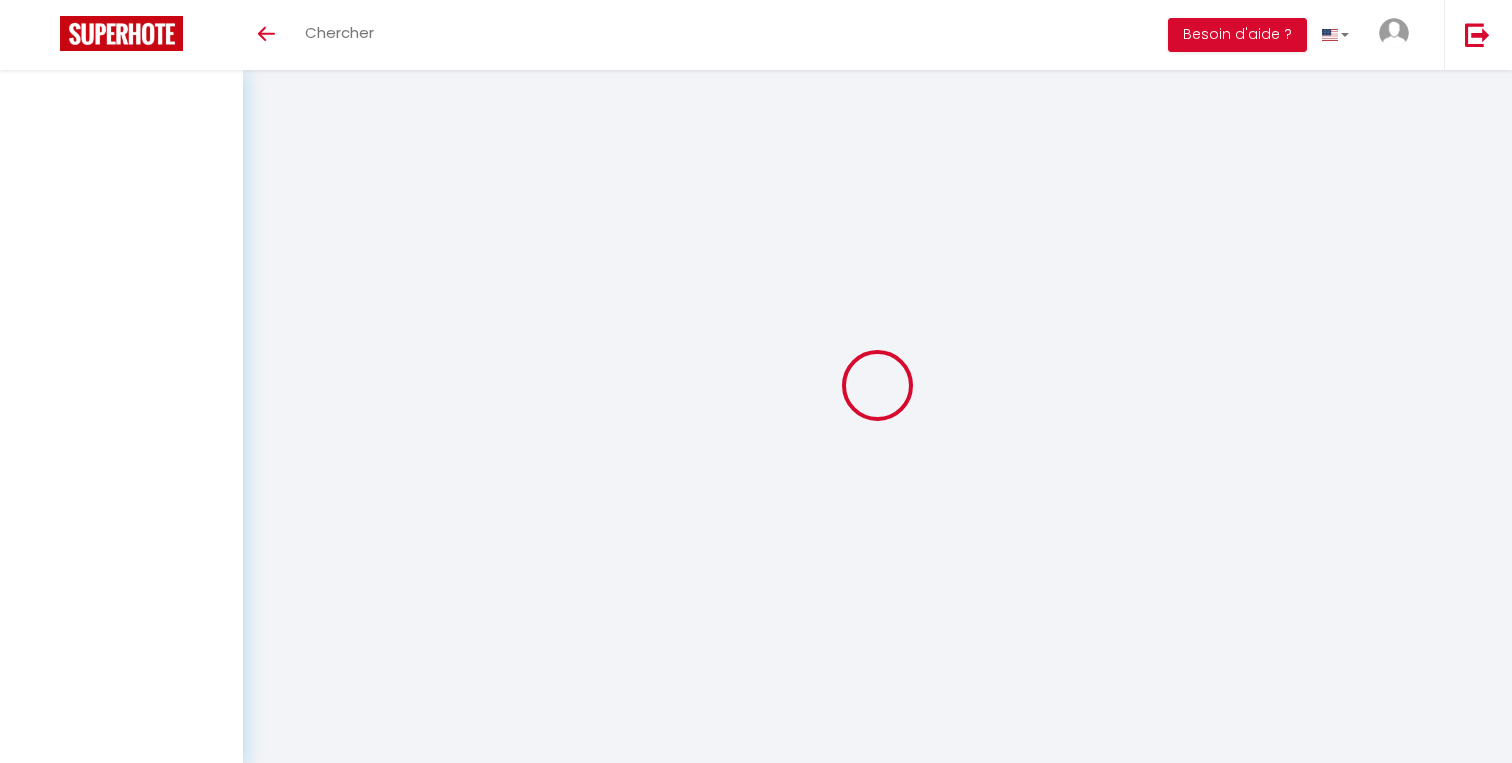 select on "message" 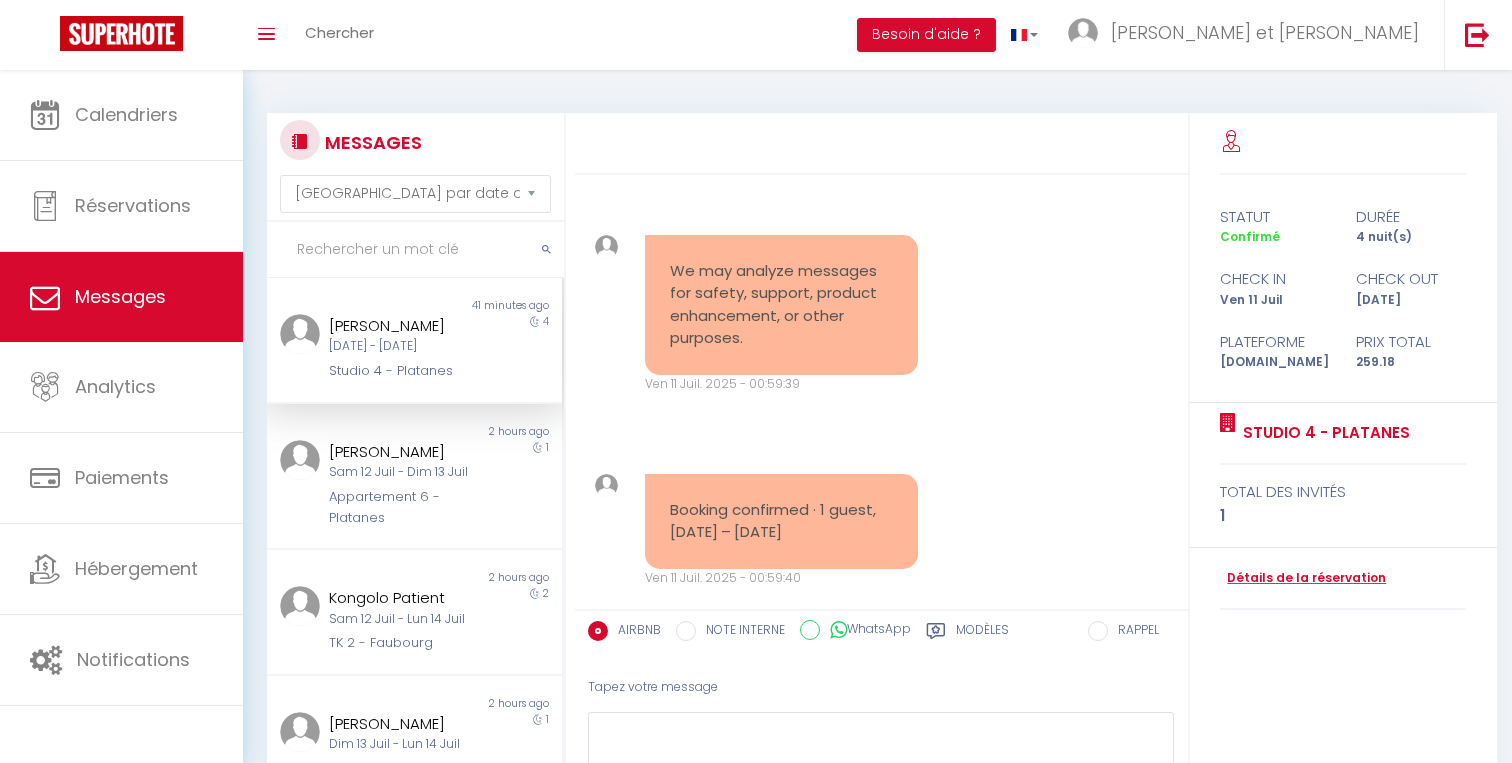 scroll, scrollTop: 7086, scrollLeft: 0, axis: vertical 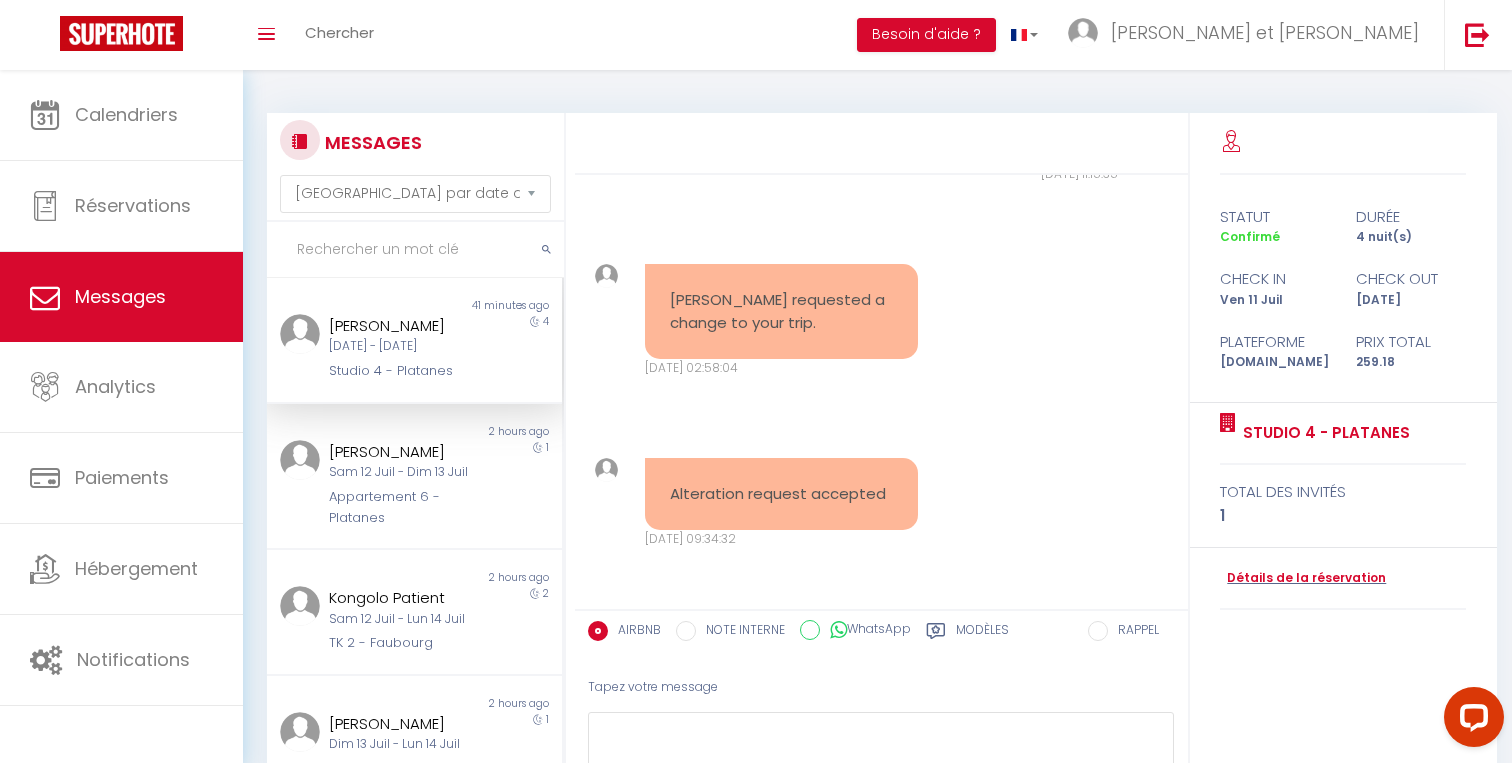 click on "Studio 4 - Platanes" at bounding box center (402, 371) 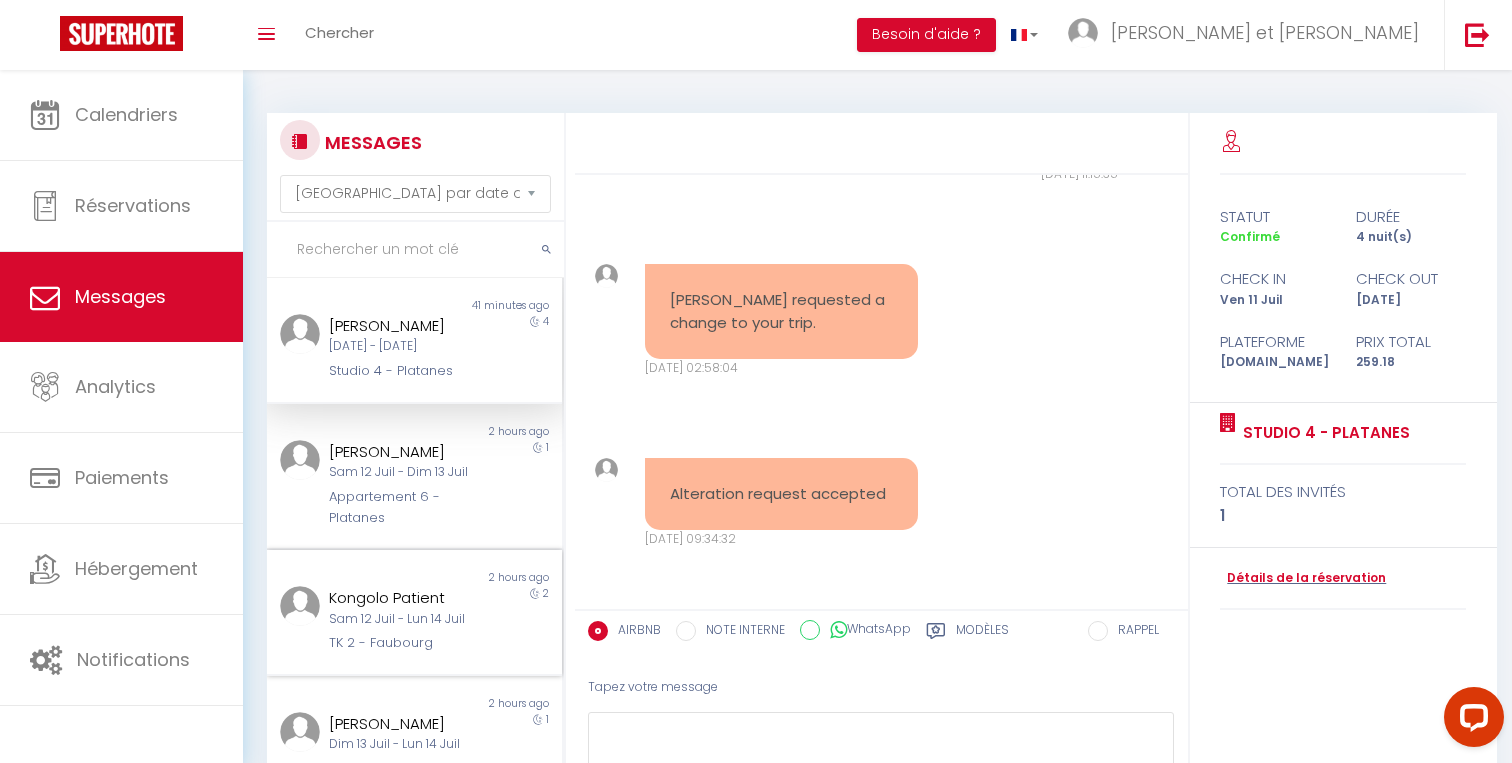 click on "Kongolo Patient" at bounding box center [402, 598] 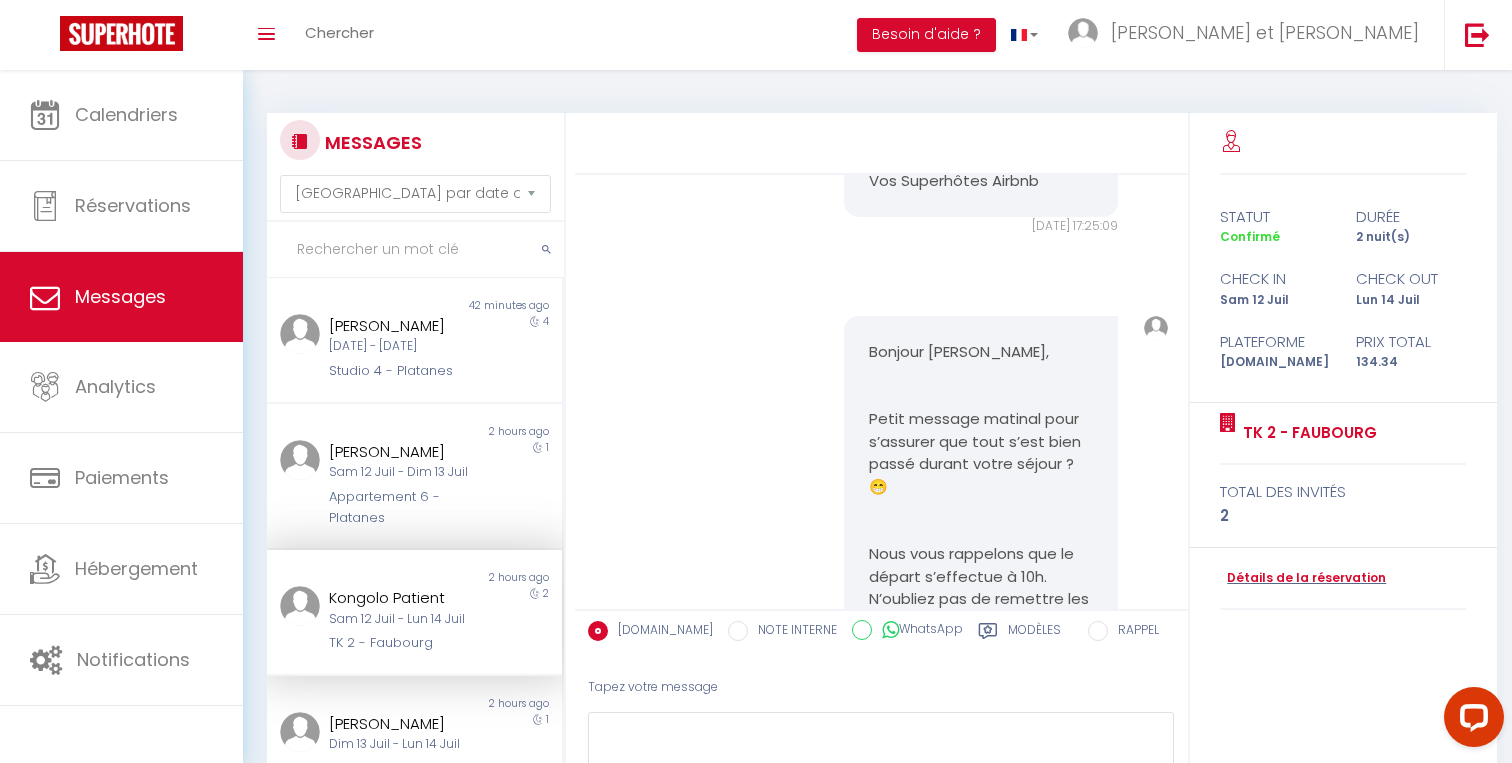 scroll, scrollTop: 8137, scrollLeft: 0, axis: vertical 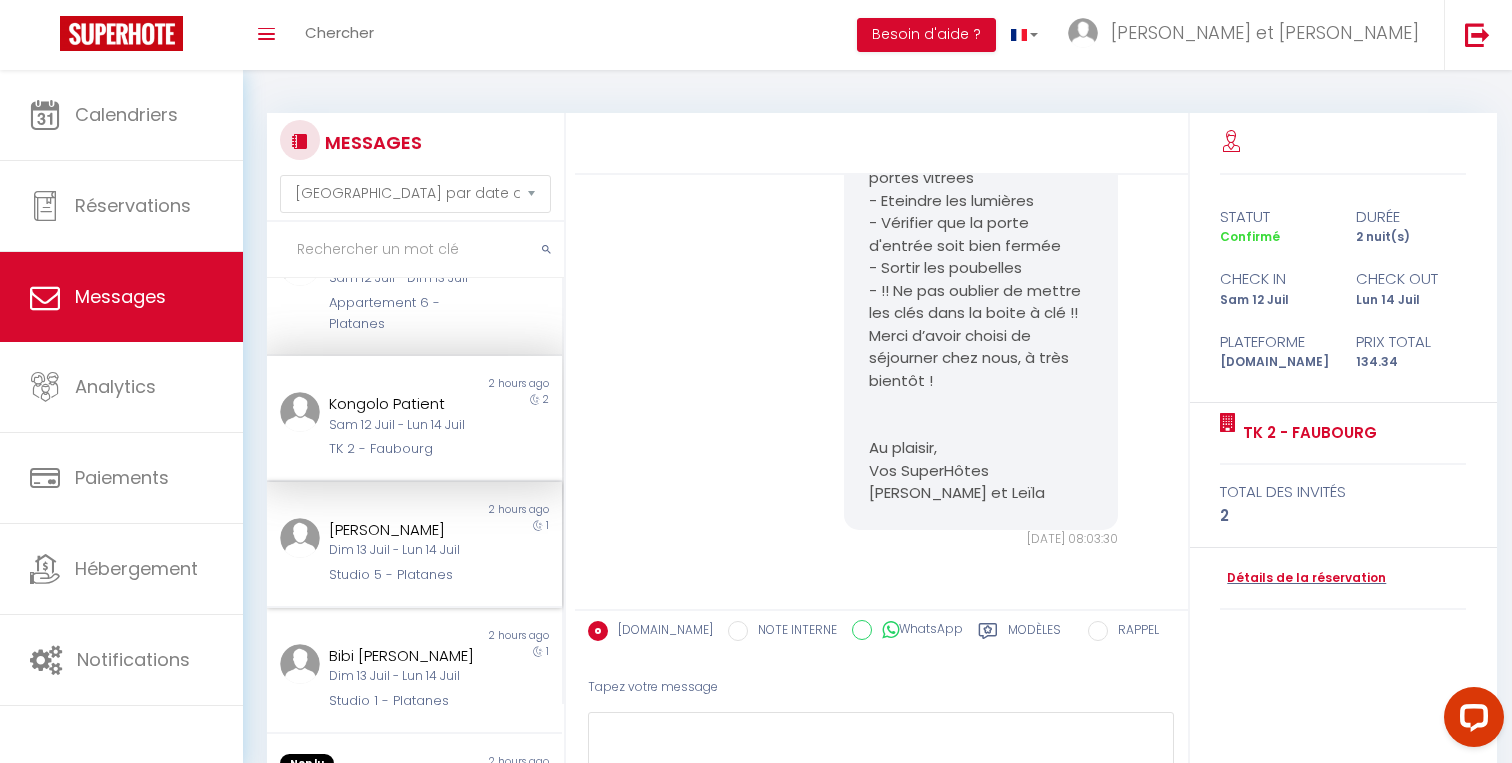click on "Dim 13 Juil - Lun 14 Juil" at bounding box center [402, 550] 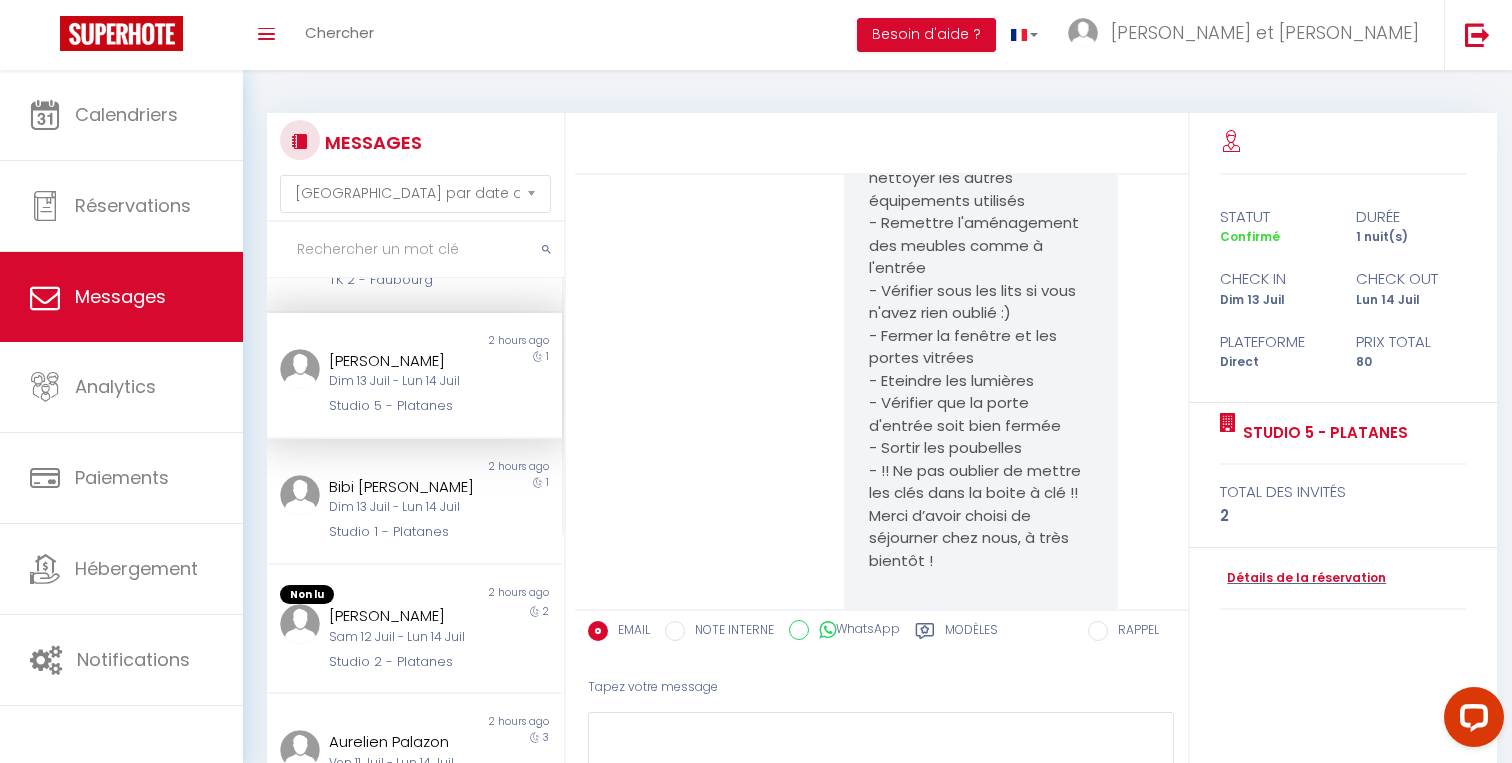 scroll, scrollTop: 379, scrollLeft: 0, axis: vertical 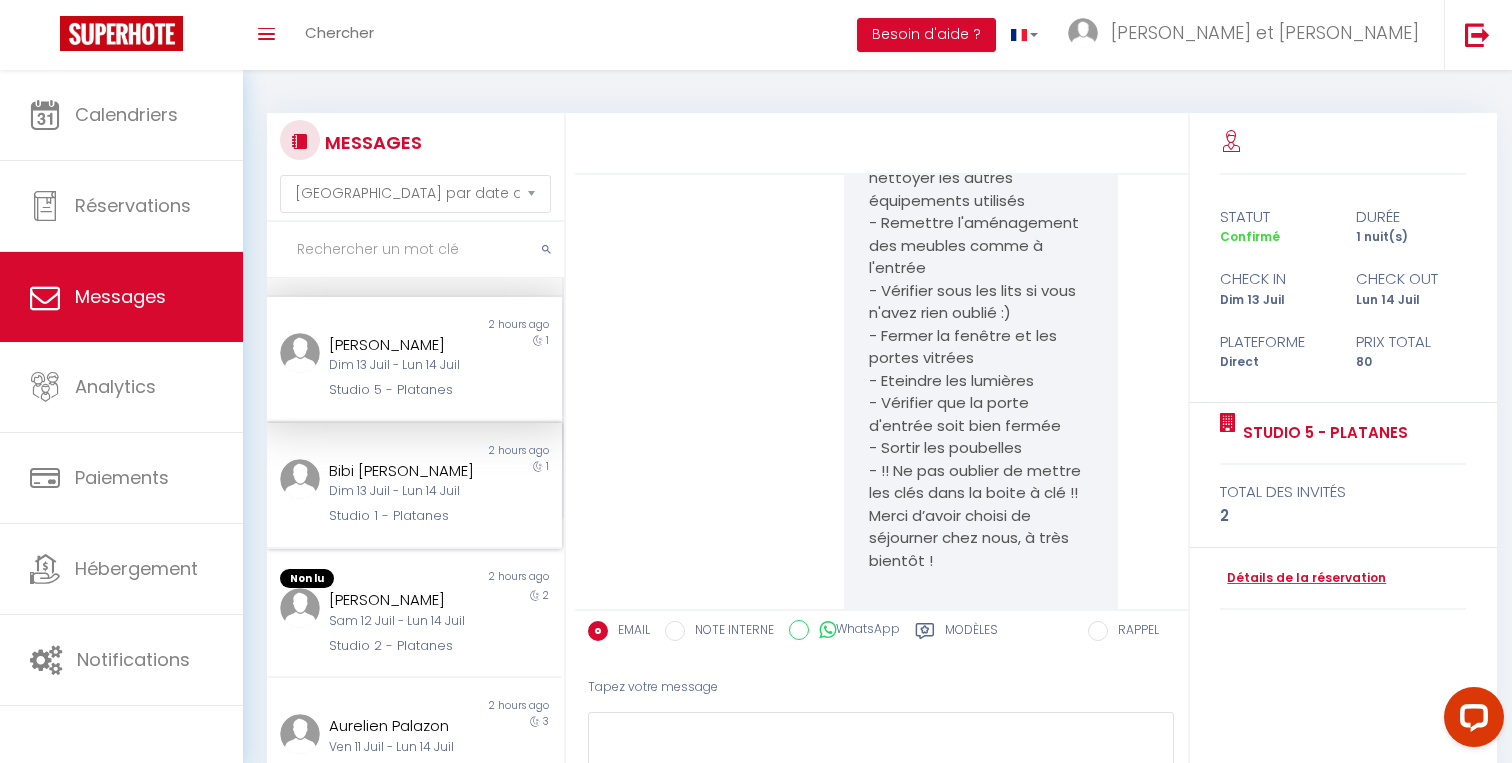 click on "Bibi [PERSON_NAME]" at bounding box center (402, 471) 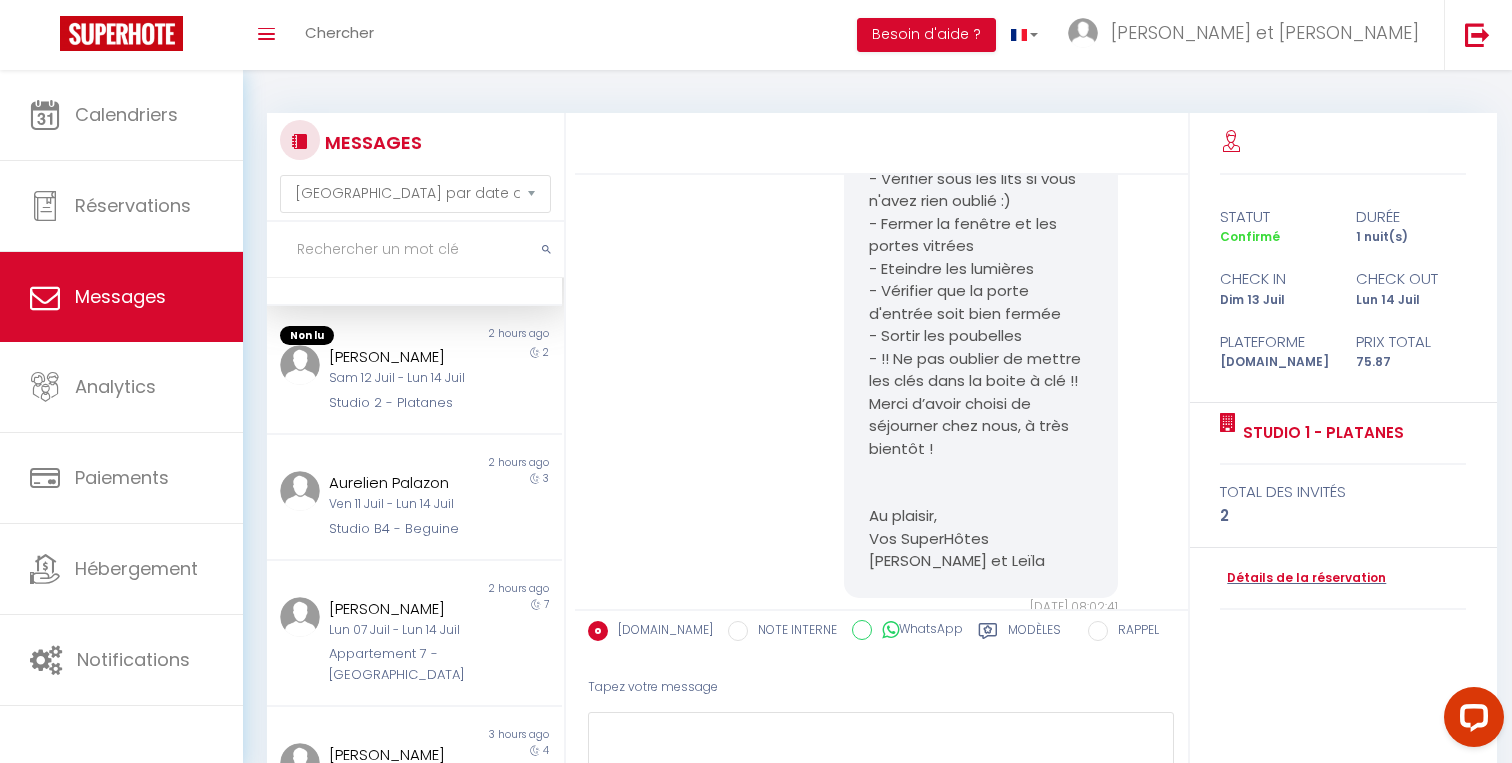scroll, scrollTop: 648, scrollLeft: 0, axis: vertical 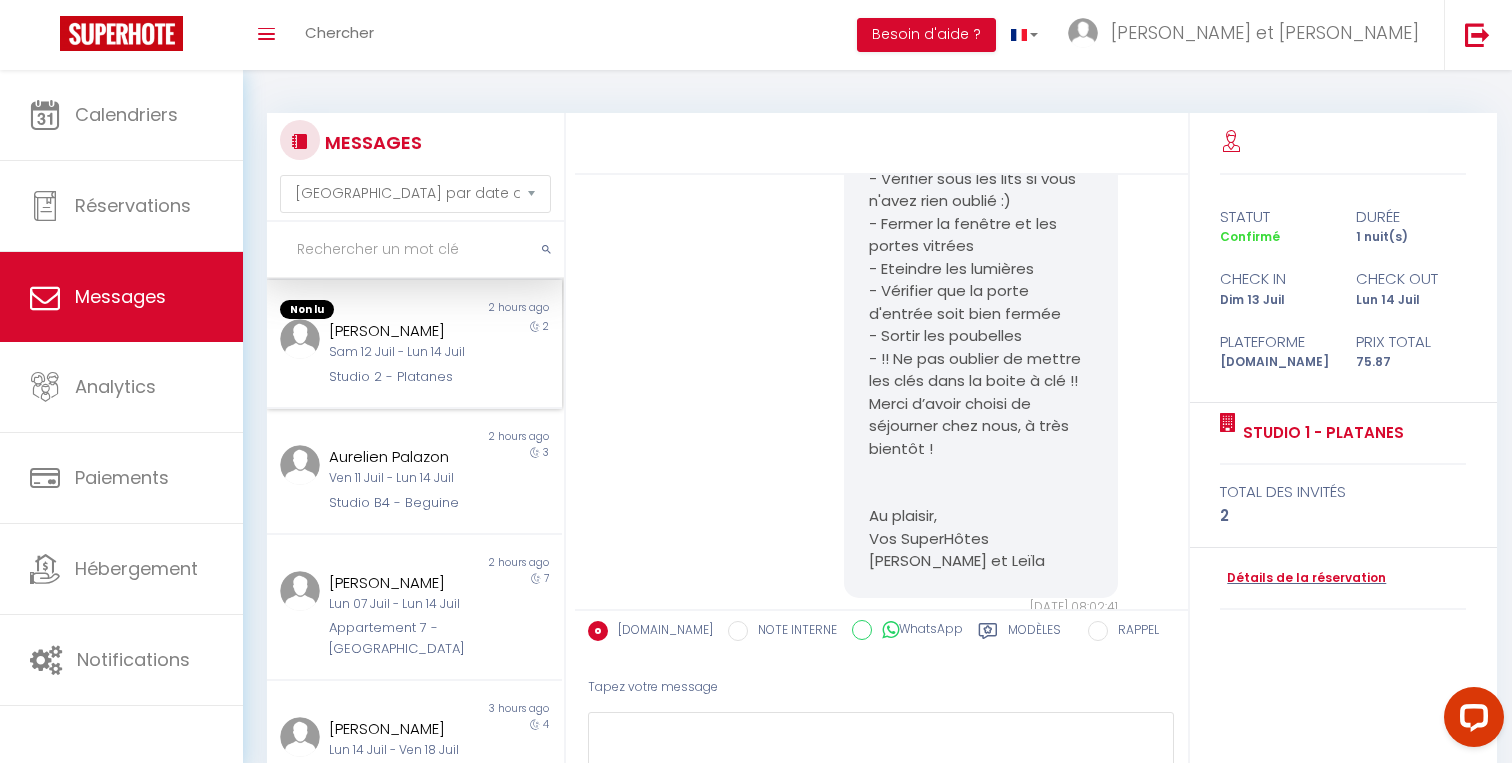 click on "[PERSON_NAME]" at bounding box center [402, 331] 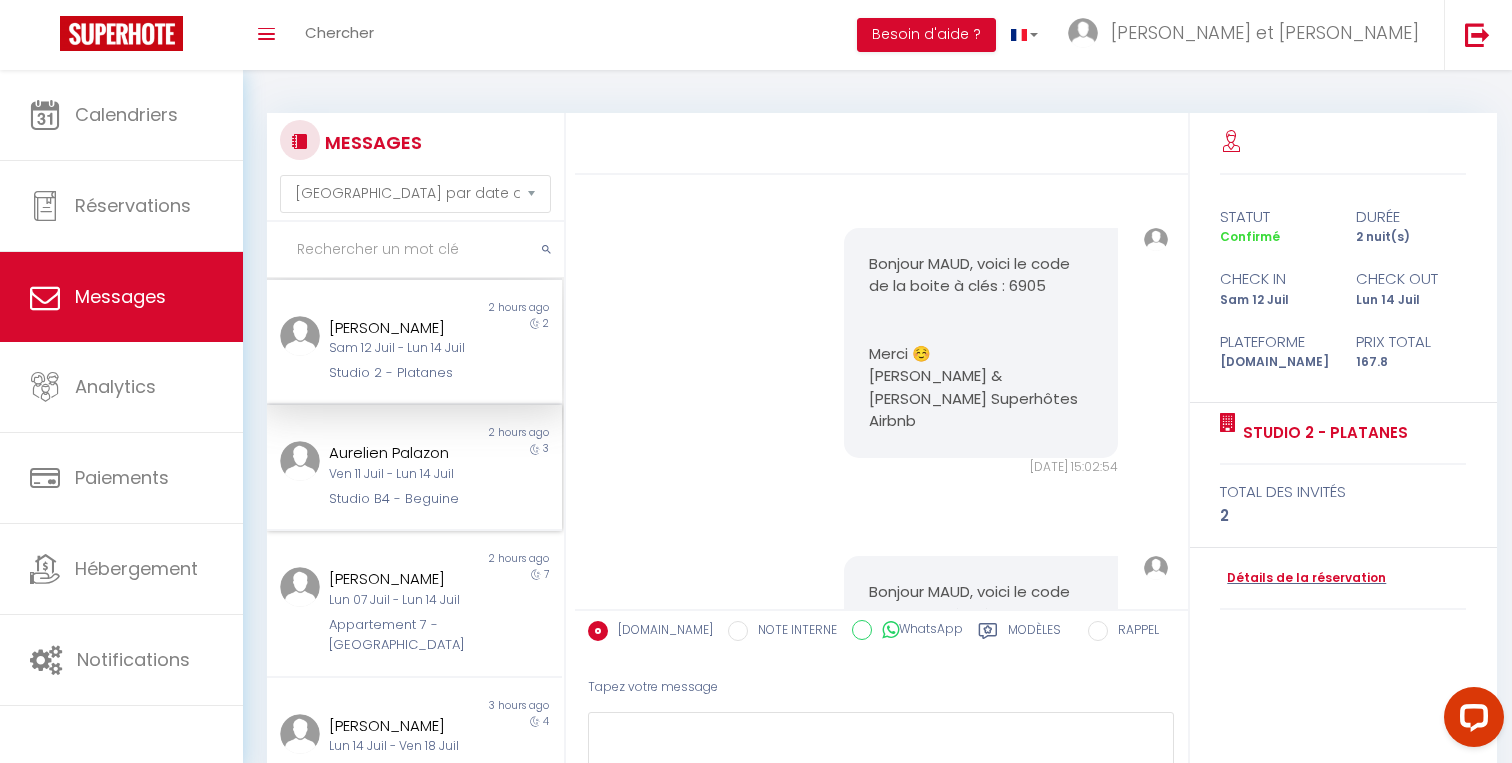 scroll, scrollTop: 4111, scrollLeft: 0, axis: vertical 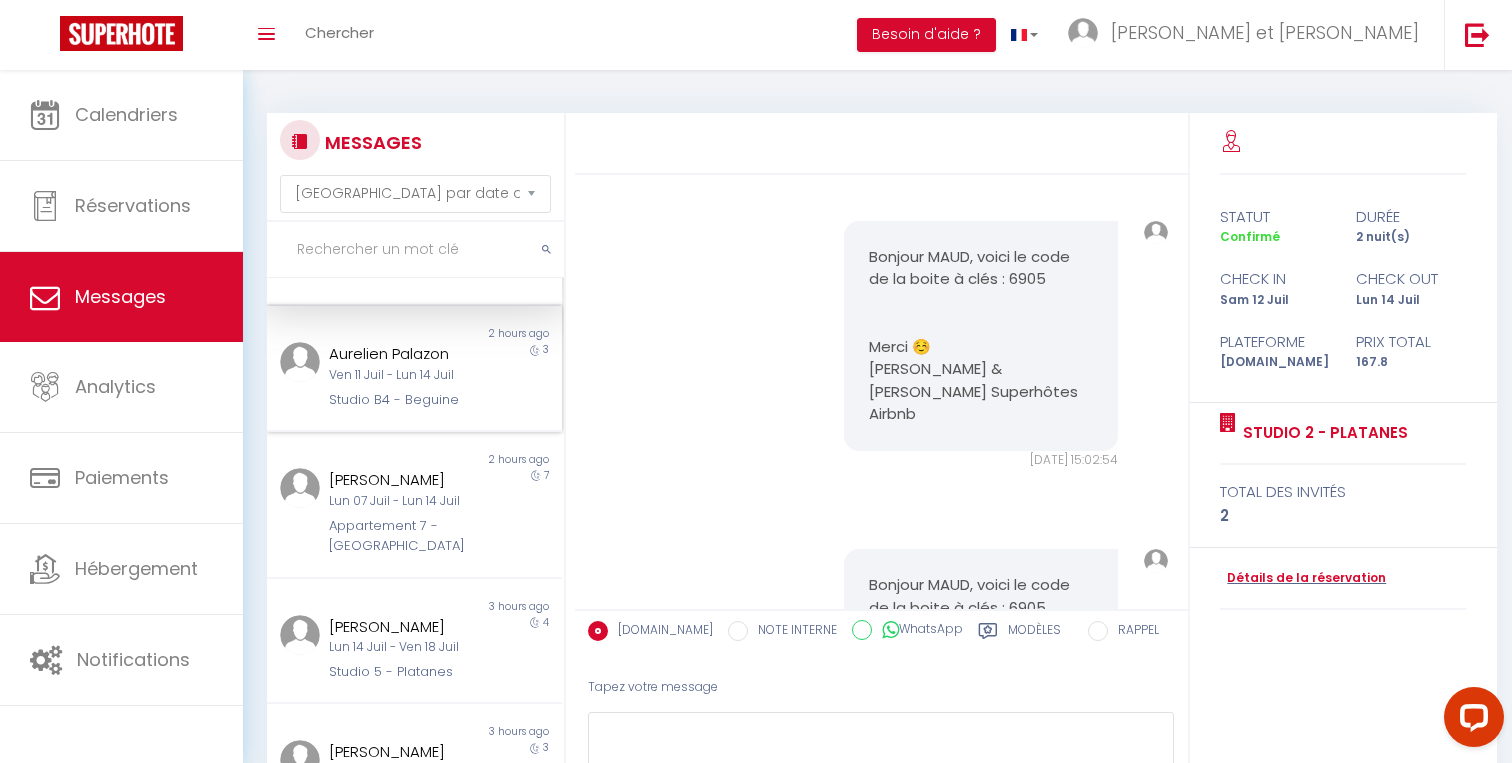 click on "Ven 11 Juil - Lun 14 Juil" at bounding box center [402, 375] 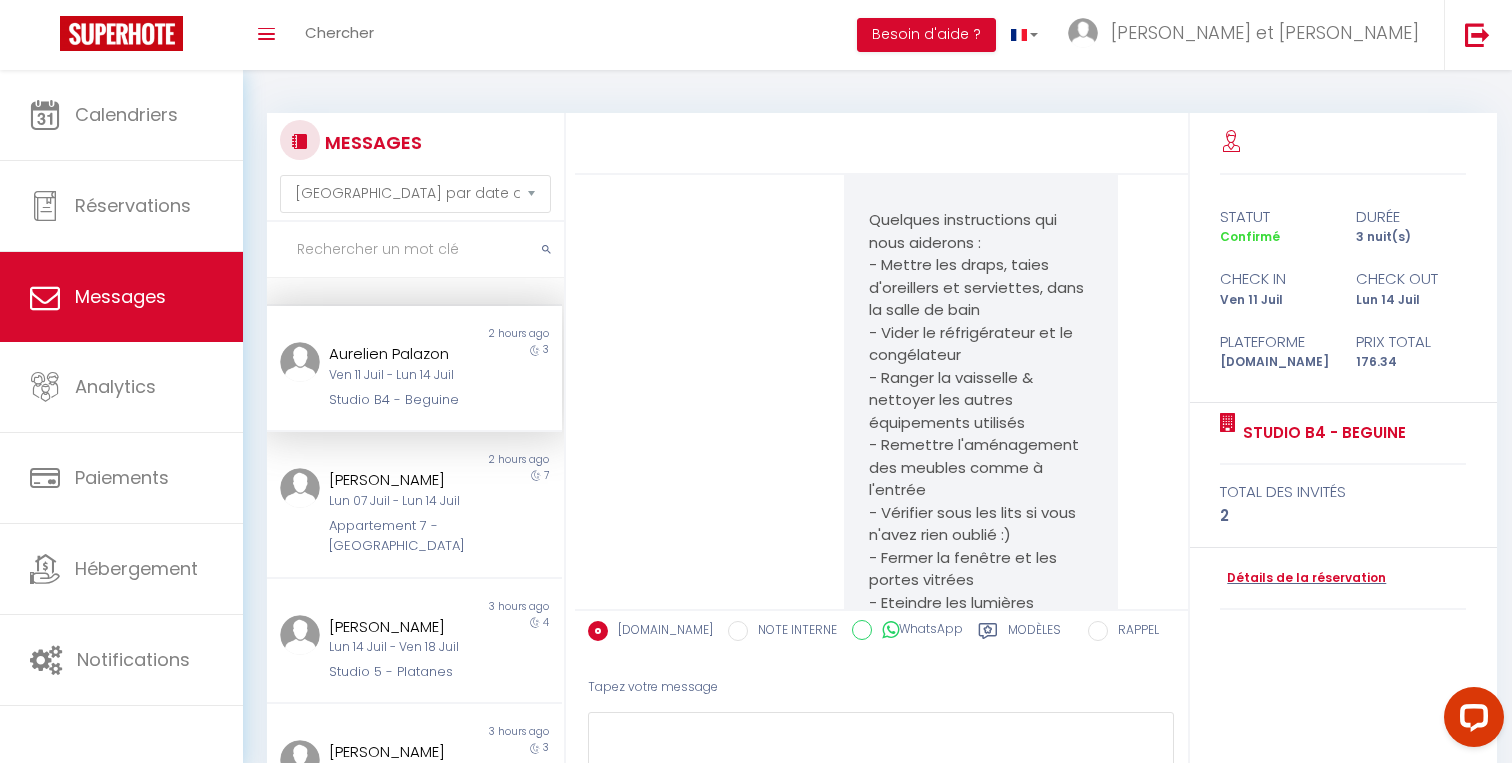 scroll, scrollTop: 4490, scrollLeft: 0, axis: vertical 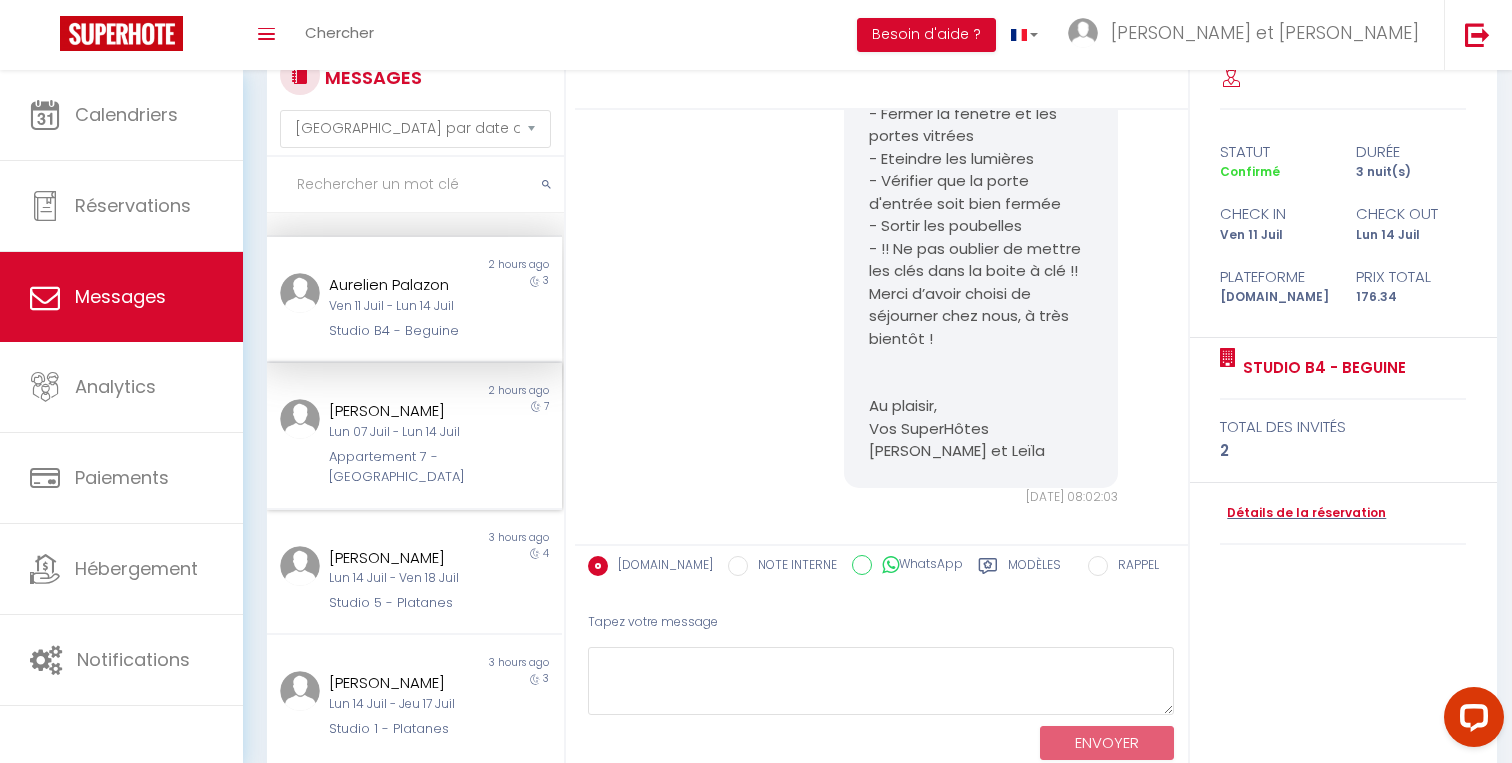 click on "Lun 07 Juil - Lun 14 Juil" at bounding box center (402, 432) 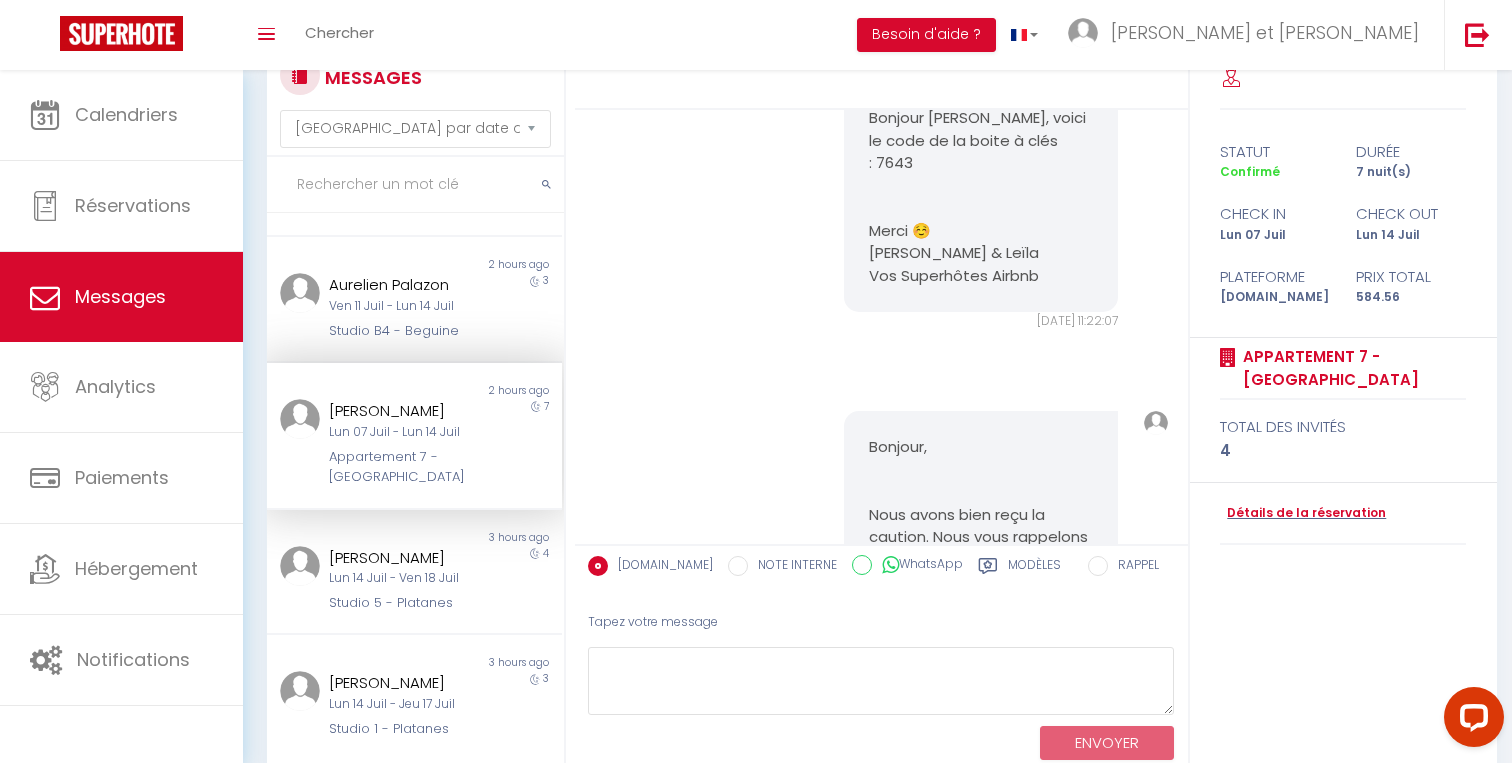 scroll, scrollTop: 7349, scrollLeft: 0, axis: vertical 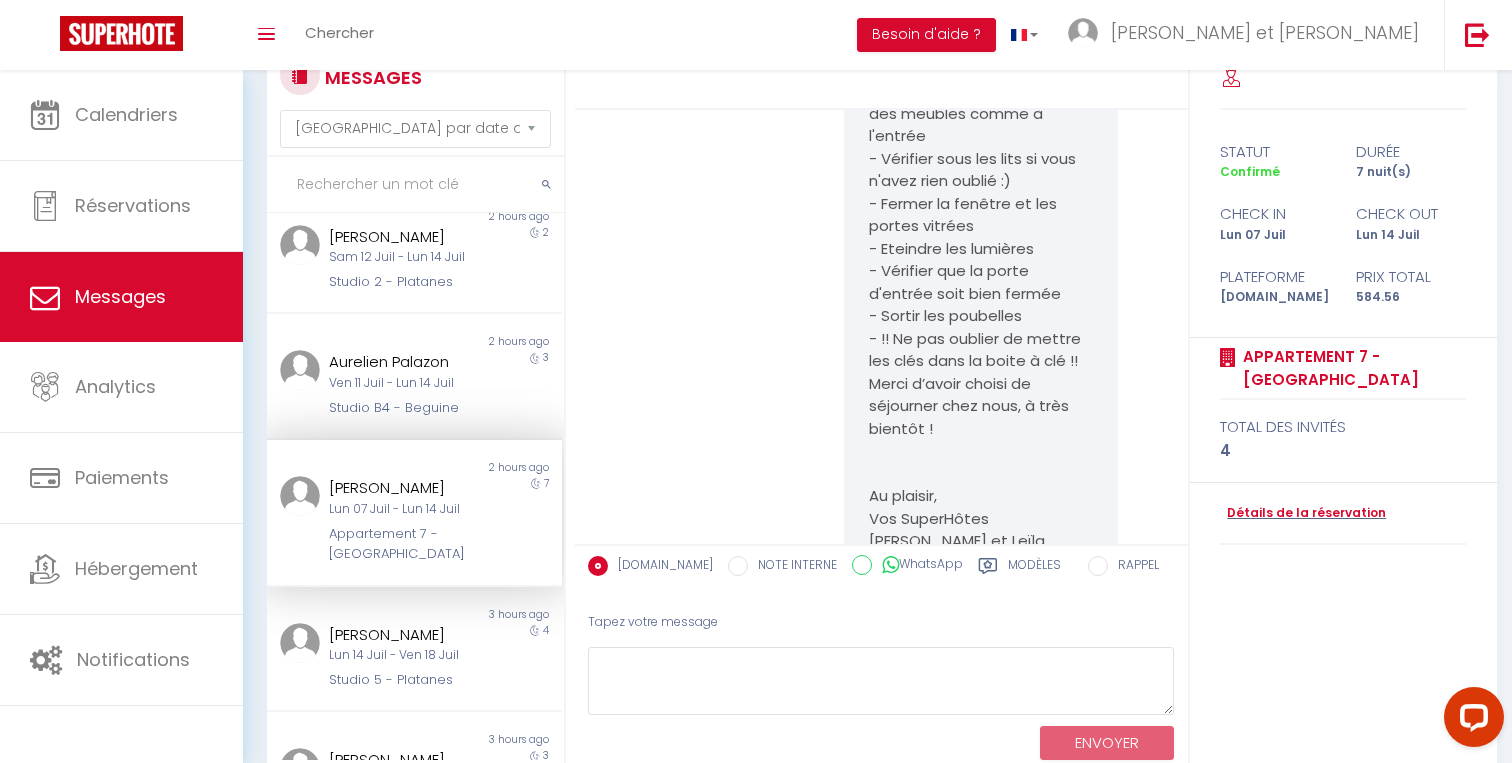 click on "Ven 11 Juil - Lun 14 Juil" at bounding box center (402, 383) 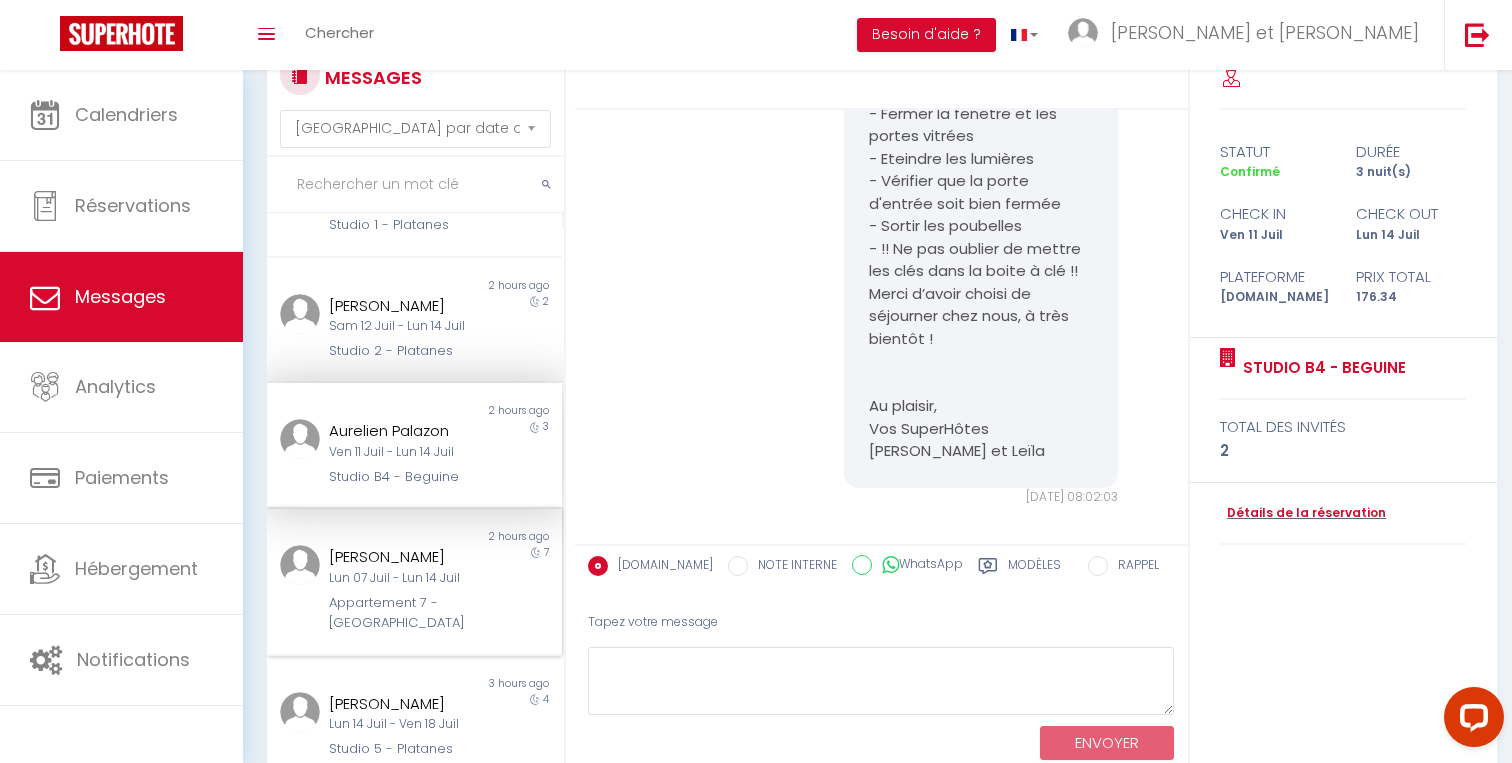 scroll, scrollTop: 590, scrollLeft: 0, axis: vertical 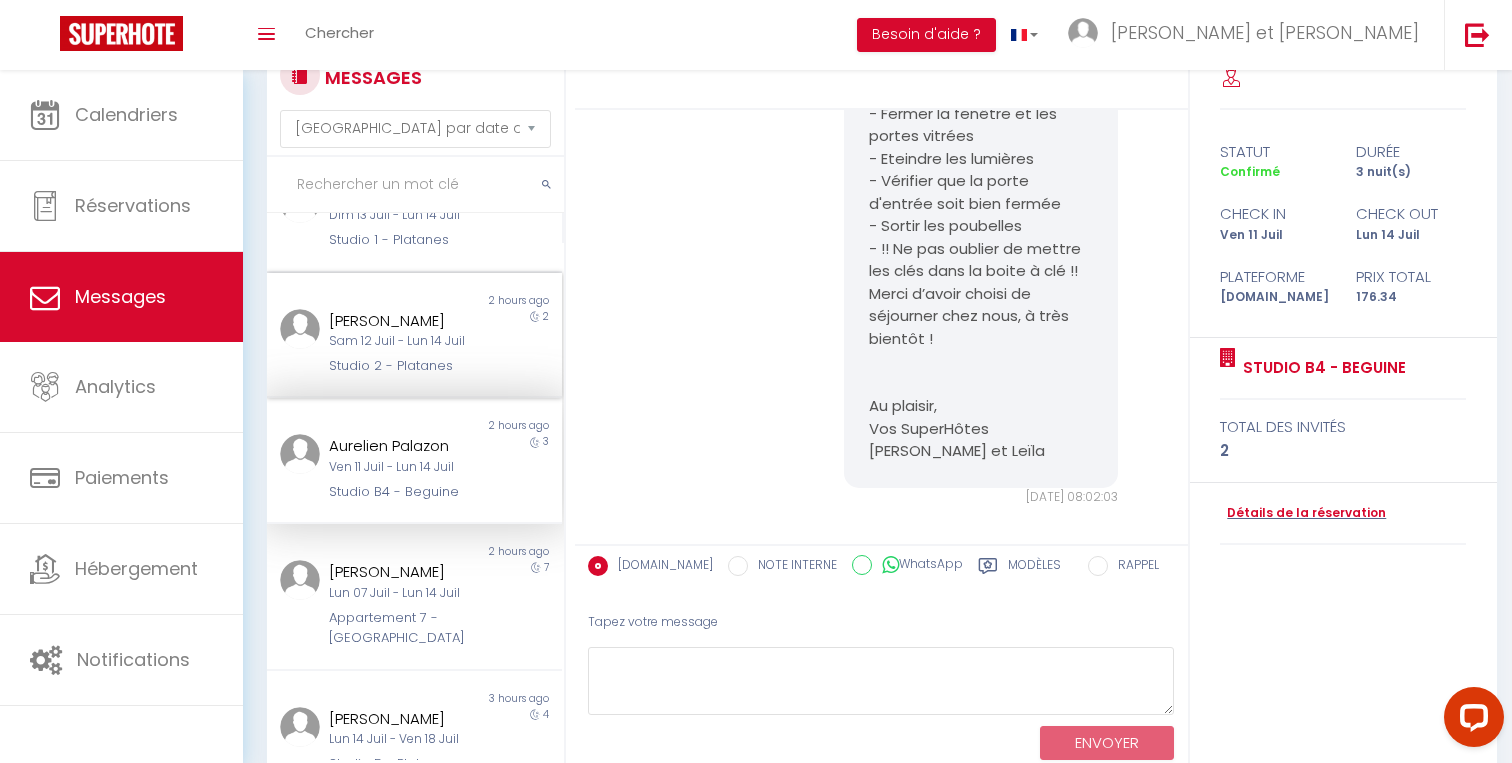 click on "Sam 12 Juil - Lun 14 Juil" at bounding box center [402, 341] 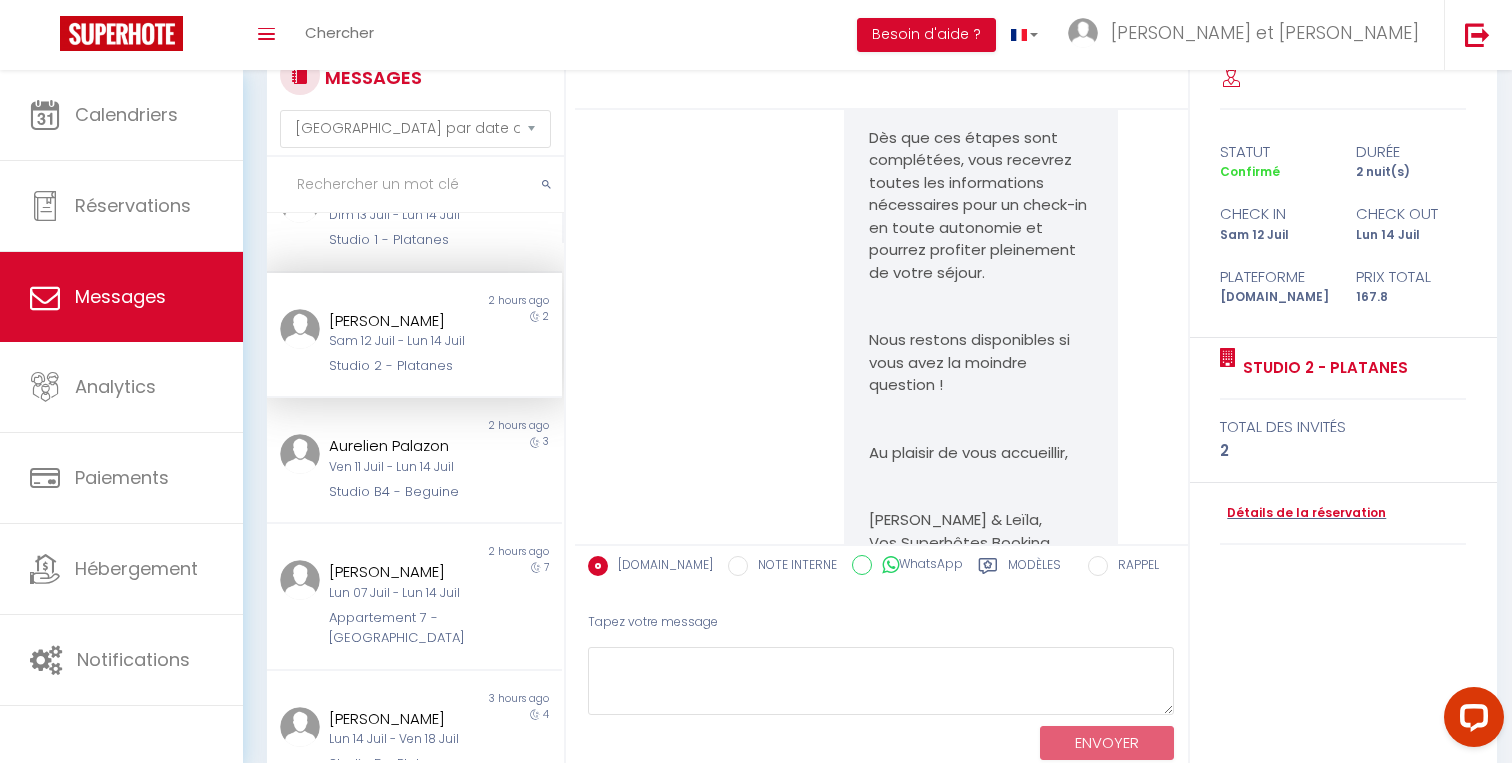 scroll, scrollTop: 2528, scrollLeft: 0, axis: vertical 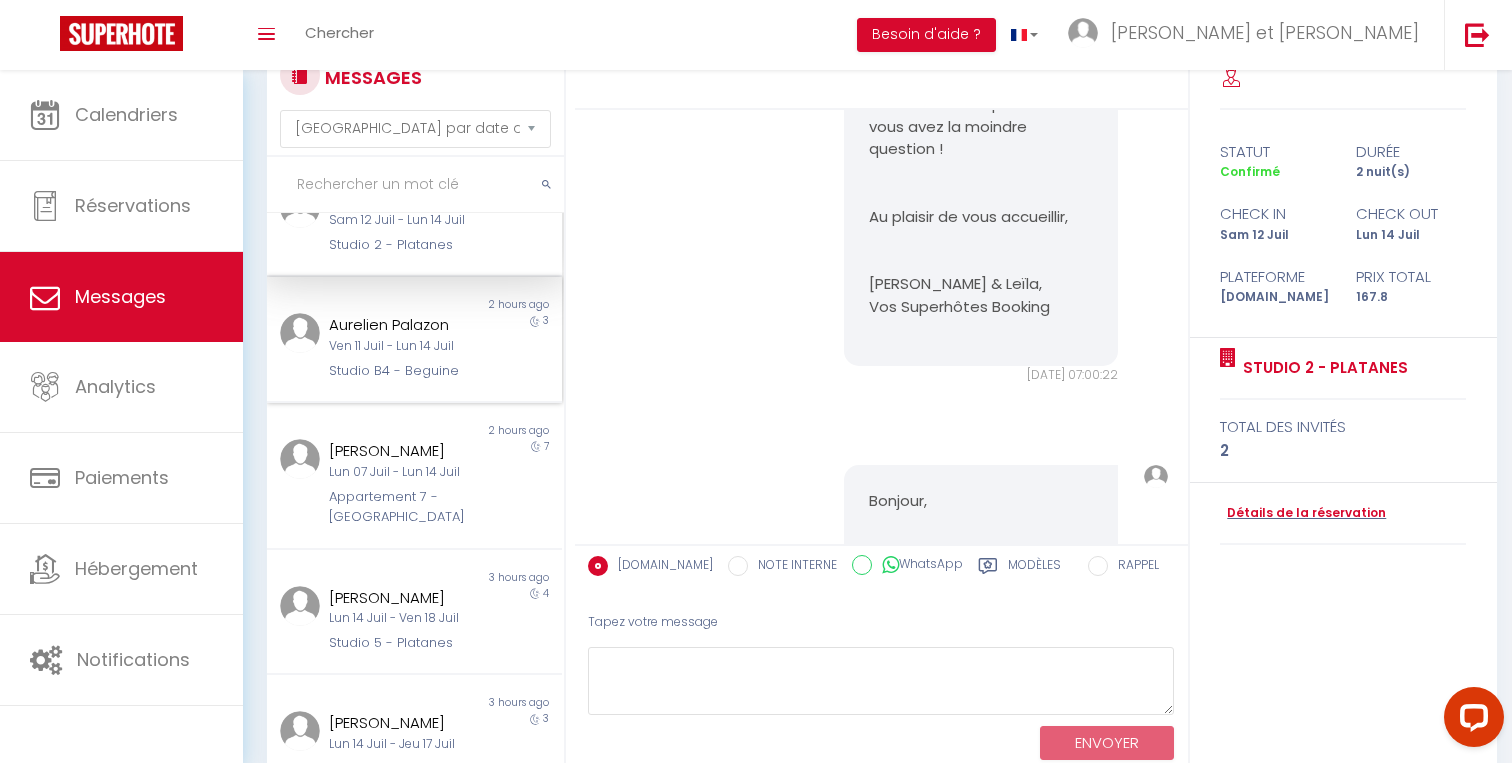 click on "Aurelien Palazon" at bounding box center [402, 325] 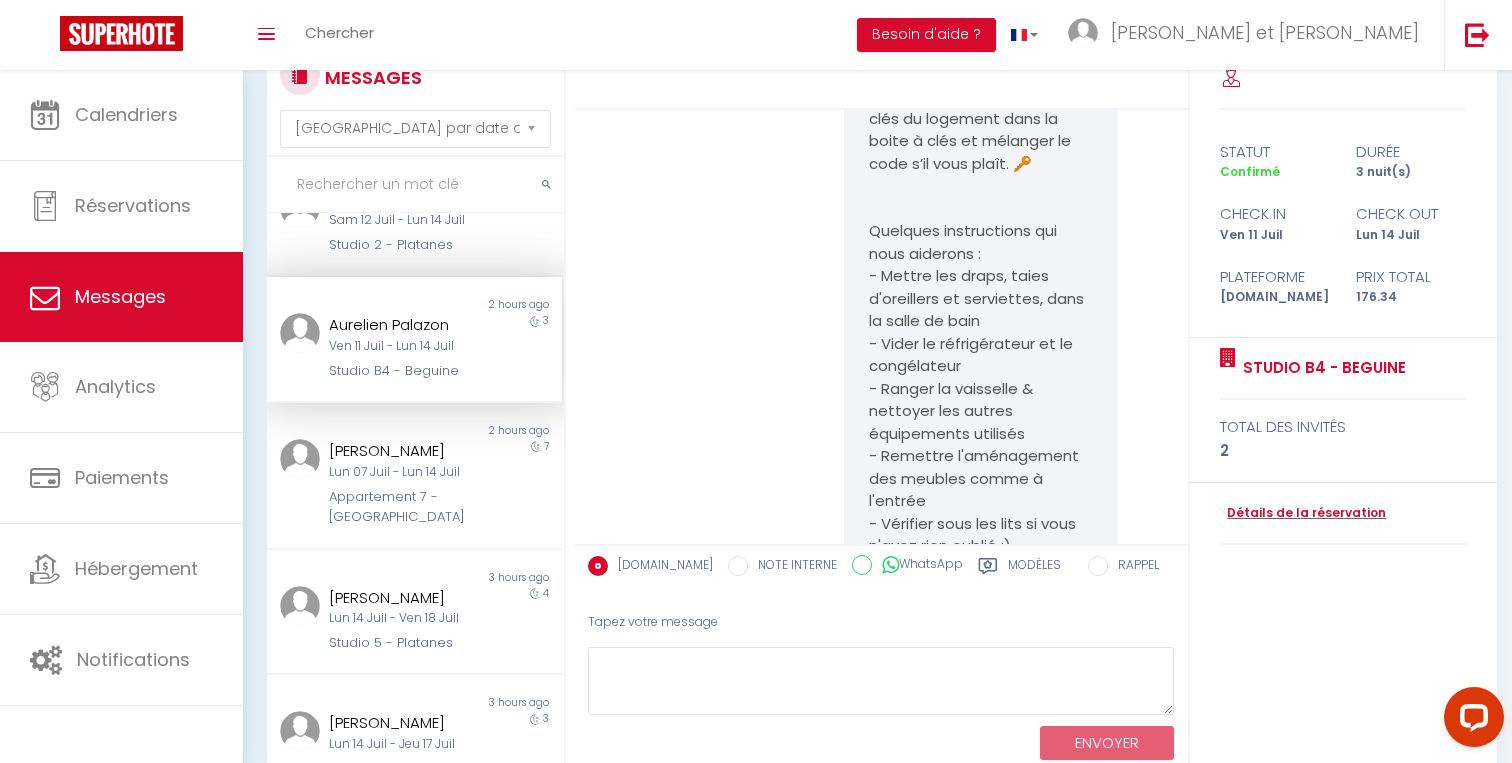 scroll, scrollTop: 4490, scrollLeft: 0, axis: vertical 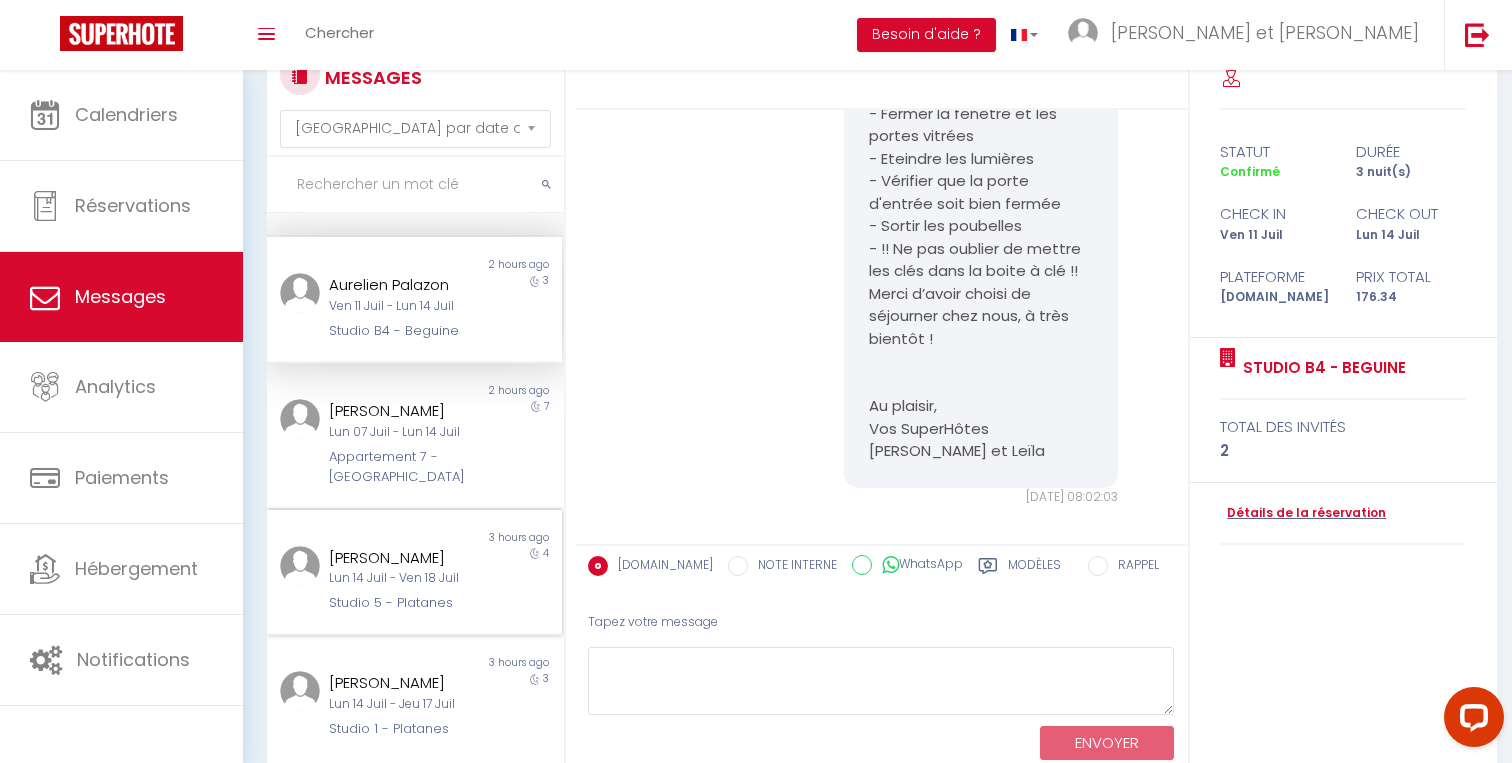click on "Lun 14 Juil - Ven 18 Juil" at bounding box center (402, 578) 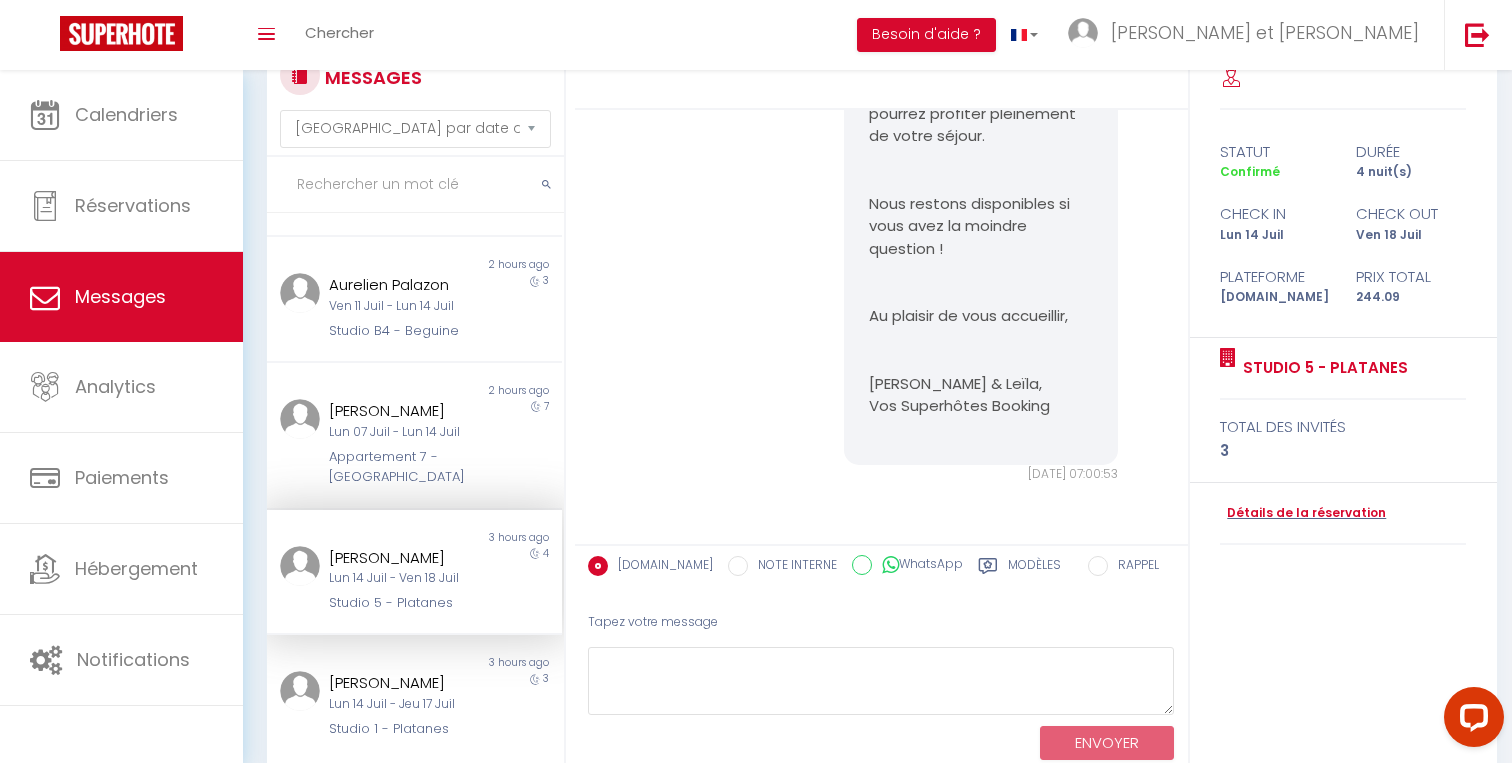 scroll, scrollTop: 1973, scrollLeft: 0, axis: vertical 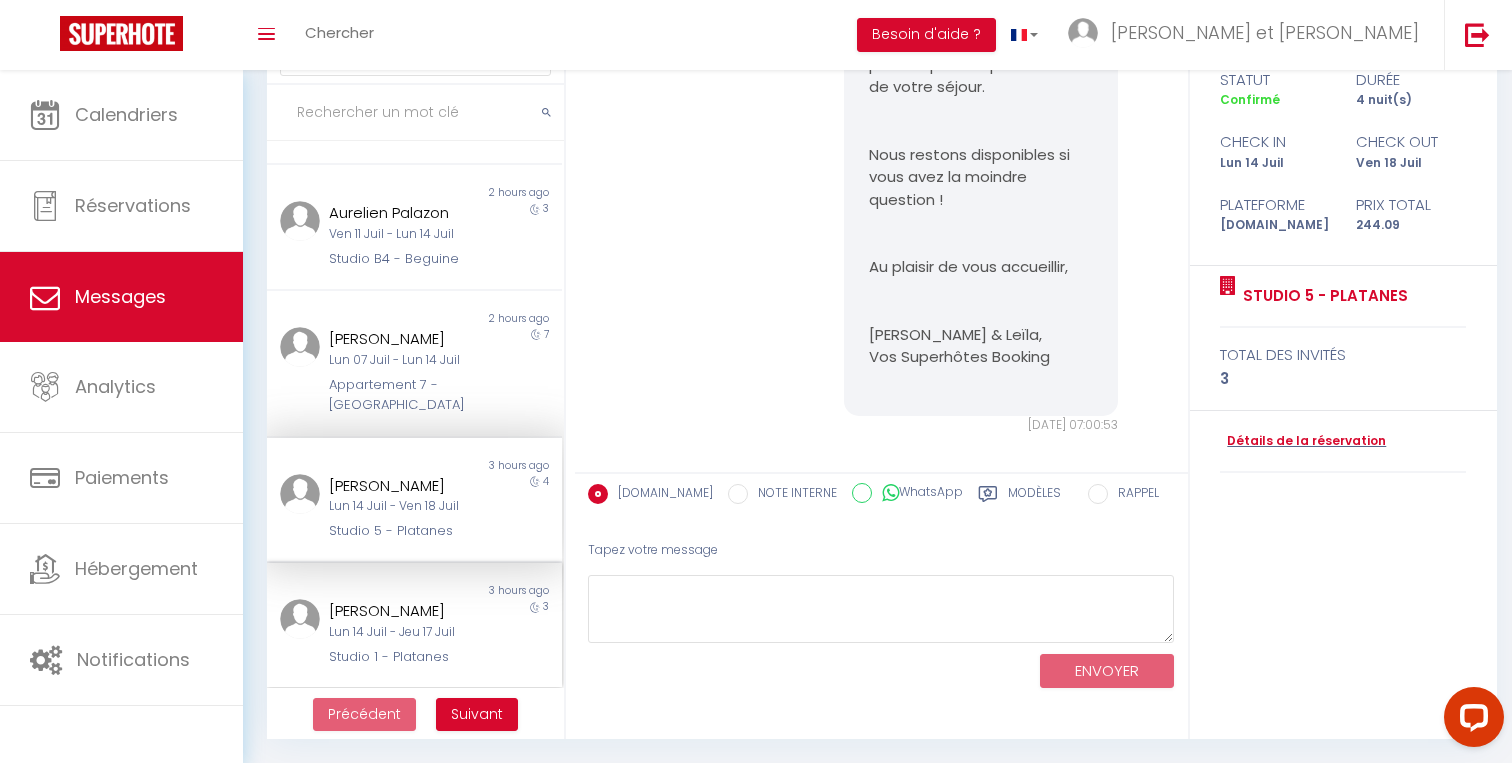click on "[PERSON_NAME]" at bounding box center [402, 611] 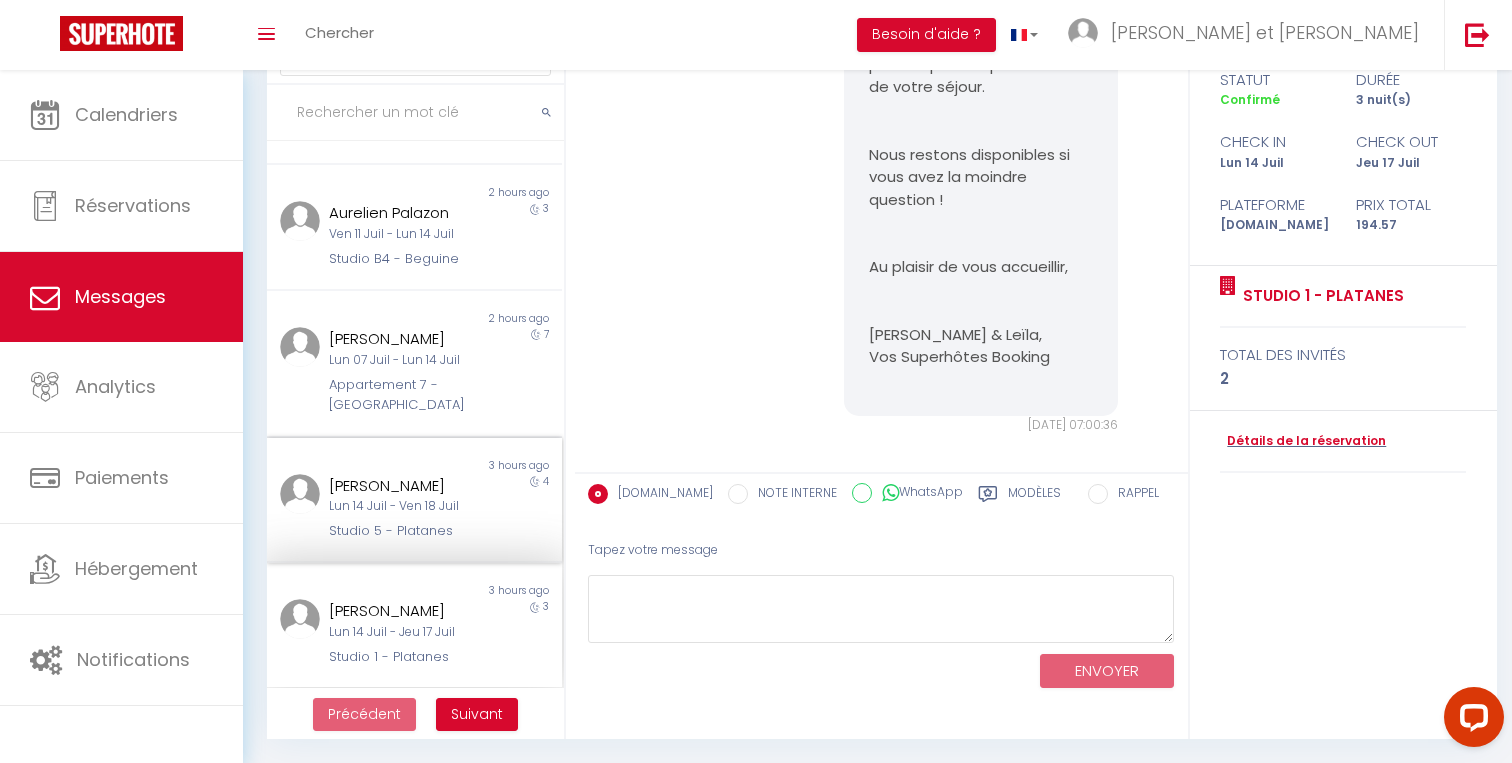 click on "[PERSON_NAME]" at bounding box center [402, 486] 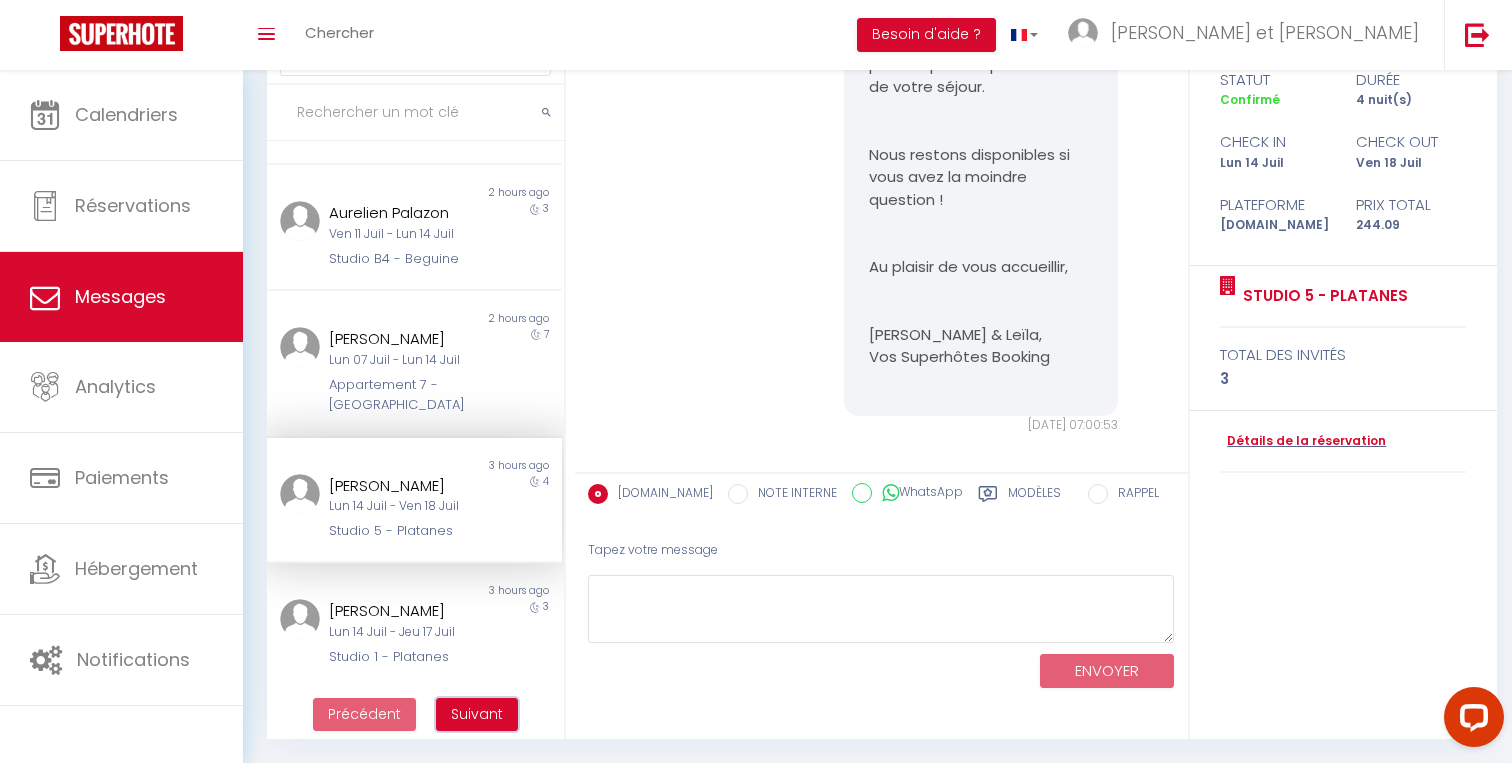 click on "Suivant" at bounding box center [477, 714] 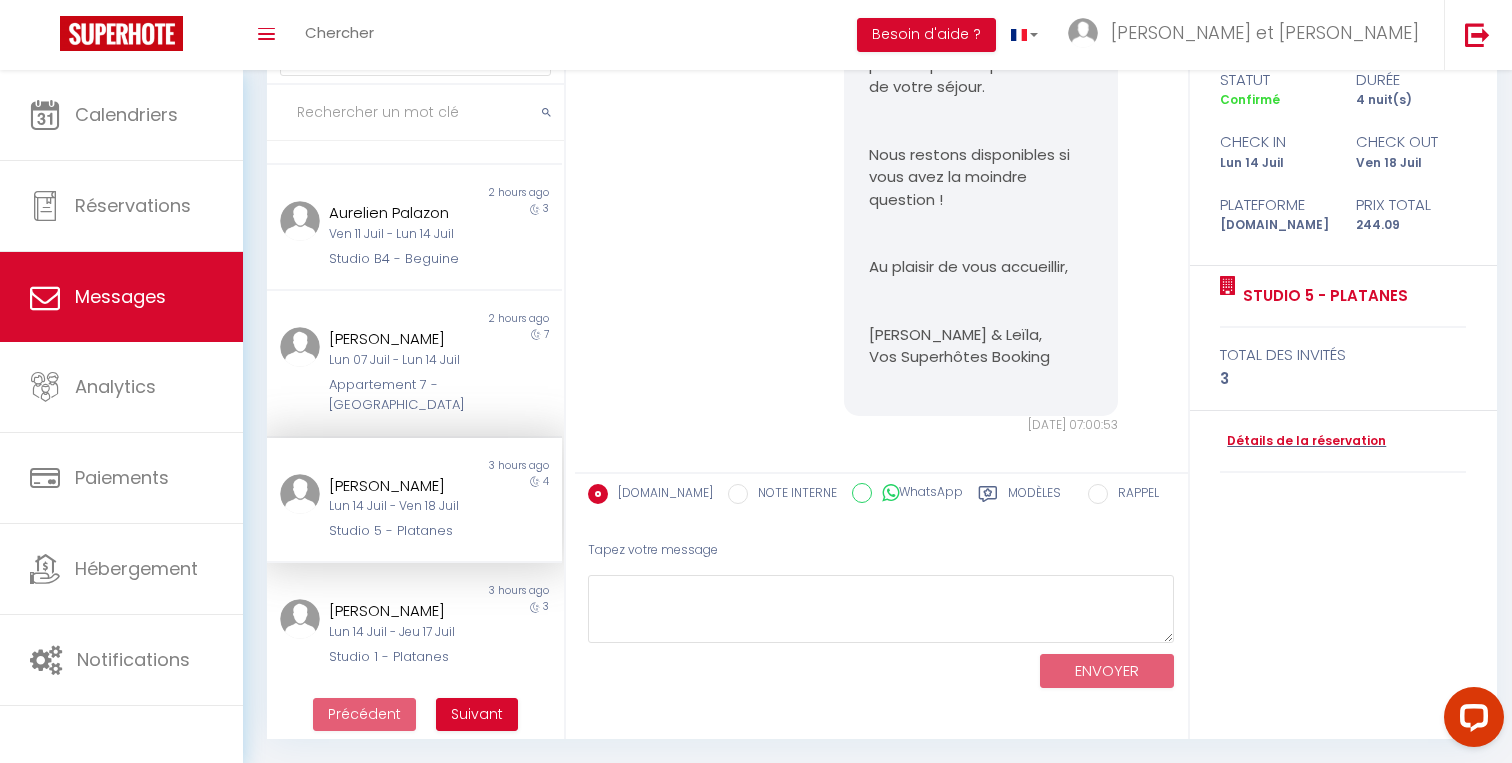 scroll, scrollTop: 70, scrollLeft: 0, axis: vertical 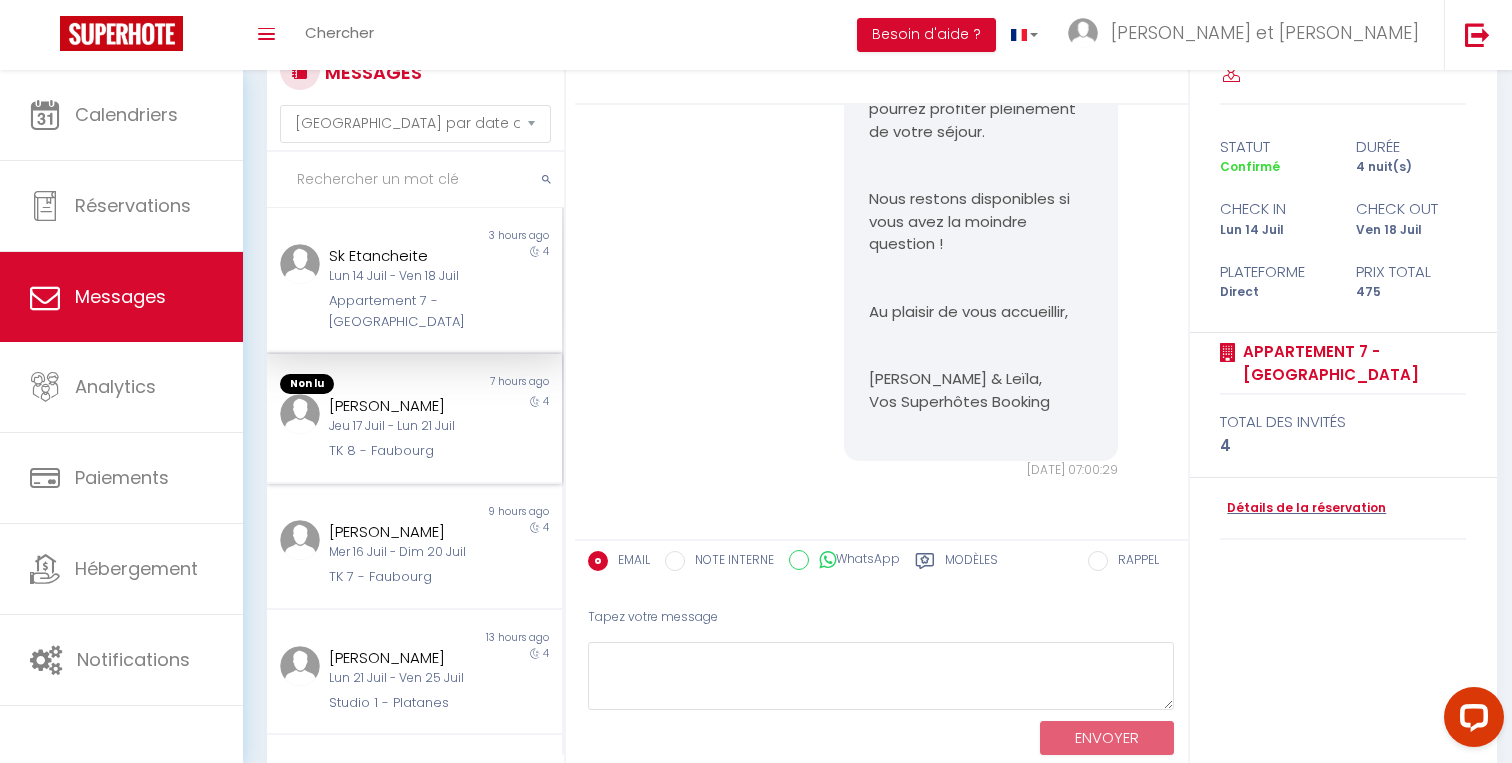 click on "[PERSON_NAME]" at bounding box center [402, 406] 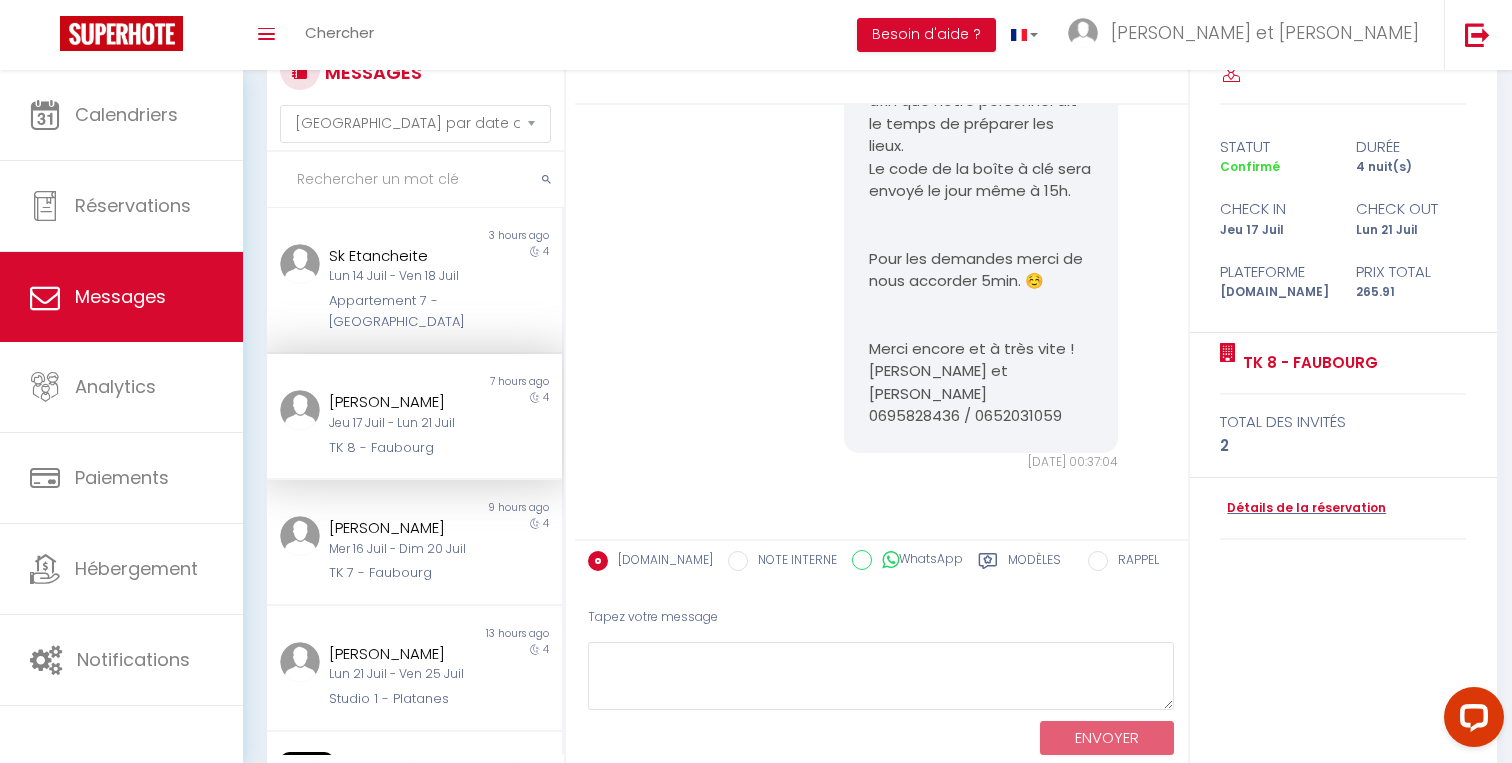 scroll, scrollTop: 378, scrollLeft: 0, axis: vertical 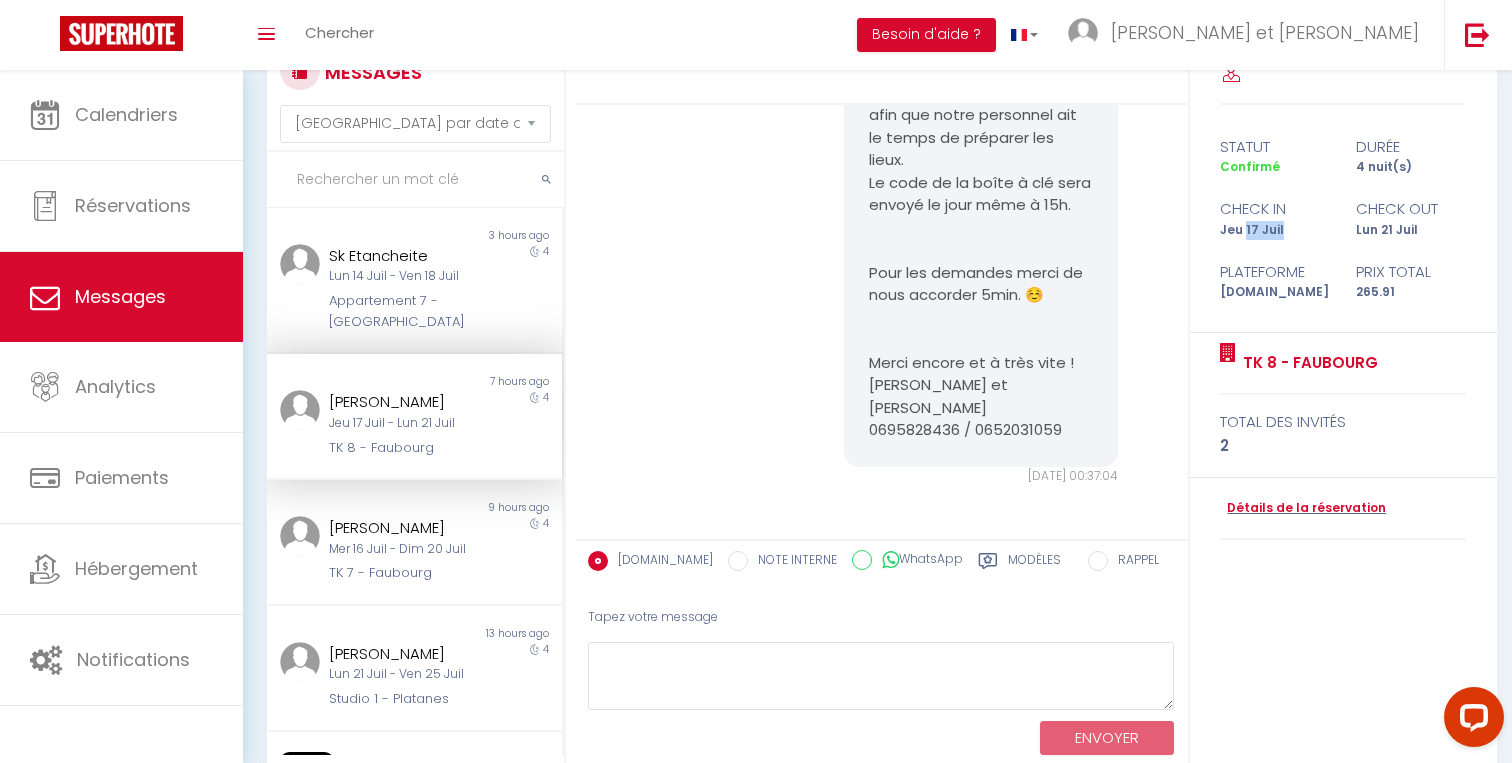 drag, startPoint x: 1245, startPoint y: 231, endPoint x: 1294, endPoint y: 231, distance: 49 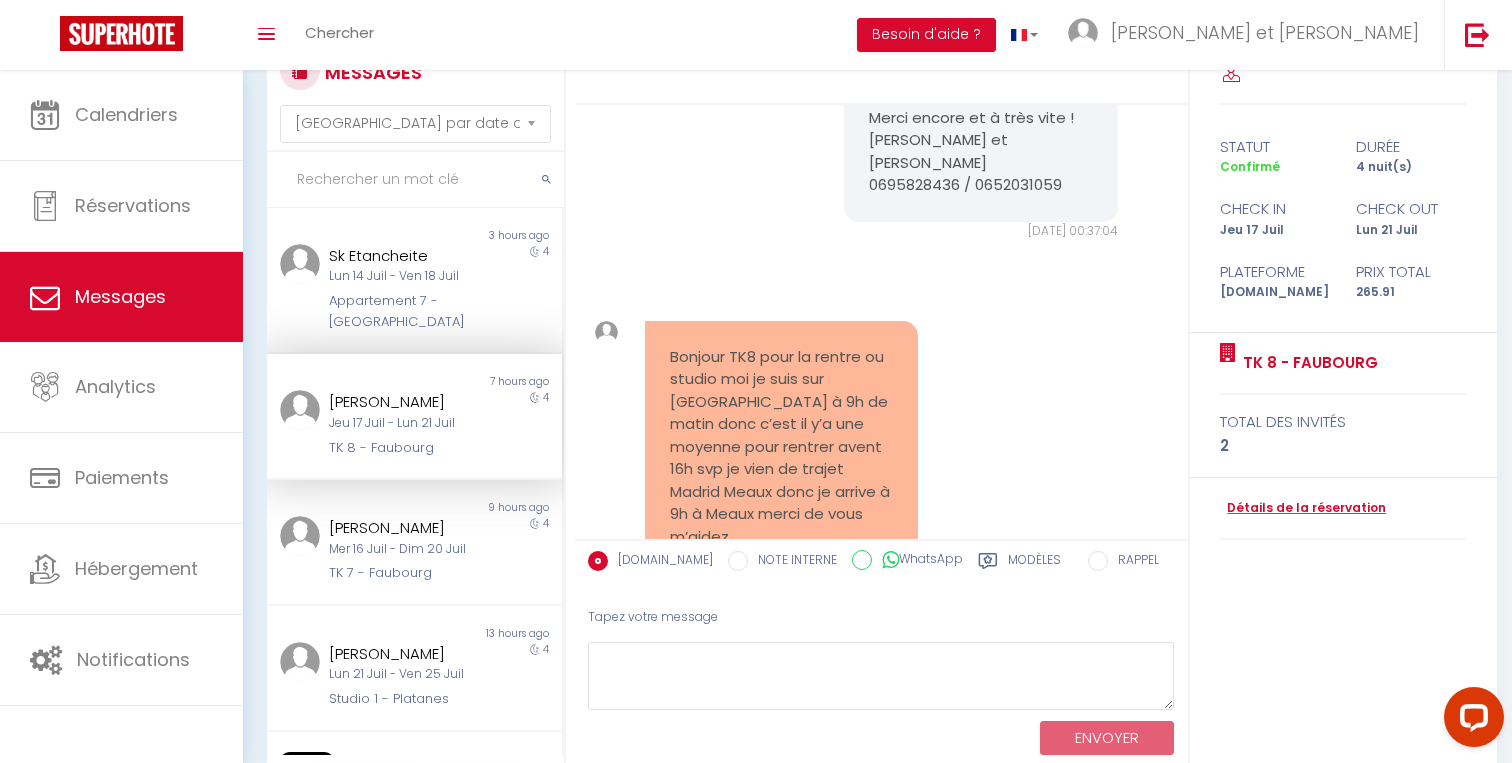 scroll, scrollTop: 691, scrollLeft: 0, axis: vertical 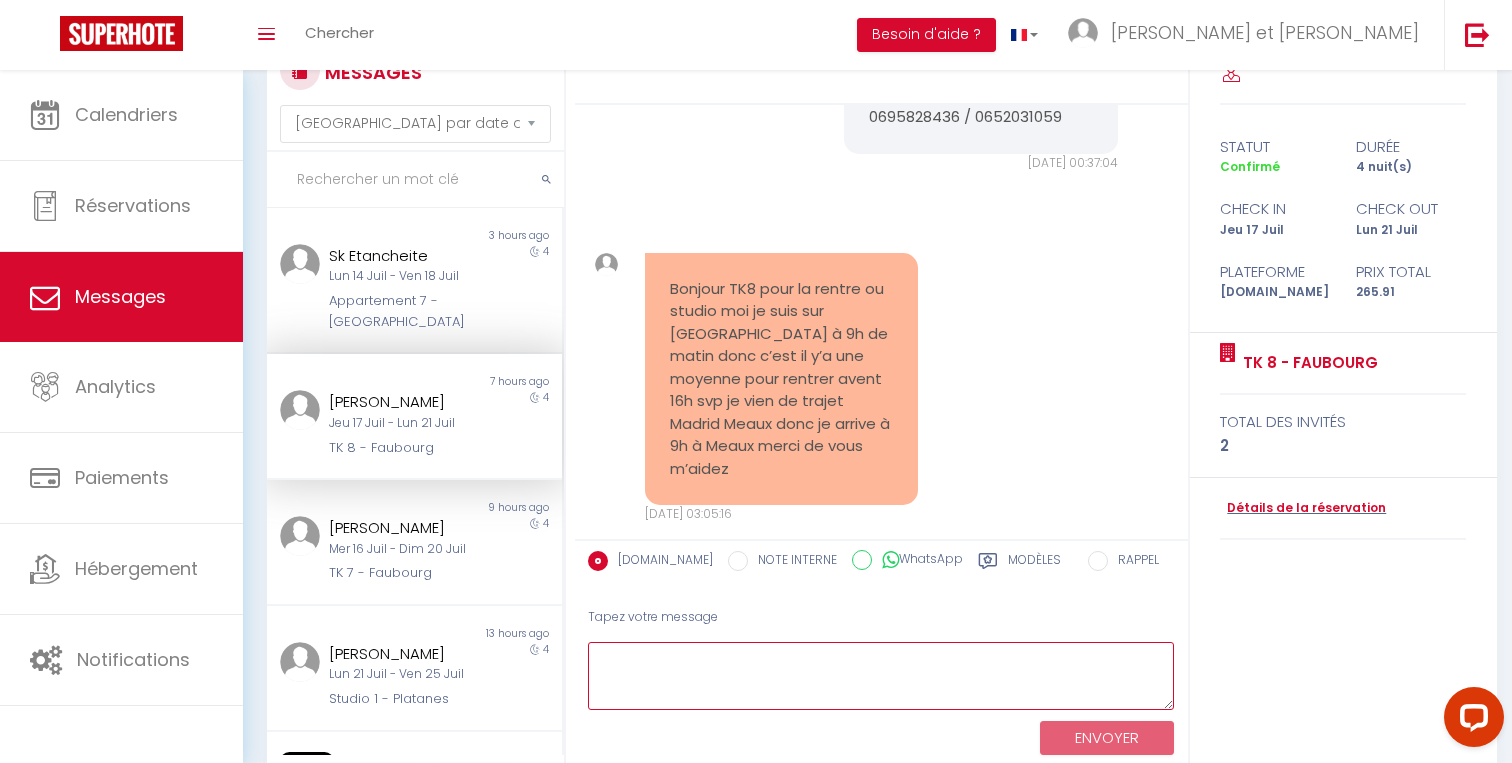 click at bounding box center (881, 676) 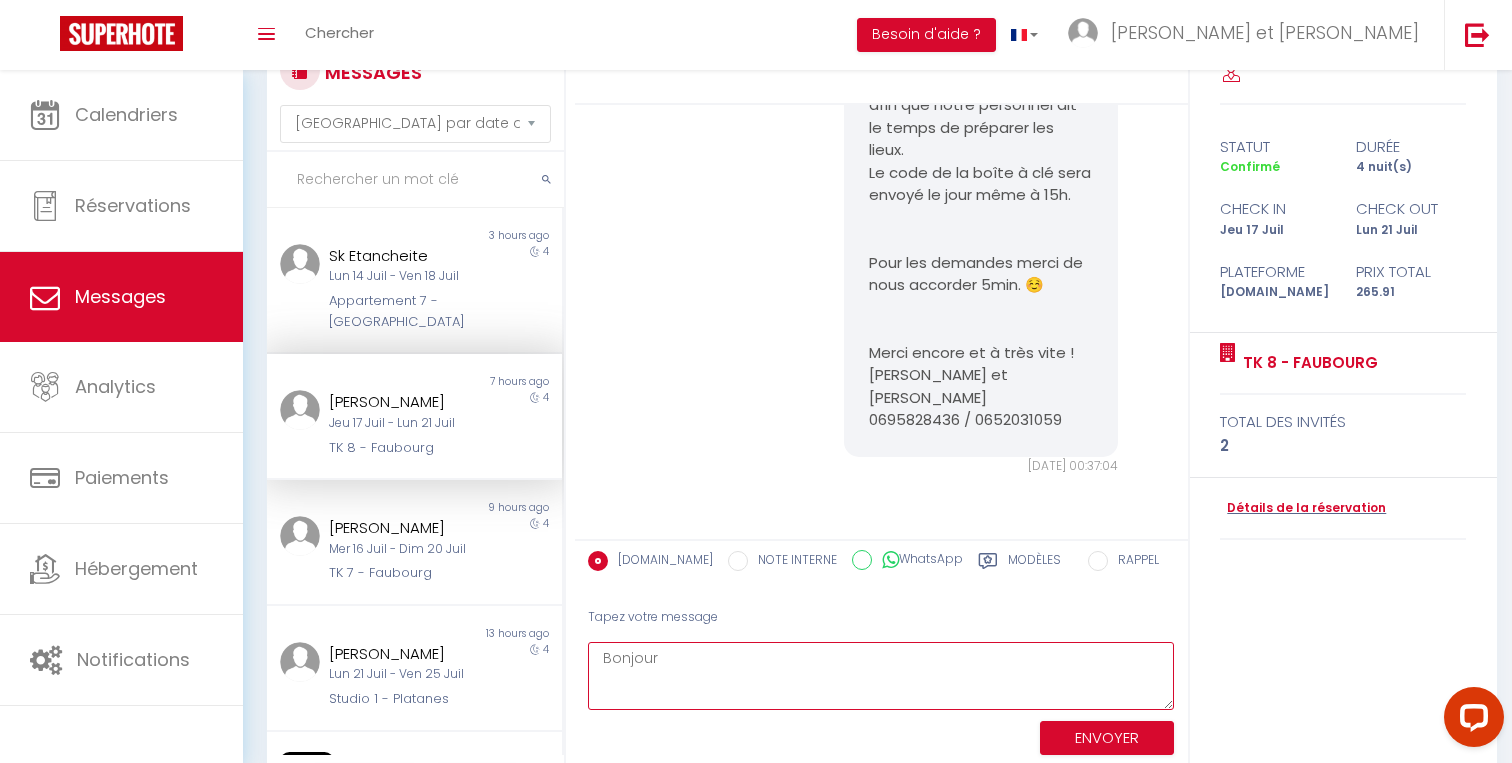 scroll, scrollTop: 0, scrollLeft: 0, axis: both 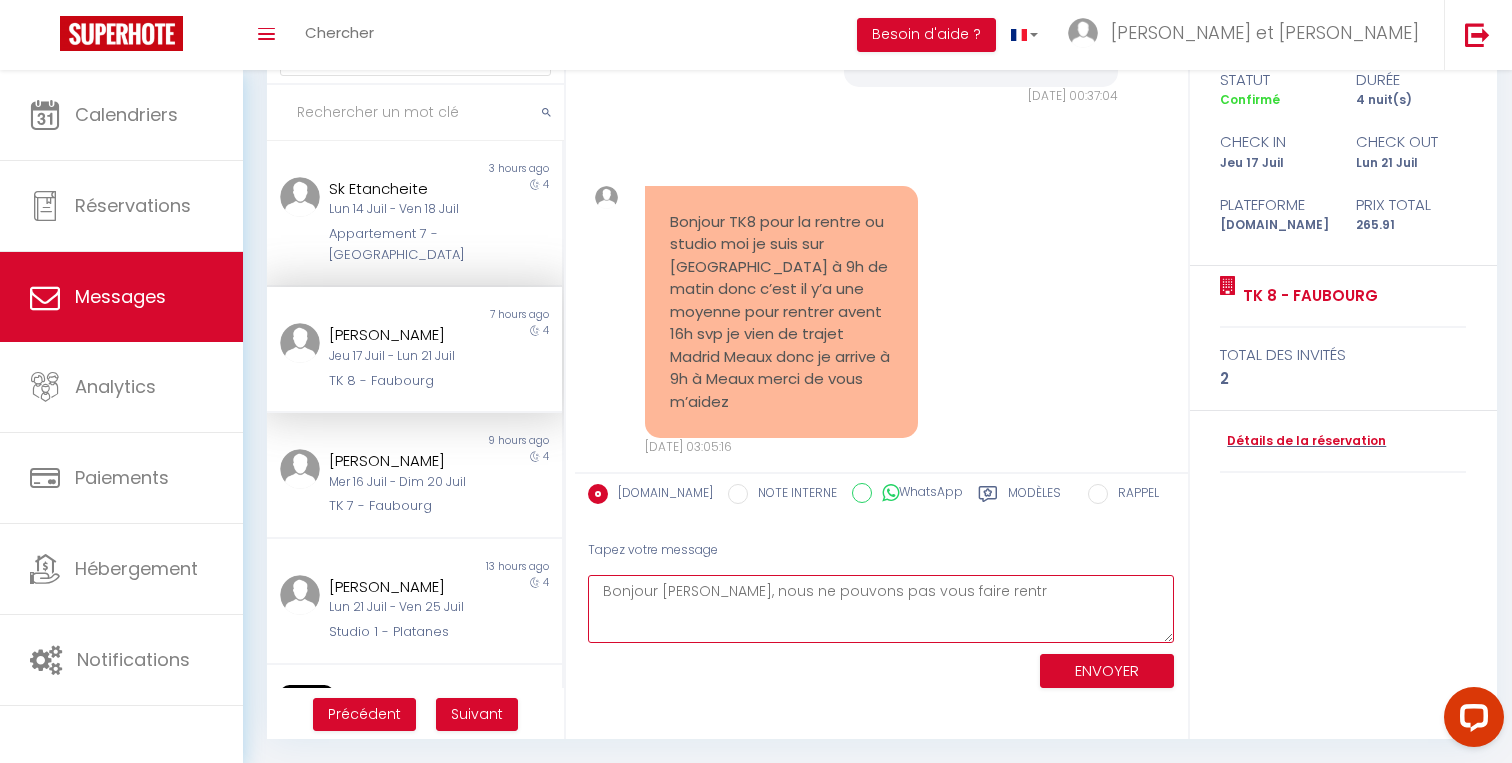 drag, startPoint x: 1001, startPoint y: 590, endPoint x: 977, endPoint y: 588, distance: 24.083189 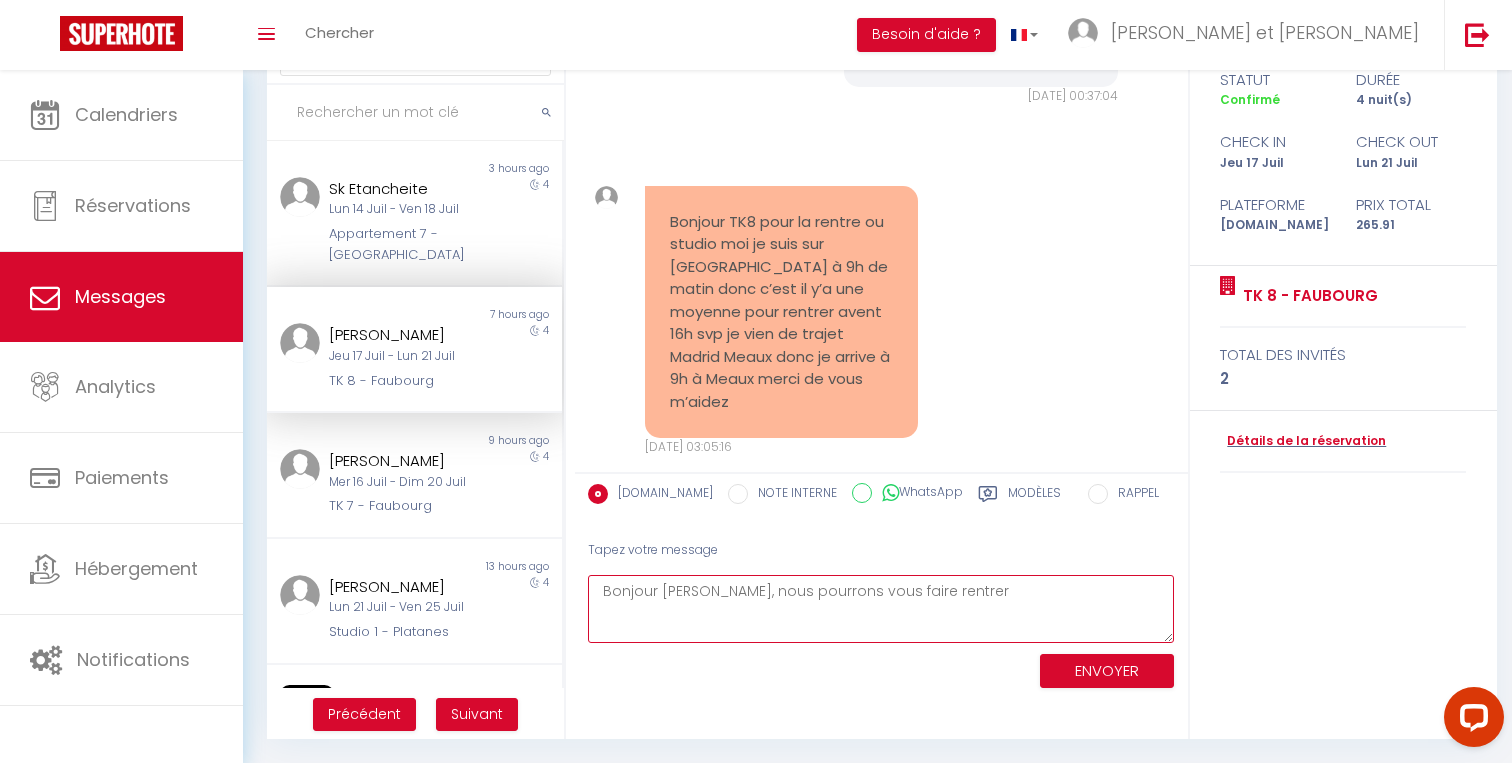 drag, startPoint x: 781, startPoint y: 590, endPoint x: 1041, endPoint y: 590, distance: 260 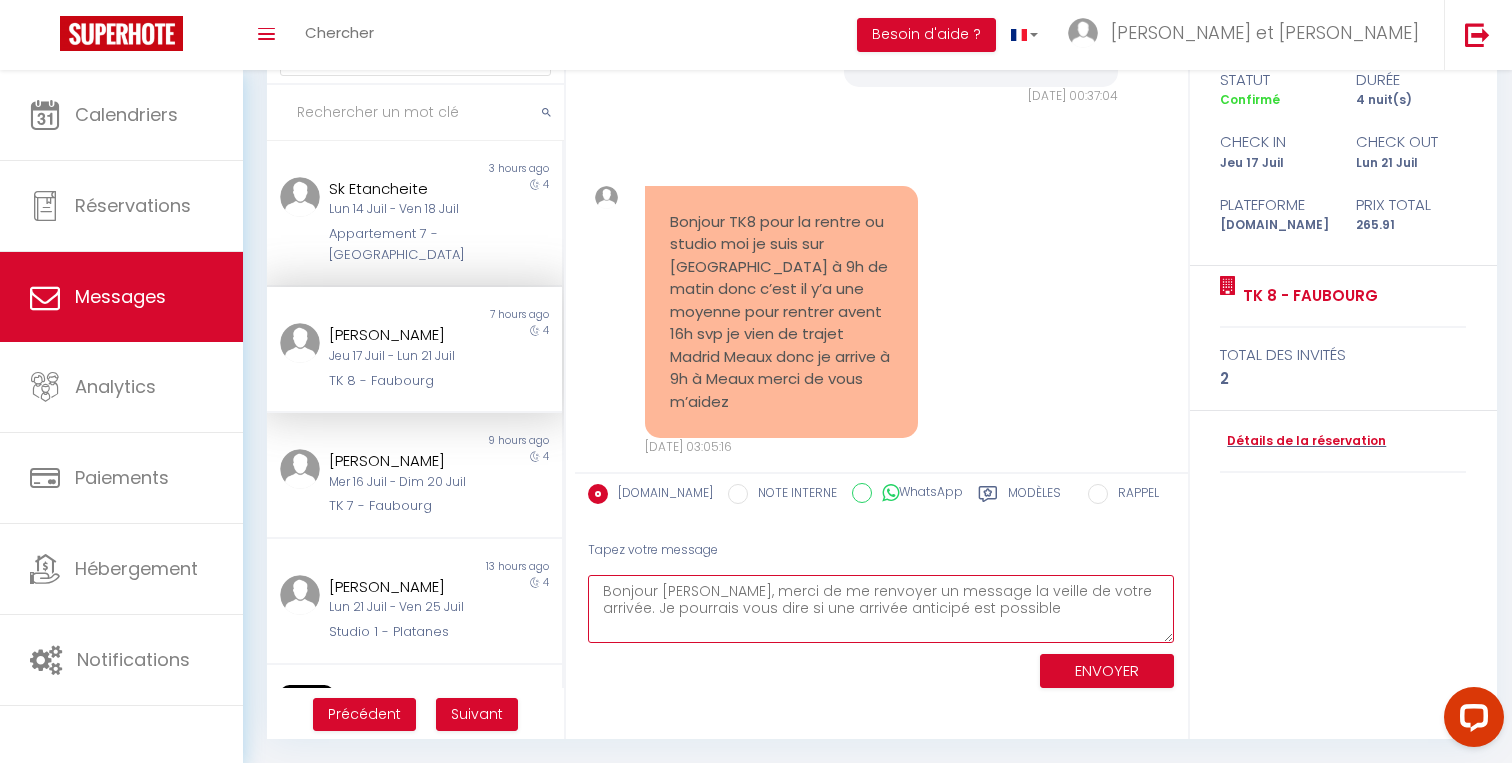 drag, startPoint x: 677, startPoint y: 608, endPoint x: 569, endPoint y: 608, distance: 108 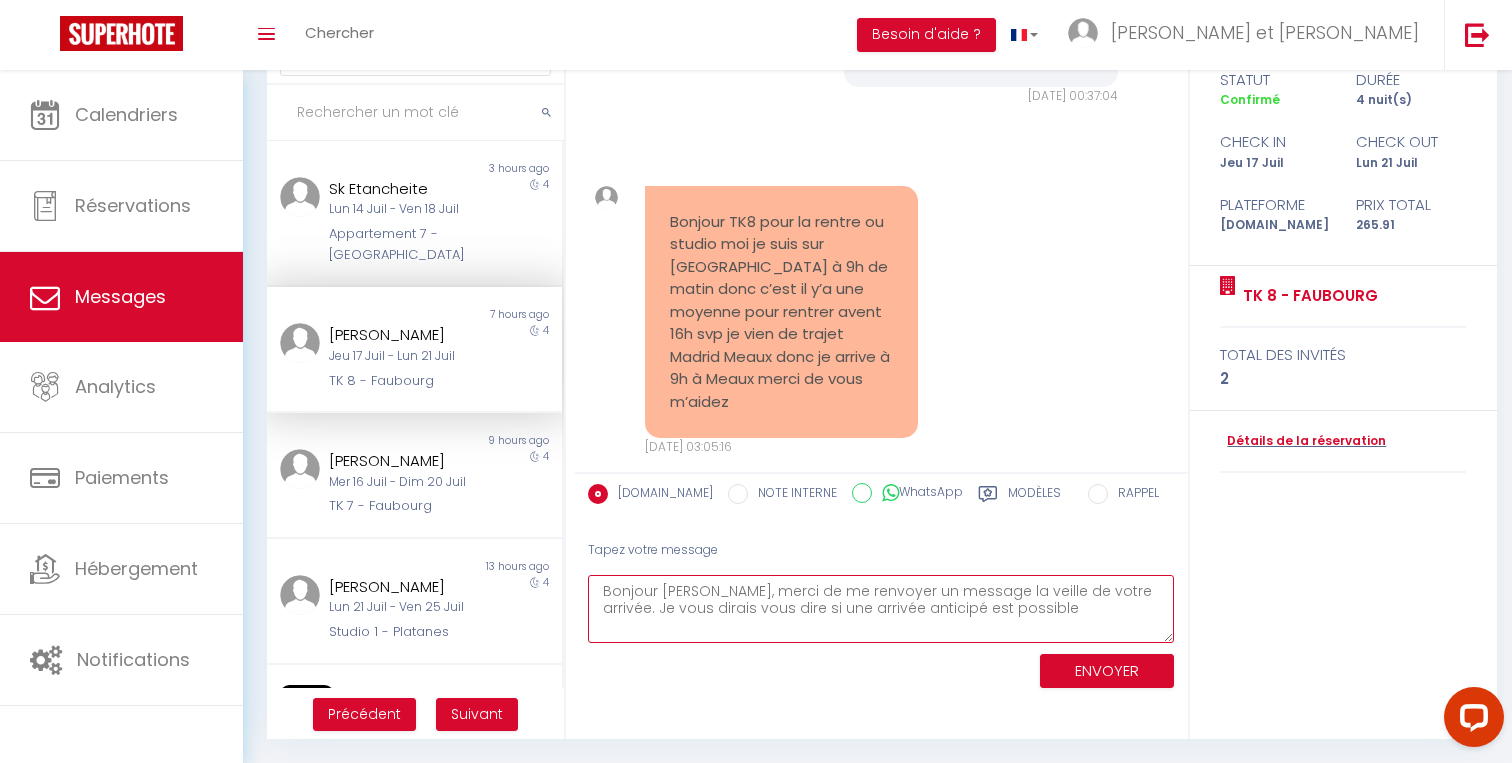 drag, startPoint x: 766, startPoint y: 606, endPoint x: 719, endPoint y: 606, distance: 47 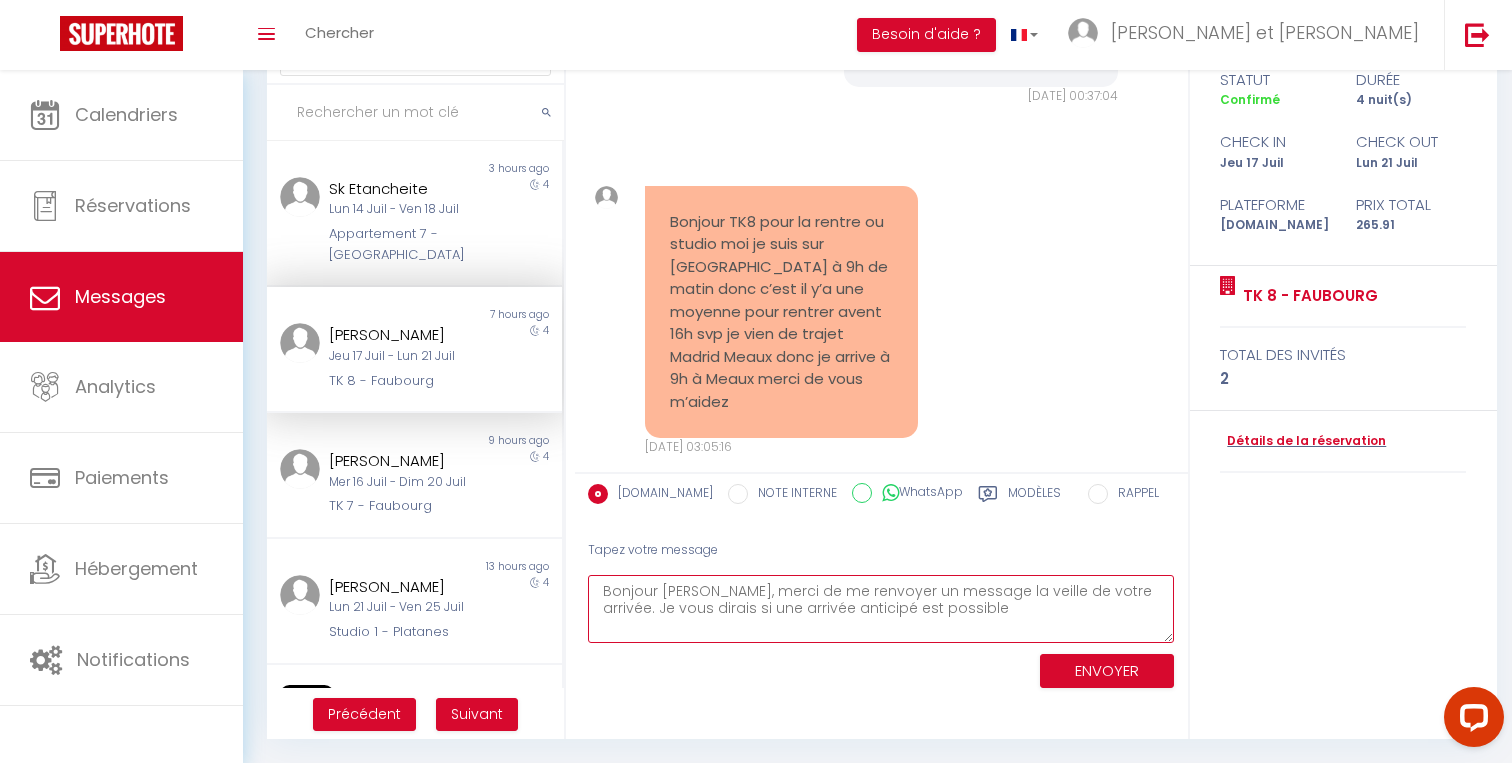 click on "Bonjour Oussama, merci de me renvoyer un message la veille de votre arrivée. Je vous dirais si une arrivée anticipé est possible" at bounding box center [881, 609] 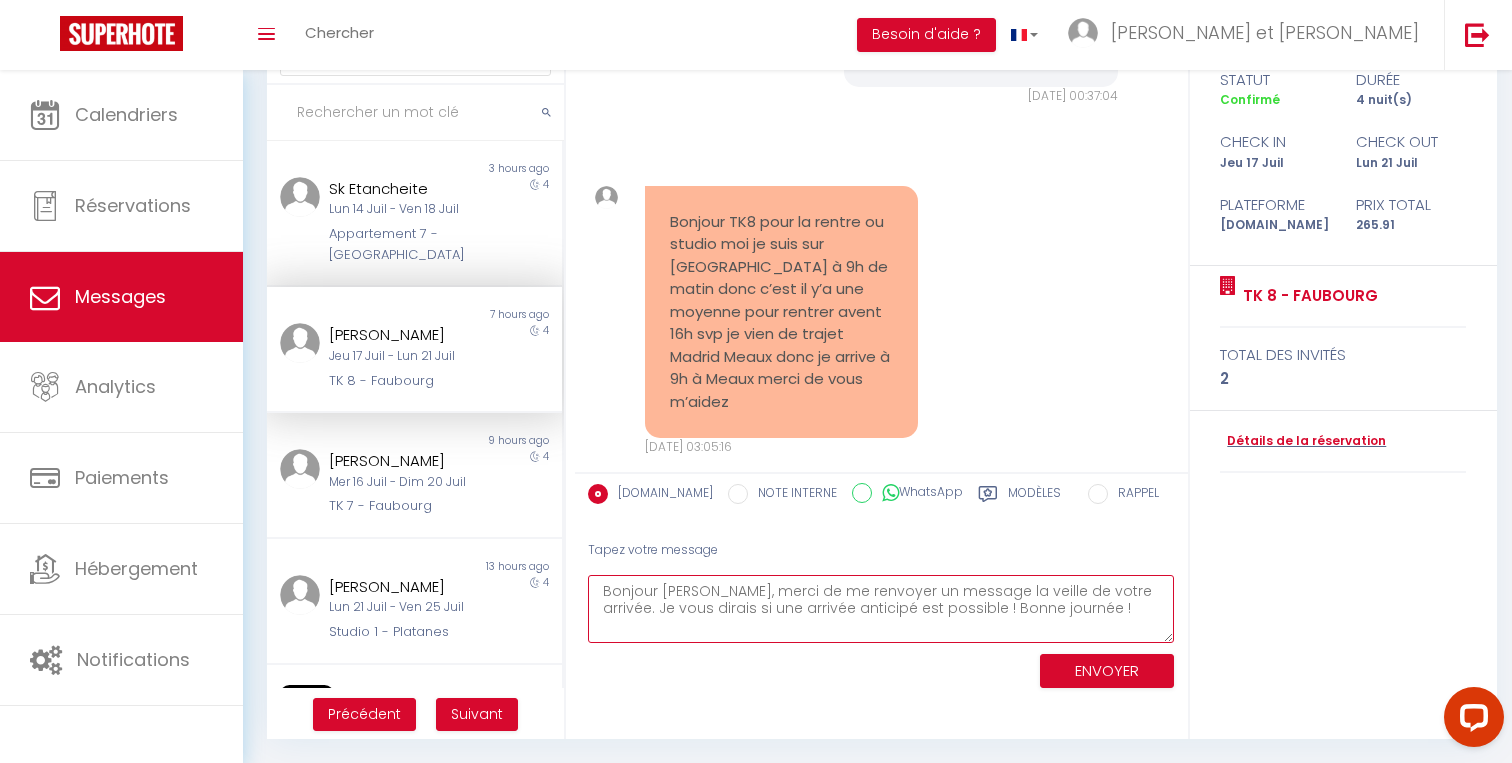type on "Bonjour Oussama, merci de me renvoyer un message la veille de votre arrivée. Je vous dirais si une arrivée anticipé est possible ! Bonne journée !" 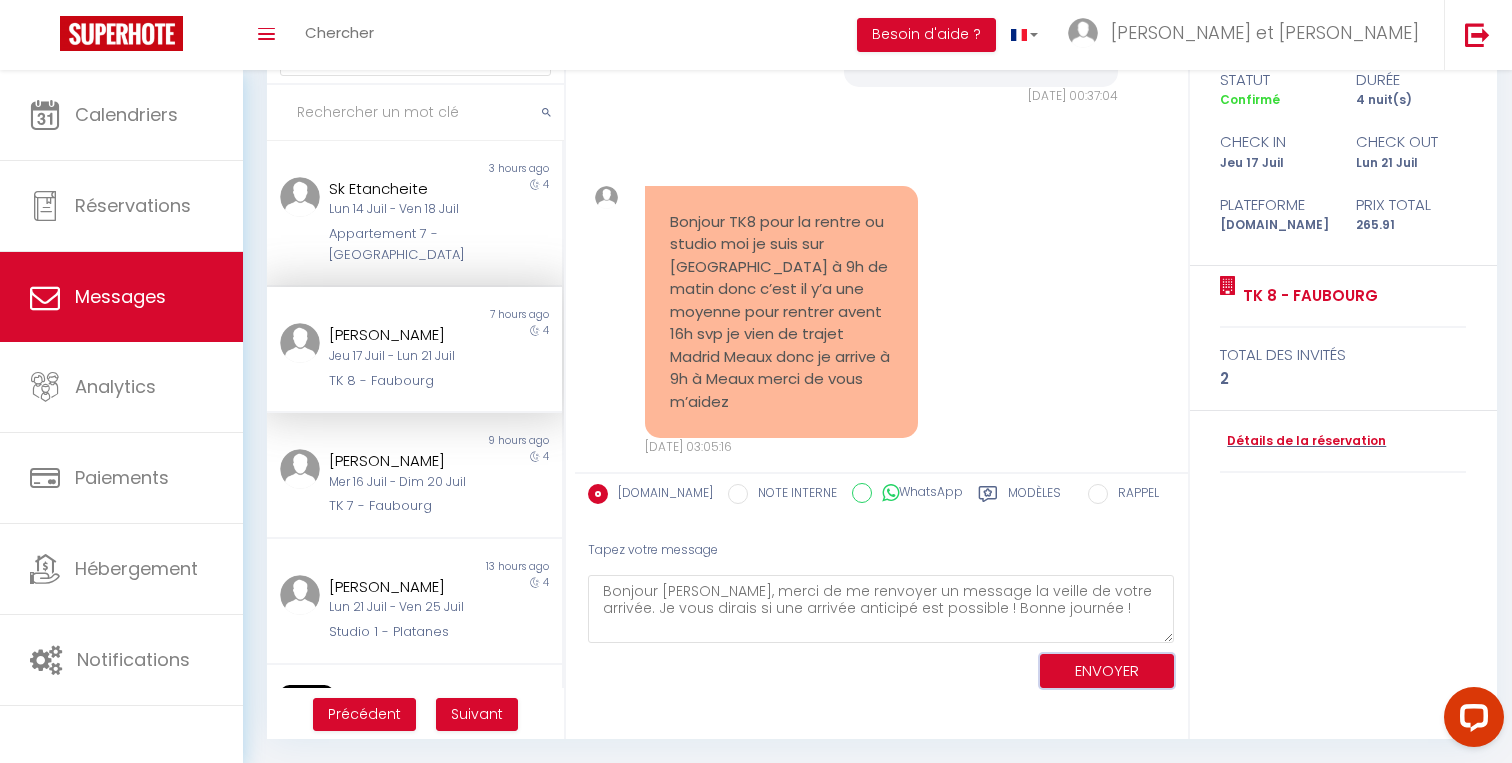 click on "ENVOYER" at bounding box center [1107, 671] 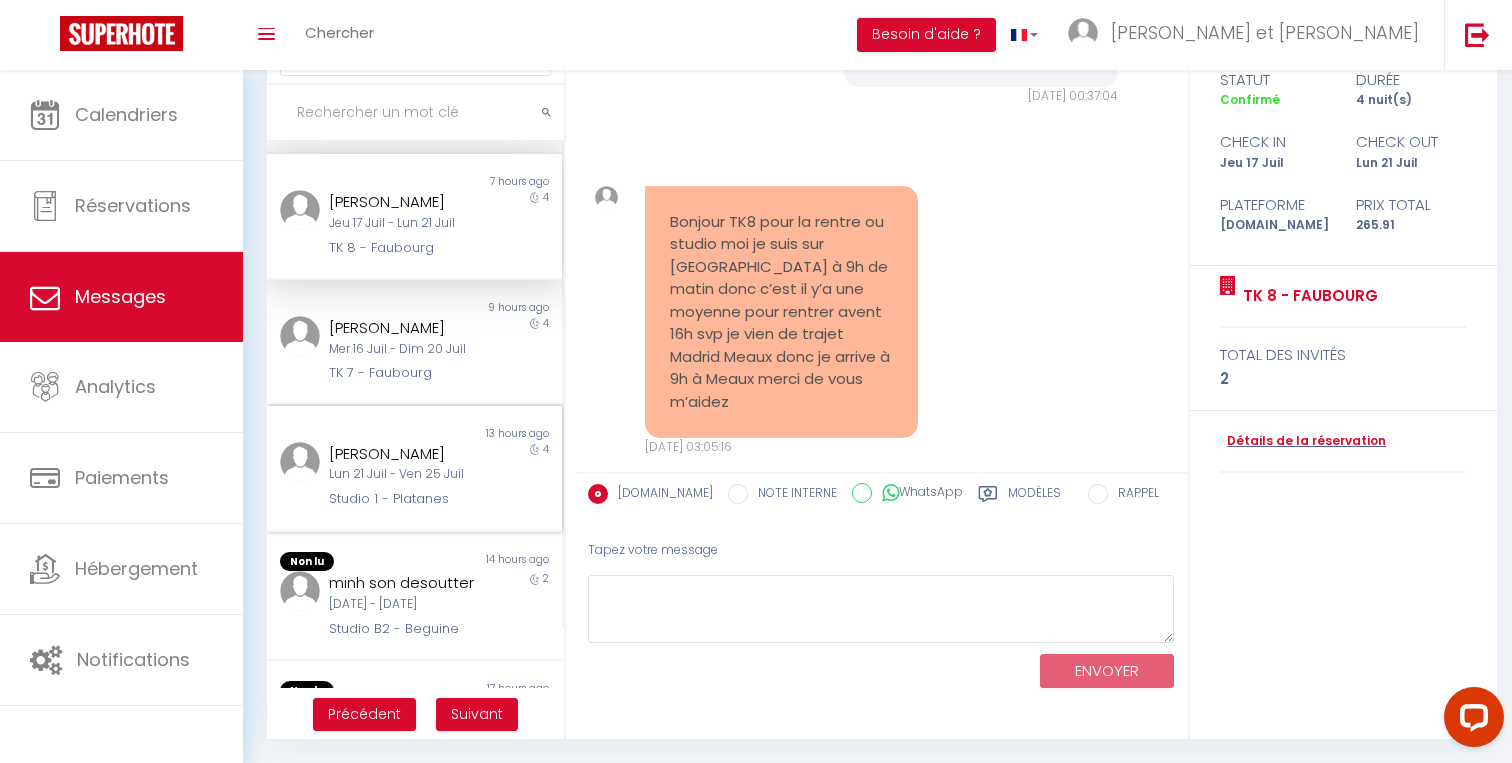 scroll, scrollTop: 192, scrollLeft: 0, axis: vertical 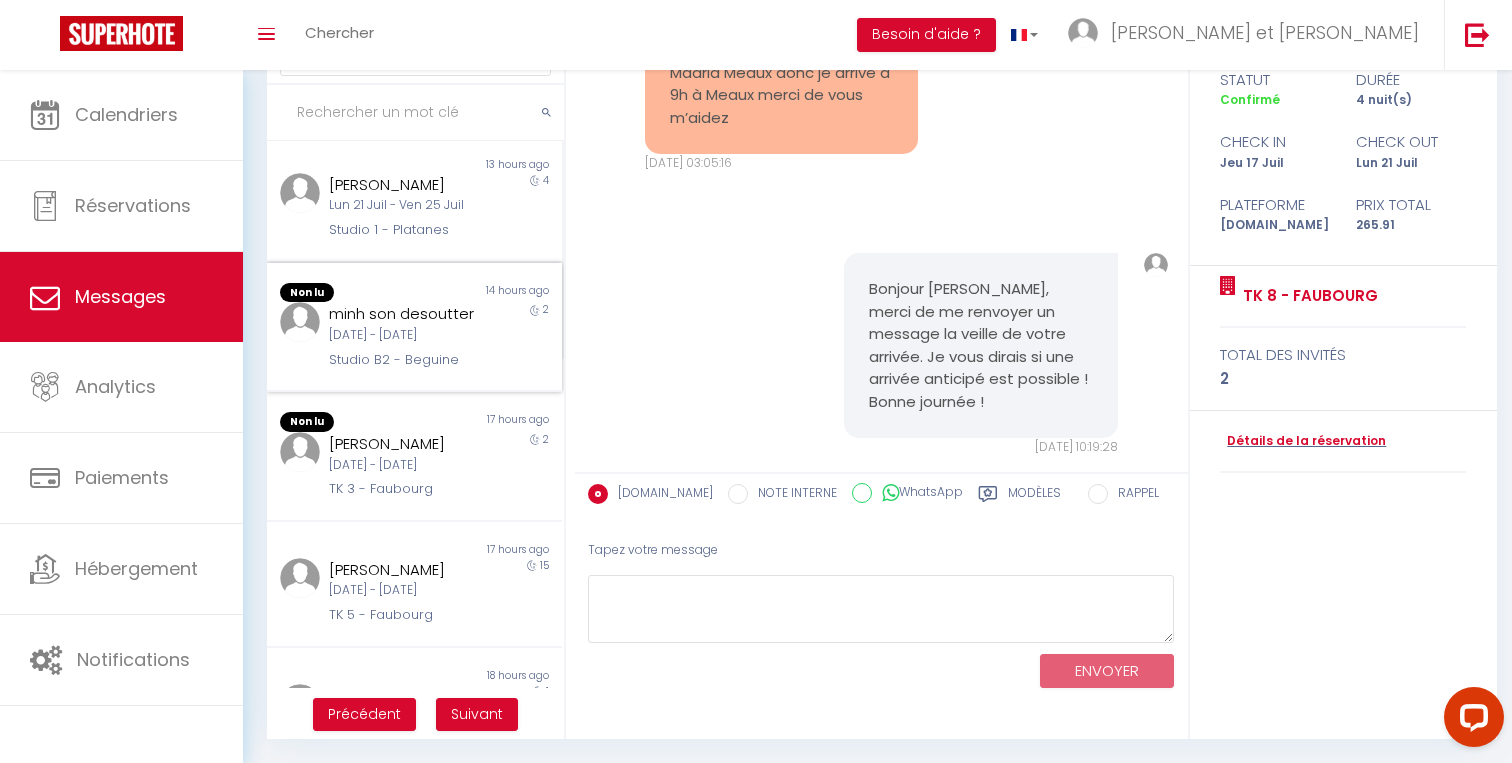 click on "minh son desoutter" at bounding box center [402, 314] 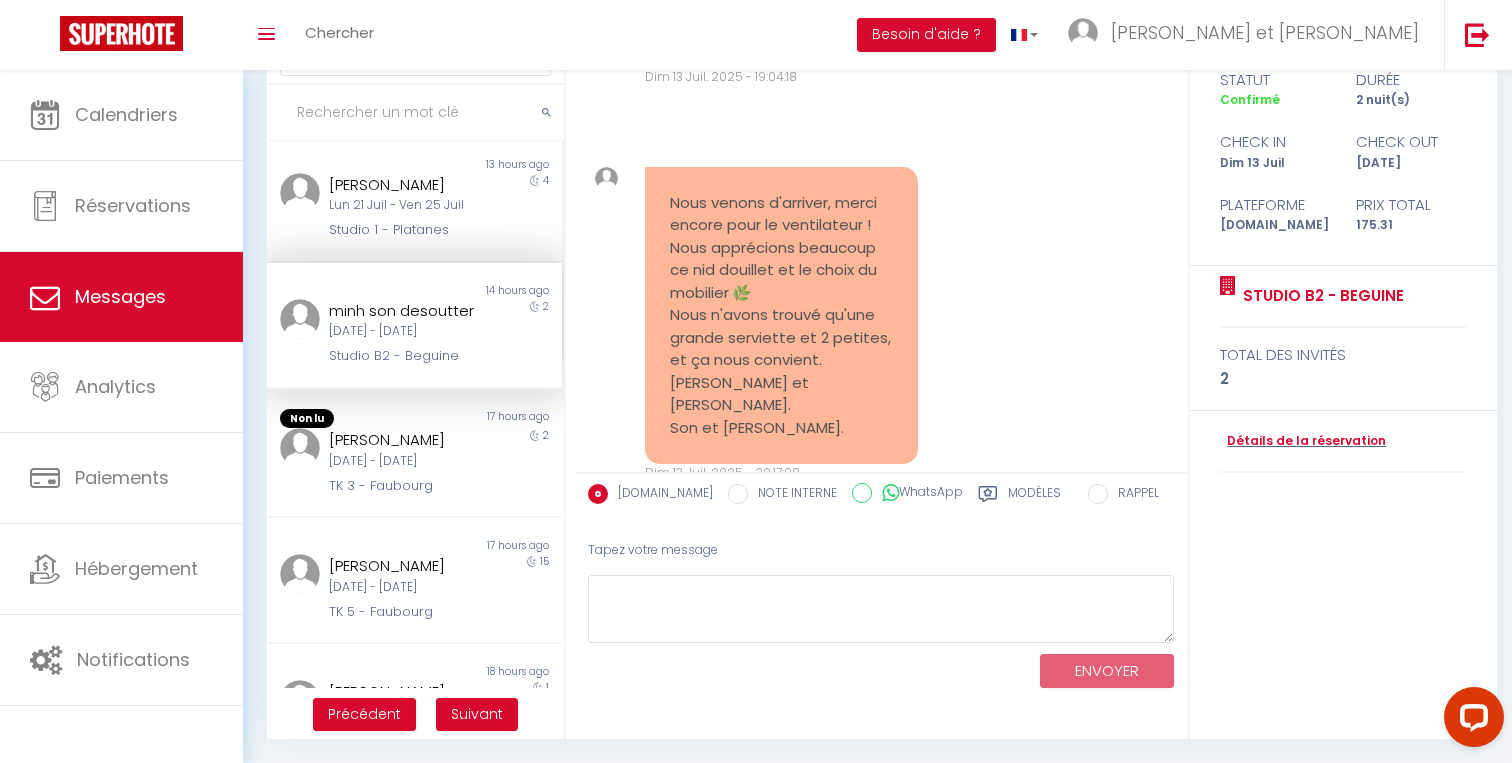 scroll, scrollTop: 5821, scrollLeft: 0, axis: vertical 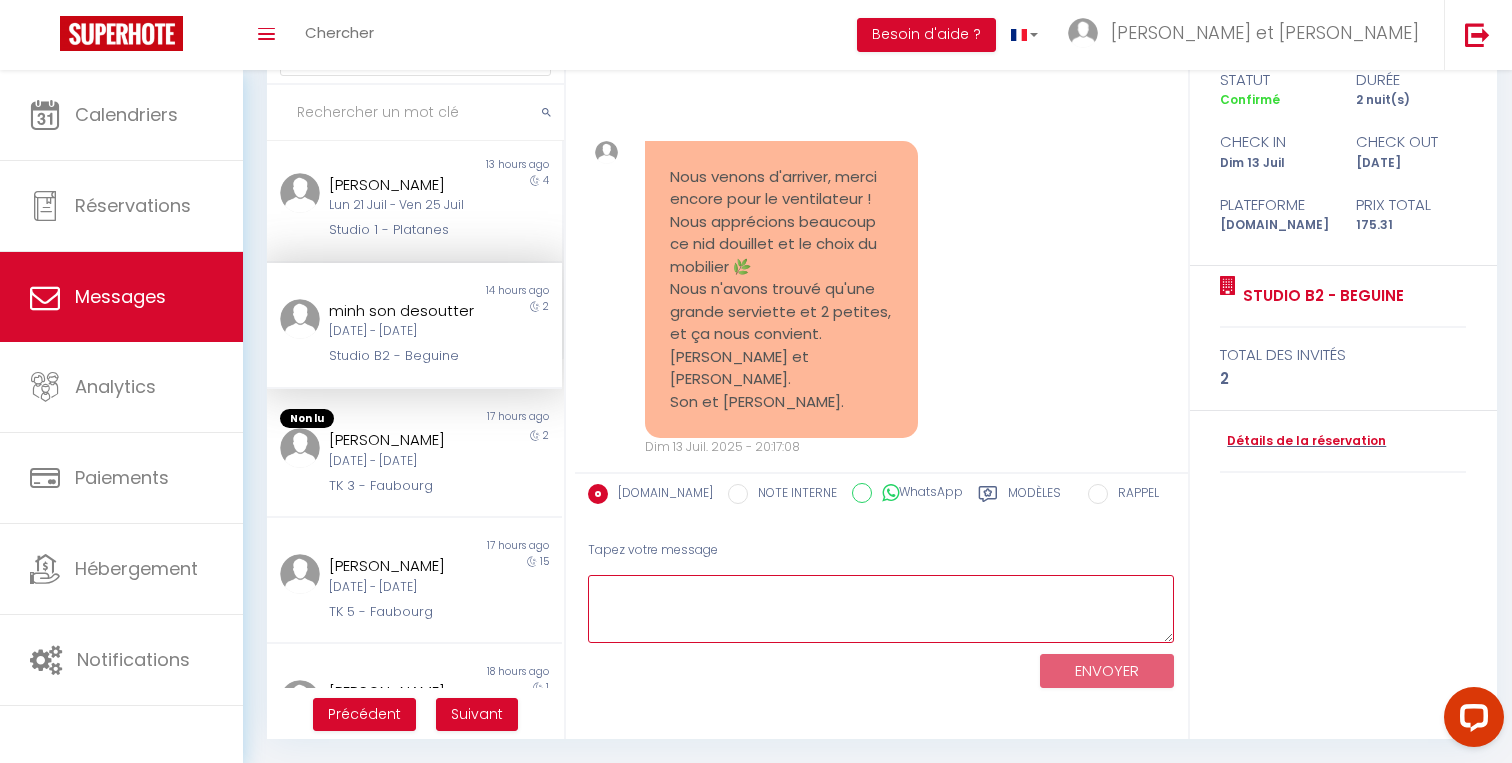 click at bounding box center (881, 609) 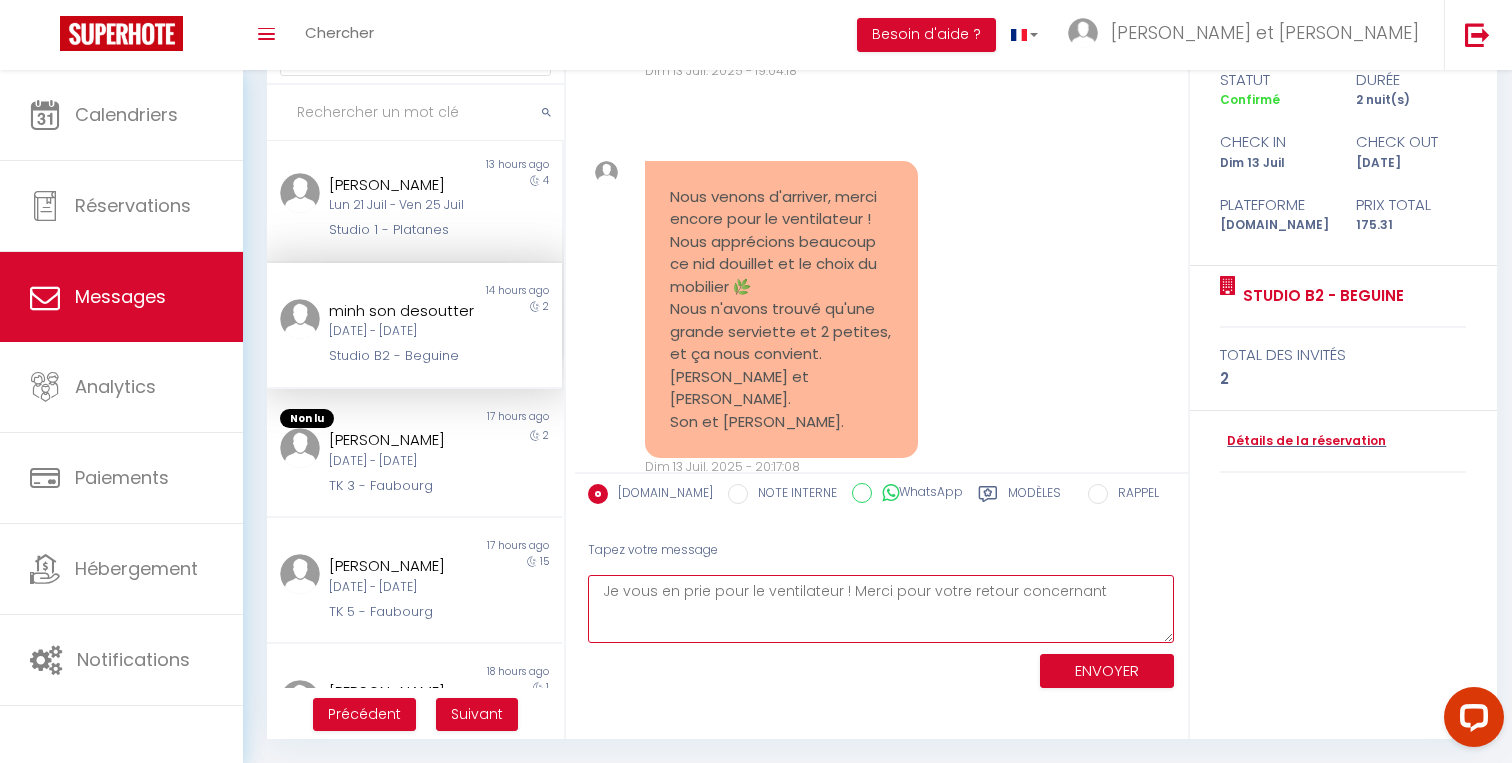 scroll, scrollTop: 5821, scrollLeft: 0, axis: vertical 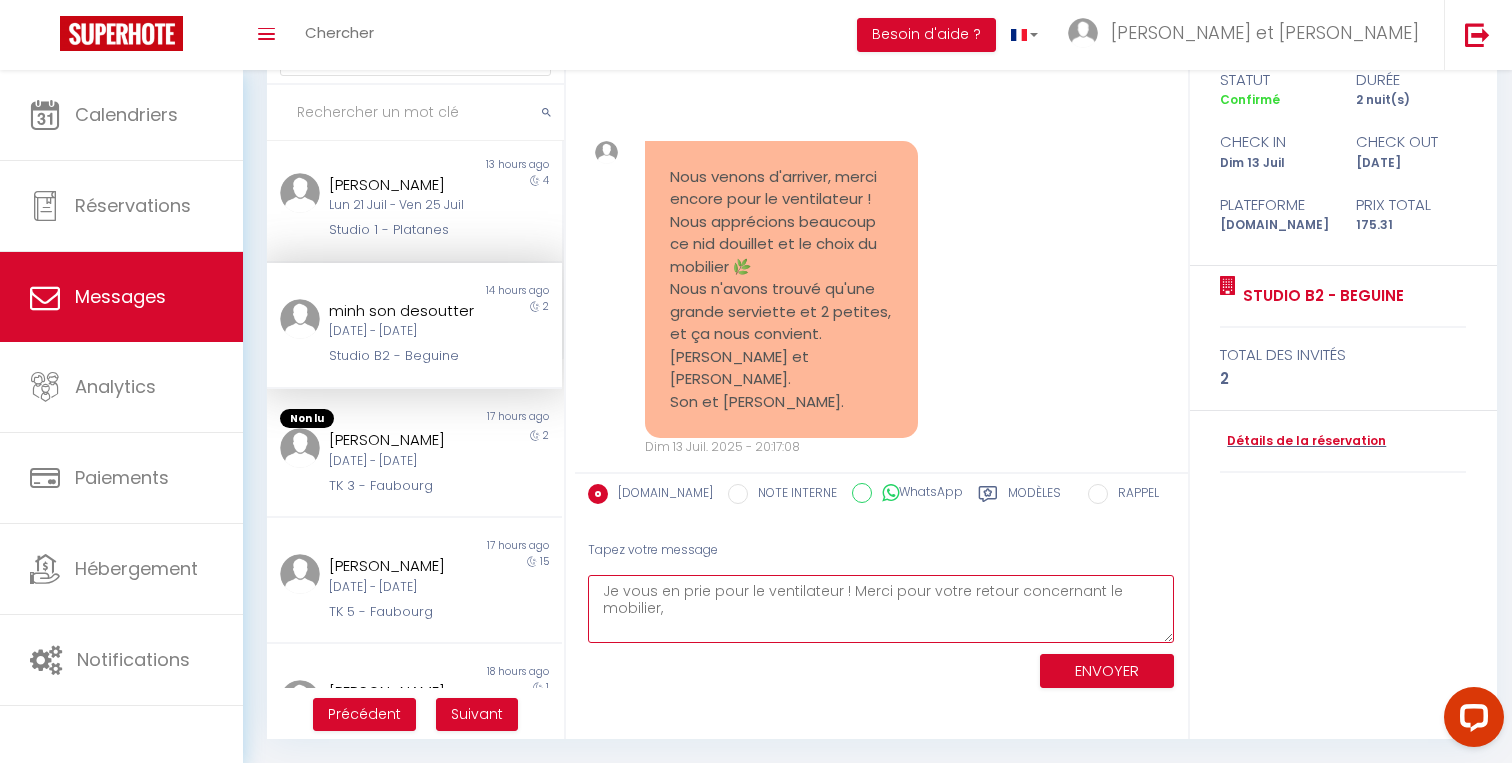 click on "Je vous en prie pour le ventilateur ! Merci pour votre retour concernant le mobilier," at bounding box center [881, 609] 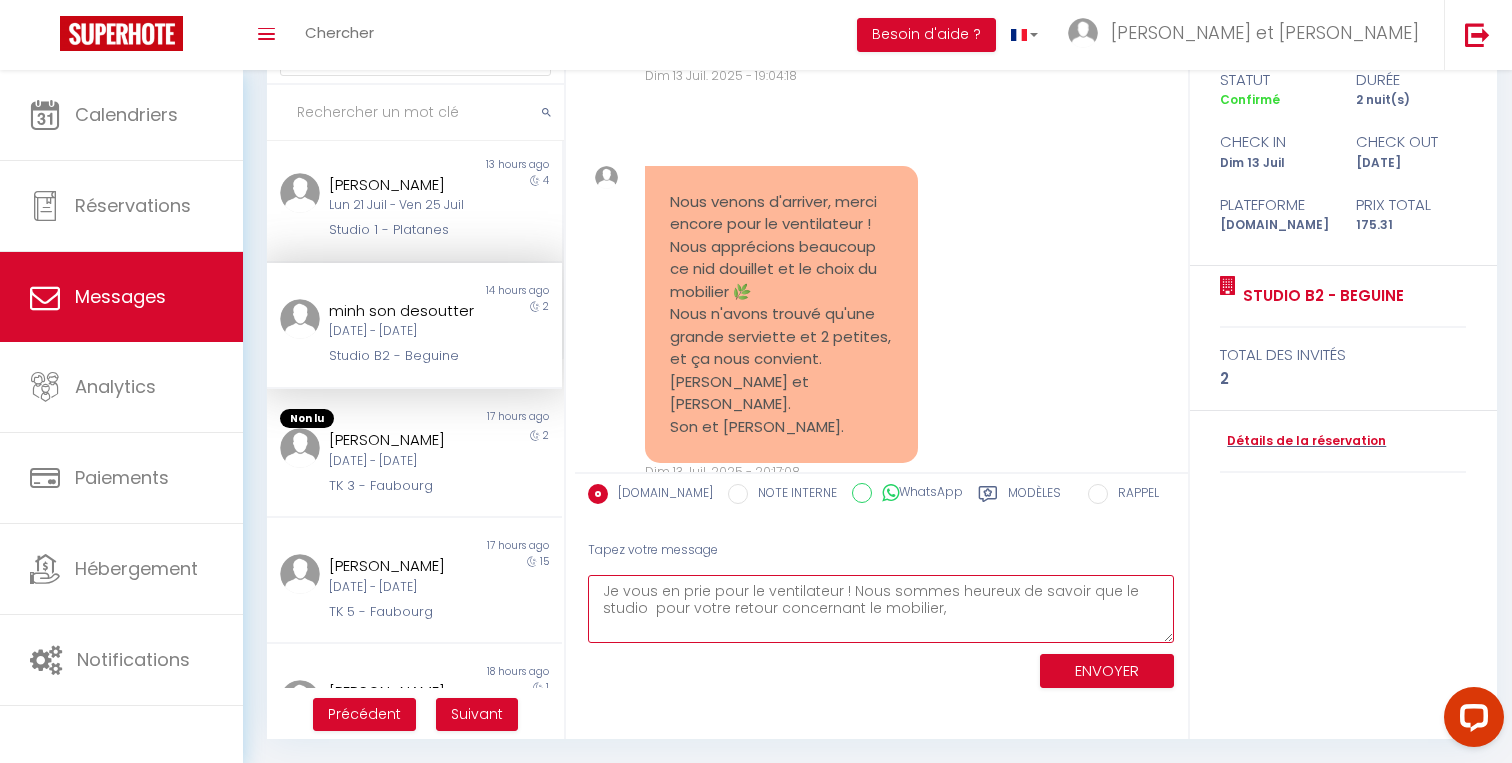 scroll, scrollTop: 5798, scrollLeft: 0, axis: vertical 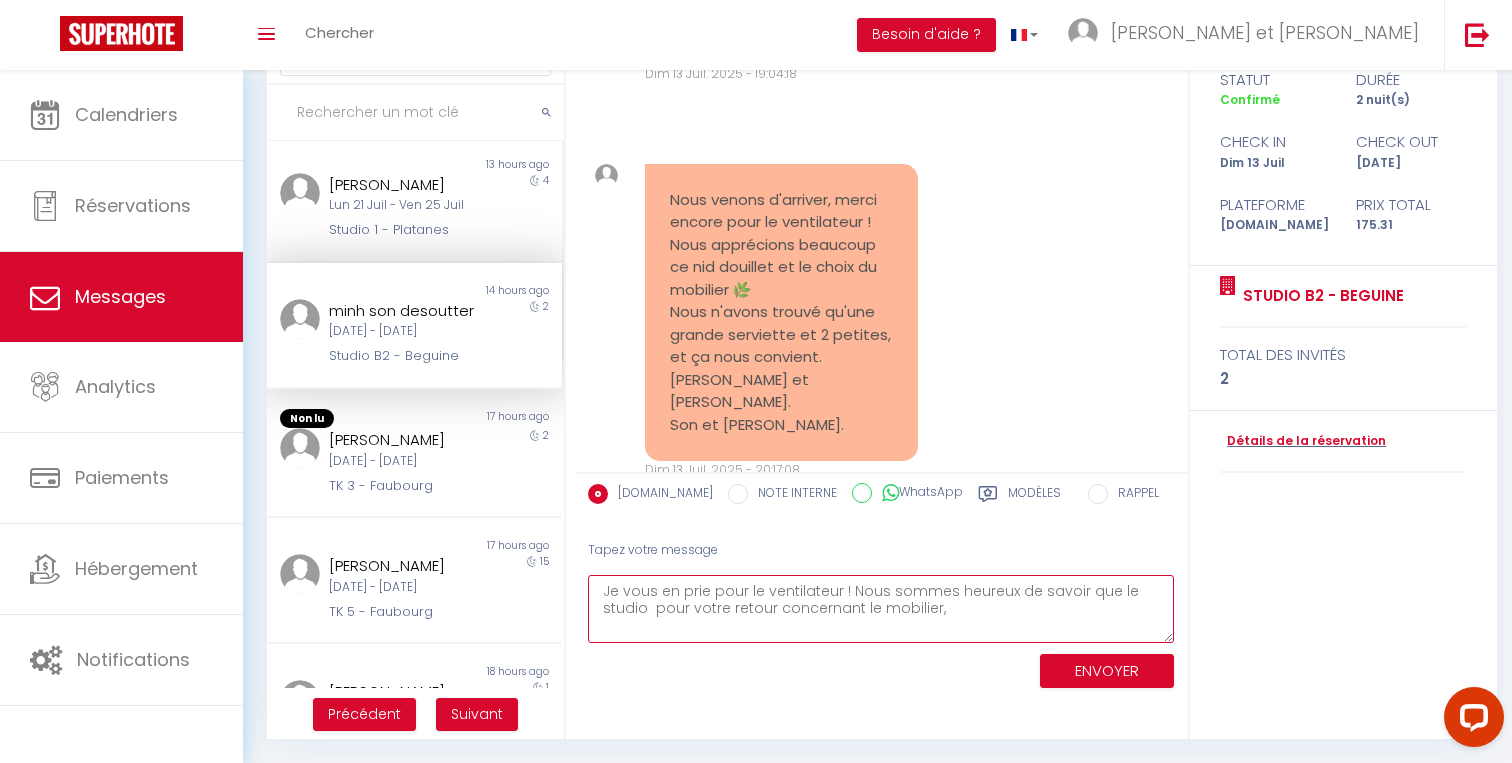 click on "Je vous en prie pour le ventilateur ! Nous sommes heureux de savoir que le studio  pour votre retour concernant le mobilier," at bounding box center [881, 609] 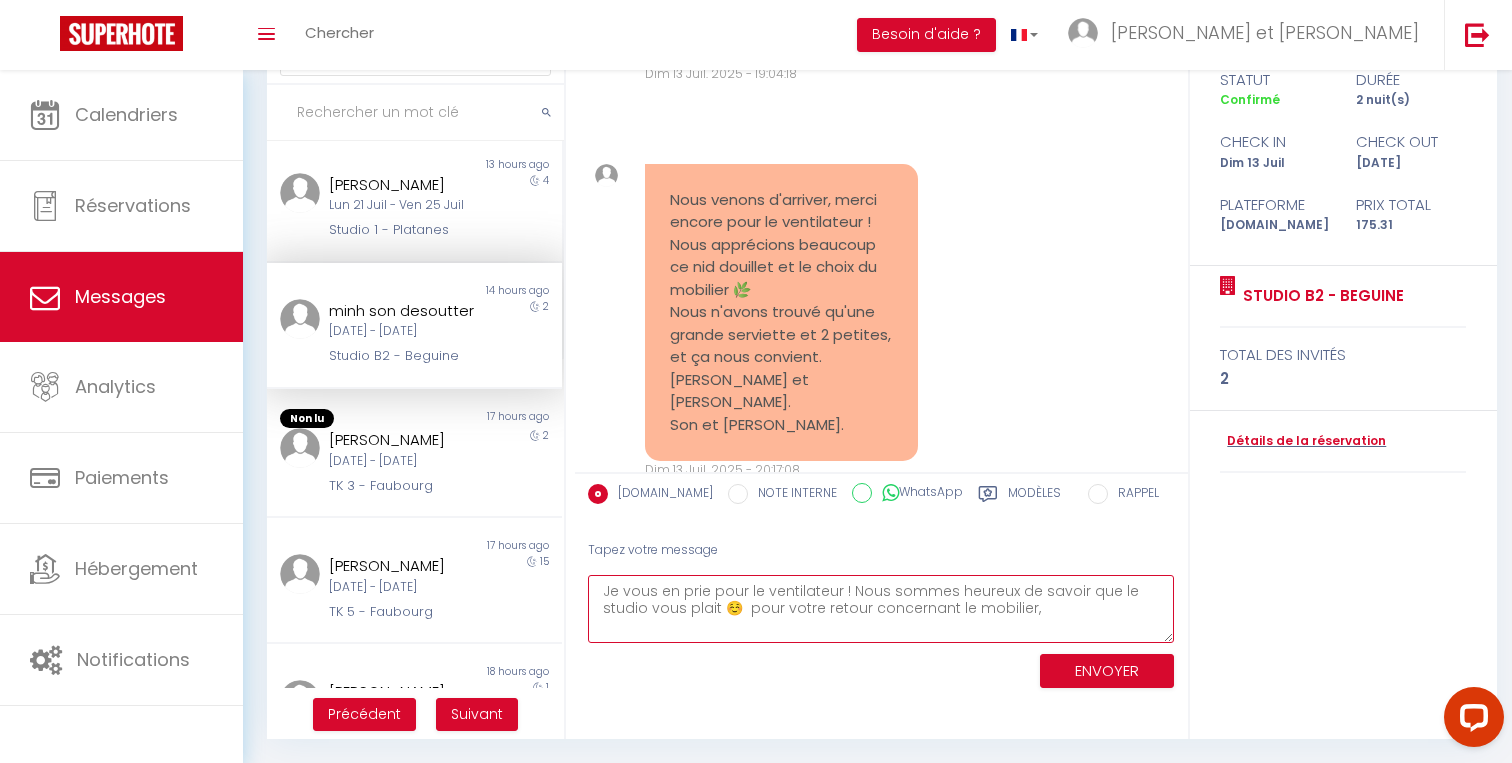 drag, startPoint x: 750, startPoint y: 610, endPoint x: 1038, endPoint y: 600, distance: 288.17355 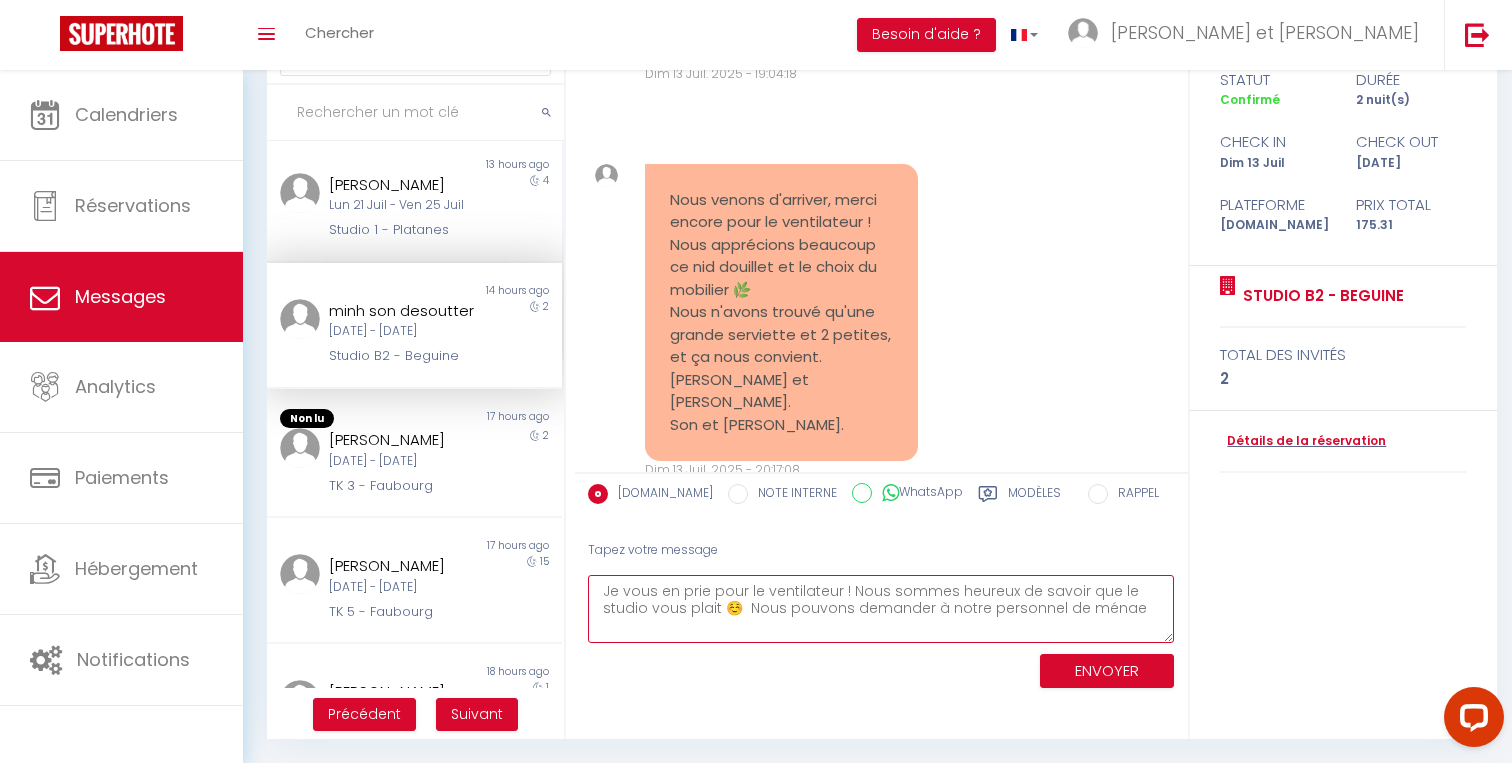 click on "Je vous en prie pour le ventilateur ! Nous sommes heureux de savoir que le studio vous plait ☺️  Nous pouvons demander à notre personnel de ménae" at bounding box center (881, 609) 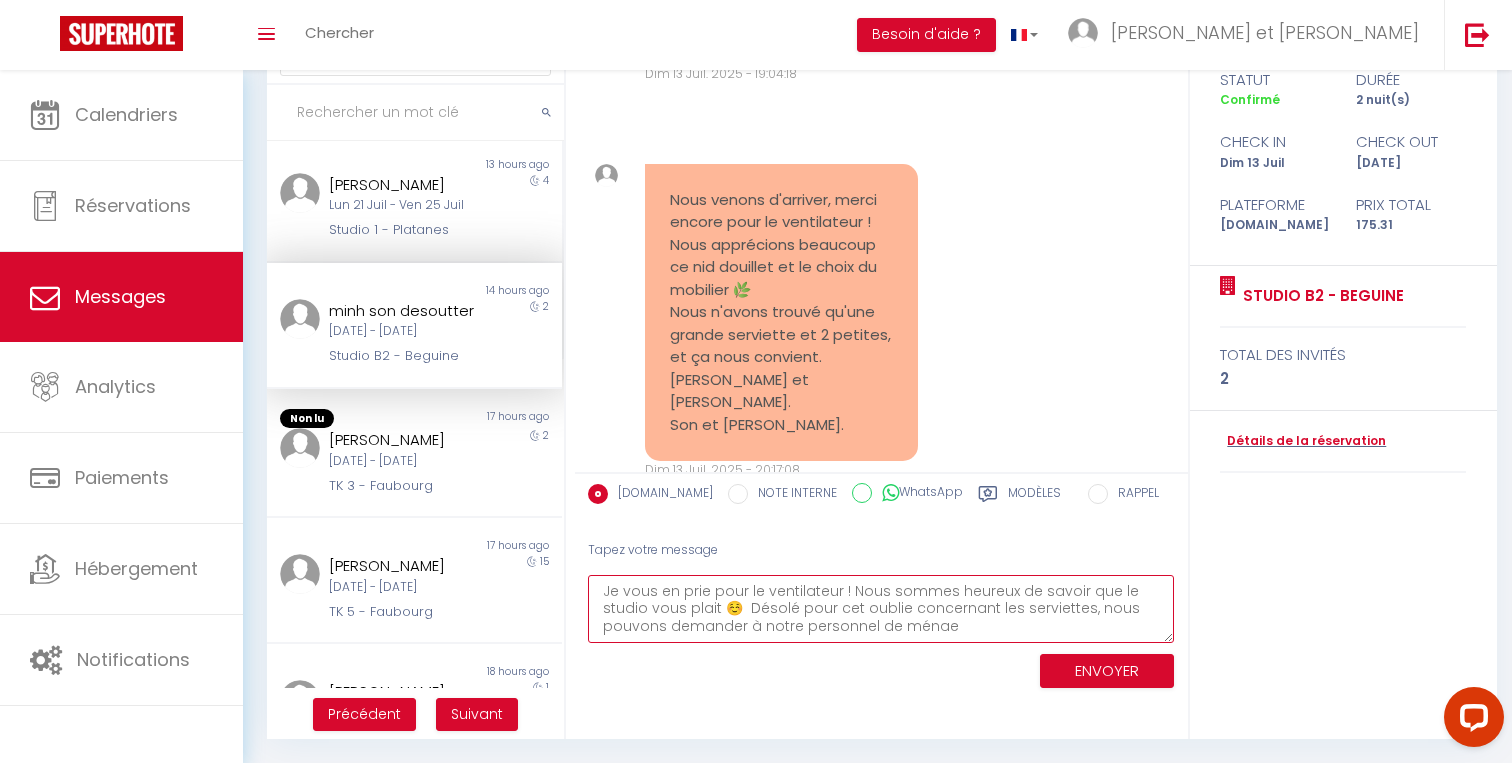 click on "Je vous en prie pour le ventilateur ! Nous sommes heureux de savoir que le studio vous plait ☺️  Désolé pour cet oublie concernant les serviettes, nous pouvons demander à notre personnel de ménae" at bounding box center (881, 609) 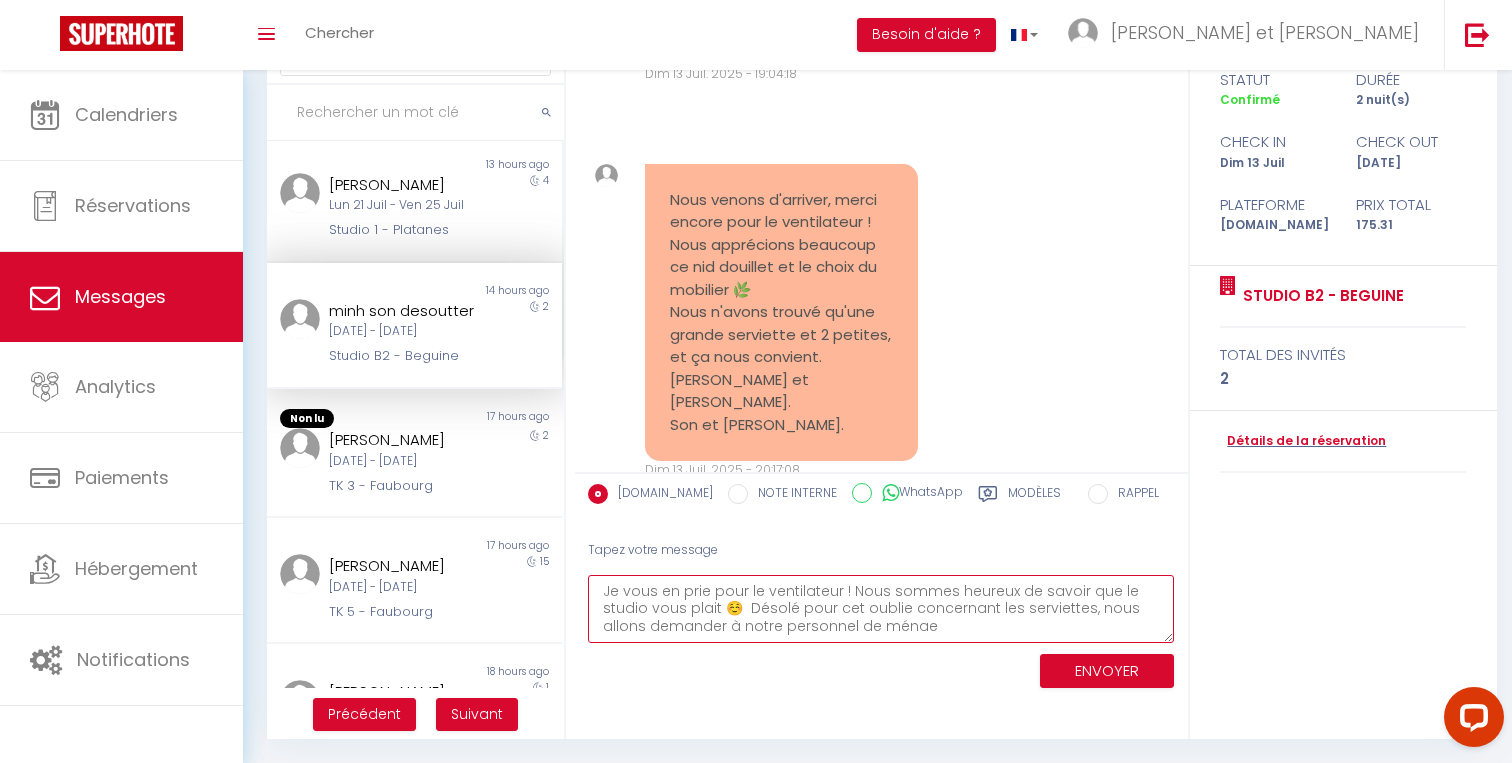 click on "Je vous en prie pour le ventilateur ! Nous sommes heureux de savoir que le studio vous plait ☺️  Désolé pour cet oublie concernant les serviettes, nous allons demander à notre personnel de ménae" at bounding box center [881, 609] 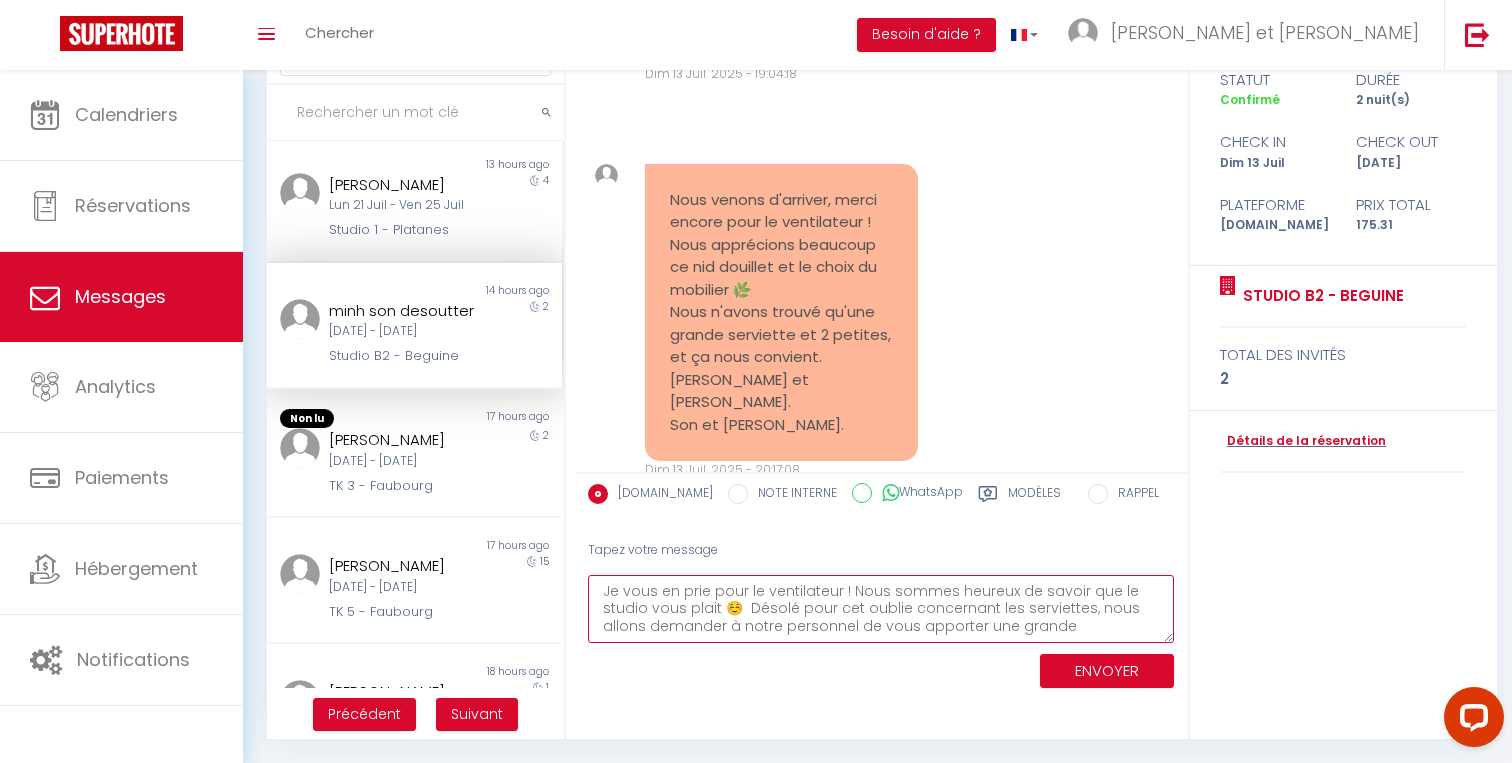 click on "Je vous en prie pour le ventilateur ! Nous sommes heureux de savoir que le studio vous plait ☺️  Désolé pour cet oublie concernant les serviettes, nous allons demander à notre personnel de vous apporter une grande" at bounding box center (881, 609) 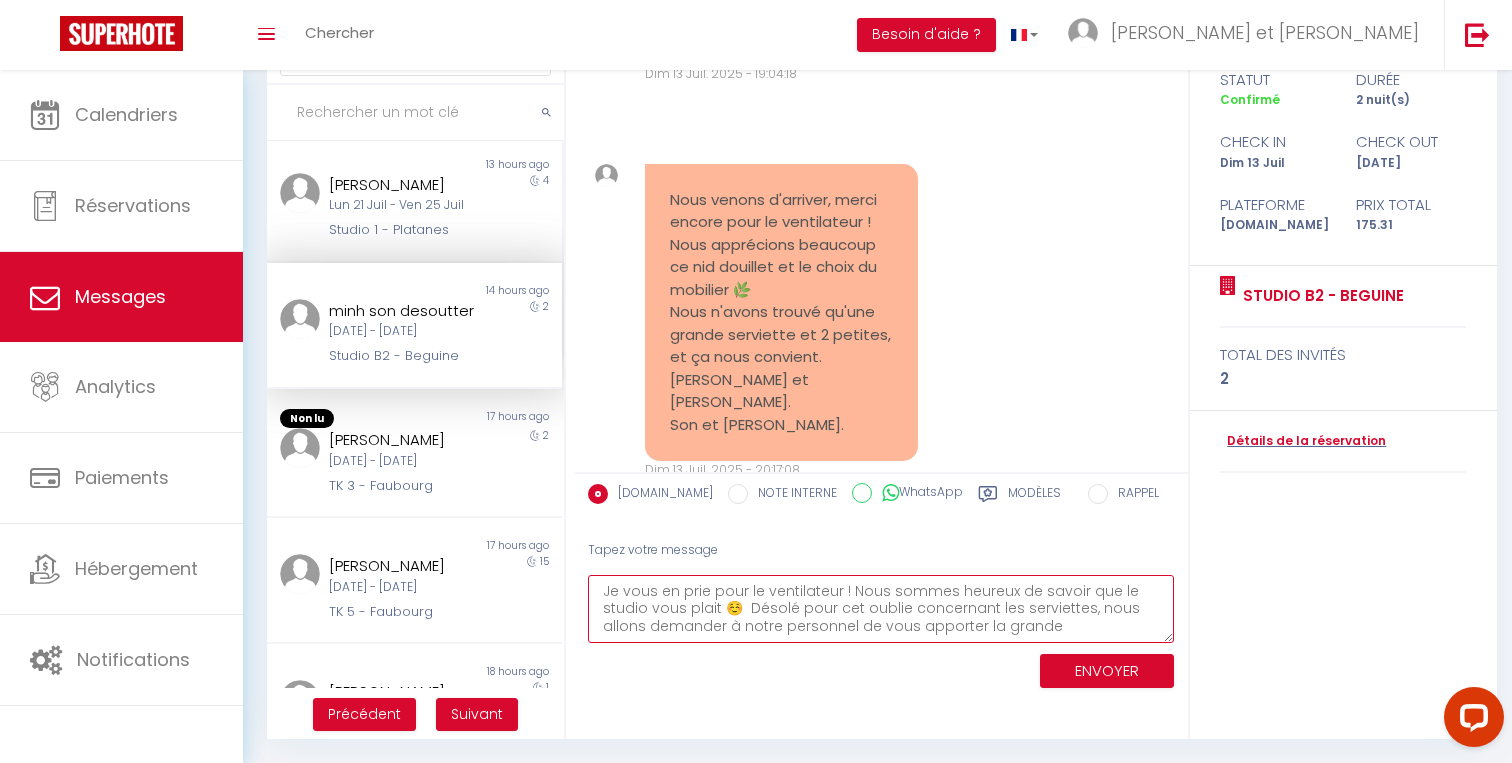click on "Je vous en prie pour le ventilateur ! Nous sommes heureux de savoir que le studio vous plait ☺️  Désolé pour cet oublie concernant les serviettes, nous allons demander à notre personnel de vous apporter la grande" at bounding box center (881, 609) 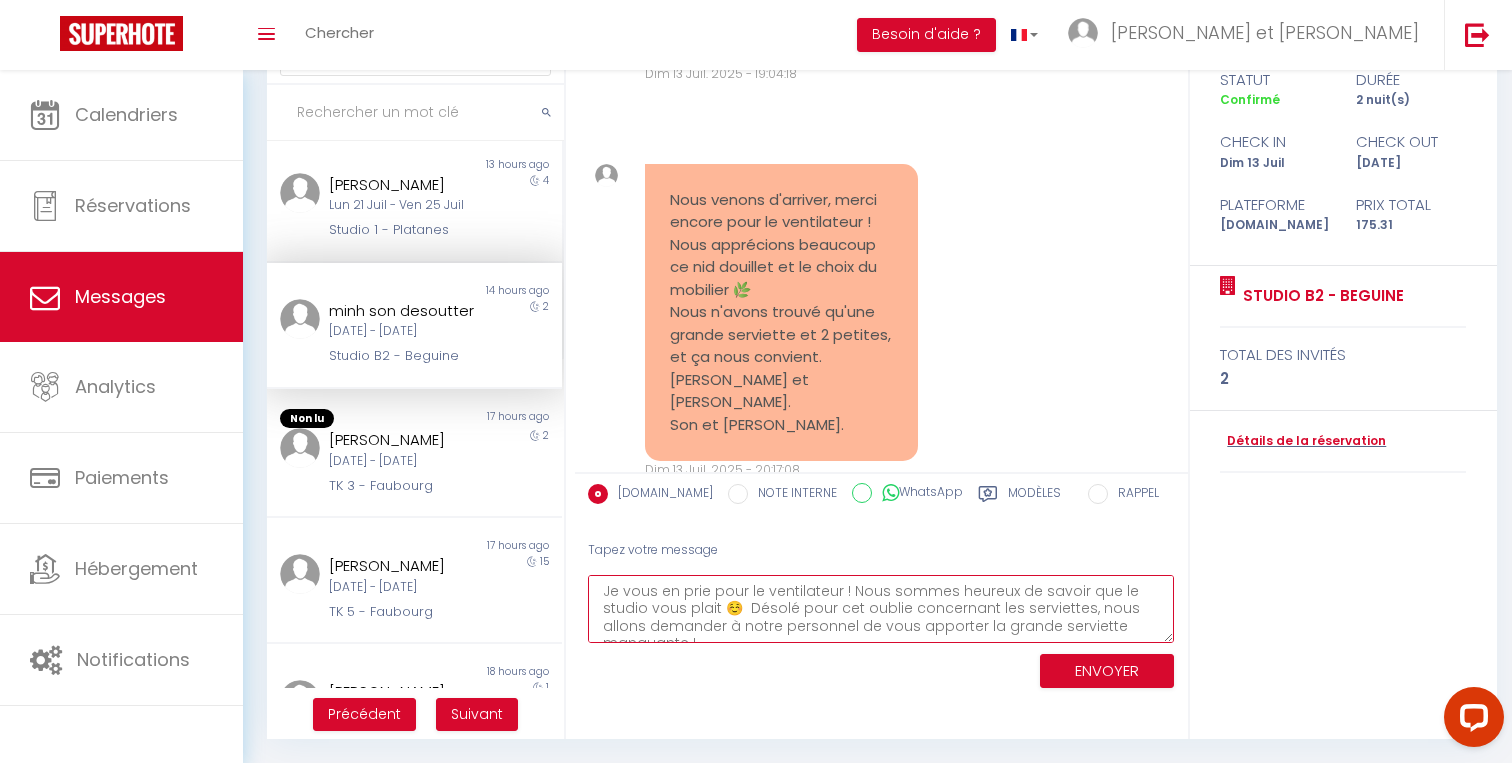 click on "Je vous en prie pour le ventilateur ! Nous sommes heureux de savoir que le studio vous plait ☺️  Désolé pour cet oublie concernant les serviettes, nous allons demander à notre personnel de vous apporter la grande serviette manquante !" at bounding box center (881, 609) 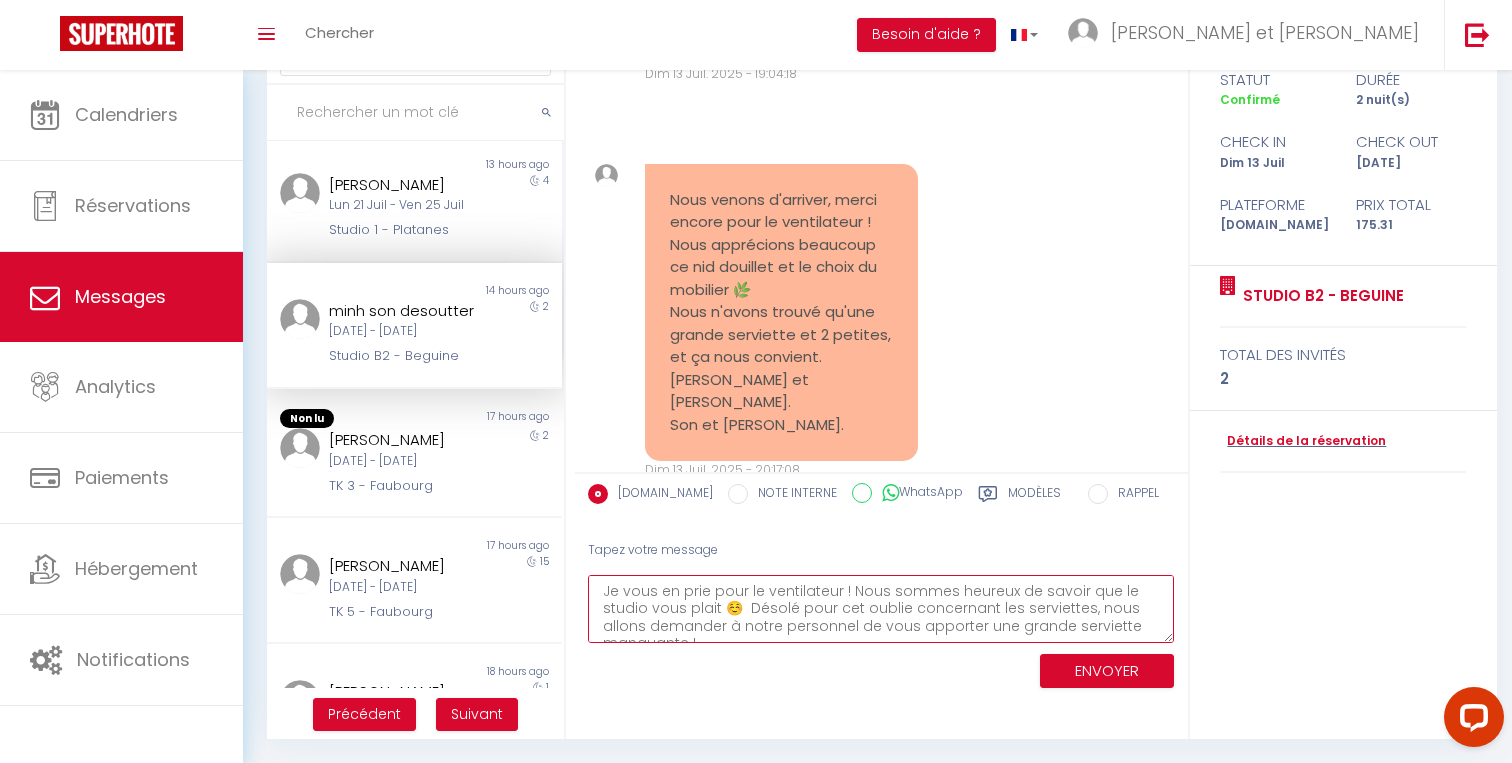 click on "Je vous en prie pour le ventilateur ! Nous sommes heureux de savoir que le studio vous plait ☺️  Désolé pour cet oublie concernant les serviettes, nous allons demander à notre personnel de vous apporter une grande serviette manquante !" at bounding box center [881, 609] 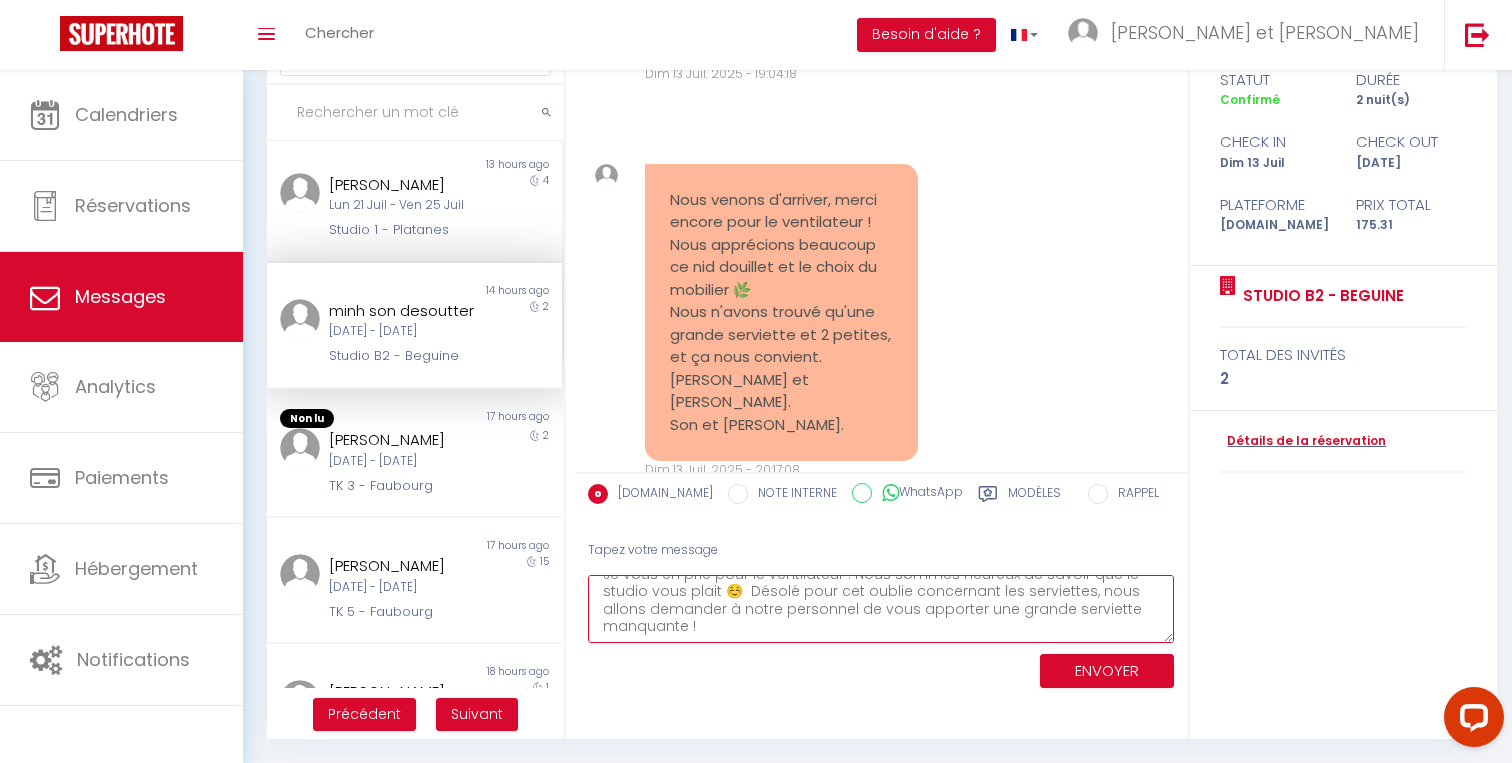 click on "Je vous en prie pour le ventilateur ! Nous sommes heureux de savoir que le studio vous plait ☺️  Désolé pour cet oublie concernant les serviettes, nous allons demander à notre personnel de vous apporter une grande serviette manquante !" at bounding box center (881, 609) 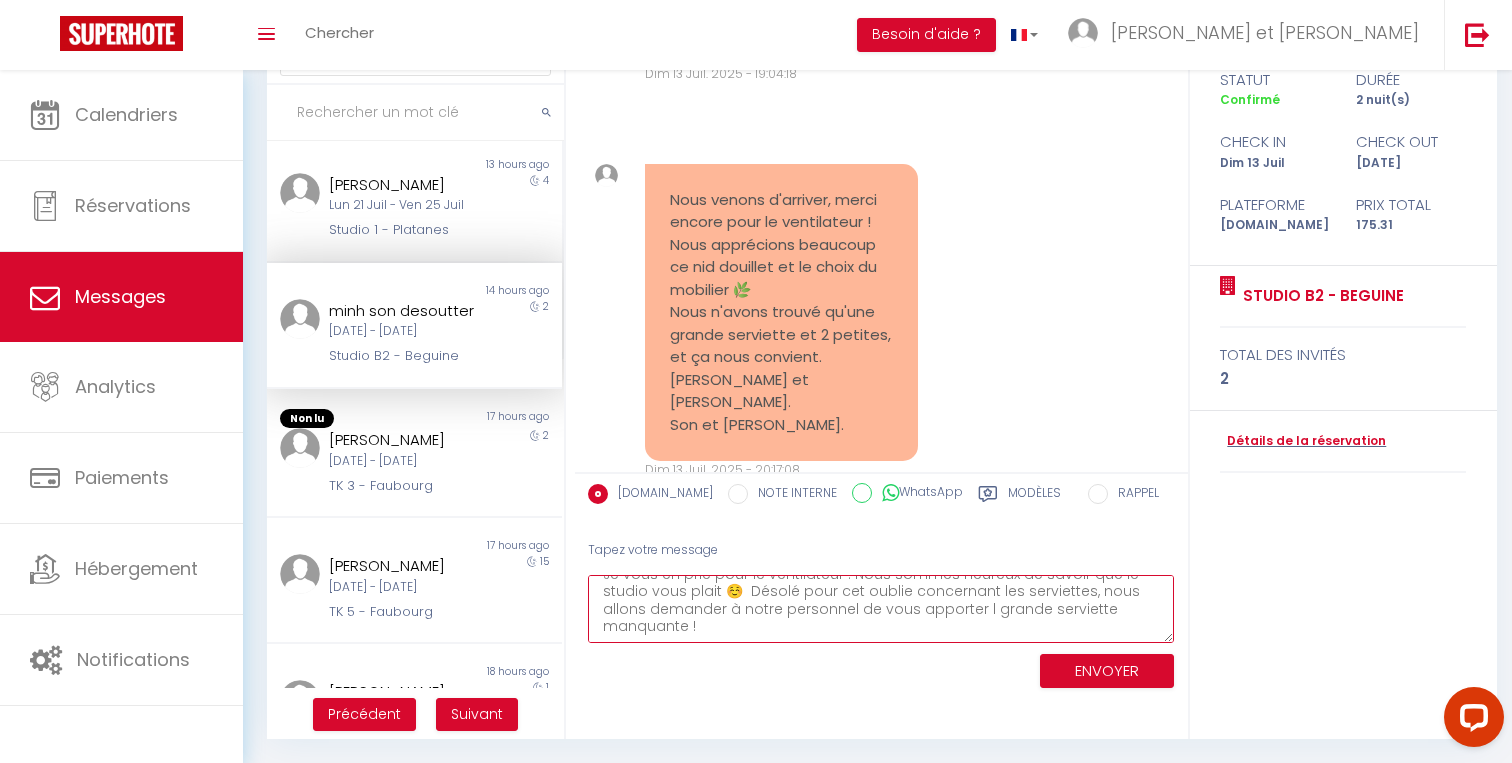 scroll, scrollTop: 0, scrollLeft: 0, axis: both 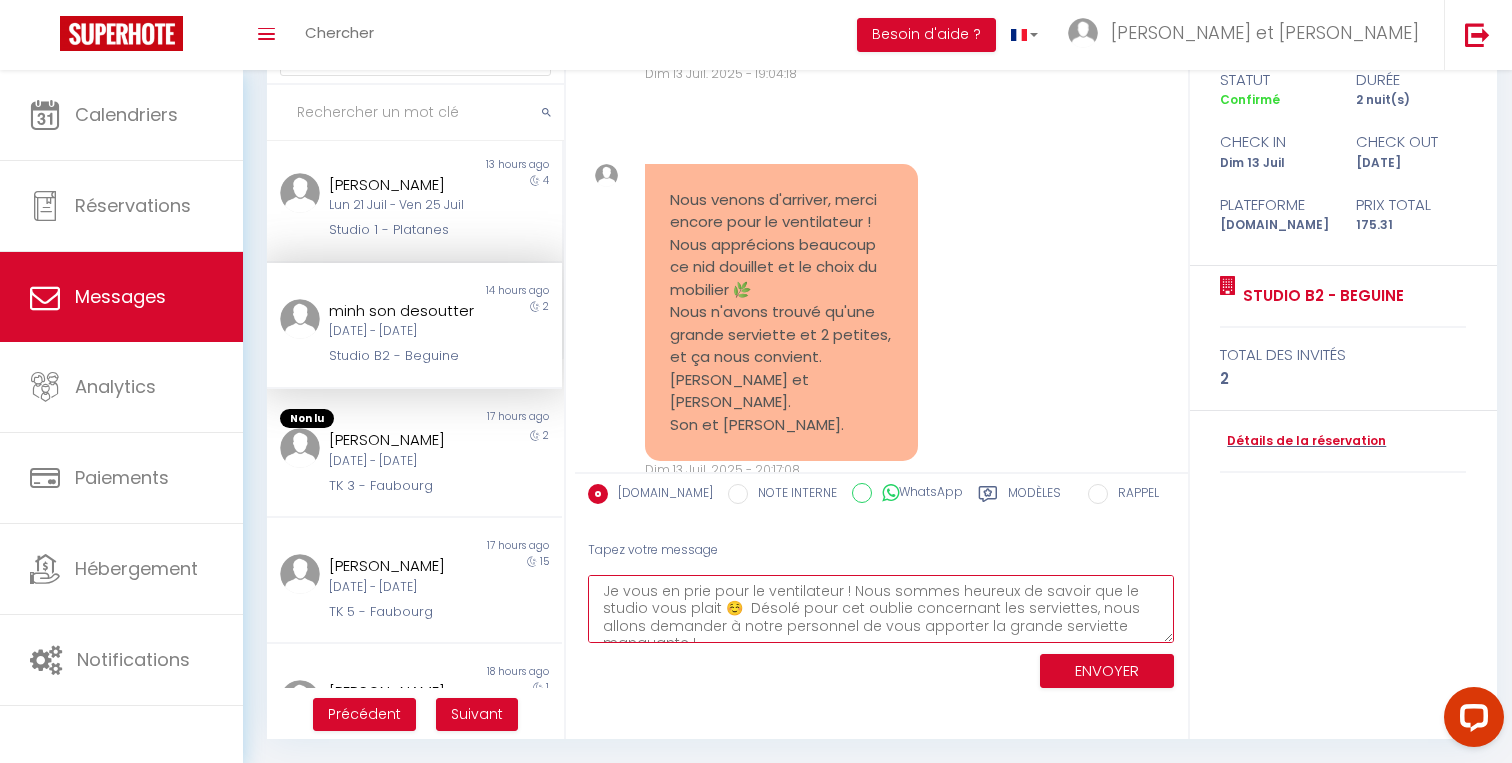 type on "Je vous en prie pour le ventilateur ! Nous sommes heureux de savoir que le studio vous plait ☺️  Désolé pour cet oublie concernant les serviettes, nous allons demander à notre personnel de vous apporter la grande serviette manquante !" 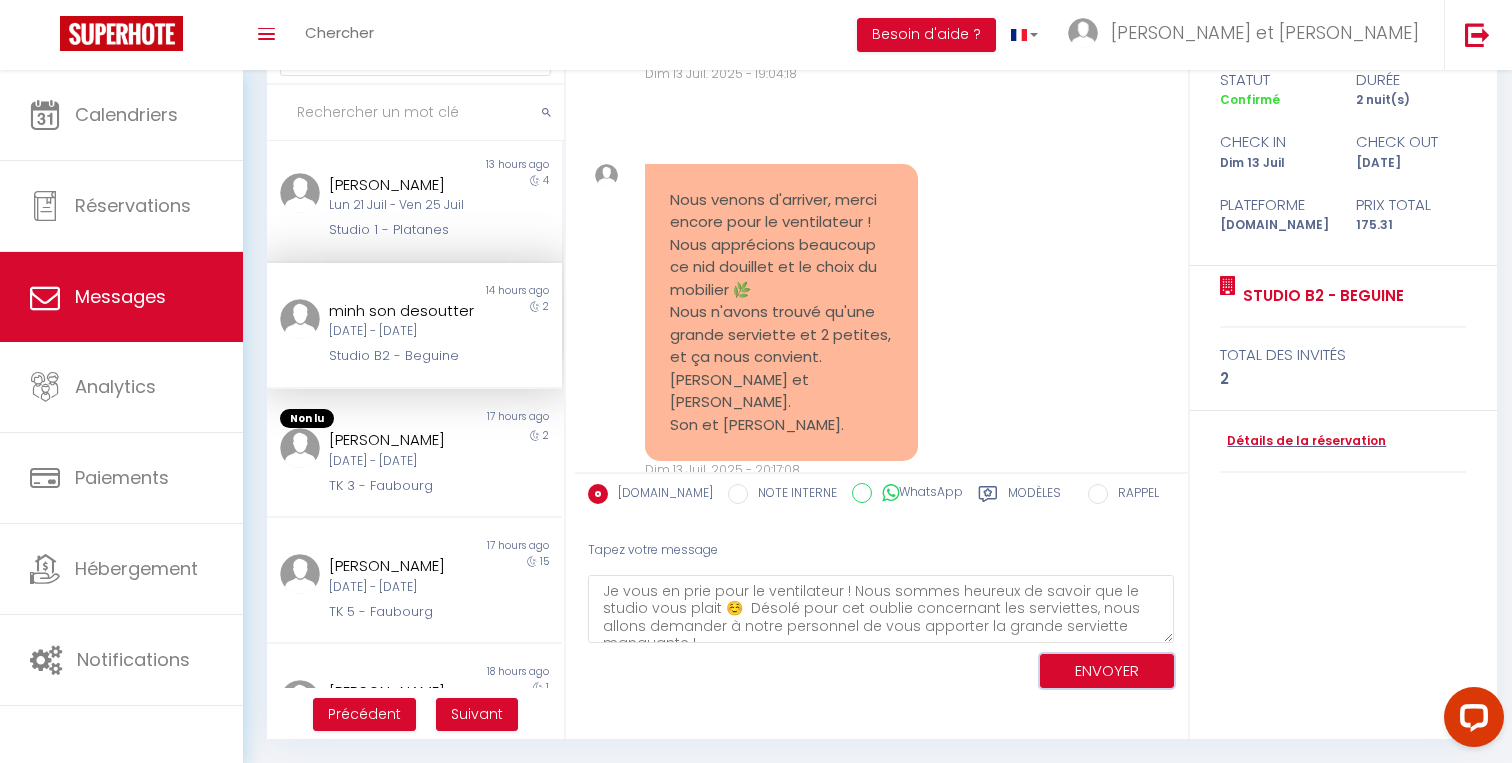 click on "ENVOYER" at bounding box center [1107, 671] 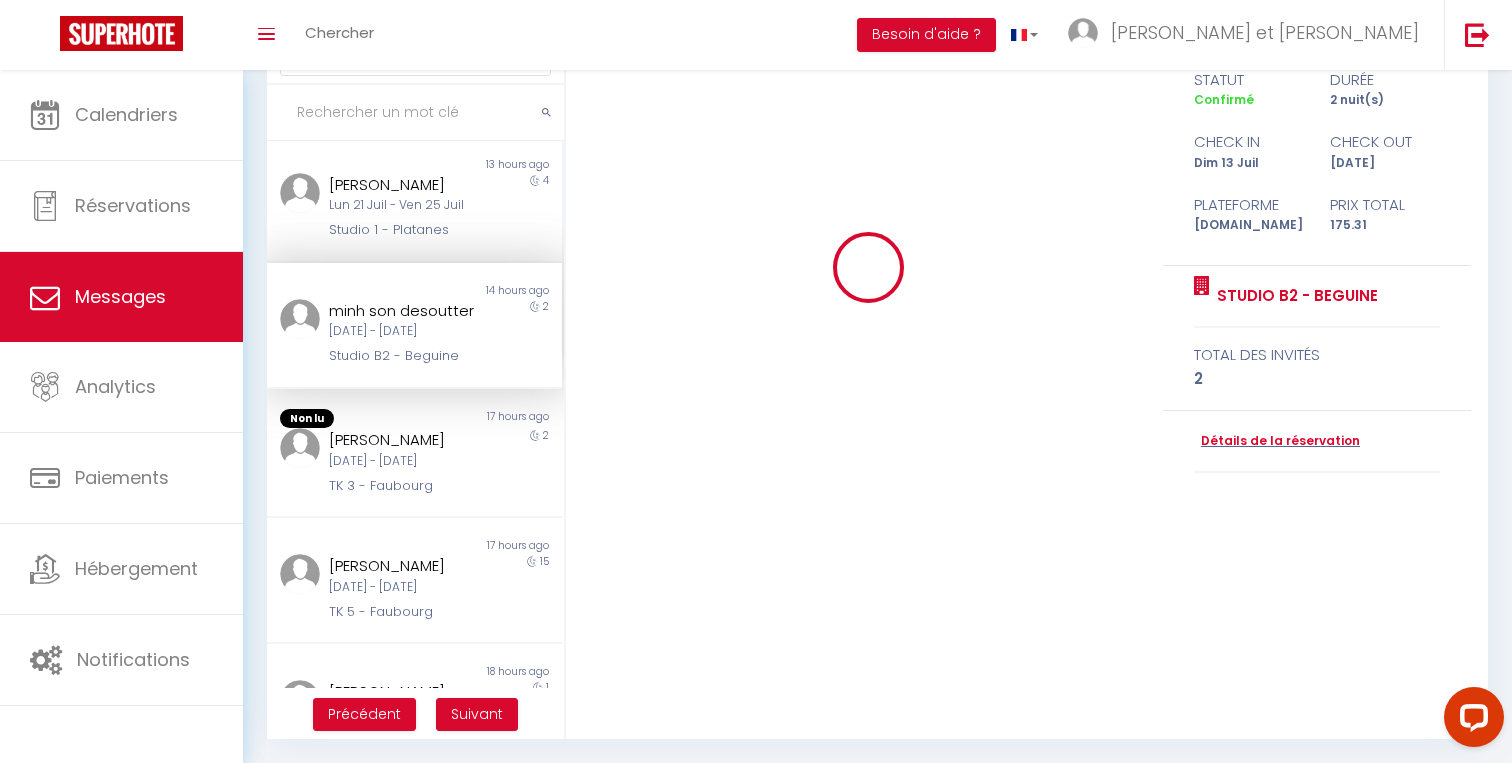 click on "Bonjour minh son,
Merci infiniment de nous avoir choisi pour votre séjour à Meaux !  Vous retrouverez la procédure pour accéder à l’appartement très bientôt.  Nous vous rappelons que l’arrivée dans l’appartement se fait à partir de 16h. Merci de bien respecter cet horaire afin que notre personnel ait le temps de préparer les lieux. Le code de la boîte à clé sera envoyé le jour même à 15h.
Pour les demandes merci de nous accorder 5min. ☺️
Merci encore et à très vite !  Samuel et Leïla  0695828436 / 0652031059   Jeu 10 Juil. 2025 - 16:20:23     Note Sms     Bonjour minh son,
Merci infiniment de nous avoir choisi pour votre séjour à Meaux !  Vous retrouverez la procédure pour accéder à l’appartement très bientôt.  Nous vous rappelons que l’arrivée dans l’appartement se fait à partir de 16h. Merci de bien respecter cet horaire afin que notre personnel ait le temps de préparer les lieux.
Pour les demandes merci de nous accorder 5min. ☺️" at bounding box center (1042, 358) 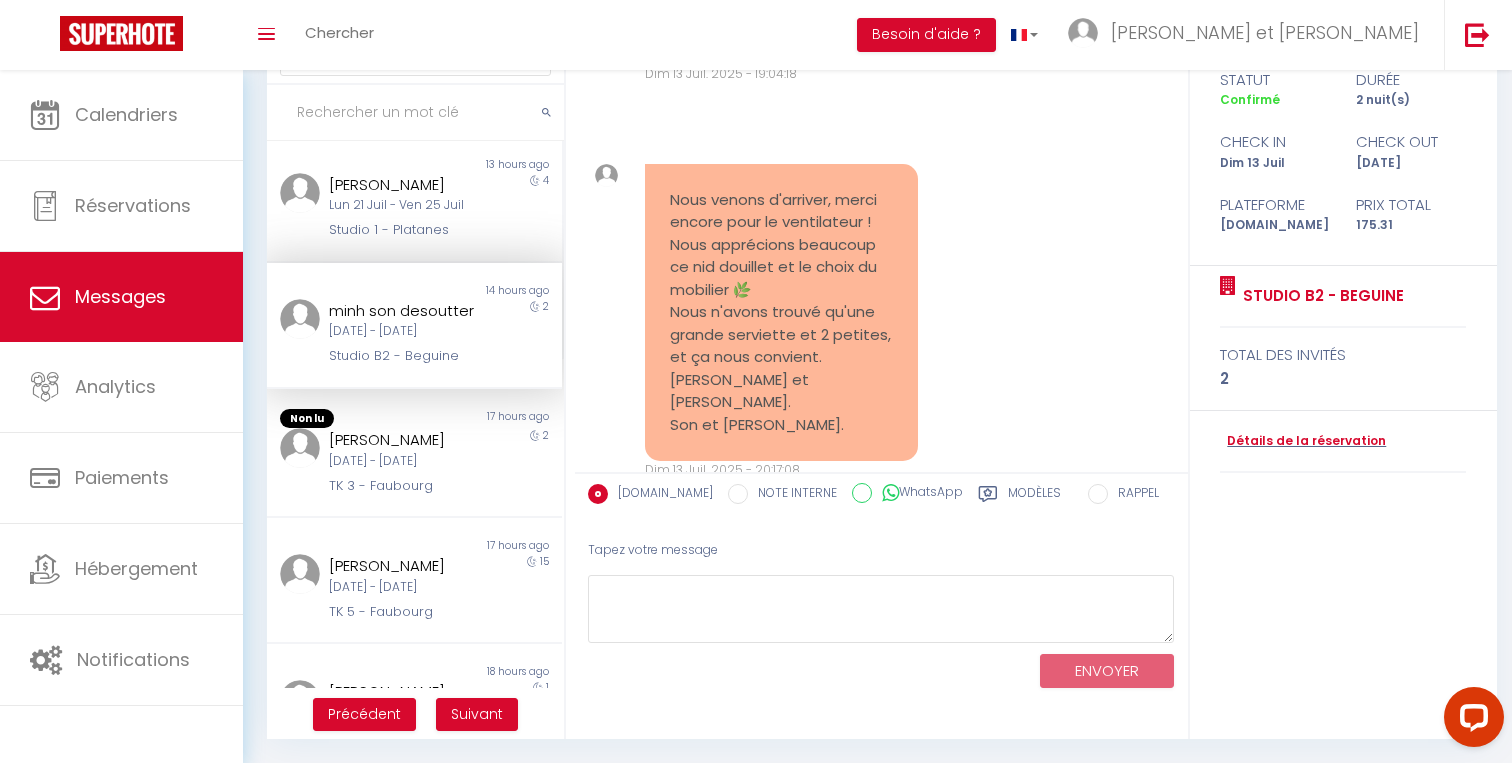 scroll, scrollTop: 6172, scrollLeft: 0, axis: vertical 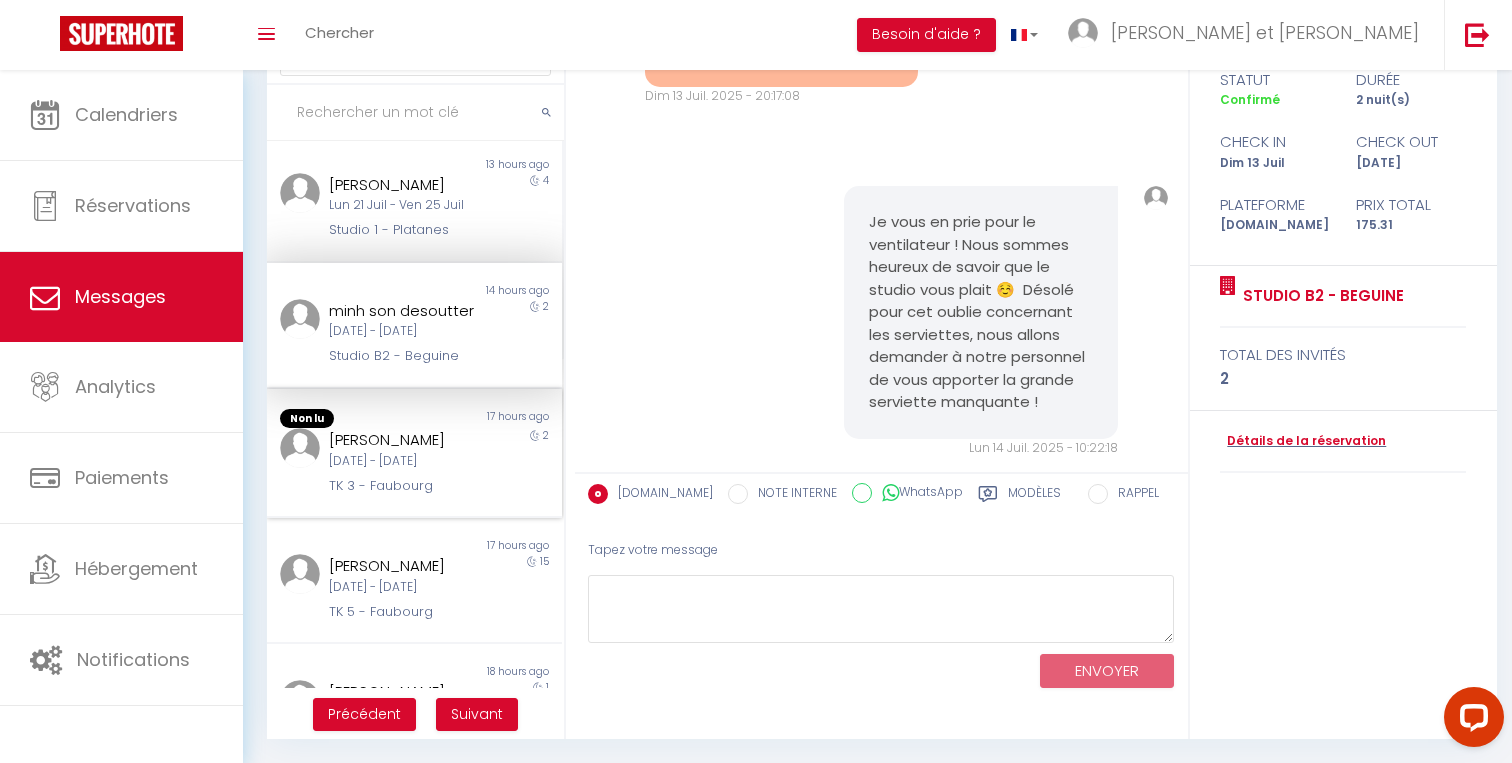 click on "[DATE] - [DATE]" at bounding box center (402, 461) 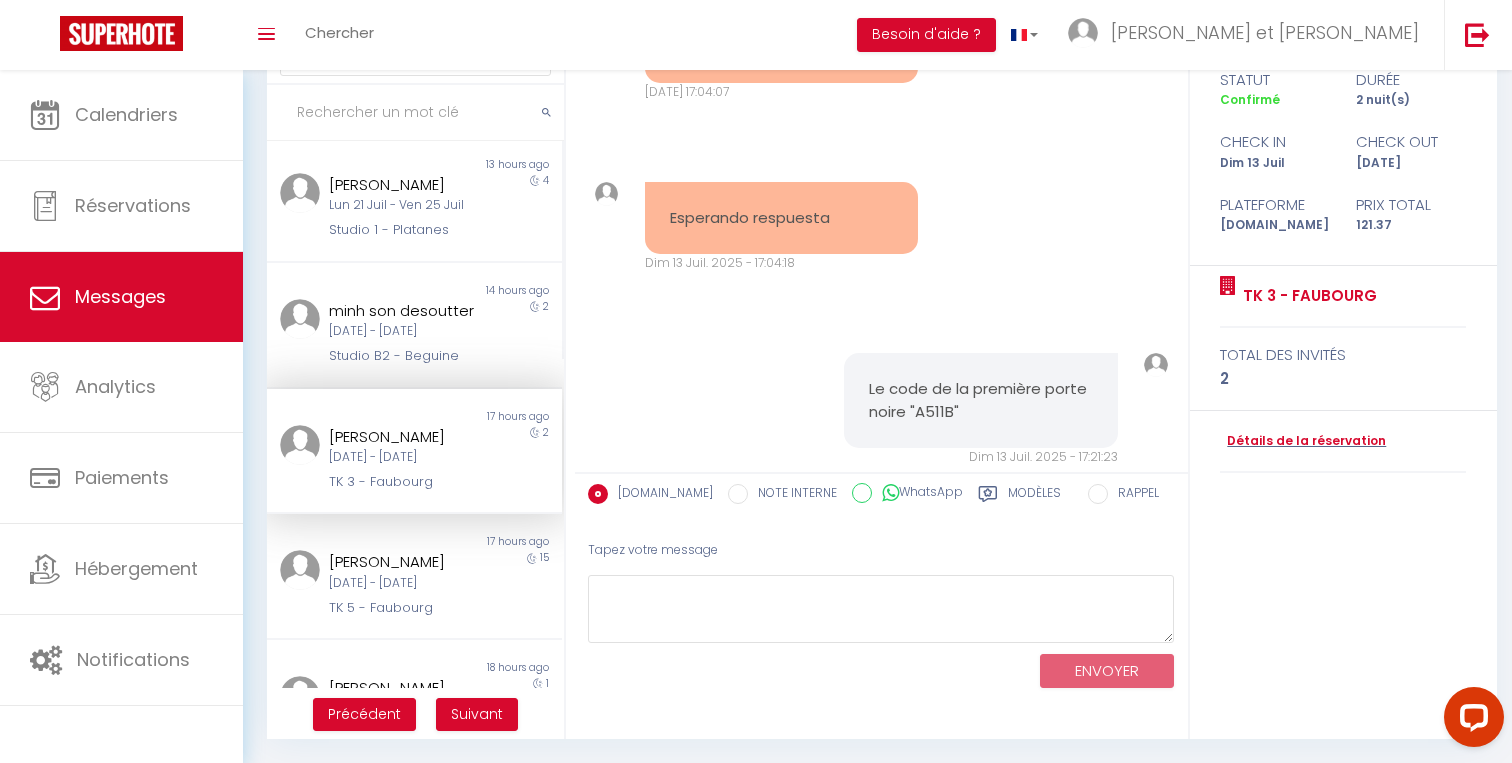 scroll, scrollTop: 3818, scrollLeft: 0, axis: vertical 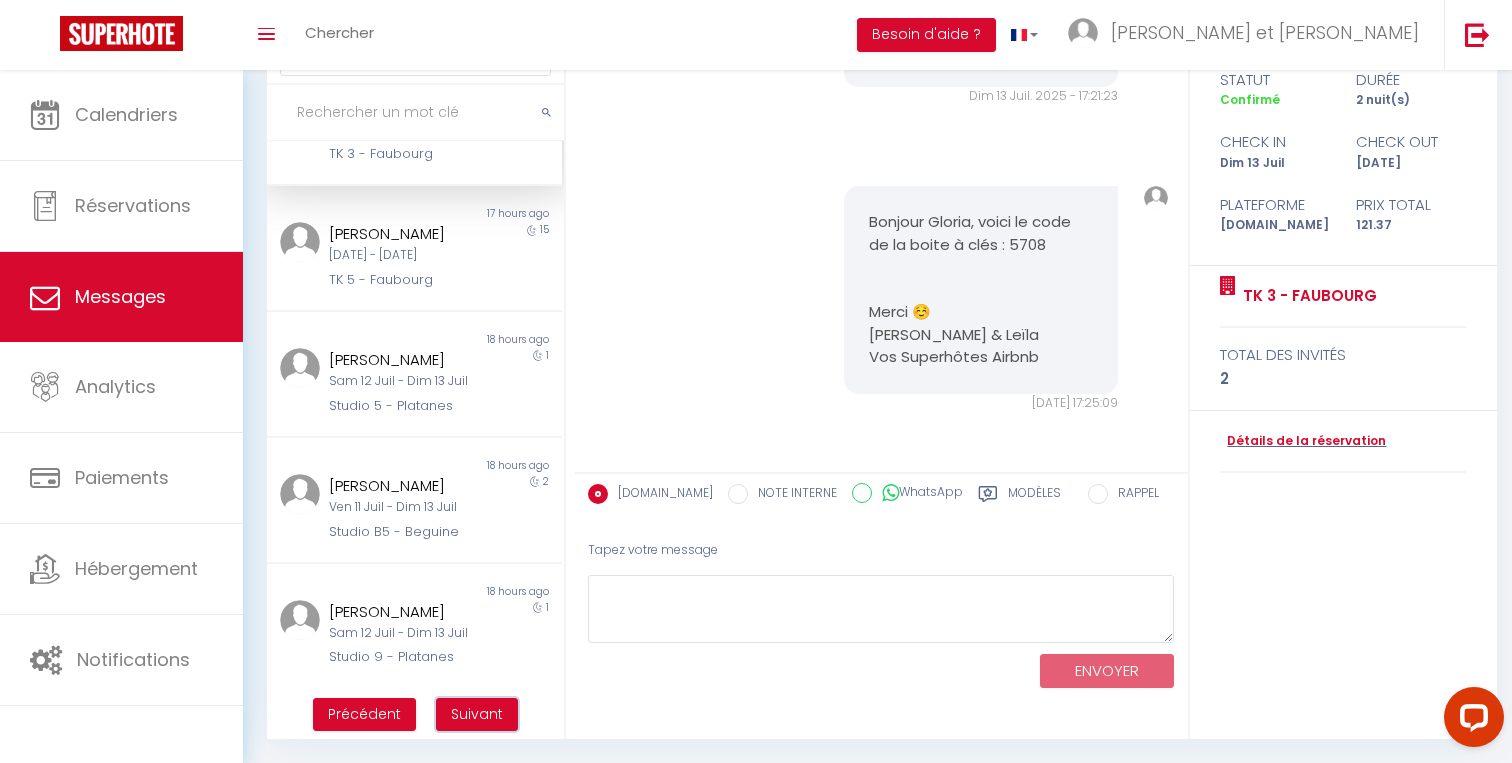 click on "Suivant" at bounding box center (477, 715) 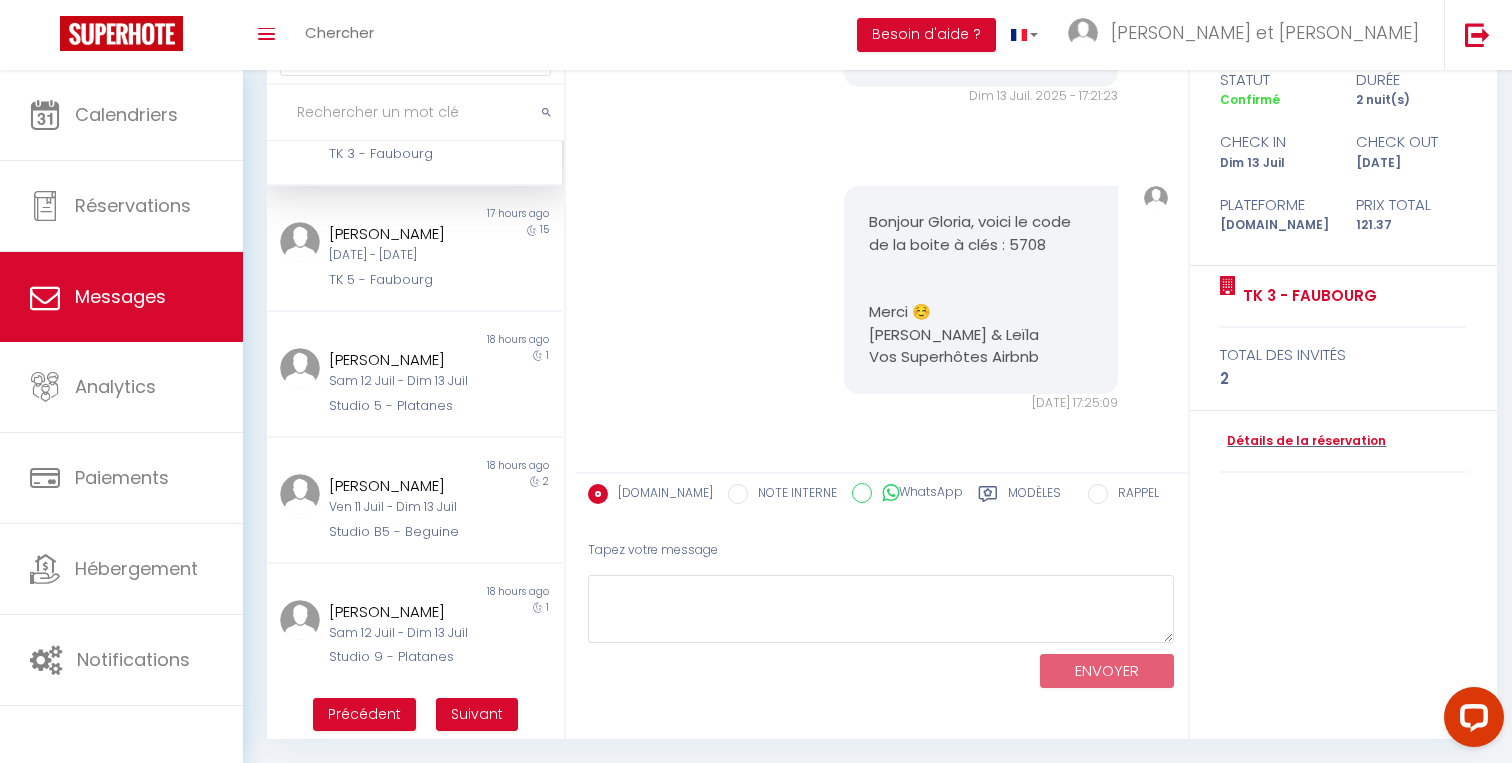 scroll, scrollTop: 70, scrollLeft: 0, axis: vertical 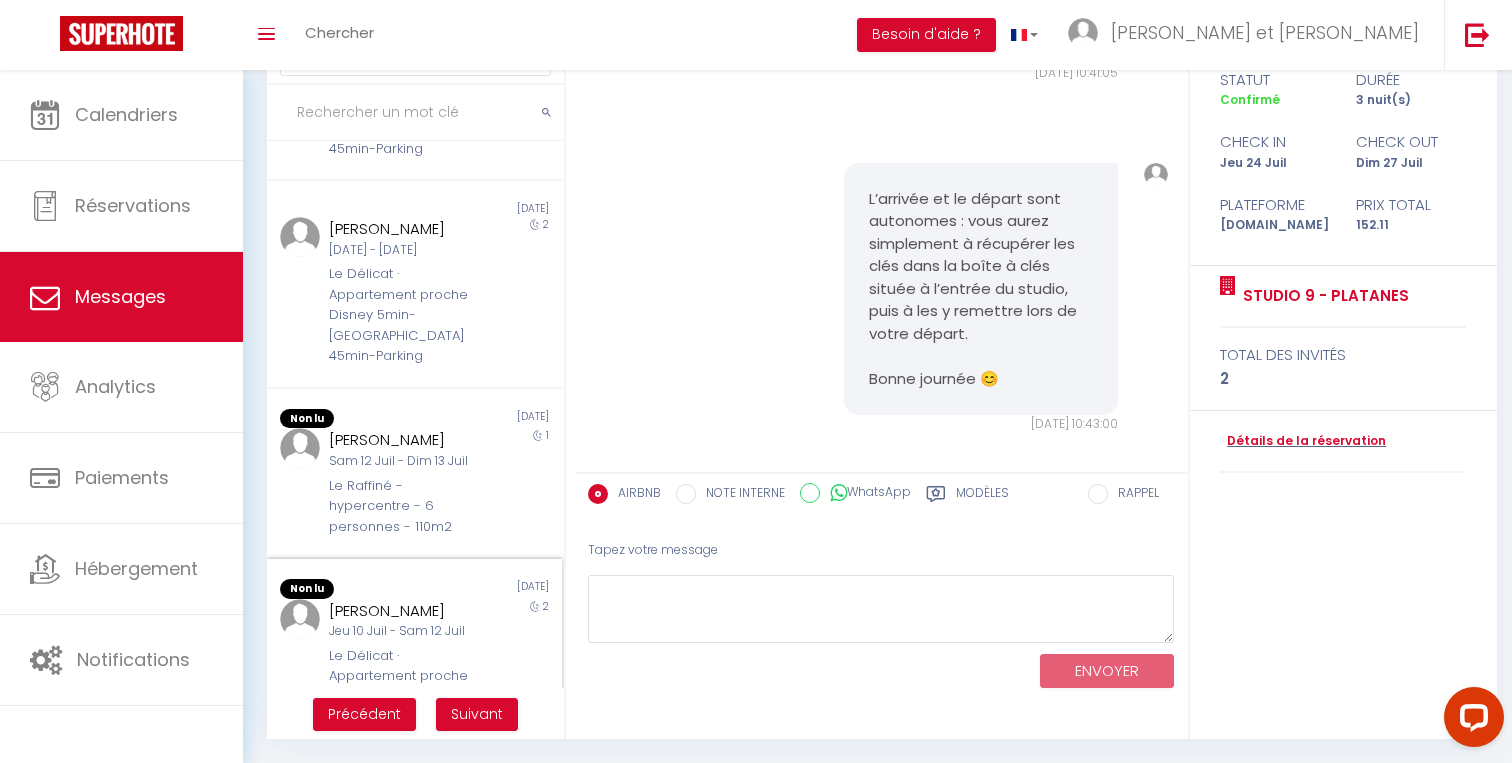 click on "[PERSON_NAME]" at bounding box center [402, 611] 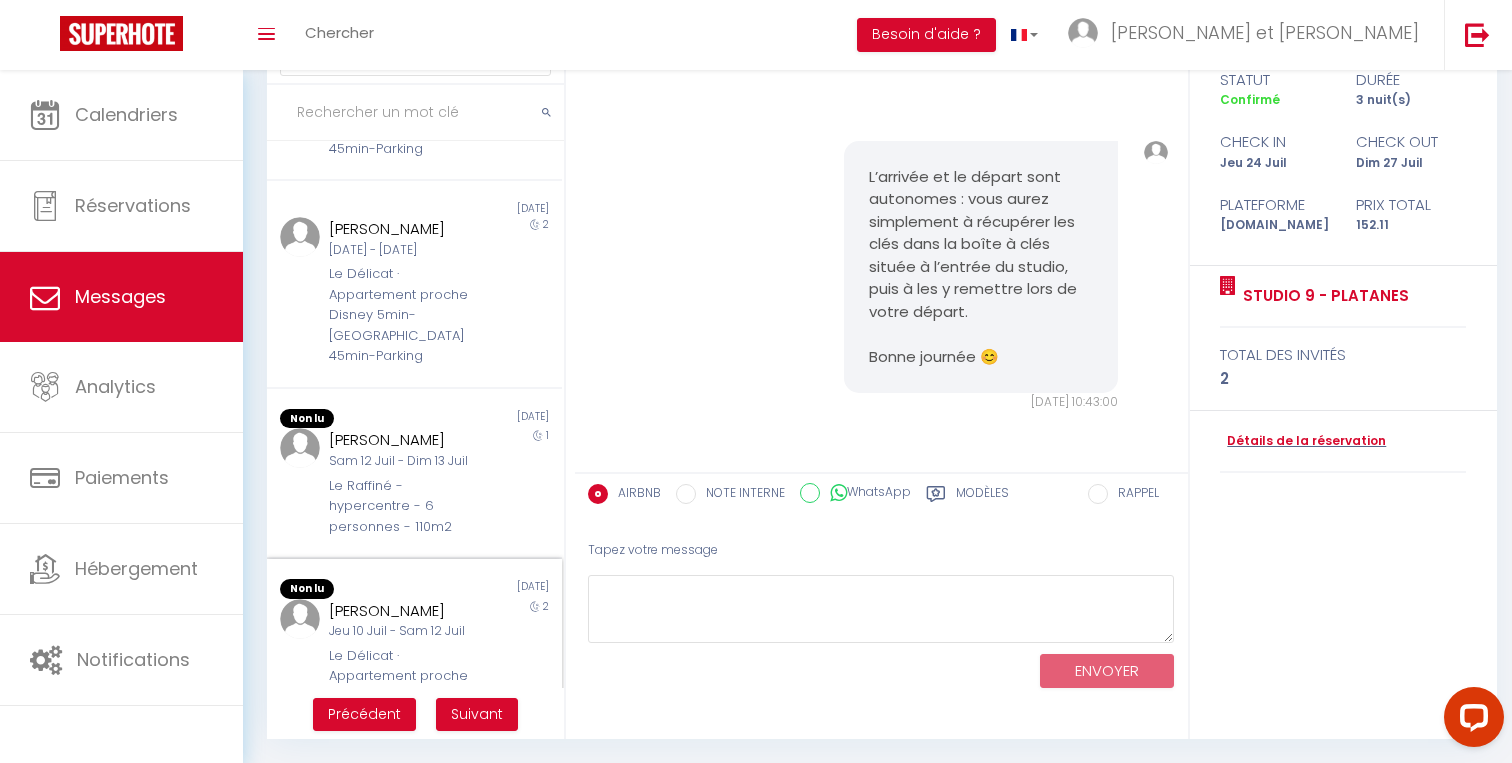 scroll, scrollTop: 1006, scrollLeft: 0, axis: vertical 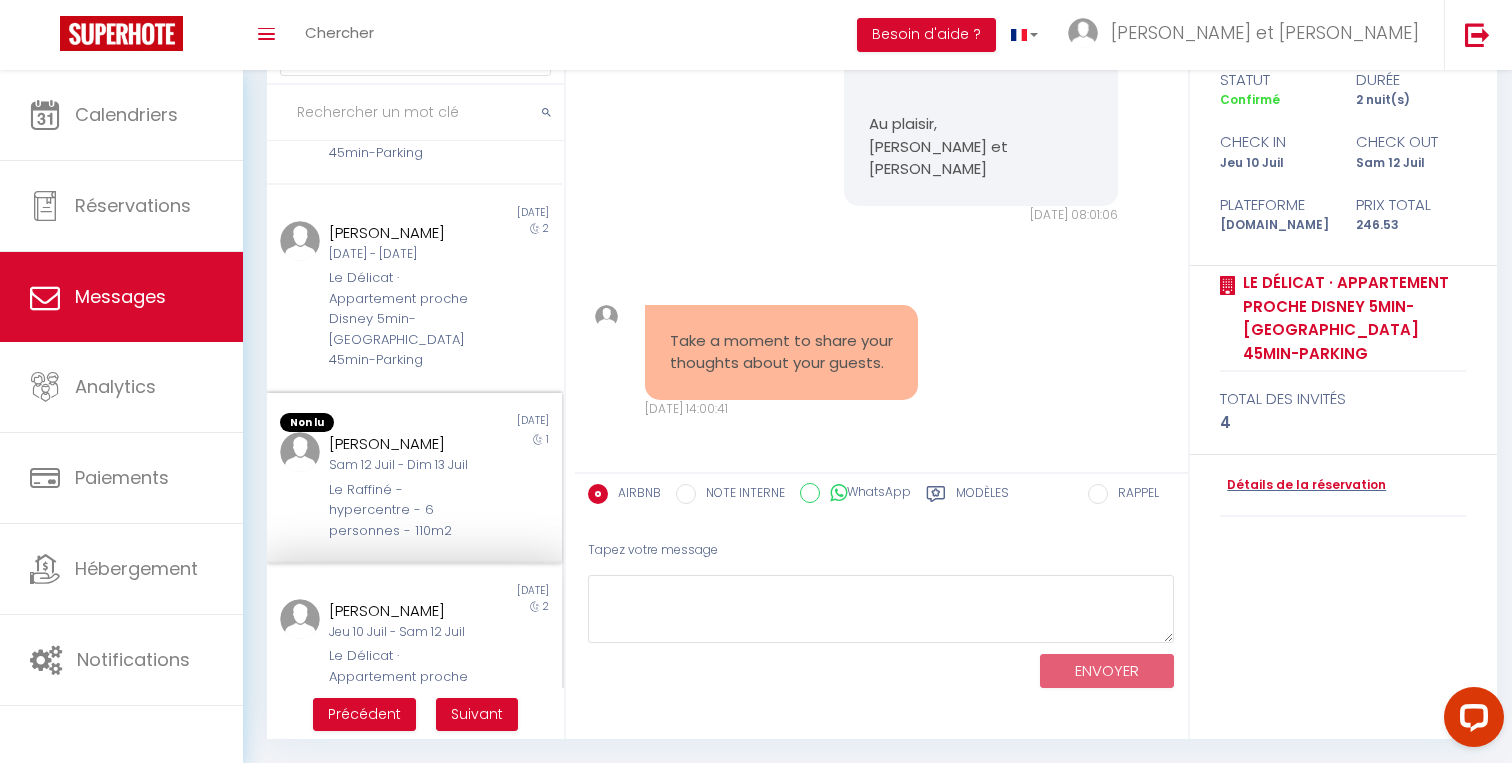 click on "Le Raffiné - hypercentre - 6 personnes - 110m2" at bounding box center [402, 510] 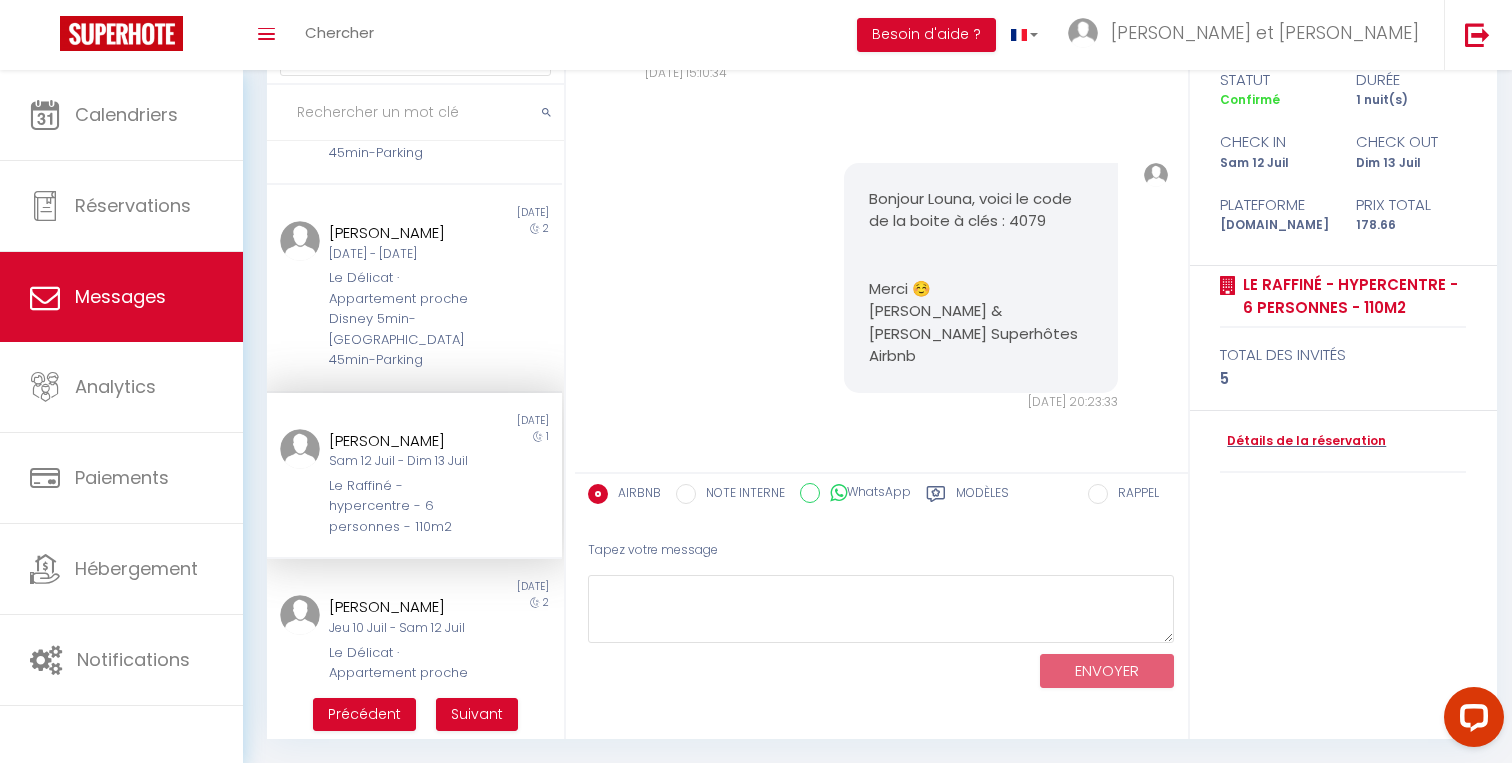scroll, scrollTop: 2827, scrollLeft: 0, axis: vertical 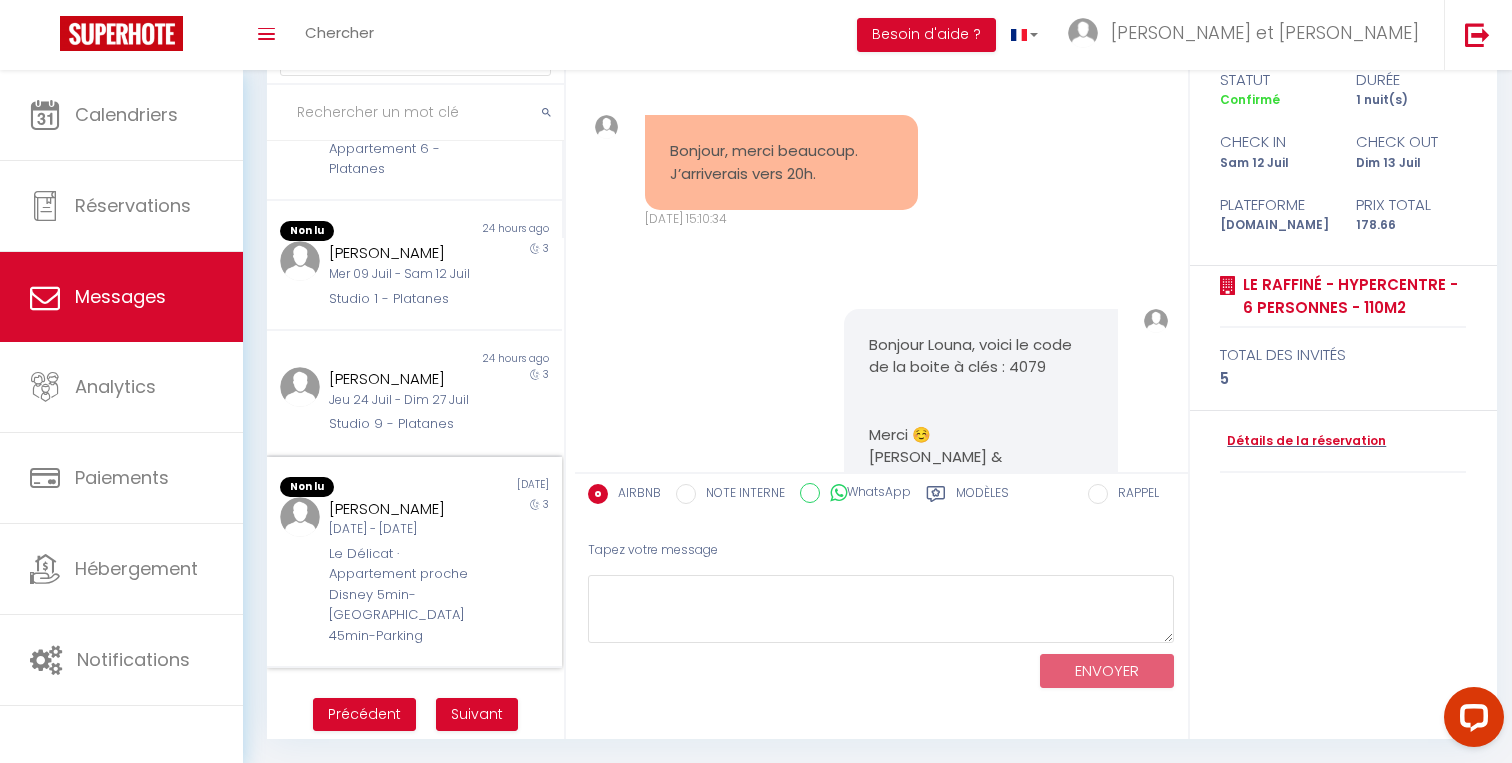 click on "Le Délicat · Appartement proche Disney 5min-[GEOGRAPHIC_DATA] 45min-Parking" at bounding box center (402, 595) 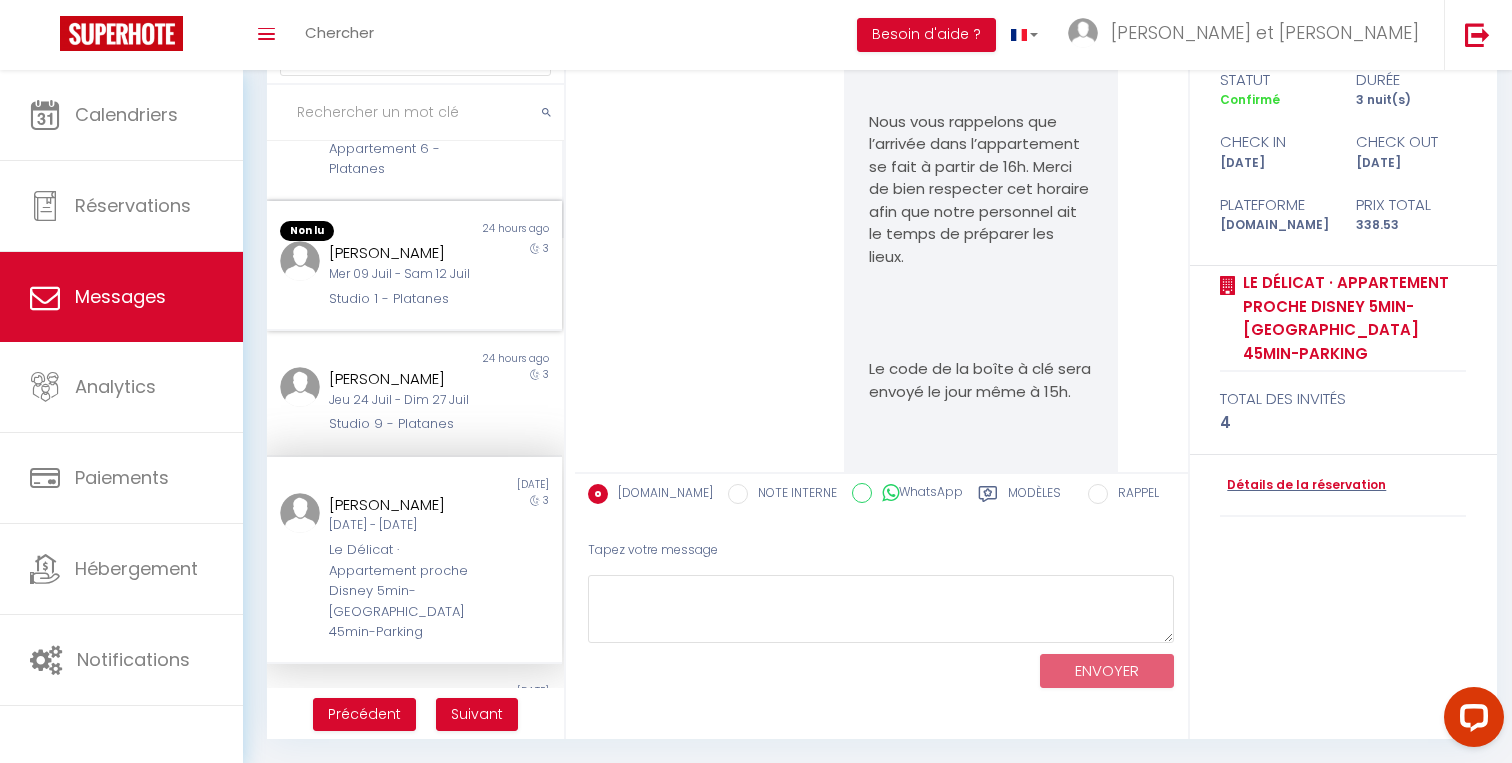 click on "Non lu
24 hours ago
Madeleine Matthes   Mer 09 Juil - Sam 12 Juil   Studio 1 - Platanes     3" at bounding box center (414, 266) 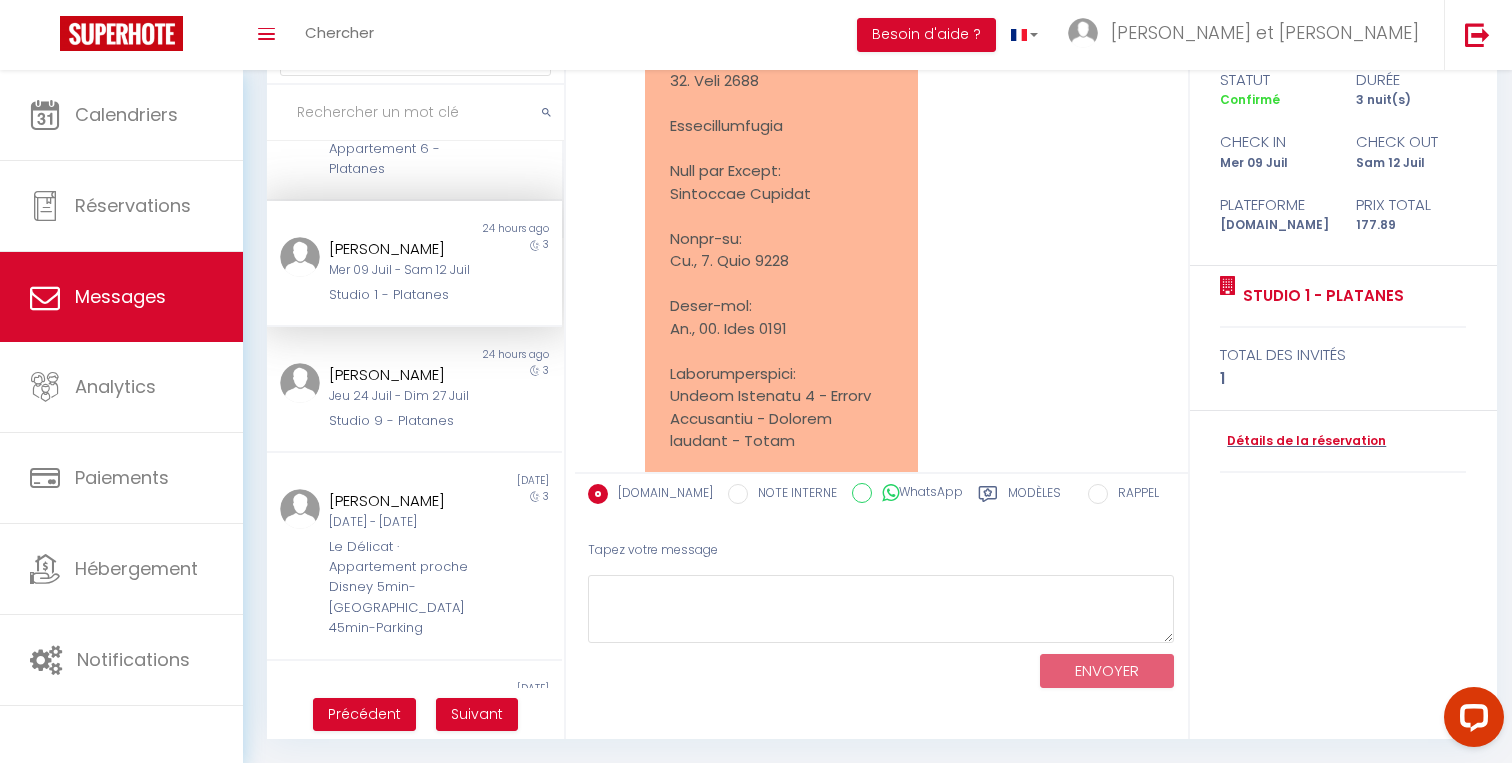 scroll, scrollTop: 13280, scrollLeft: 0, axis: vertical 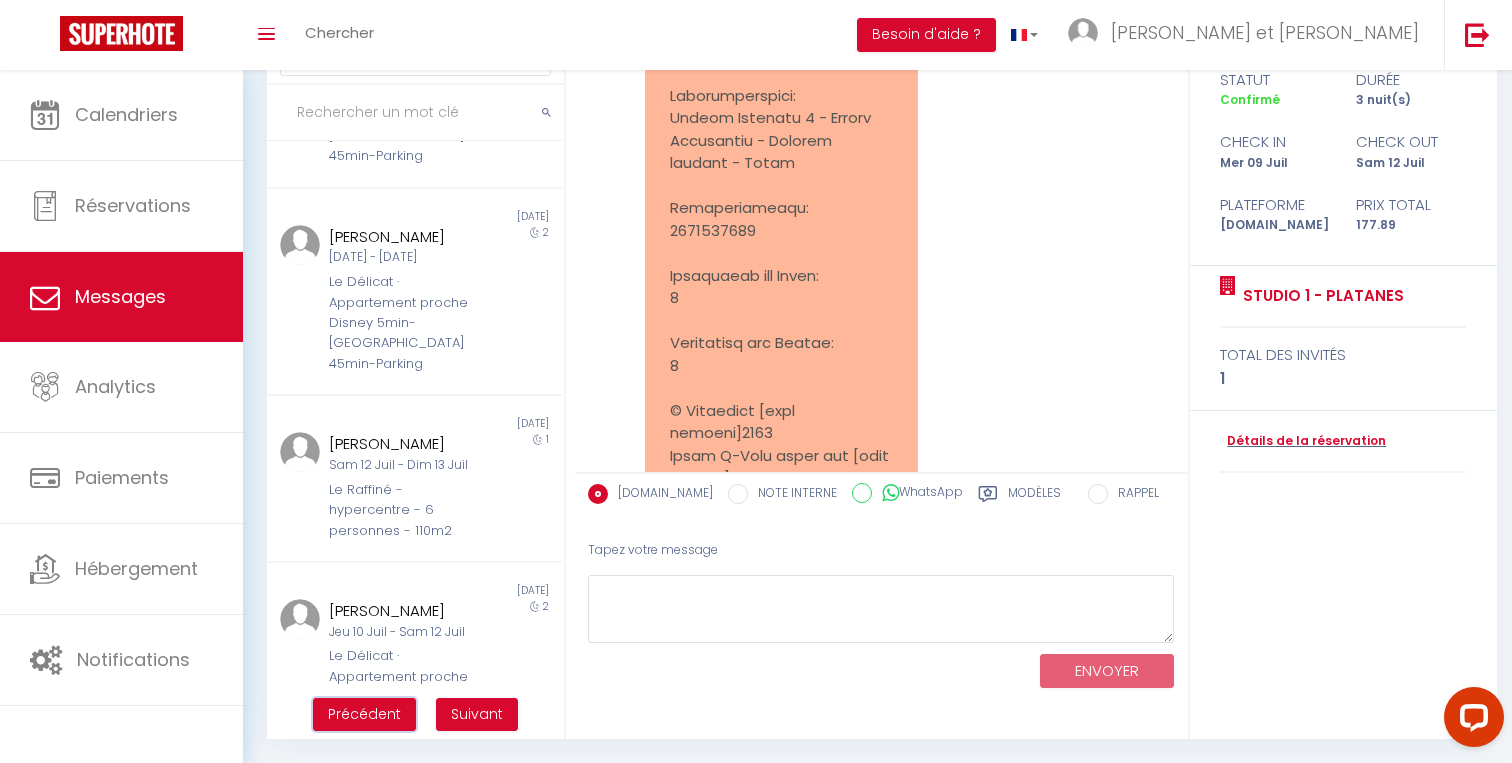 click on "Précédent" at bounding box center [364, 715] 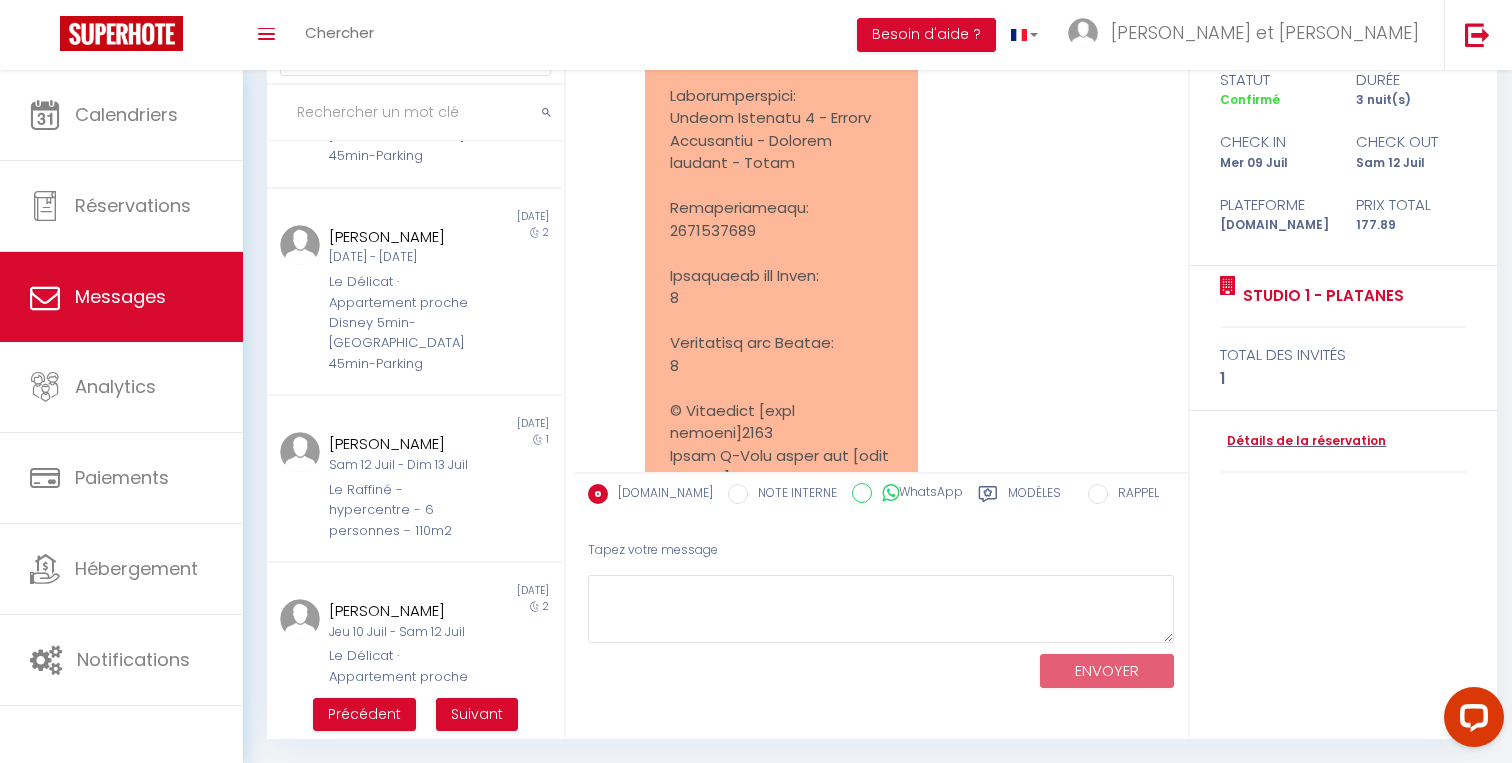 scroll, scrollTop: 70, scrollLeft: 0, axis: vertical 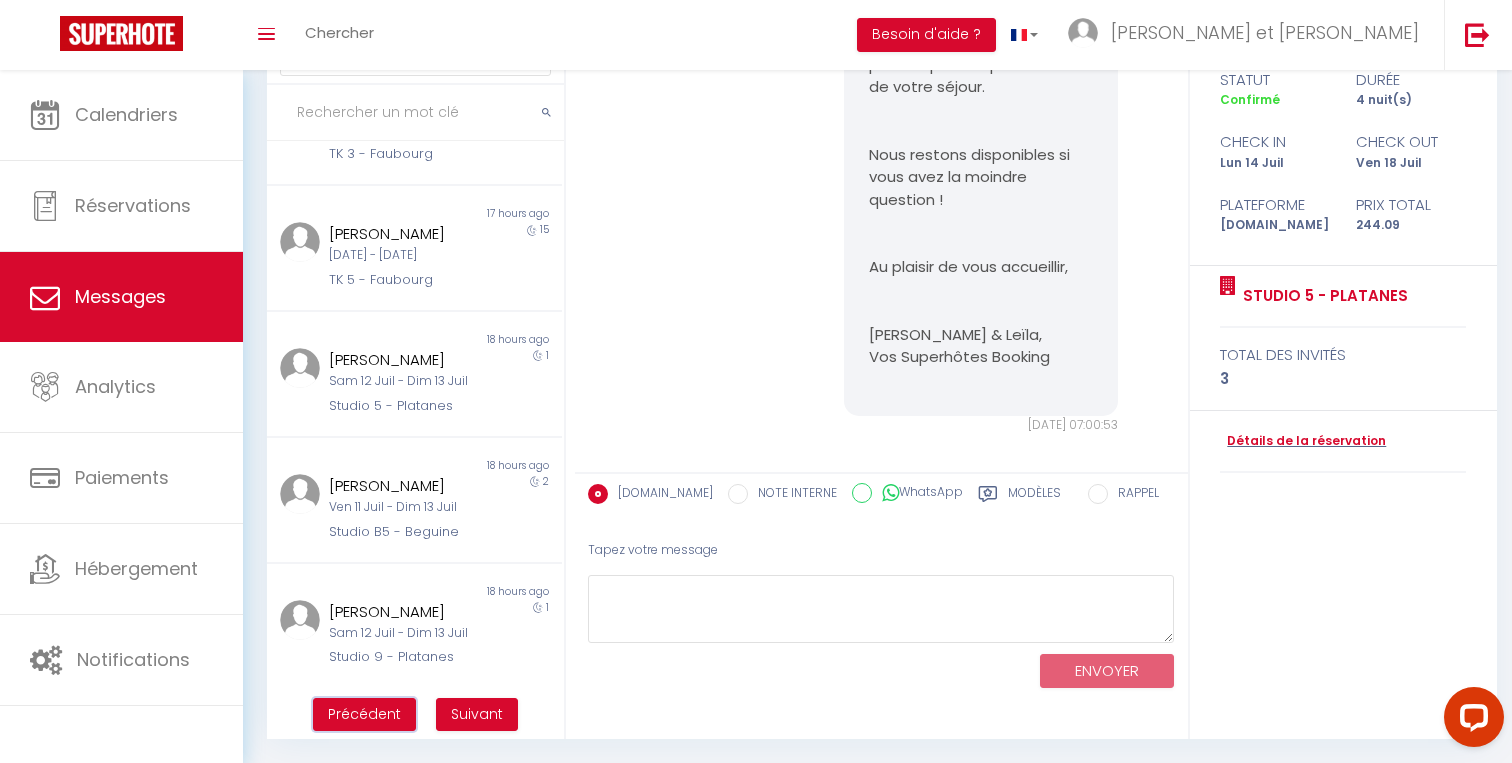 click on "Précédent" at bounding box center [364, 715] 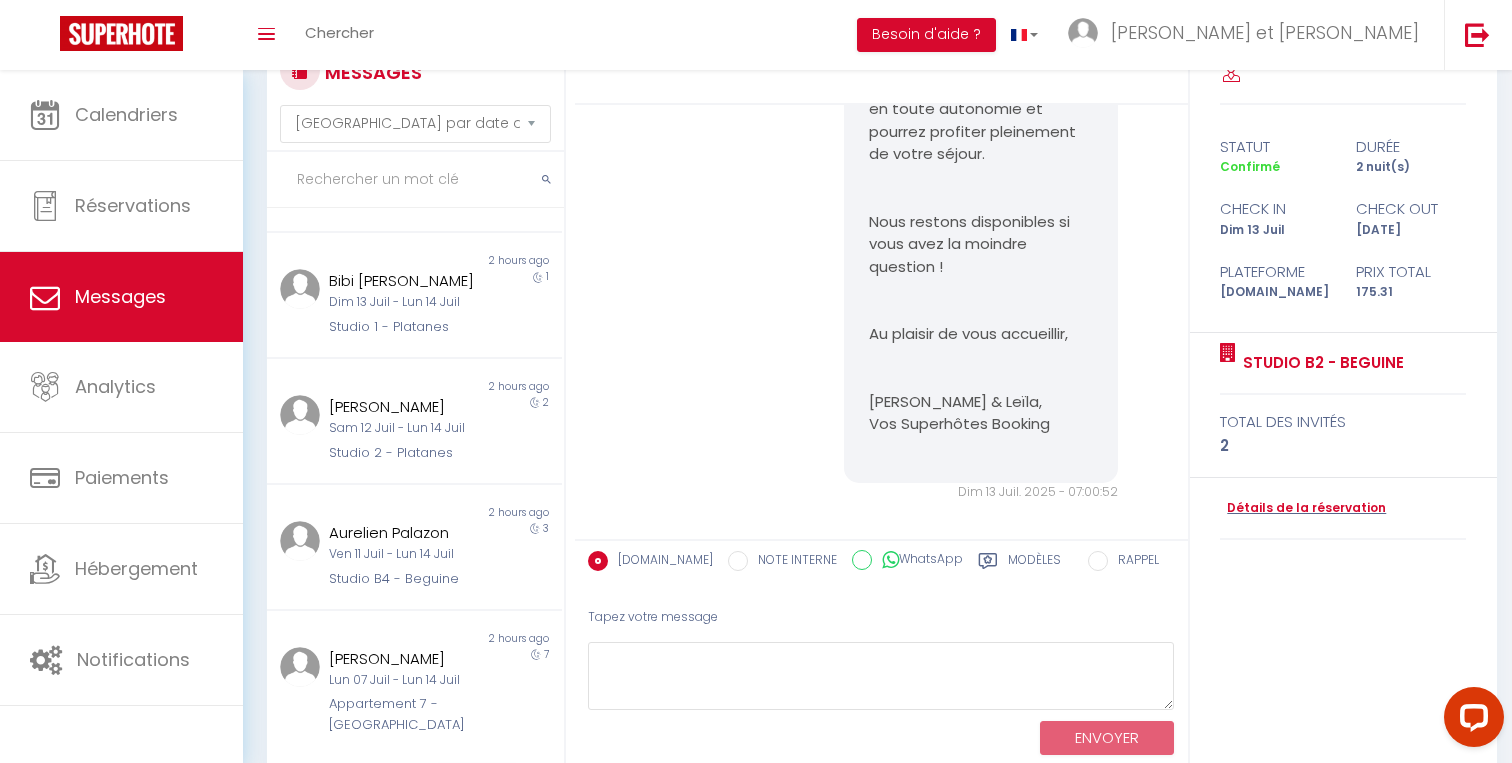 scroll, scrollTop: 137, scrollLeft: 0, axis: vertical 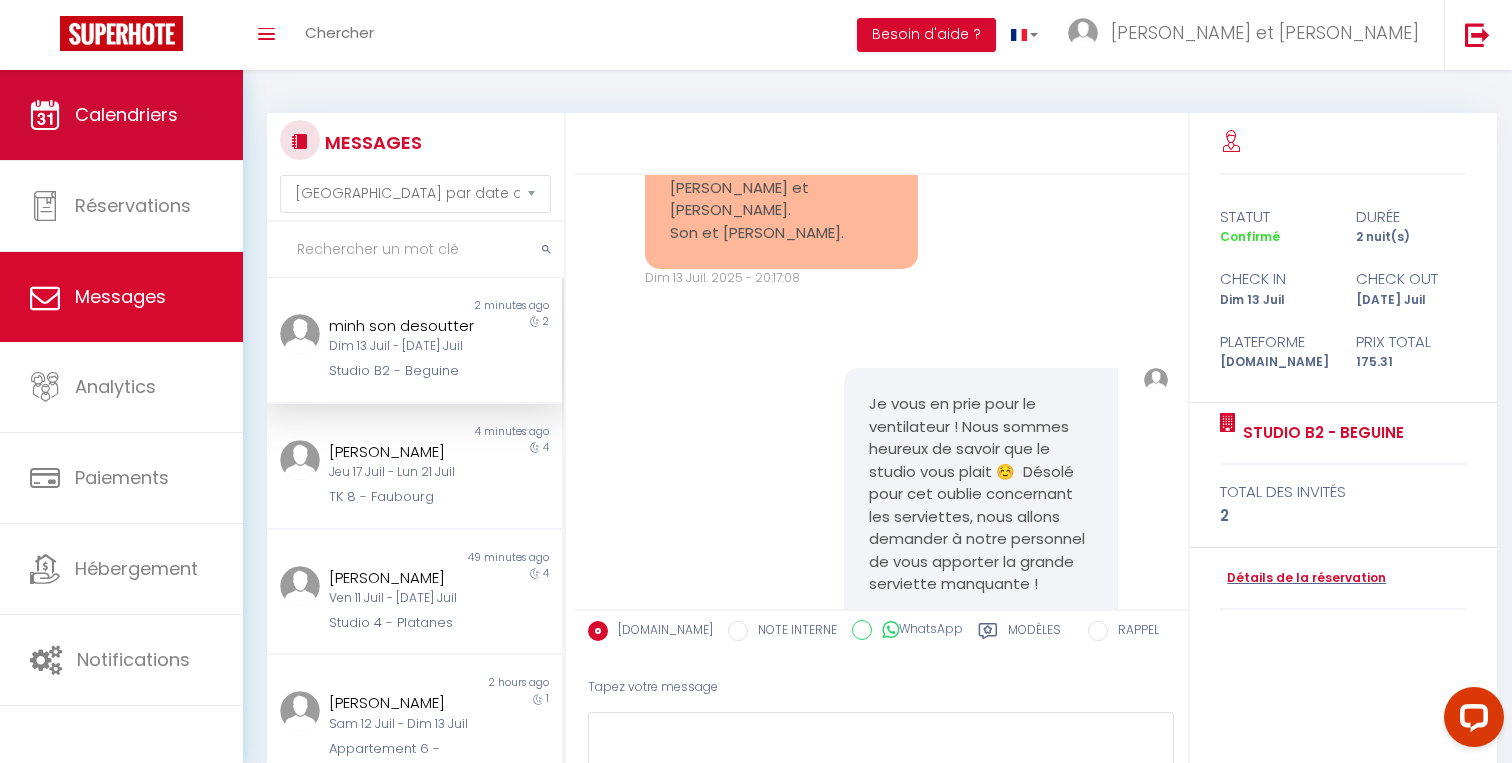 click on "Calendriers" at bounding box center [121, 115] 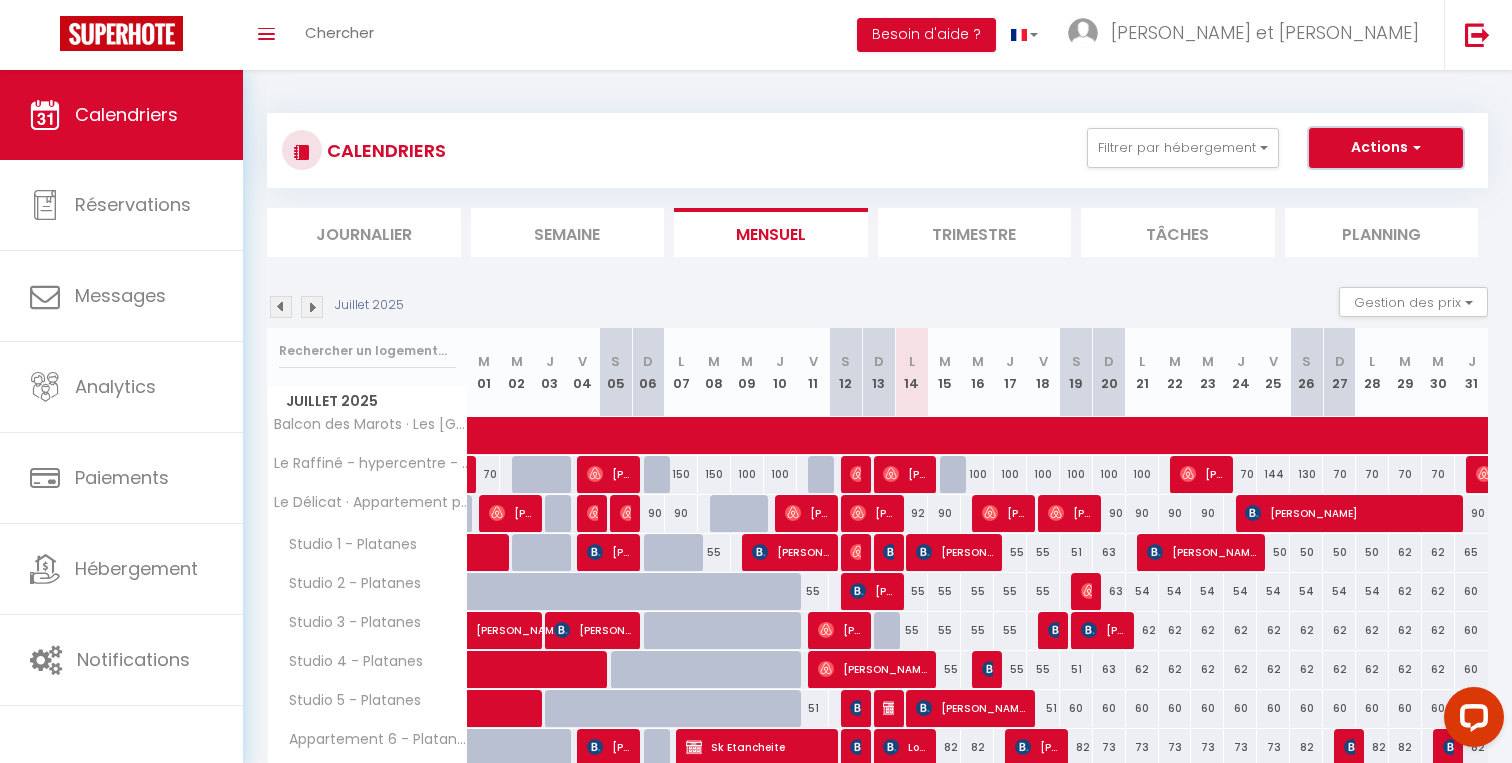 click on "Actions" at bounding box center [1386, 148] 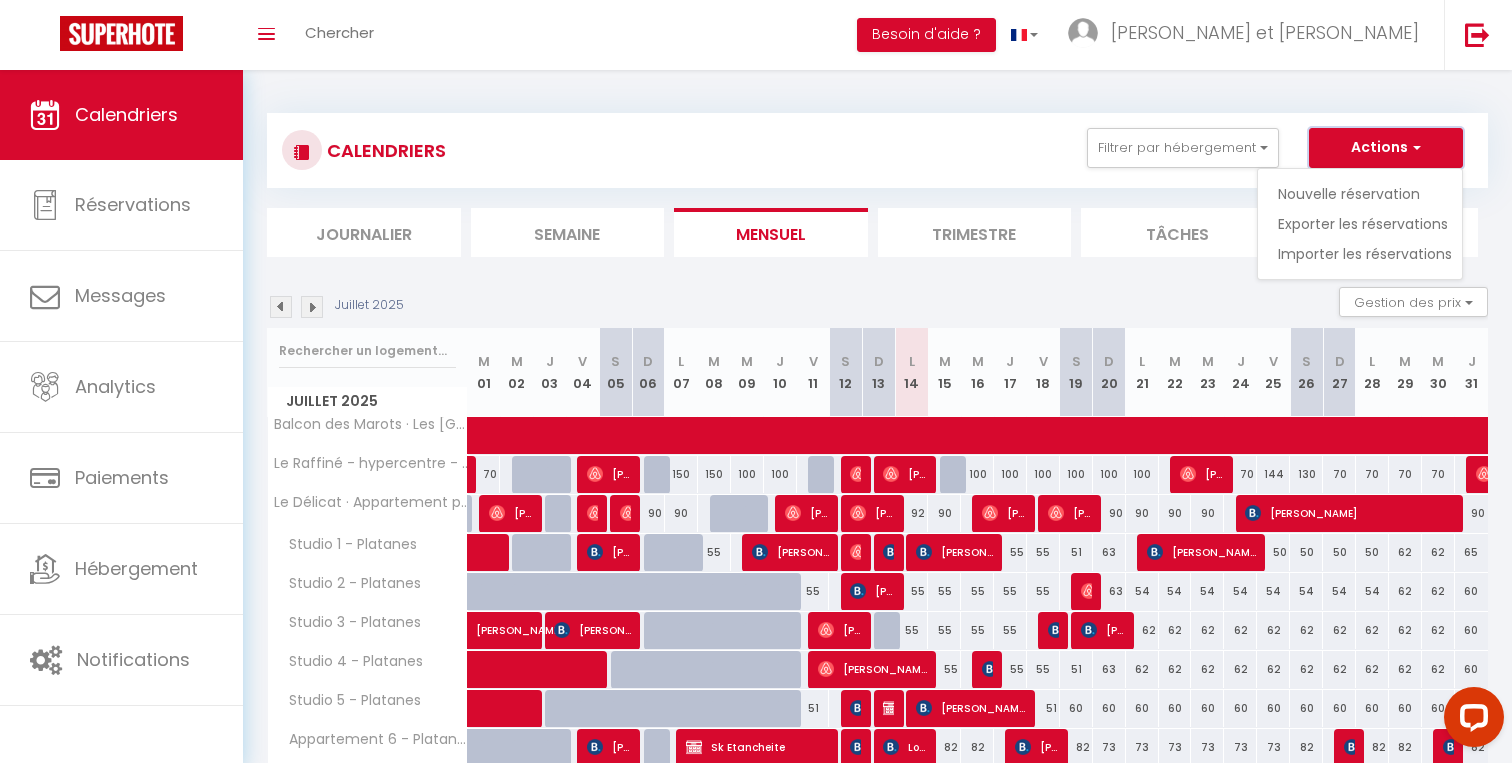 click on "Actions" at bounding box center [1386, 148] 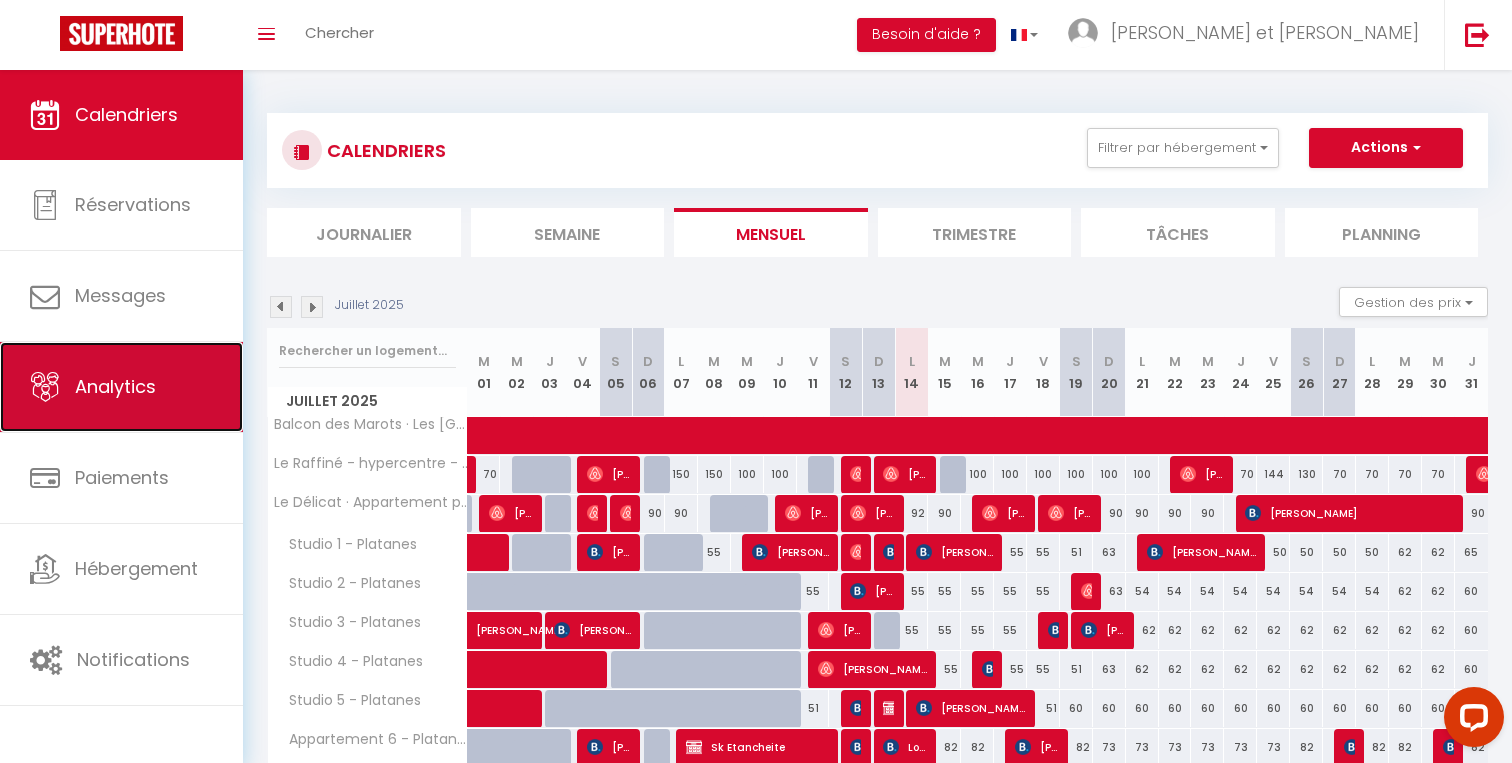 click on "Analytics" at bounding box center (115, 386) 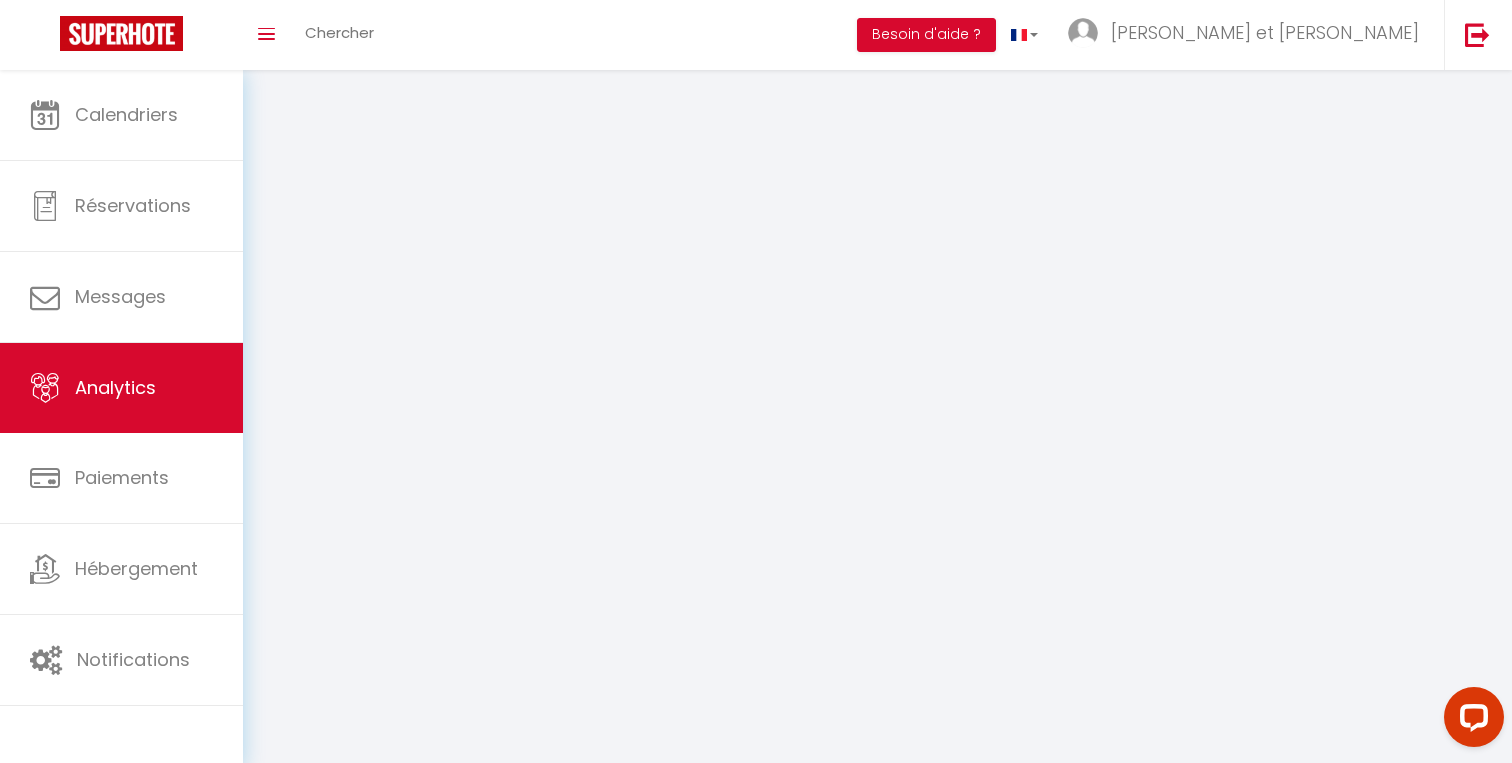 select on "2025" 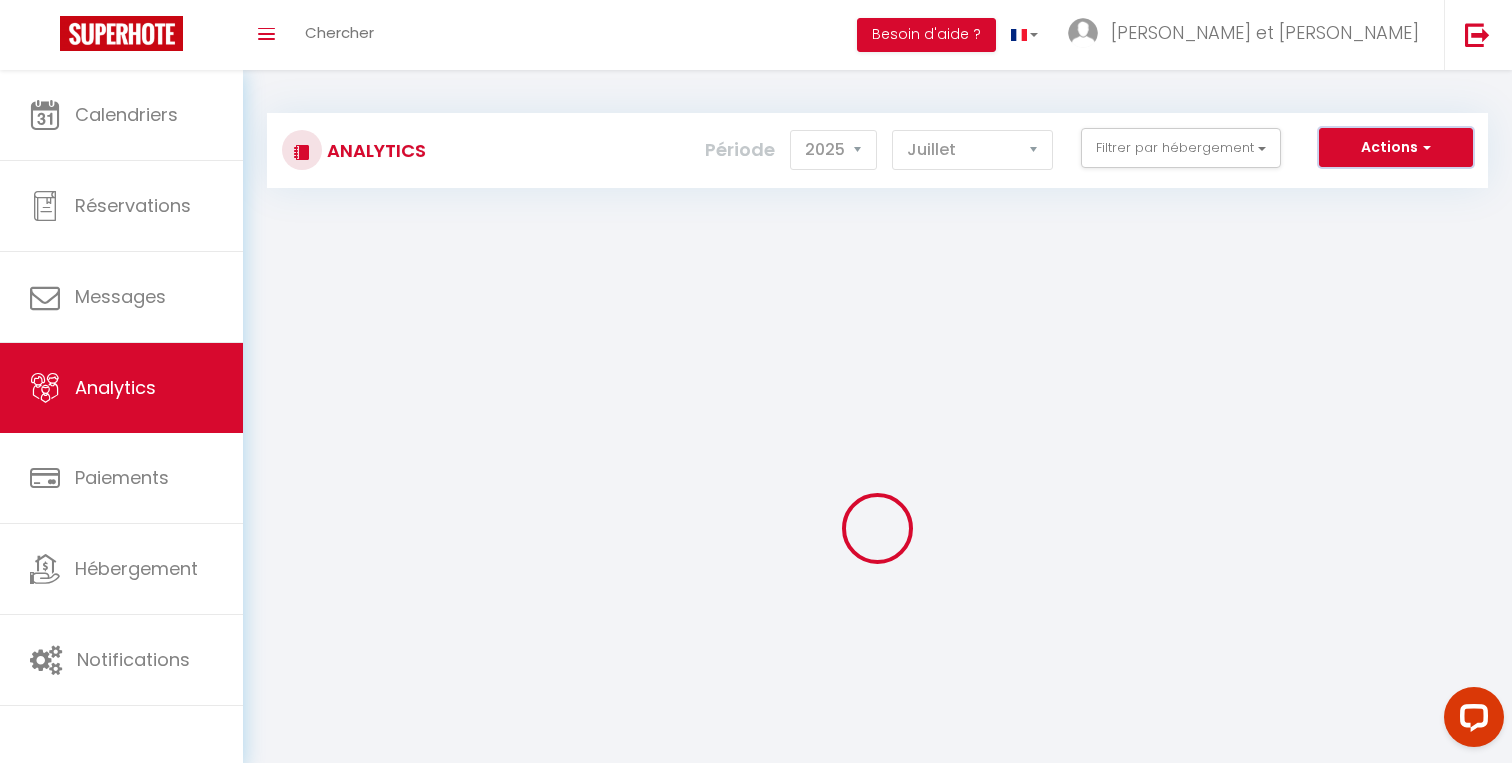 click on "Actions" at bounding box center (1396, 148) 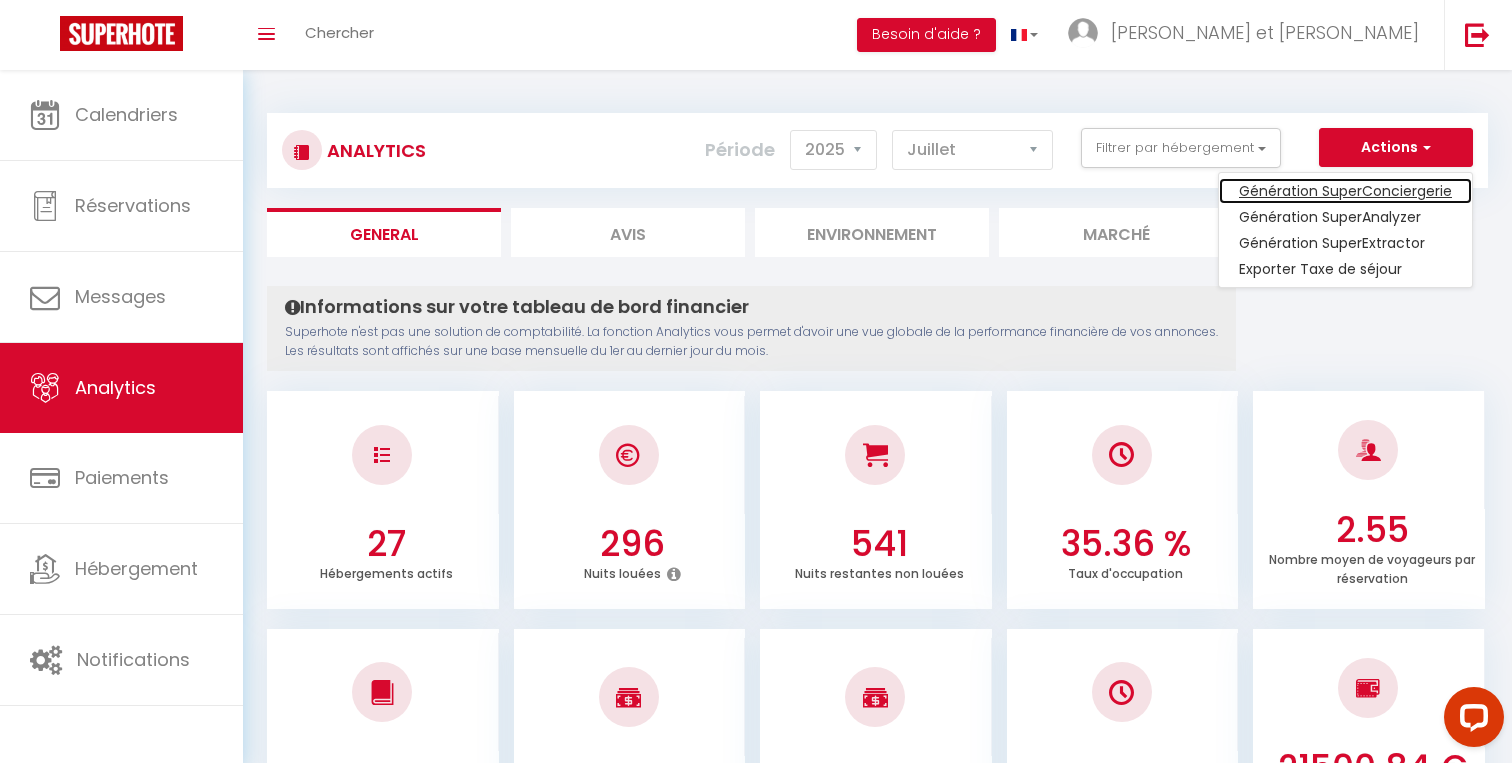 click on "Génération SuperConciergerie" at bounding box center [1345, 191] 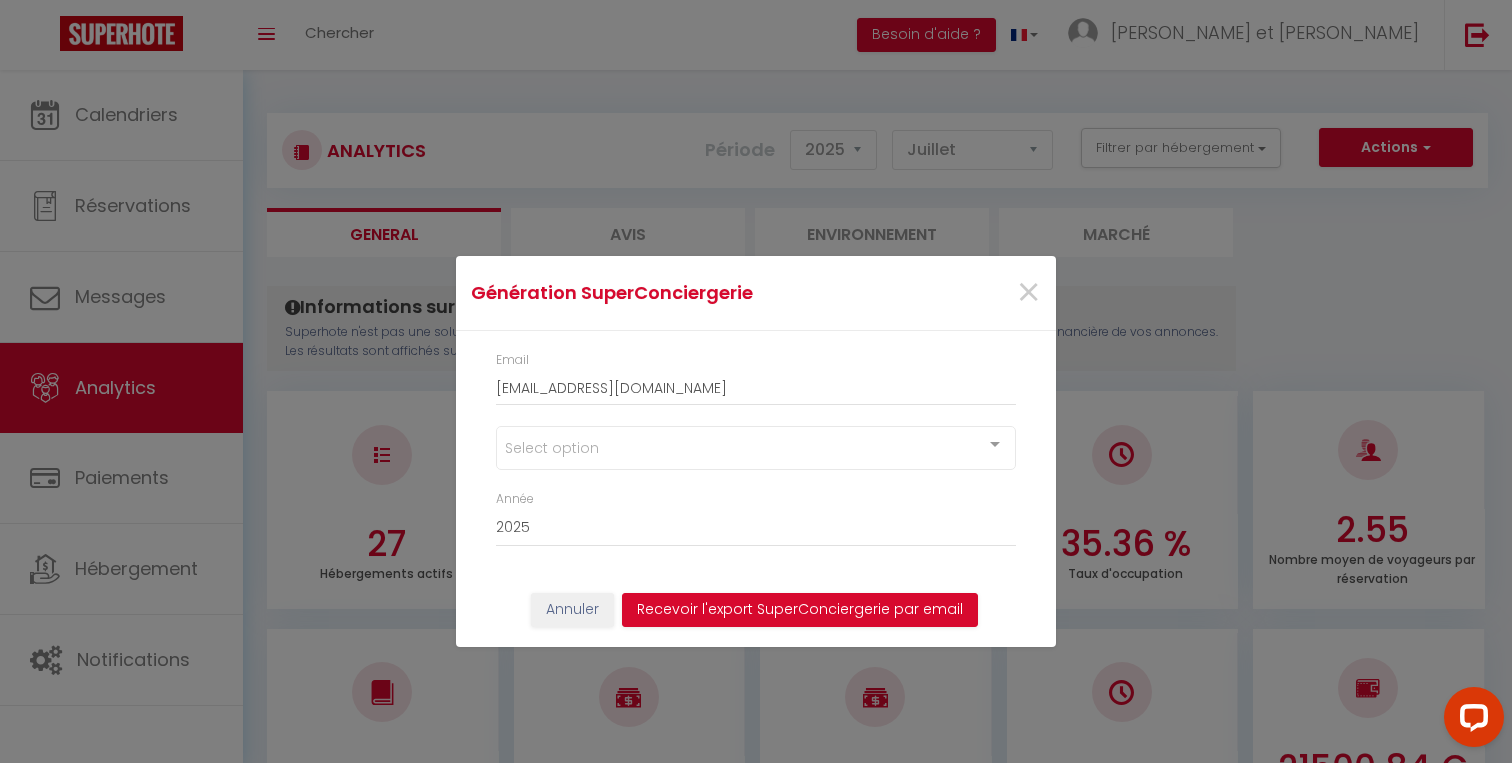 click on "Select option
Nos annonces Perso Balcon des Marots · Les Marots - Balcon -  5min du centre-ville Troyes   Le Raffiné - hypercentre - 6 personnes - 110m2   Le Délicat · Appartement proche Disney 5min-Paris 45min-Parking     Maison des Platanes Studio 1 - Platanes   Studio 2 - Platanes   Studio 3 - Platanes   Studio 4 - Platanes   Studio 5 - Platanes   Appartement 6 - Platanes   Appartement 7 - Platanes   Studio 8 - Platanes   Studio 9 - Platanes     Béguine Studio B1 - Beguine   Studio B2 - Beguine   Studio B3 - Beguine   Studio B4 - Beguine   Studio B5 - Beguine   Studio B6 - Beguine   Studio B7 - Beguine     TK - Faubourg TK 1 - Faubourg   TK 2 - Faubourg   TK 3 - Faubourg   TK 4 - Faubourg   TK 5 - Faubourg   TK 7 - Faubourg   TK 8 - Faubourg   TK 9 - Faubourg     No elements found. Consider changing the search query.   List is empty." at bounding box center [756, 458] 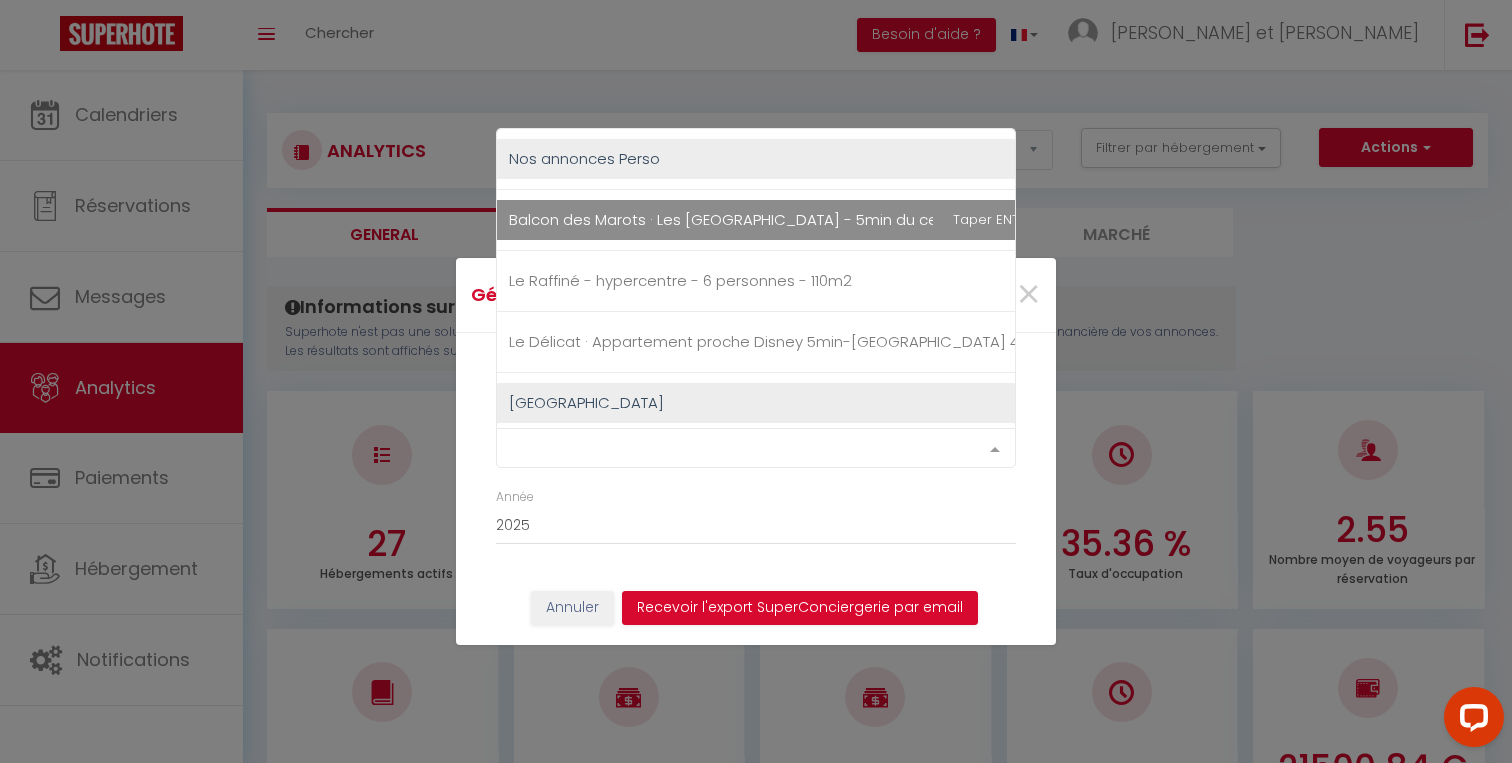 click on "Select option" at bounding box center [756, 448] 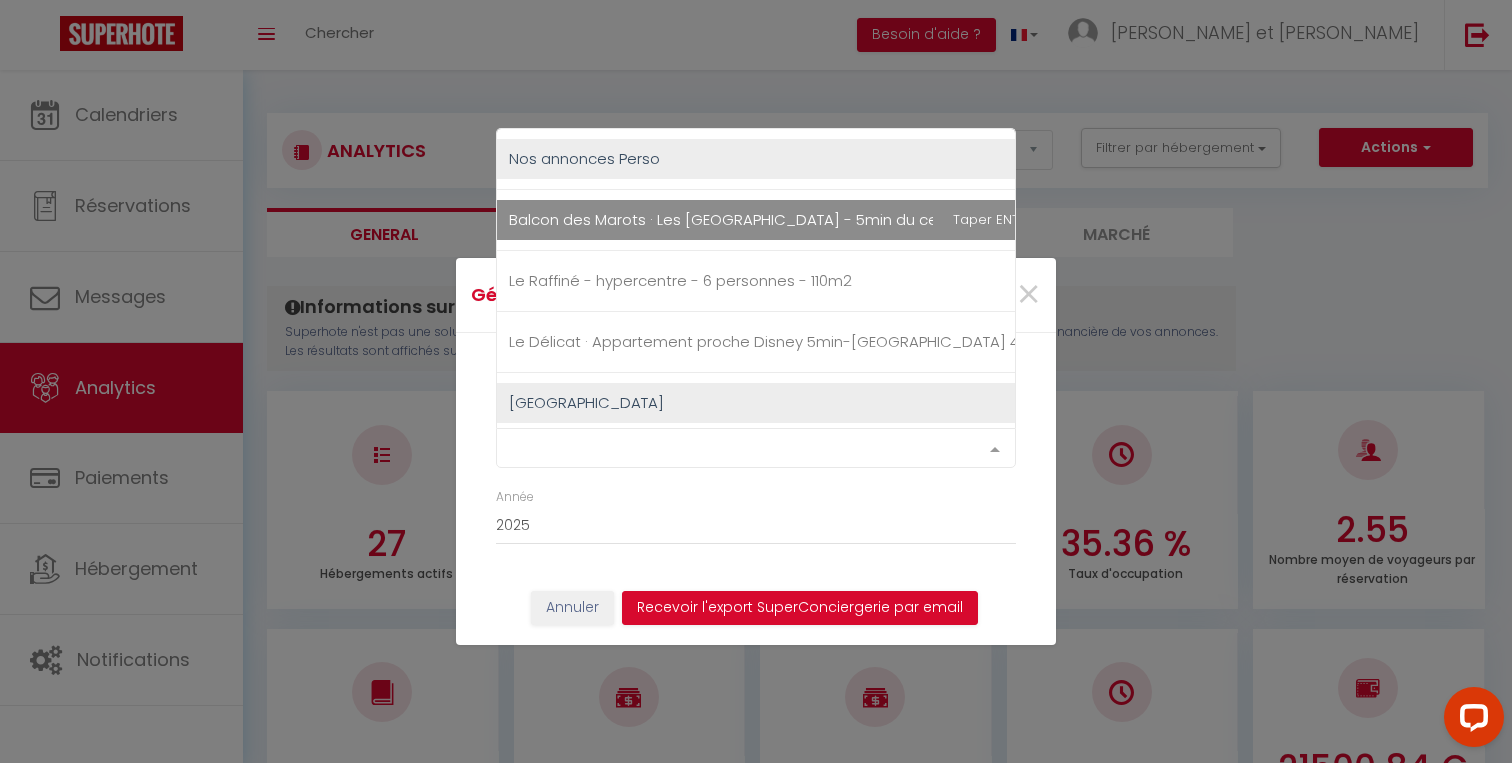 click on "Année   2015 2016 2017 2018 2019 2020 2021 2022 2023 2024 2025 2026 2027 2028" at bounding box center [756, 516] 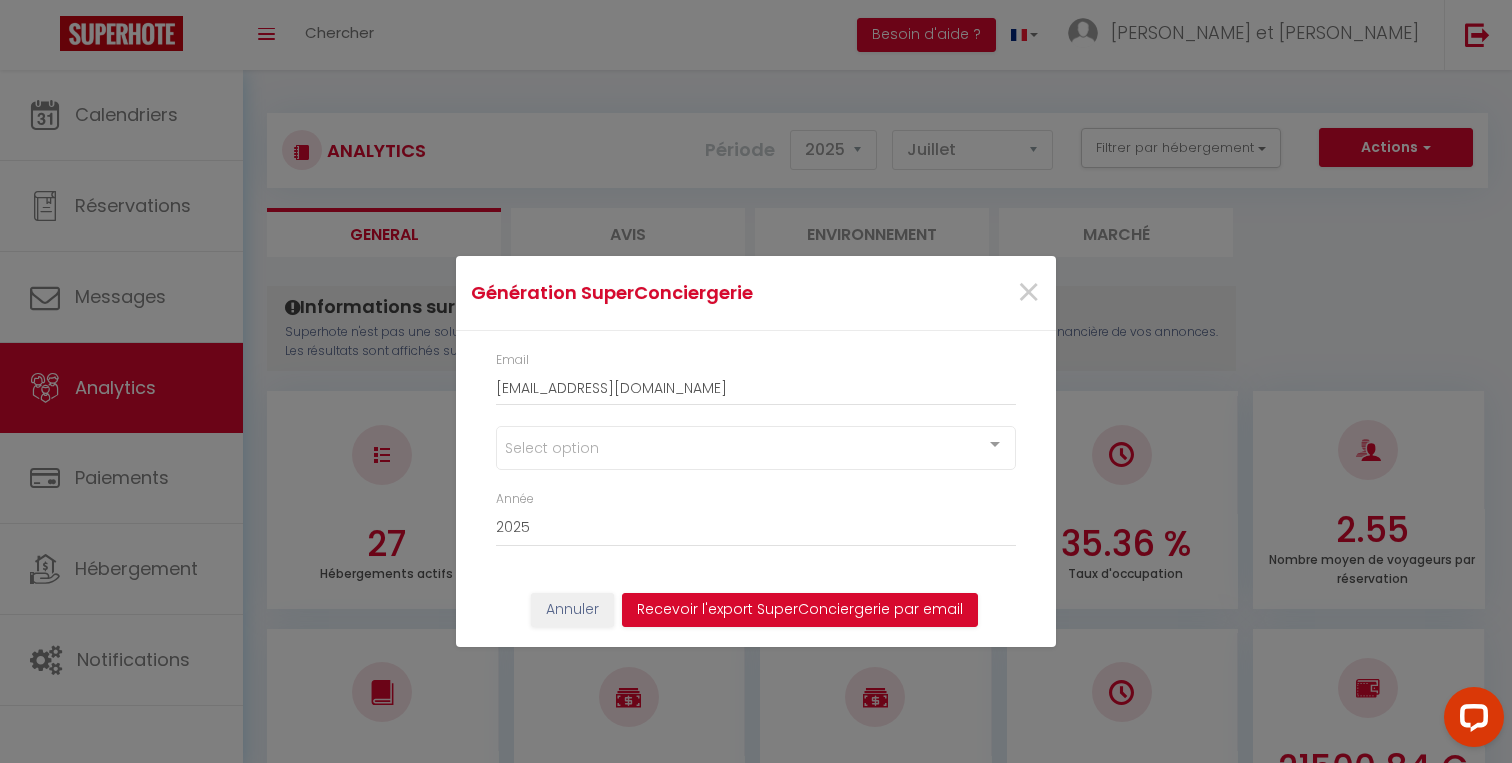 click on "Select option" at bounding box center (756, 448) 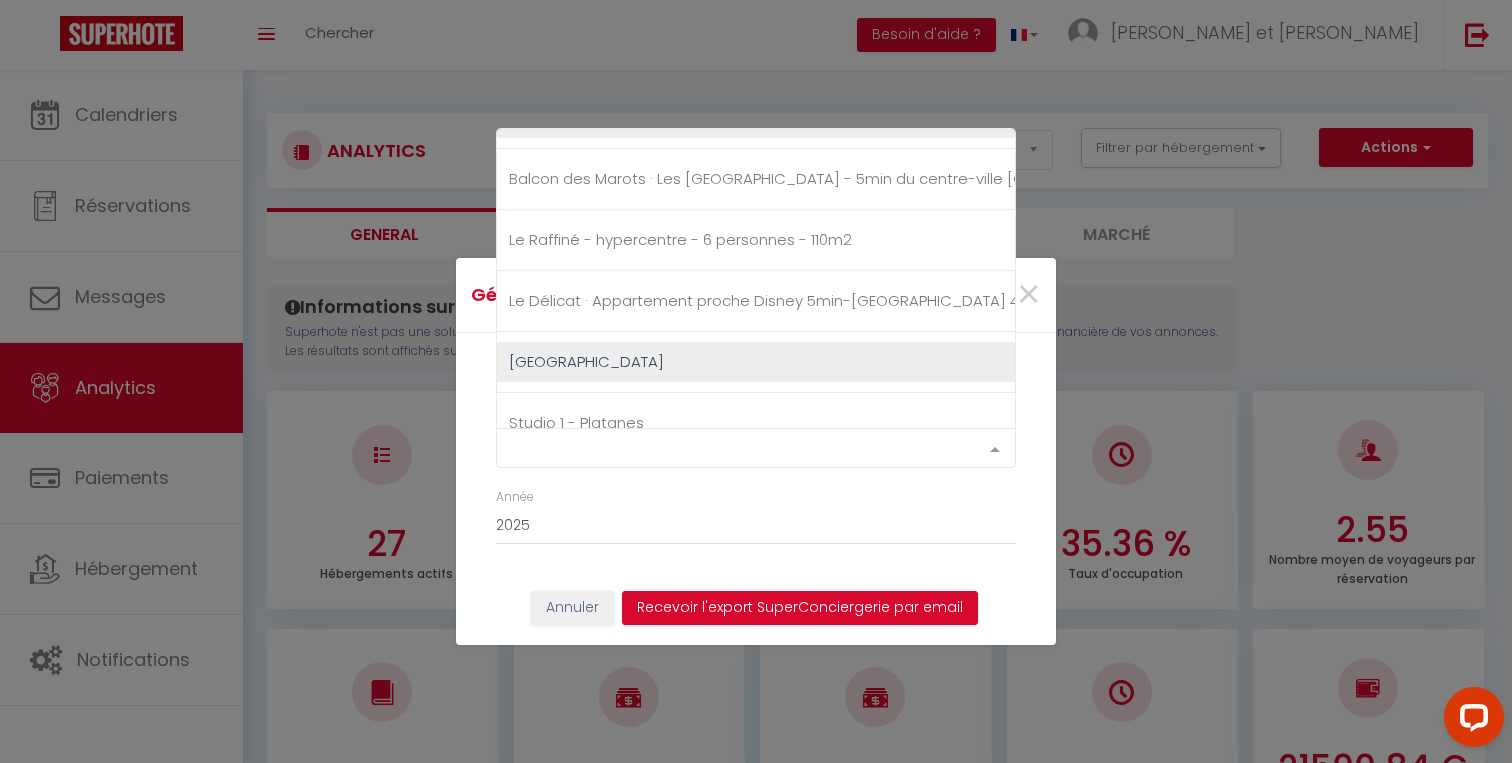 scroll, scrollTop: 42, scrollLeft: 0, axis: vertical 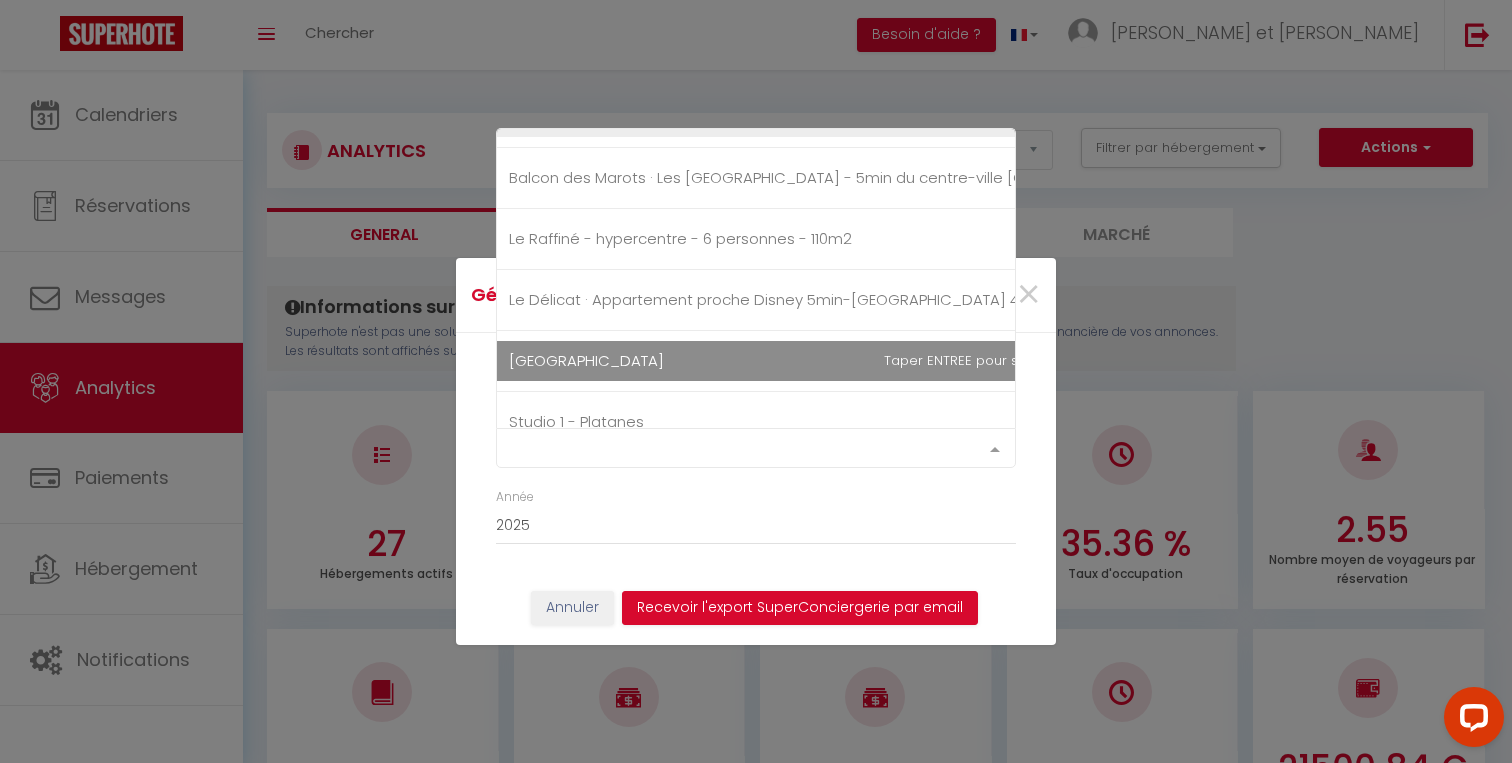 click on "[GEOGRAPHIC_DATA]" at bounding box center [835, 361] 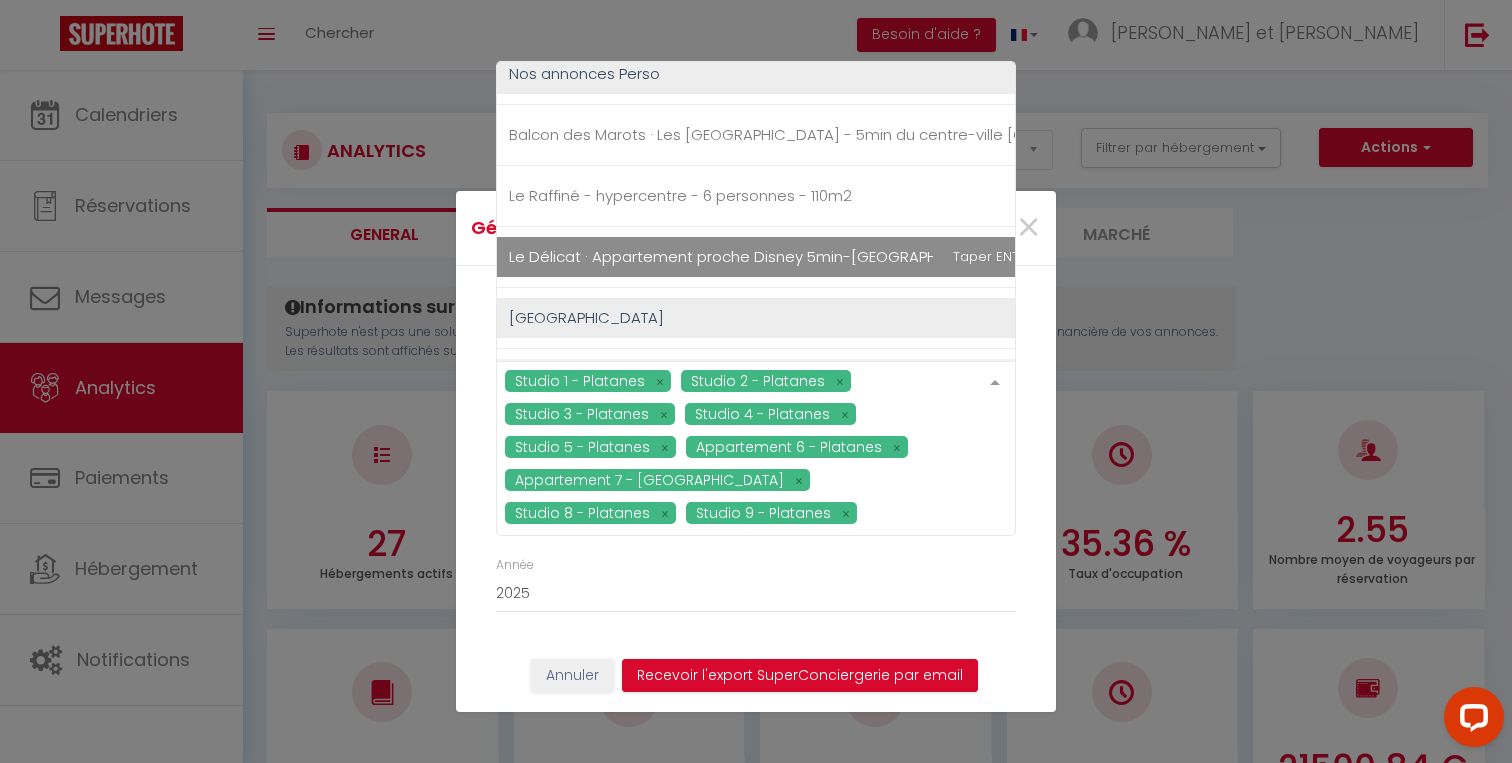 scroll, scrollTop: 0, scrollLeft: 0, axis: both 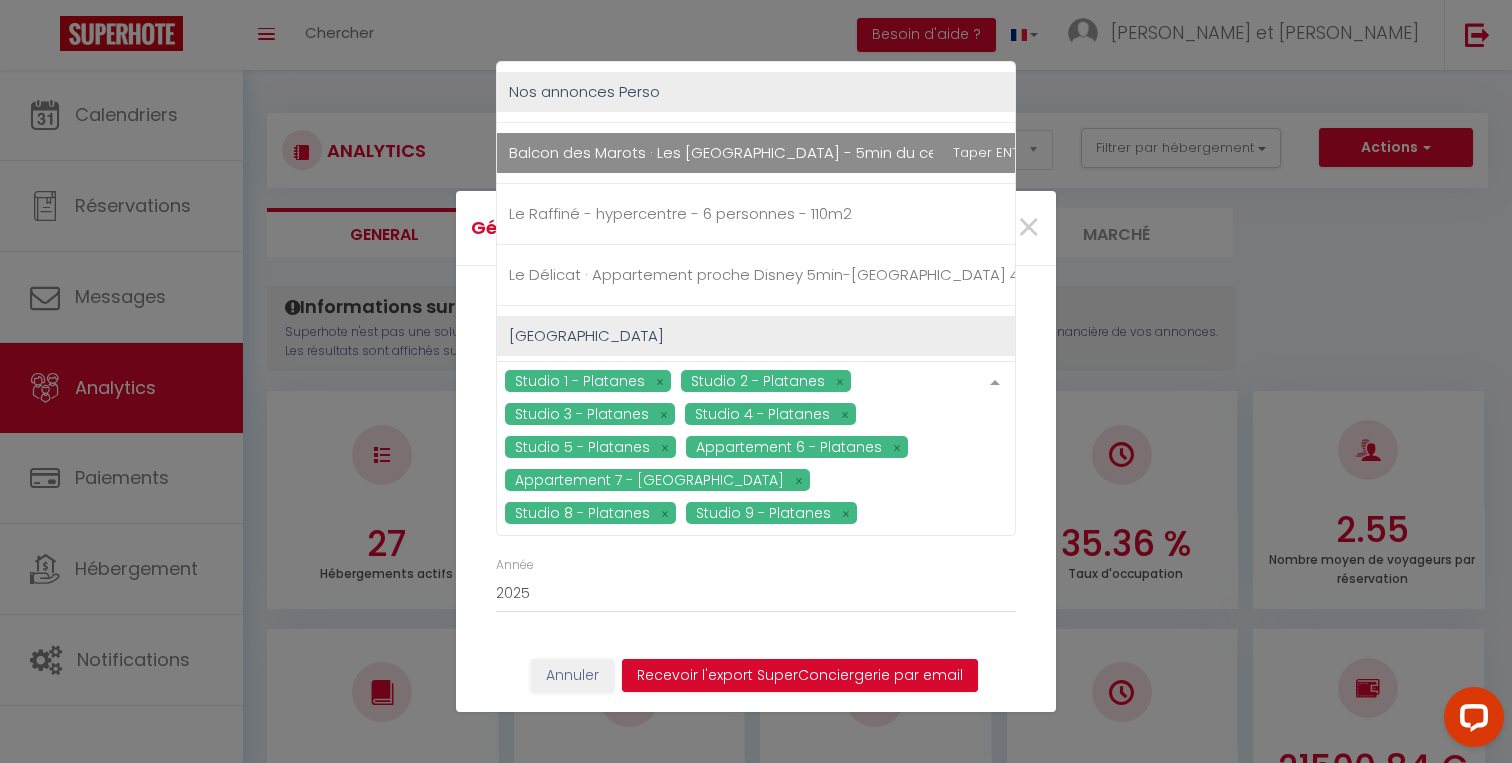 click on "Balcon des Marots · Les Marots - Balcon -  5min du centre-ville [GEOGRAPHIC_DATA]" at bounding box center (835, 152) 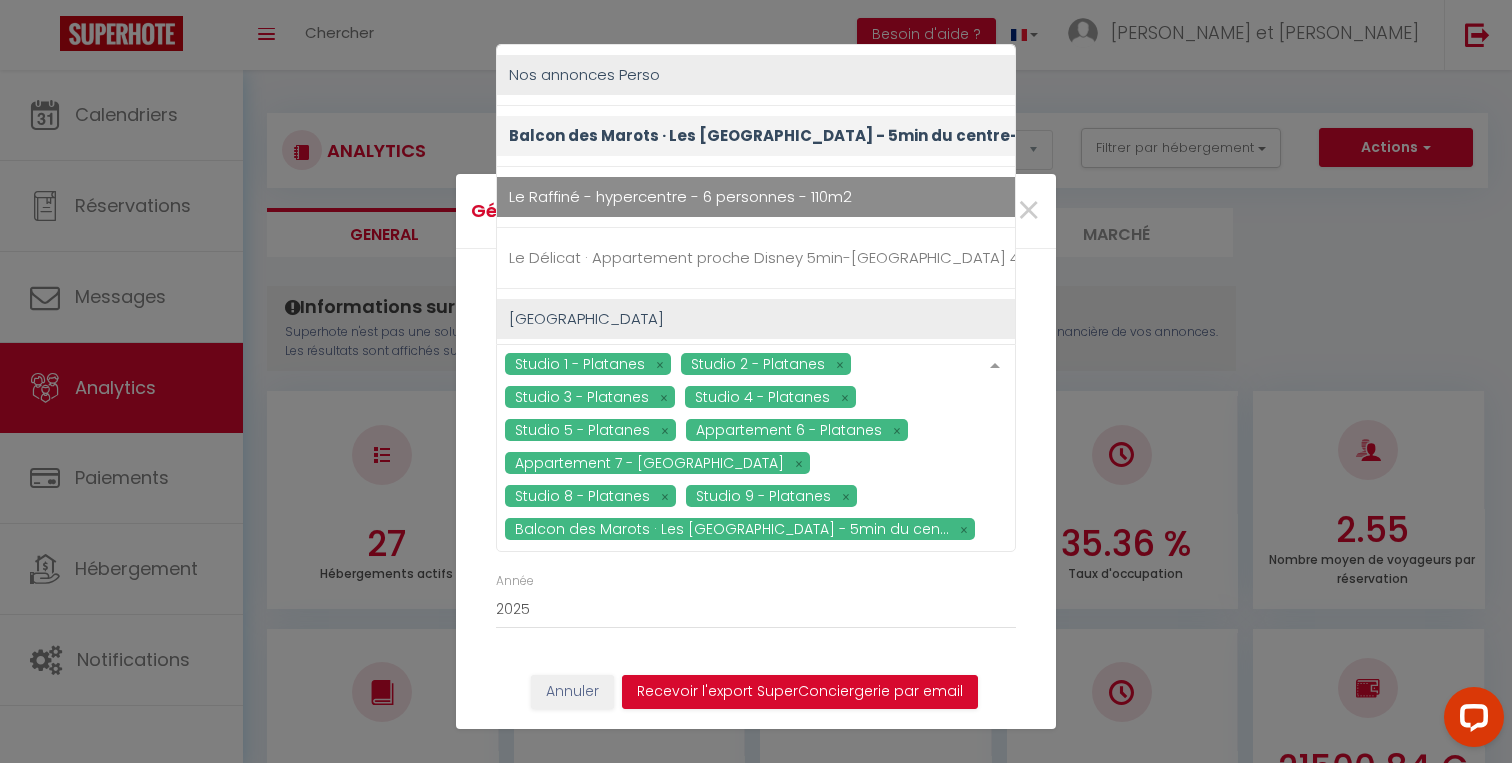 click on "Le Raffiné - hypercentre - 6 personnes - 110m2" at bounding box center (680, 196) 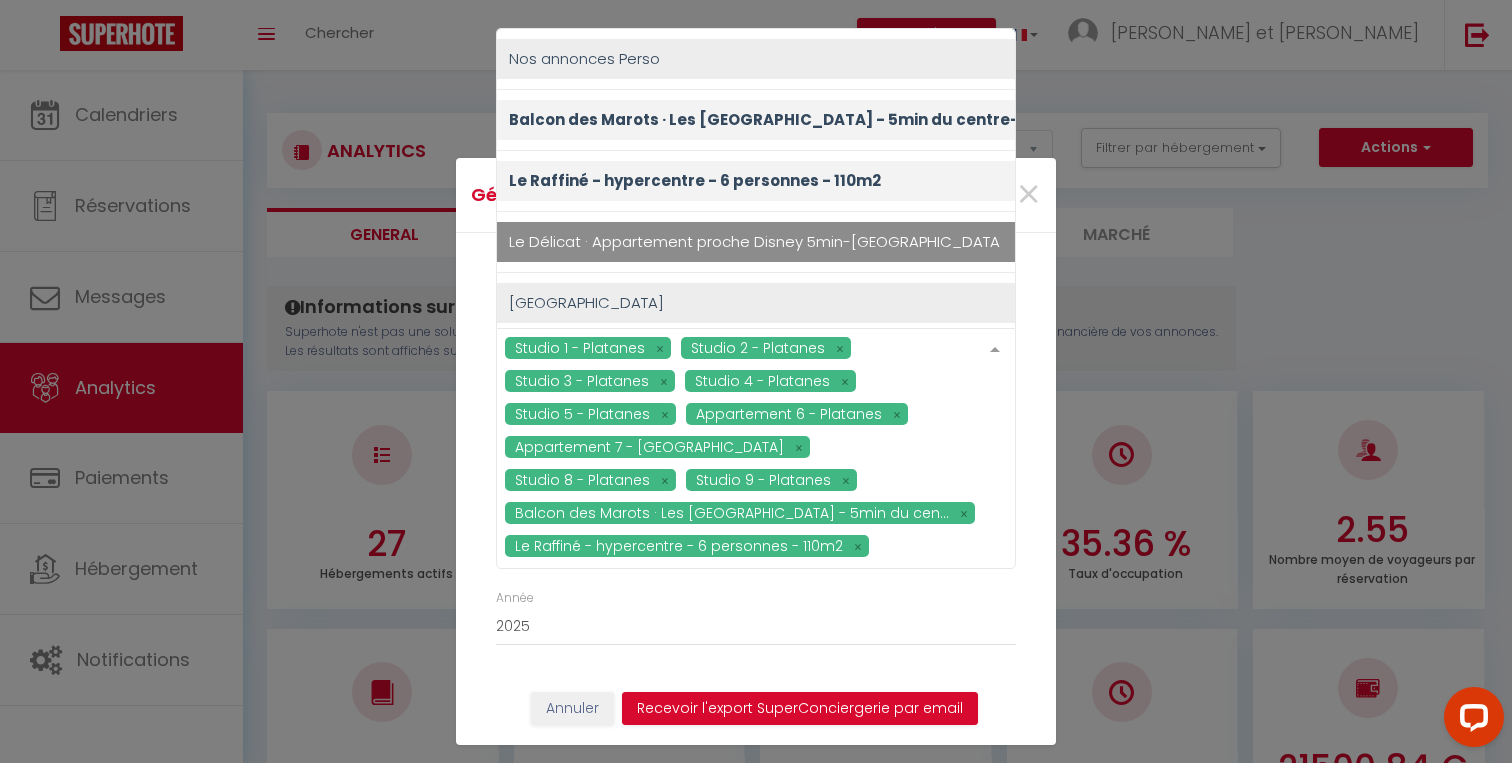 click on "Le Délicat · Appartement proche Disney 5min-[GEOGRAPHIC_DATA] 45min-Parking" at bounding box center [812, 241] 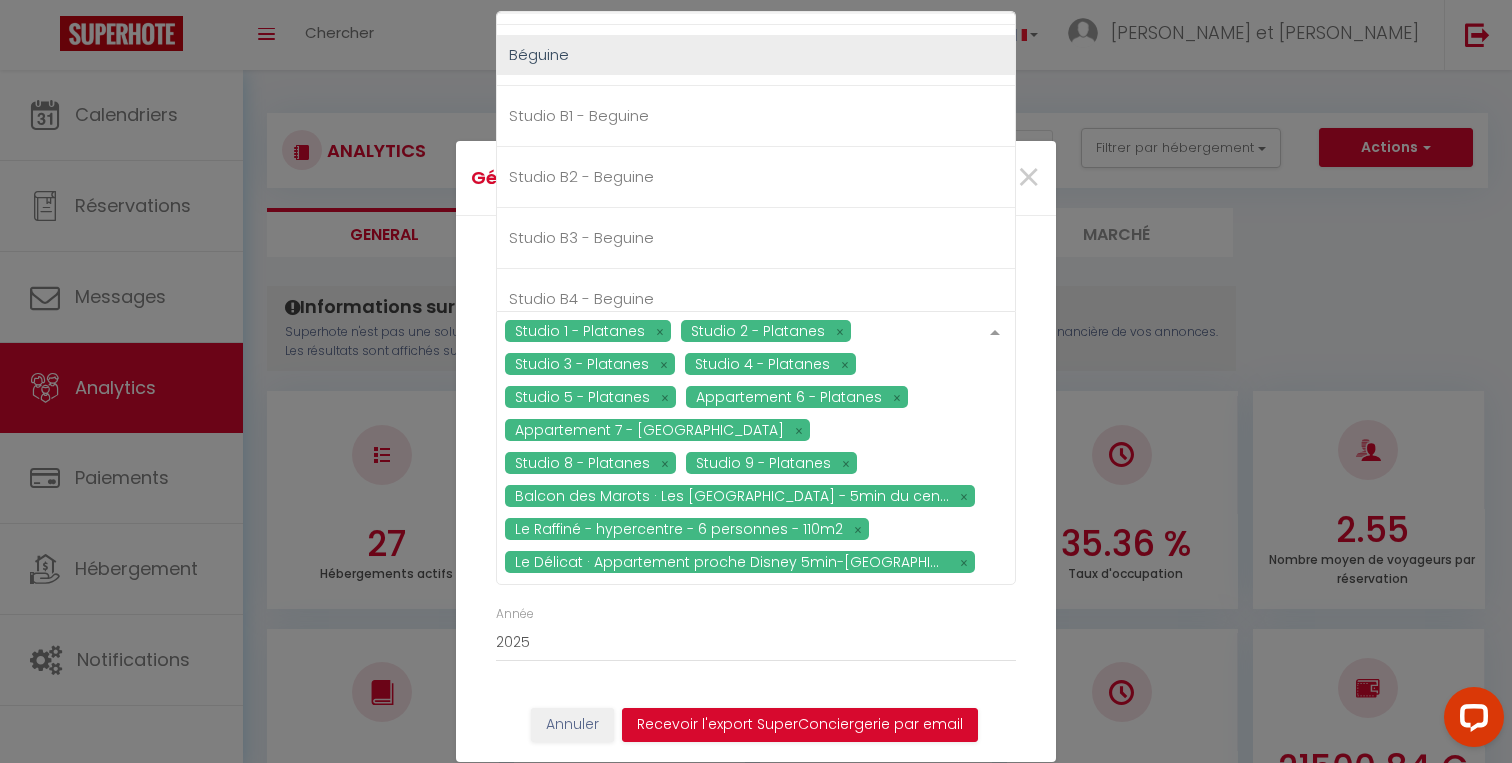 scroll, scrollTop: 823, scrollLeft: 0, axis: vertical 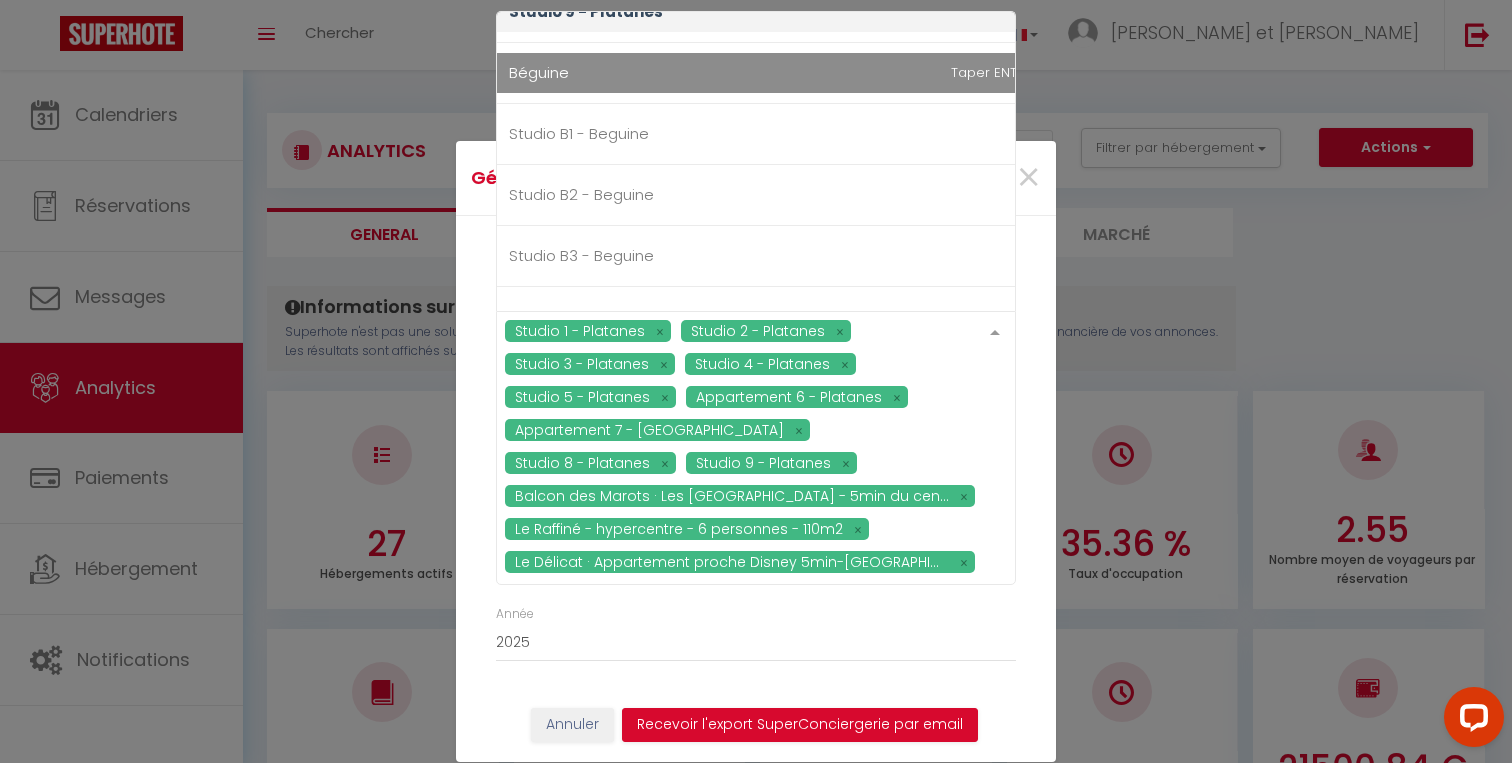 click on "Nos annonces Perso Balcon des Marots · Les Marots - Balcon -  5min du centre-ville Troyes   Le Raffiné - hypercentre - 6 personnes - 110m2   Le Délicat · Appartement proche Disney 5min-Paris 45min-Parking     Maison des Platanes Studio 1 - Platanes   Studio 2 - Platanes   Studio 3 - Platanes   Studio 4 - Platanes   Studio 5 - Platanes   Appartement 6 - Platanes   Appartement 7 - Platanes   Studio 8 - Platanes   Studio 9 - Platanes     Béguine Studio B1 - Beguine   Studio B2 - Beguine   Studio B3 - Beguine   Studio B4 - Beguine   Studio B5 - Beguine   Studio B6 - Beguine   Studio B7 - Beguine     TK - Faubourg TK 1 - Faubourg   TK 2 - Faubourg   TK 3 - Faubourg   TK 4 - Faubourg   TK 5 - Faubourg   TK 7 - Faubourg   TK 8 - Faubourg   TK 9 - Faubourg     No elements found. Consider changing the search query.   List is empty." at bounding box center [869, 134] 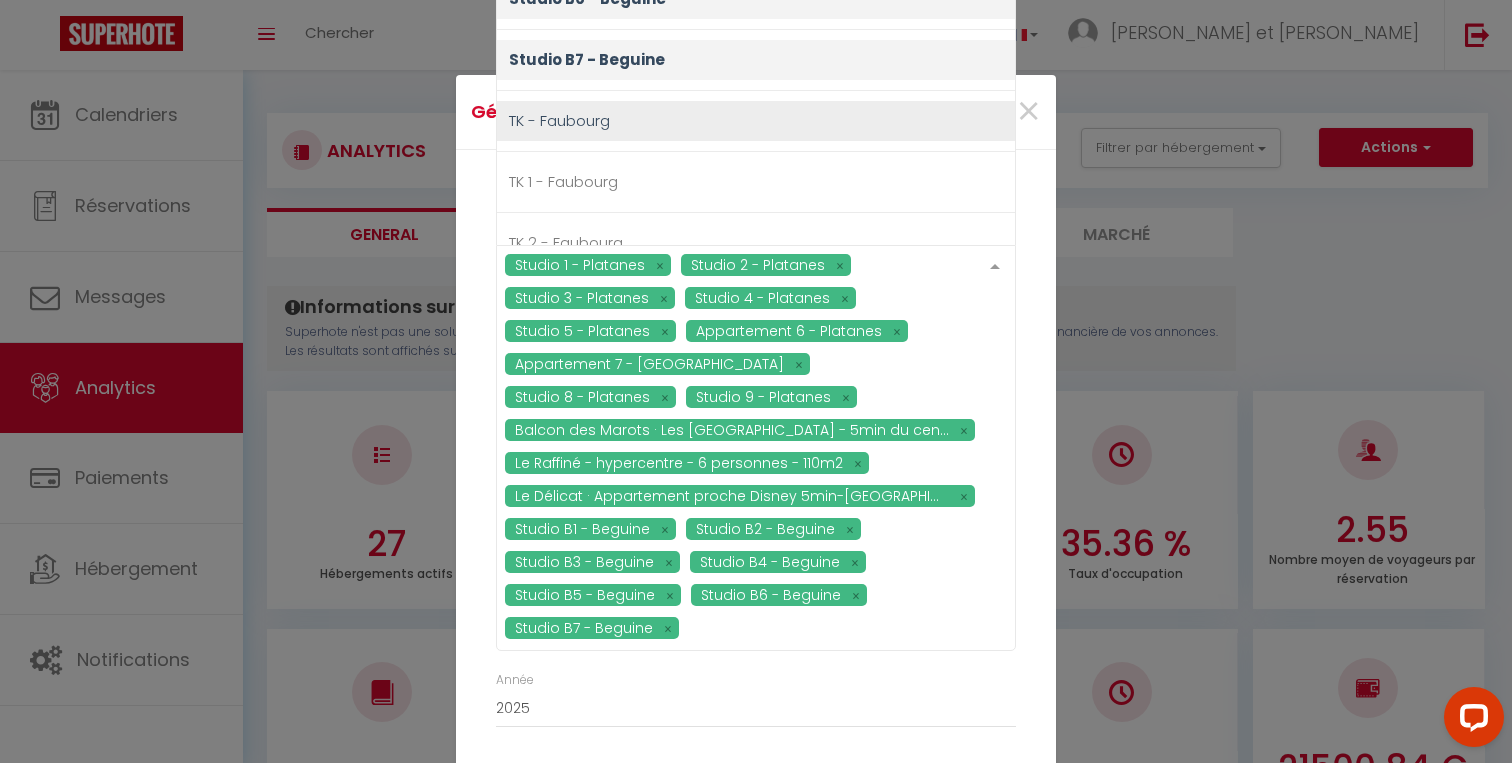 scroll, scrollTop: 1202, scrollLeft: 0, axis: vertical 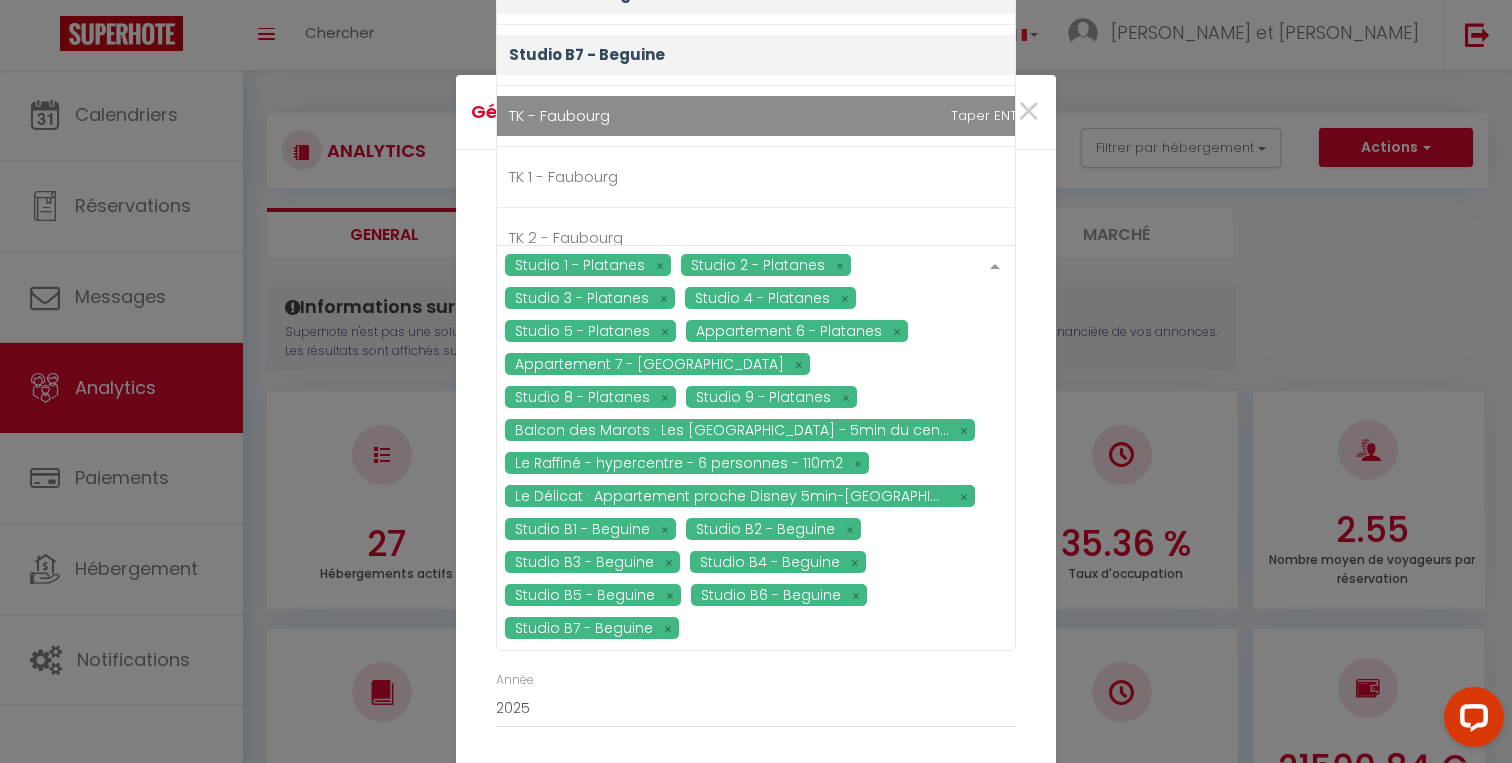 click on "Nos annonces Perso Balcon des Marots · Les Marots - Balcon -  5min du centre-ville Troyes   Le Raffiné - hypercentre - 6 personnes - 110m2   Le Délicat · Appartement proche Disney 5min-Paris 45min-Parking     Maison des Platanes Studio 1 - Platanes   Studio 2 - Platanes   Studio 3 - Platanes   Studio 4 - Platanes   Studio 5 - Platanes   Appartement 6 - Platanes   Appartement 7 - Platanes   Studio 8 - Platanes   Studio 9 - Platanes     Béguine Studio B1 - Beguine   Studio B2 - Beguine   Studio B3 - Beguine   Studio B4 - Beguine   Studio B5 - Beguine   Studio B6 - Beguine   Studio B7 - Beguine     TK - Faubourg TK 1 - Faubourg   TK 2 - Faubourg   TK 3 - Faubourg   TK 4 - Faubourg   TK 5 - Faubourg   TK 7 - Faubourg   TK 8 - Faubourg   TK 9 - Faubourg     No elements found. Consider changing the search query.   List is empty." at bounding box center (869, -311) 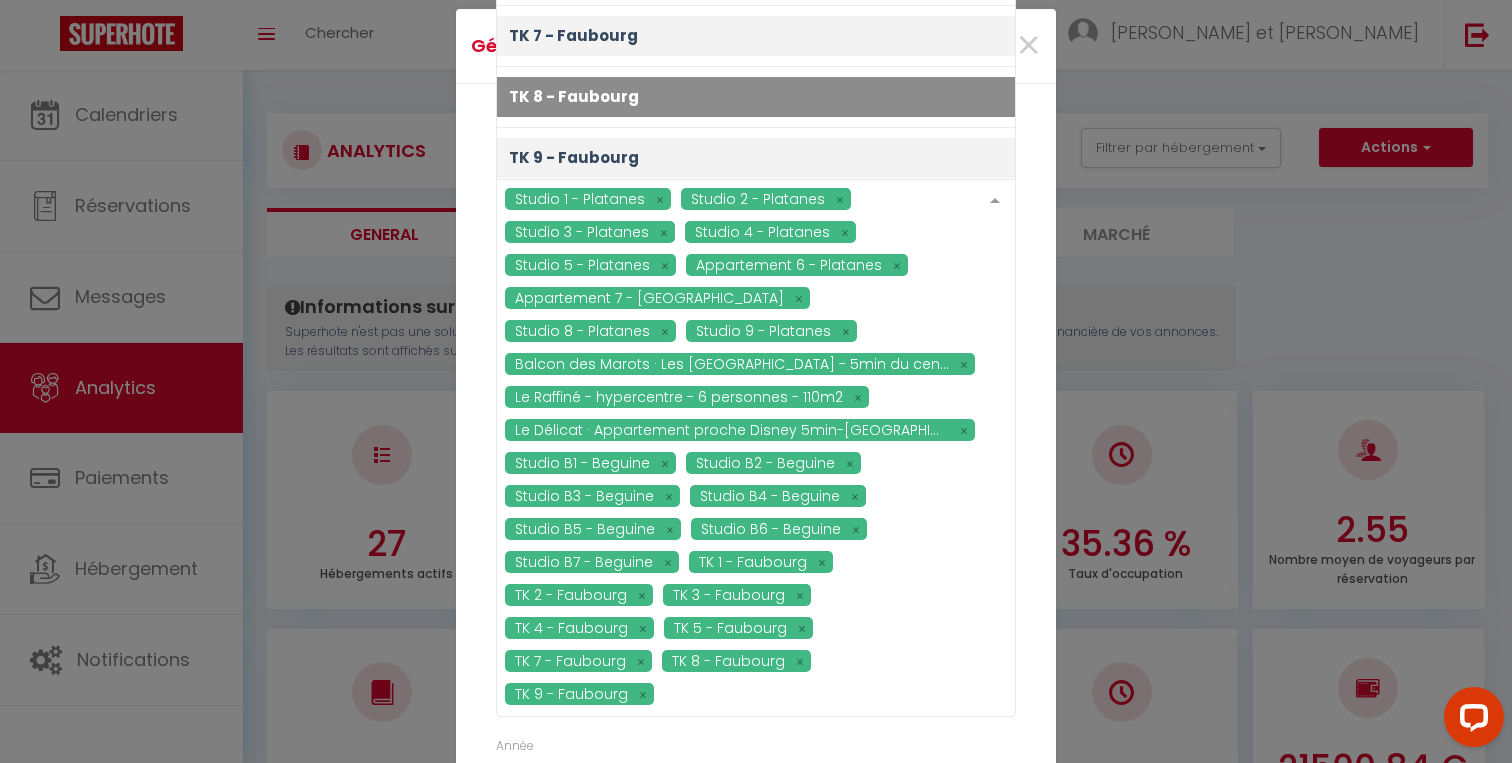 scroll, scrollTop: 1592, scrollLeft: 0, axis: vertical 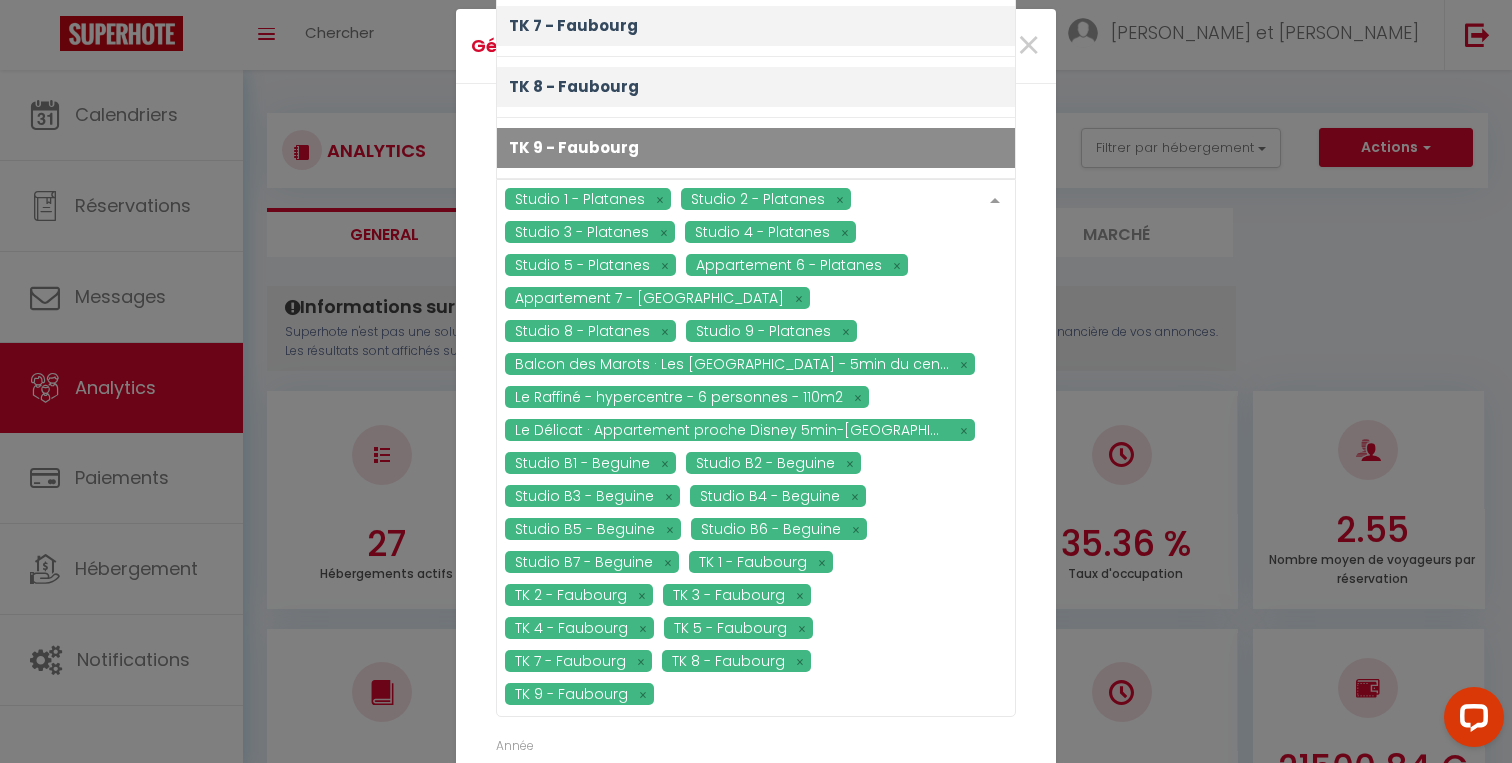 click on "Email   Renteaslocation@gmail.com      Studio 1 - Platanes   Studio 2 - Platanes   Studio 3 - Platanes   Studio 4 - Platanes   Studio 5 - Platanes   Appartement 6 - Platanes   Appartement 7 - Platanes   Studio 8 - Platanes   Studio 9 - Platanes   Balcon des Marots · Les Marots - Balcon -  5min du centre-ville Troyes   Le Raffiné - hypercentre - 6 personnes - 110m2   Le Délicat · Appartement proche Disney 5min-Paris 45min-Parking   Studio B1 - Beguine   Studio B2 - Beguine   Studio B3 - Beguine   Studio B4 - Beguine   Studio B5 - Beguine   Studio B6 - Beguine   Studio B7 - Beguine   TK 1 - Faubourg   TK 2 - Faubourg   TK 3 - Faubourg   TK 4 - Faubourg   TK 5 - Faubourg   TK 7 - Faubourg   TK 8 - Faubourg   TK 9 - Faubourg                     Nos annonces Perso Balcon des Marots · Les Marots - Balcon -  5min du centre-ville Troyes   Le Raffiné - hypercentre - 6 personnes - 110m2   Le Délicat · Appartement proche Disney 5min-Paris 45min-Parking     Maison des Platanes Studio 1 - Platanes" at bounding box center [756, 459] 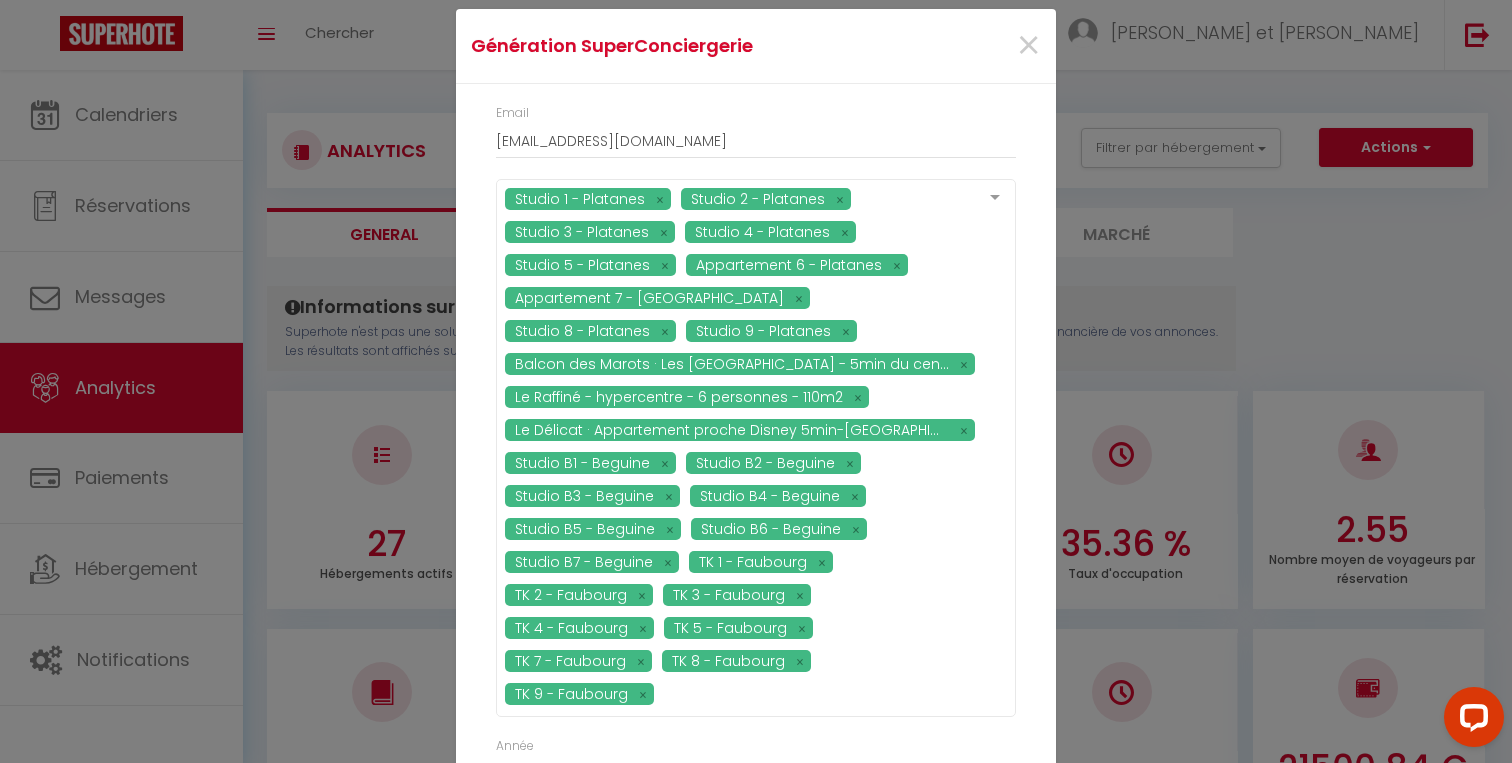 scroll, scrollTop: 118, scrollLeft: 0, axis: vertical 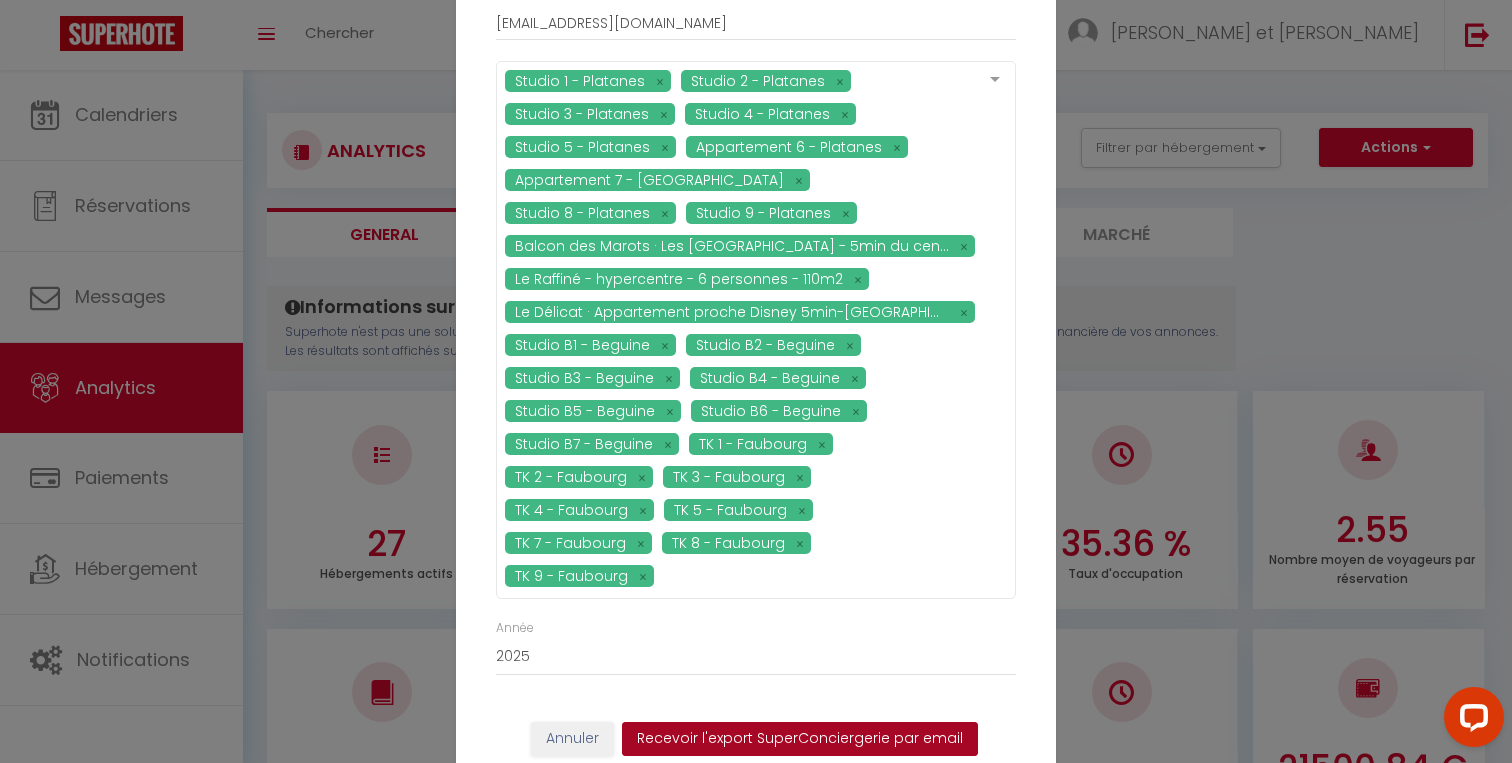 click on "Recevoir l'export SuperConciergerie par email" at bounding box center (800, 739) 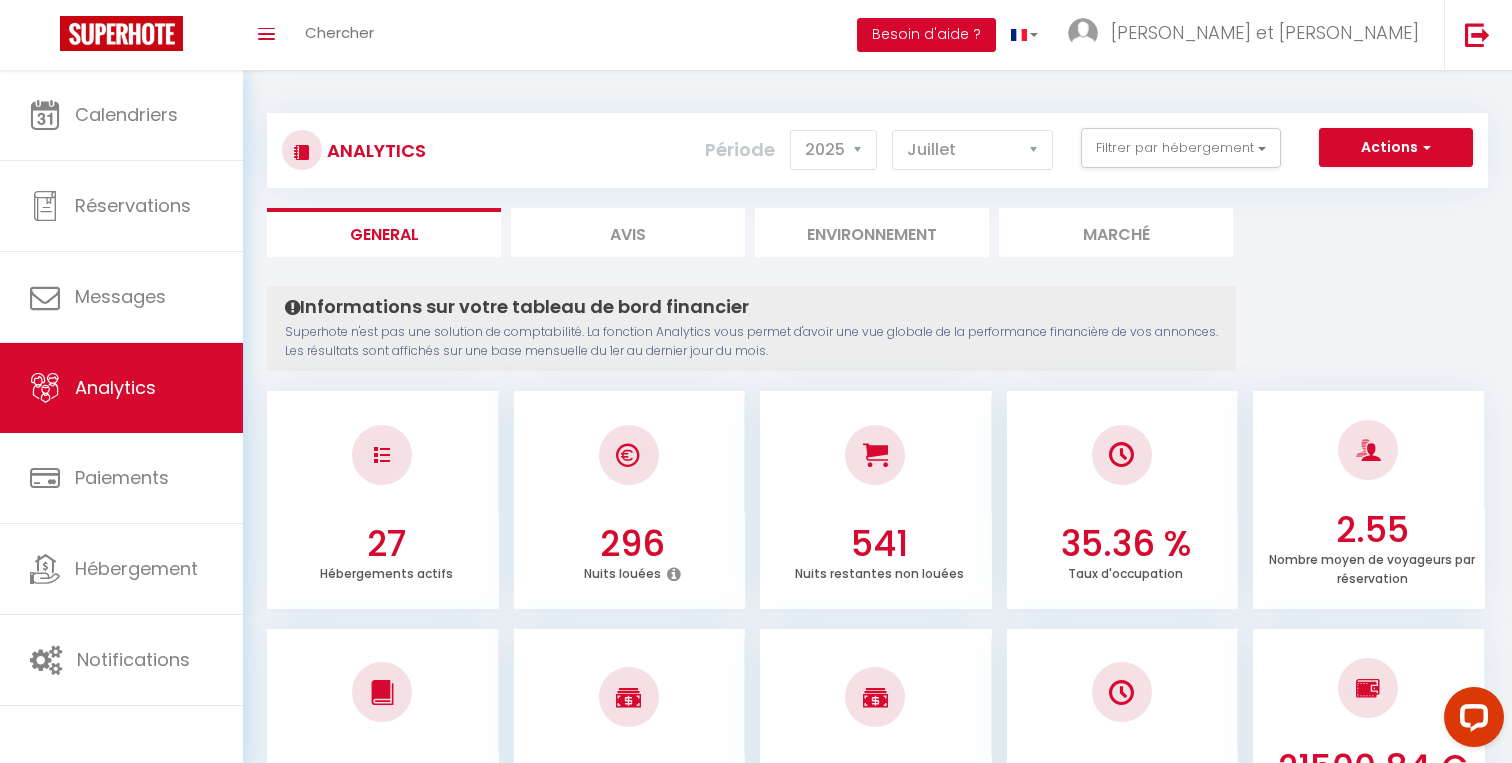 click on "Besoin d'aide ?" at bounding box center [926, 35] 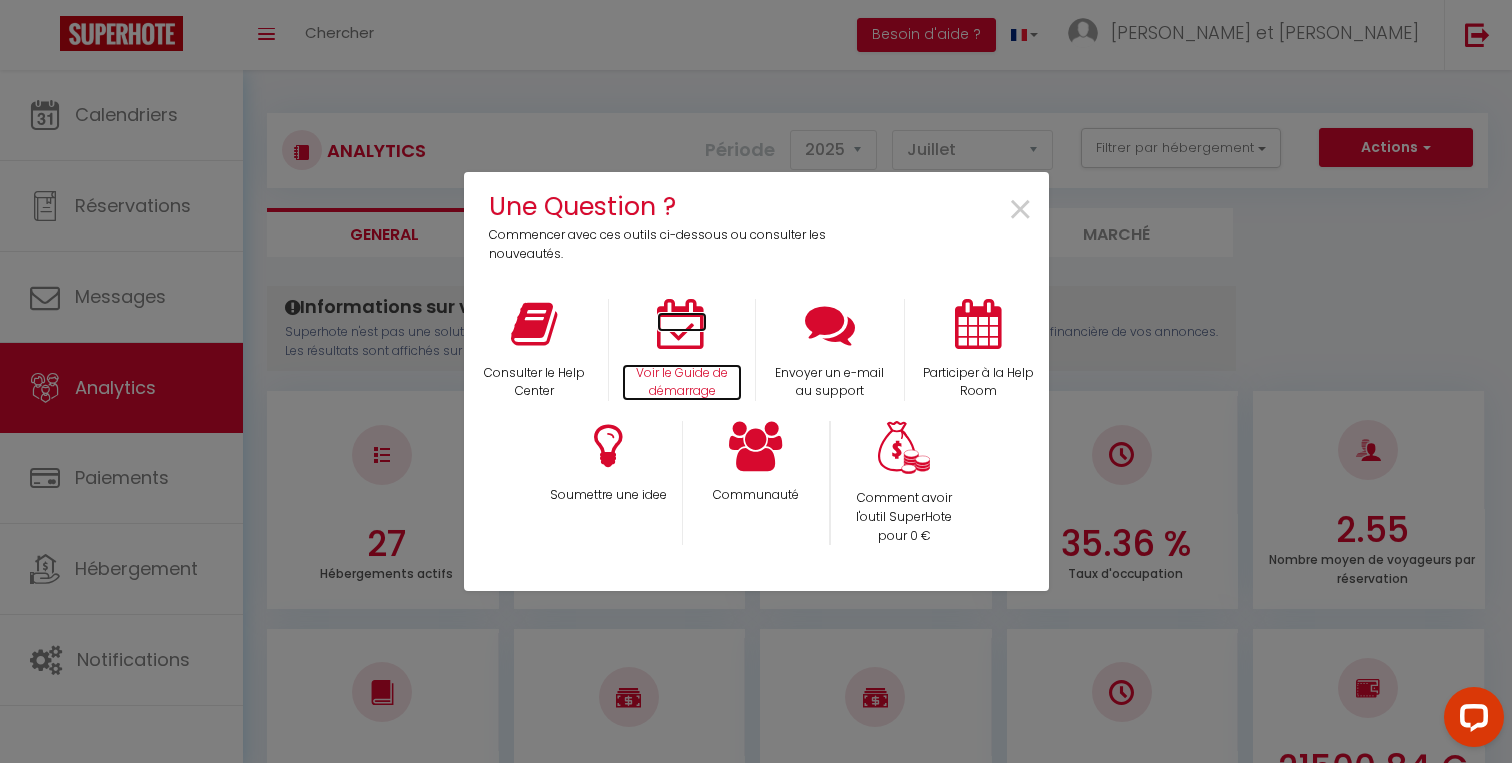 click at bounding box center [682, 324] 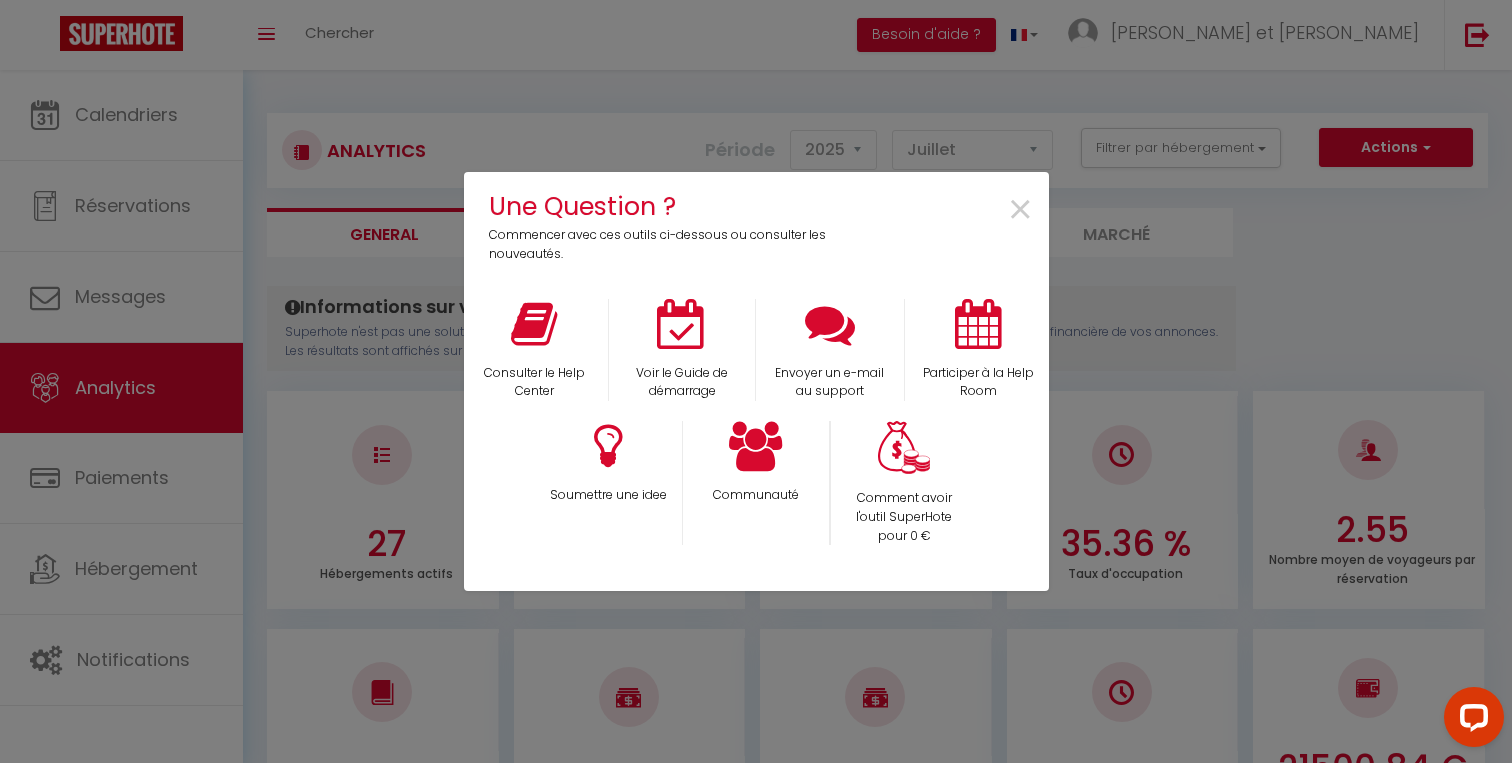 click on "Une Question ?   Commencer avec ces outils ci-dessous ou consulter les nouveautés.   ×     Consulter le Help Center     Voir le Guide de démarrage     Envoyer un e-mail au support     Participer à la Help Room     Soumettre une idee     Communauté     Comment avoir l'outil SuperHote pour 0 €" at bounding box center [756, 381] 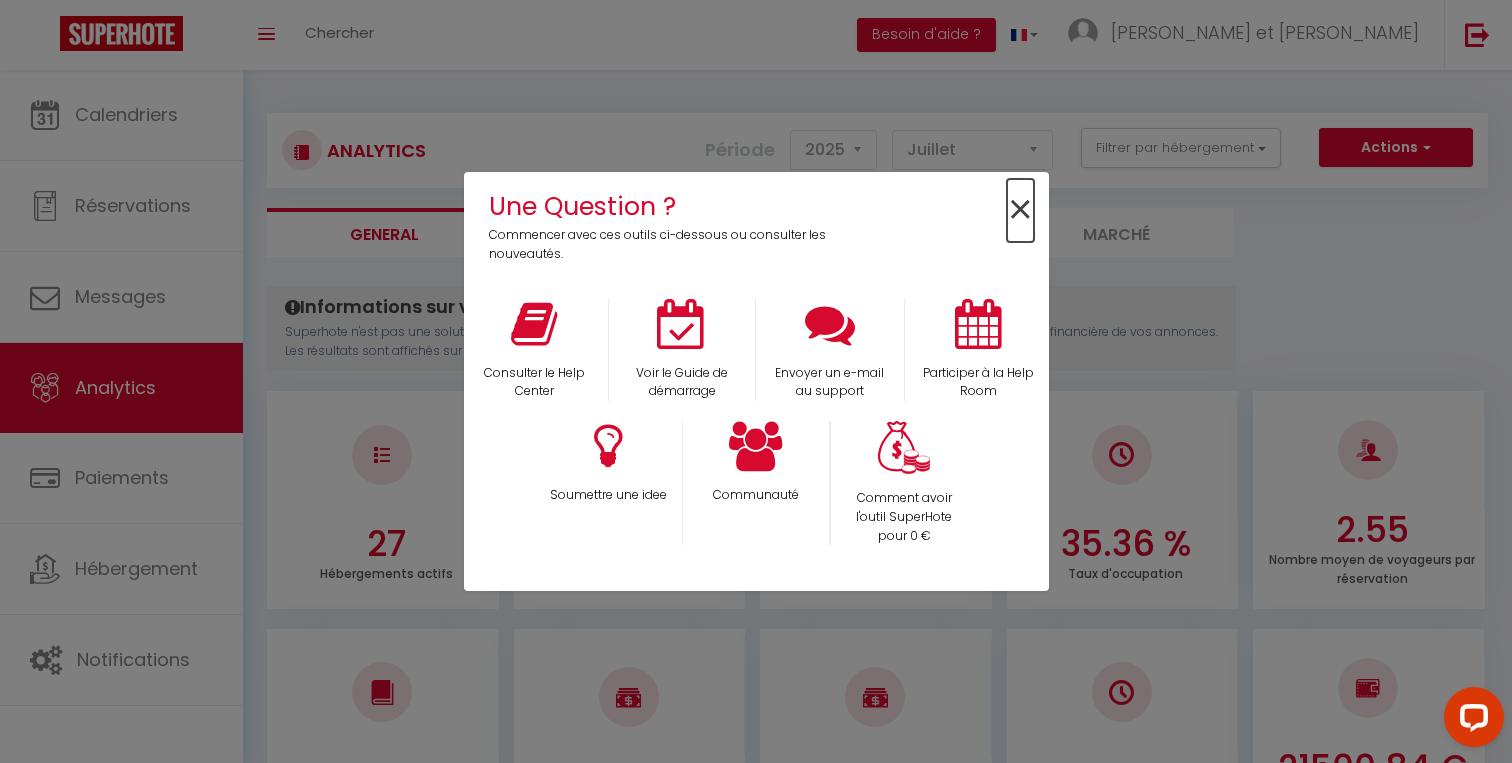 click on "×" at bounding box center [1020, 210] 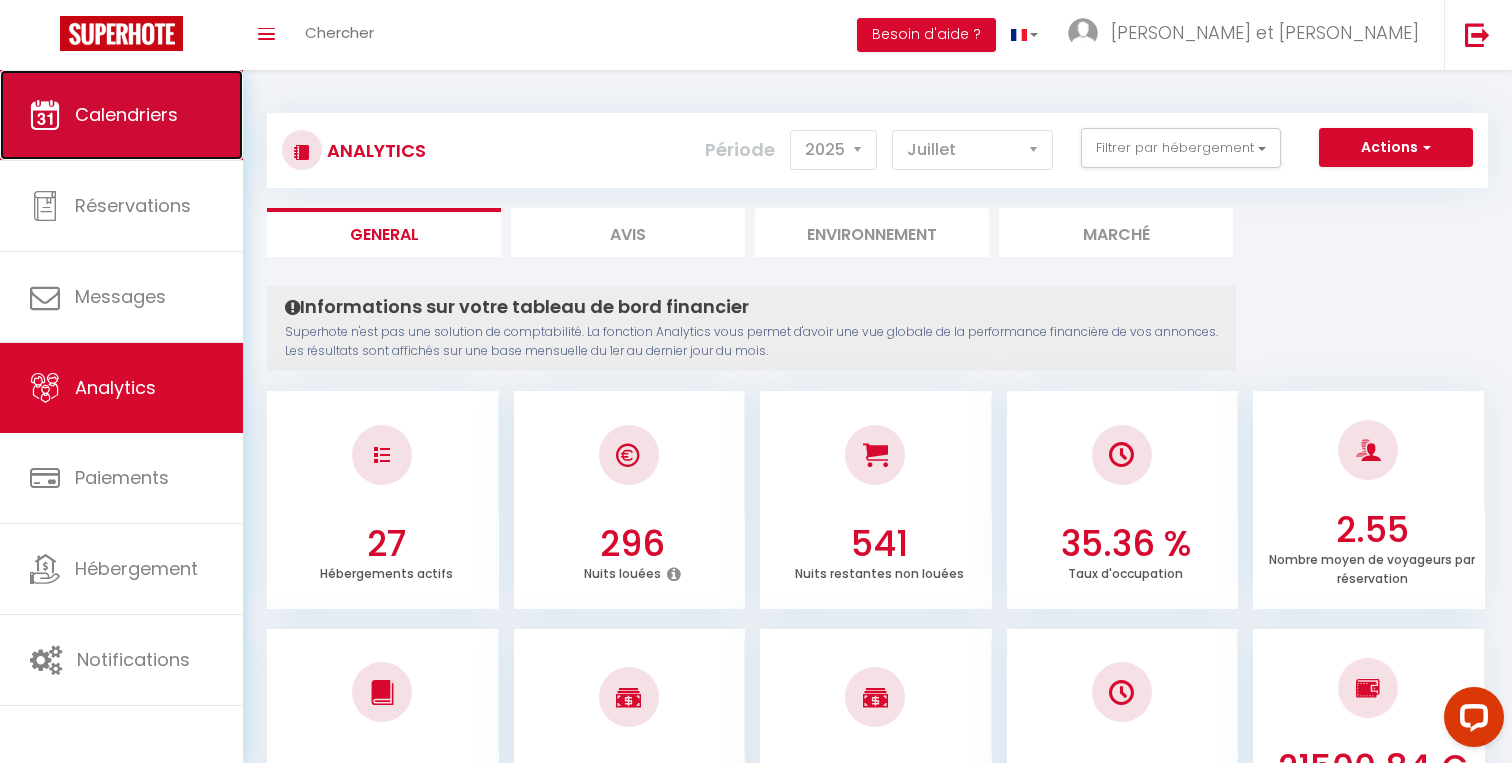 click on "Calendriers" at bounding box center (121, 115) 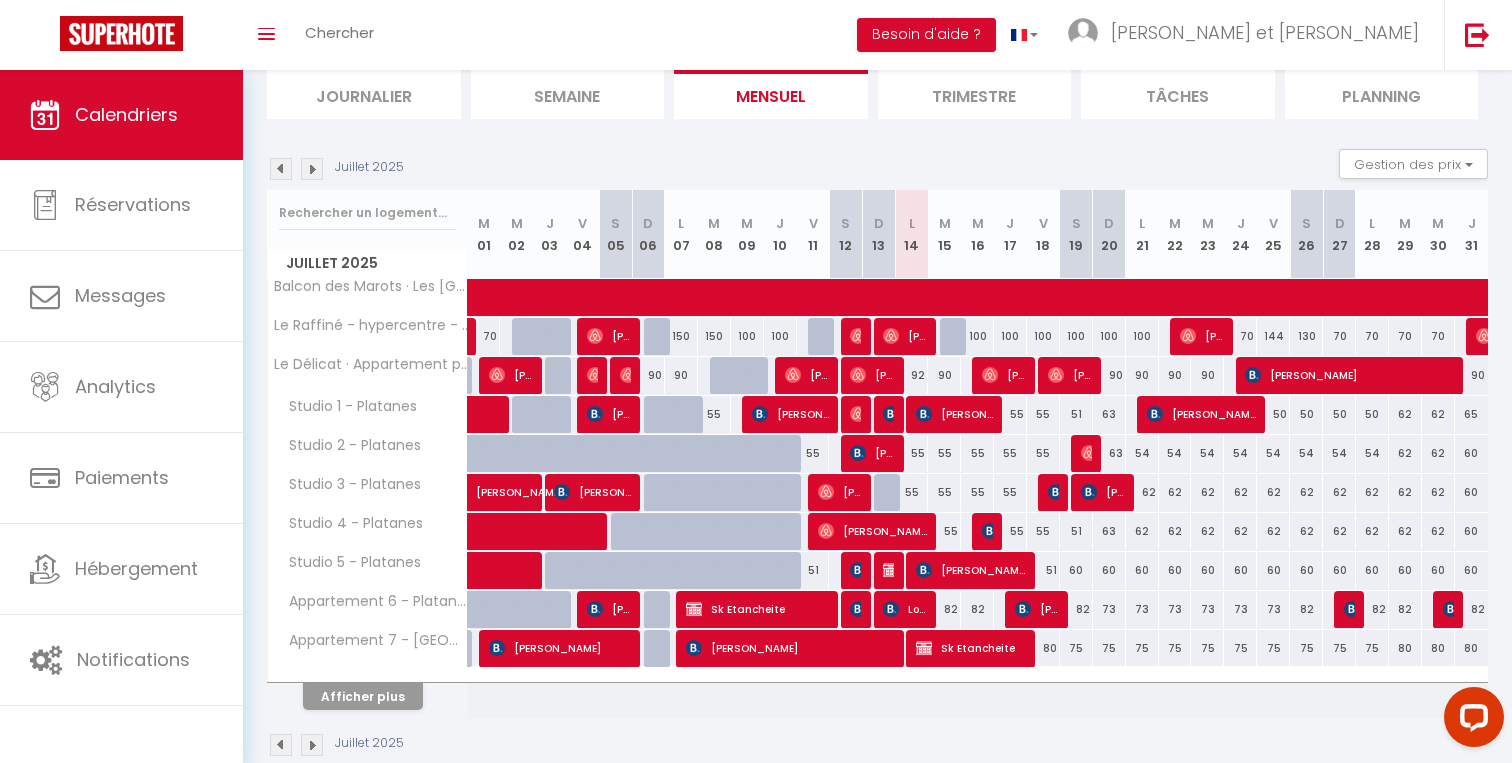 scroll, scrollTop: 137, scrollLeft: 0, axis: vertical 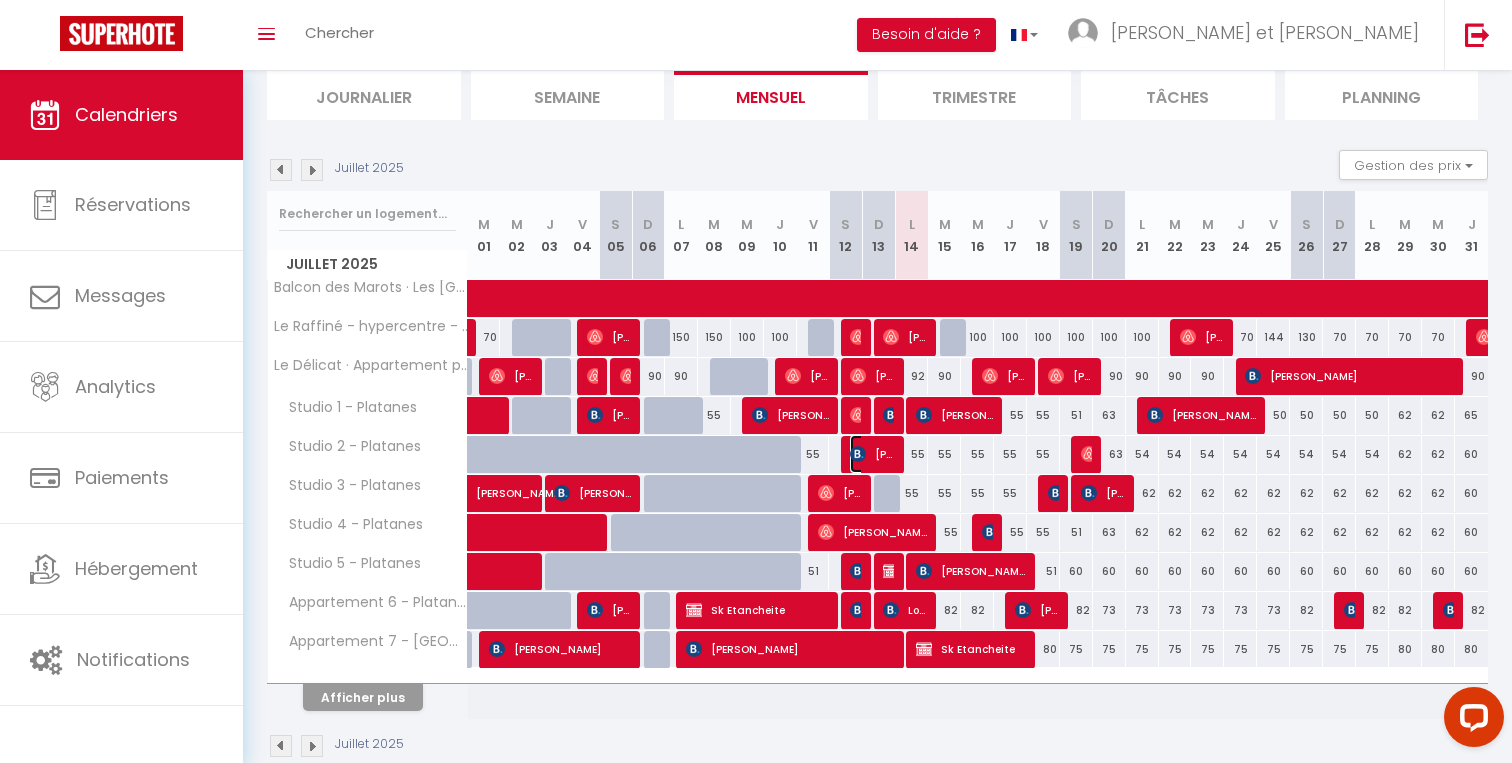 click on "[PERSON_NAME]" at bounding box center [872, 454] 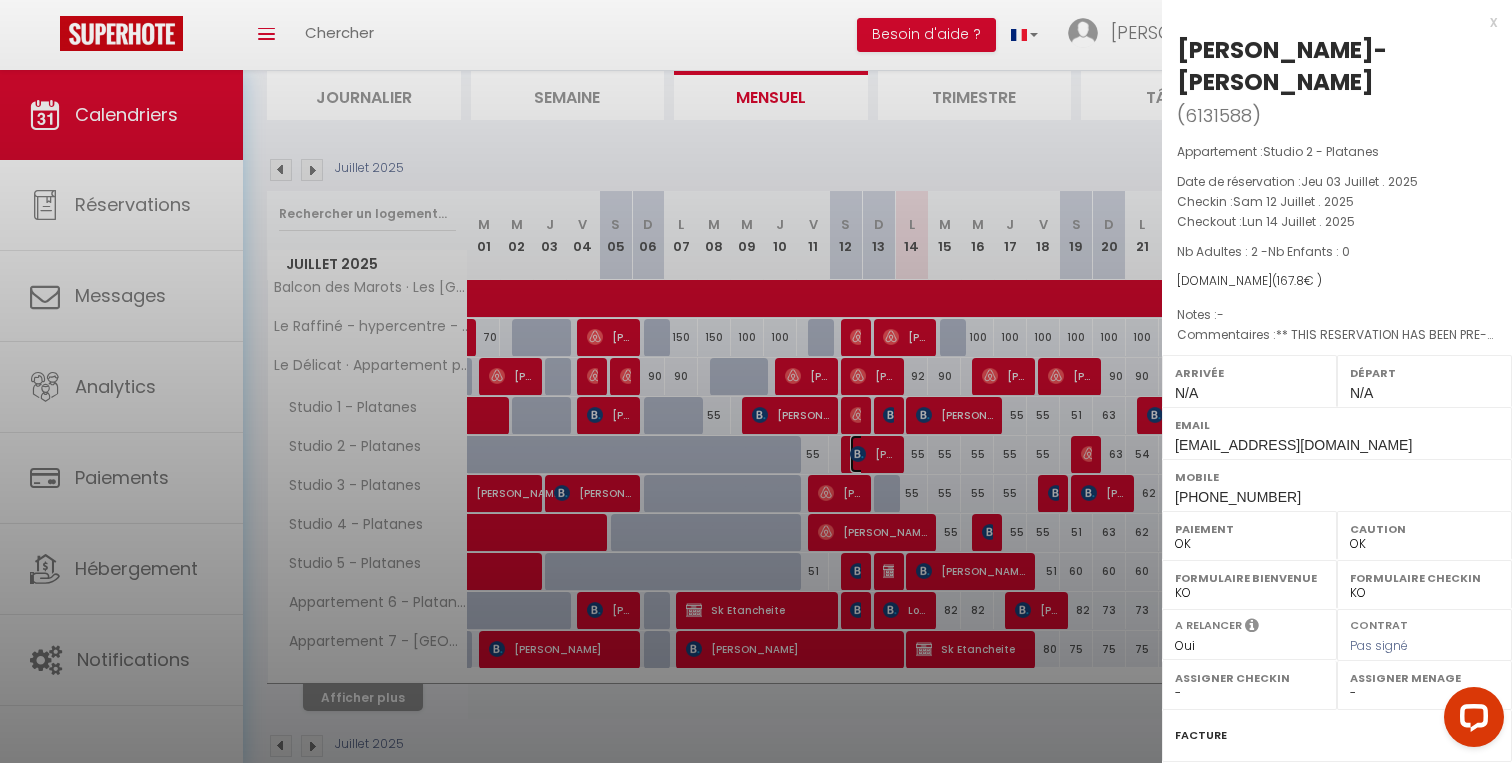 select on "48852" 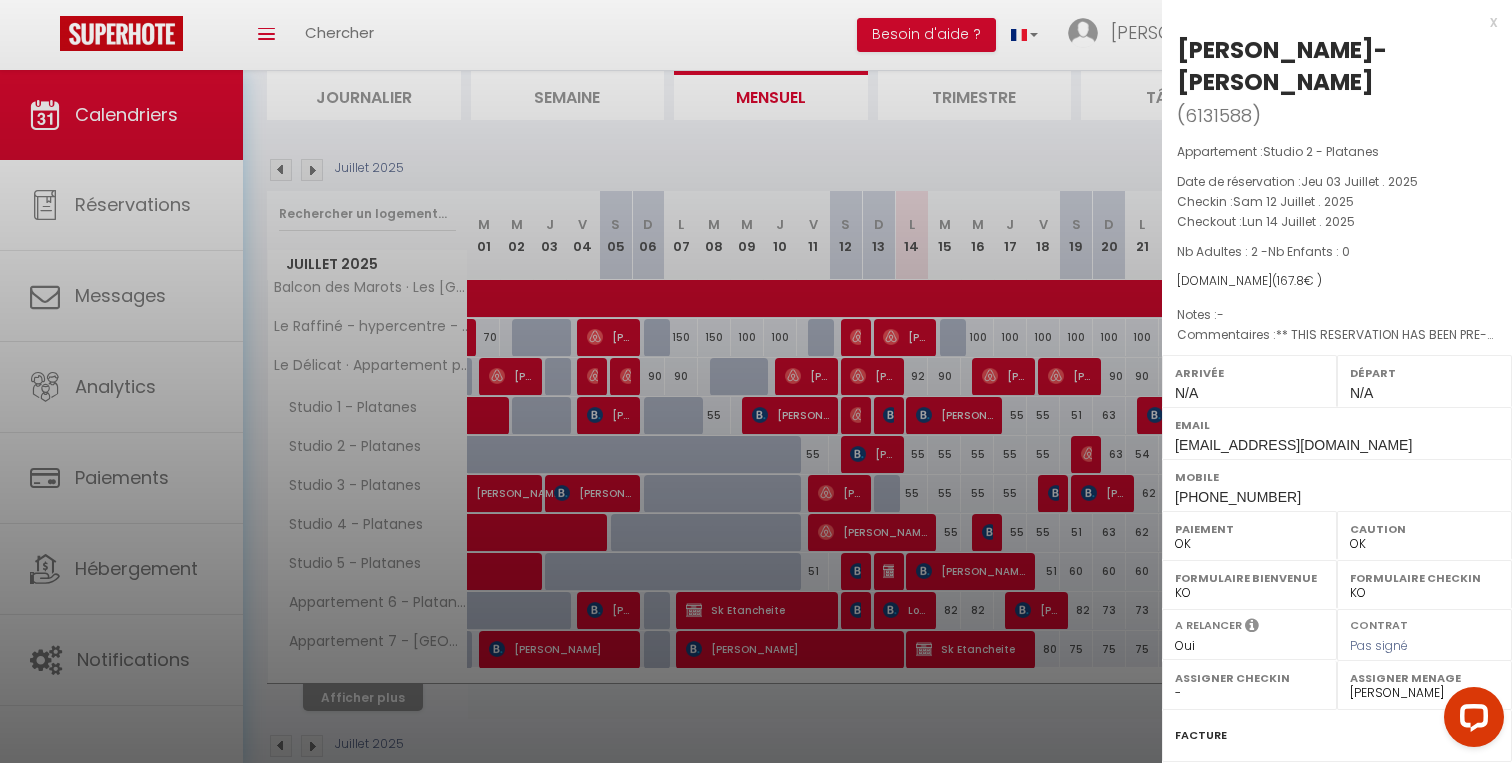 click on "x" at bounding box center [1329, 22] 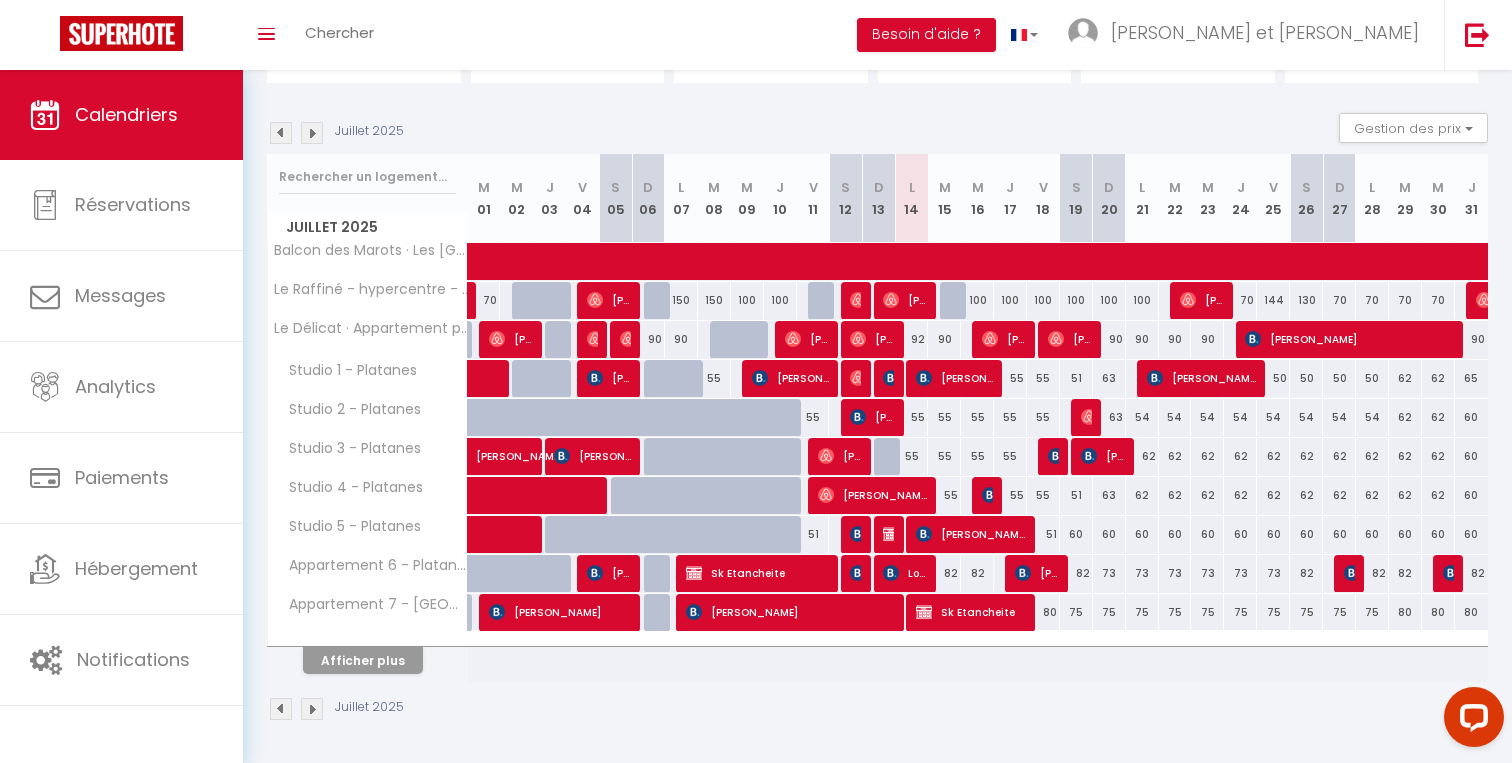 scroll, scrollTop: 175, scrollLeft: 0, axis: vertical 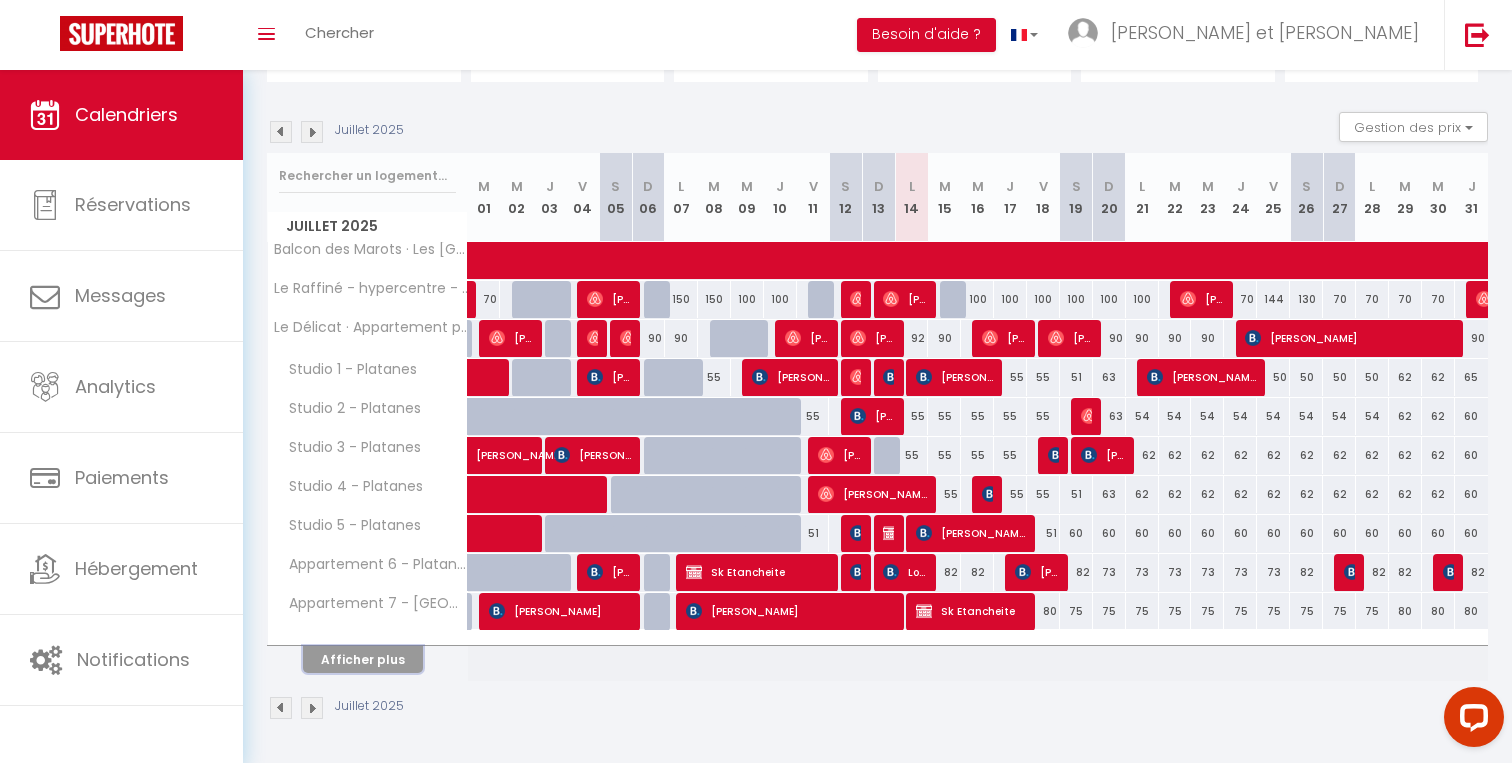 click on "Afficher plus" at bounding box center (363, 659) 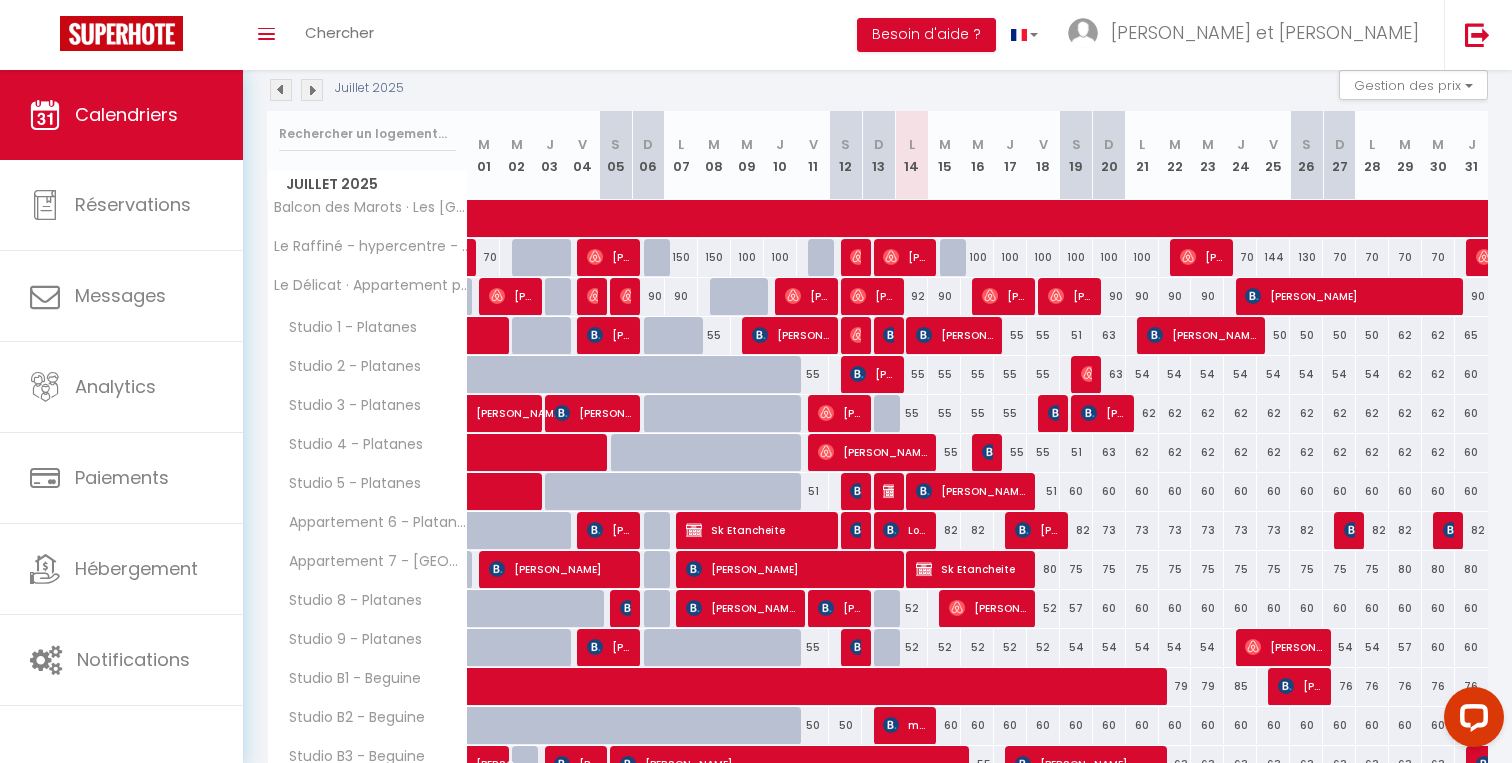 scroll, scrollTop: 239, scrollLeft: 0, axis: vertical 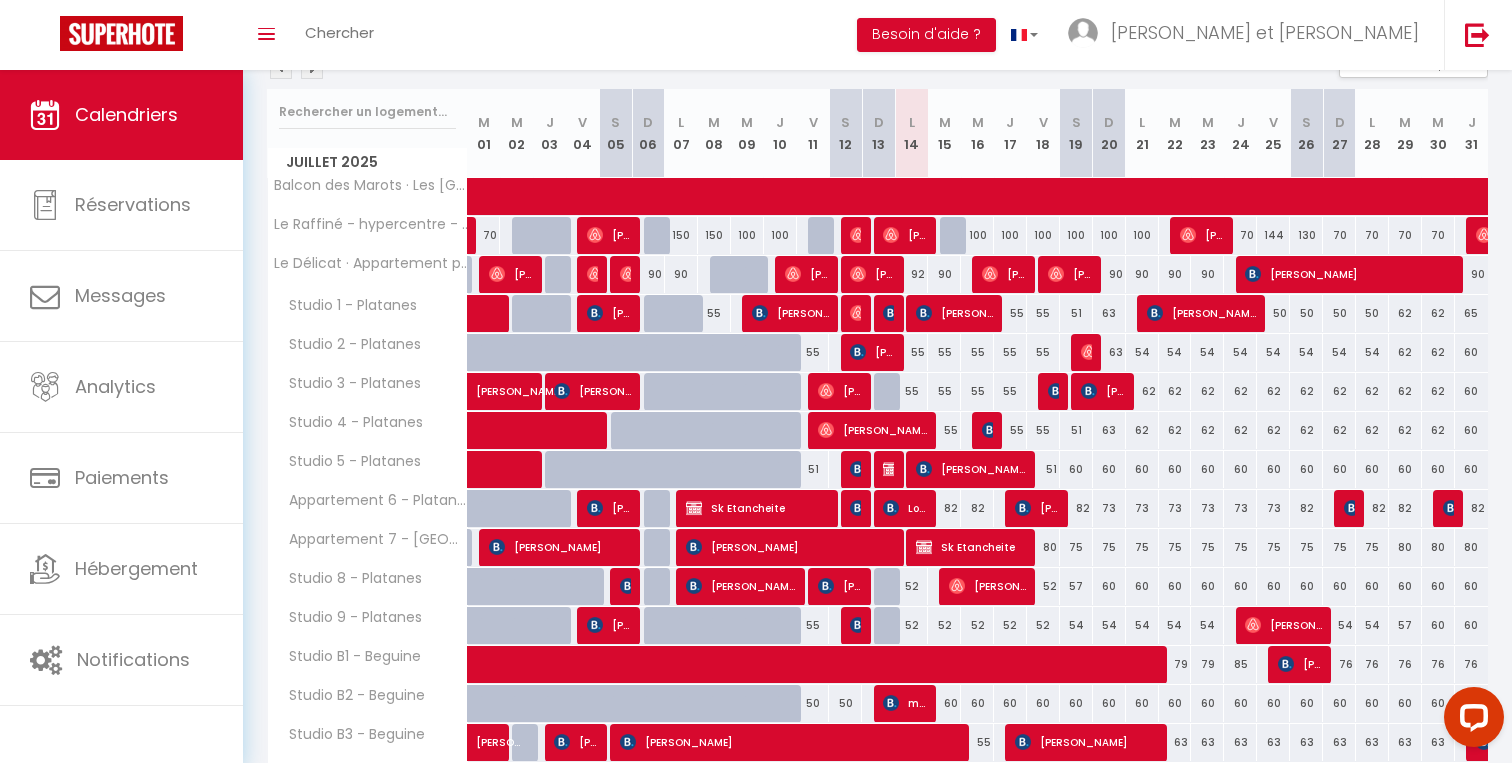 click on "52" at bounding box center [911, 586] 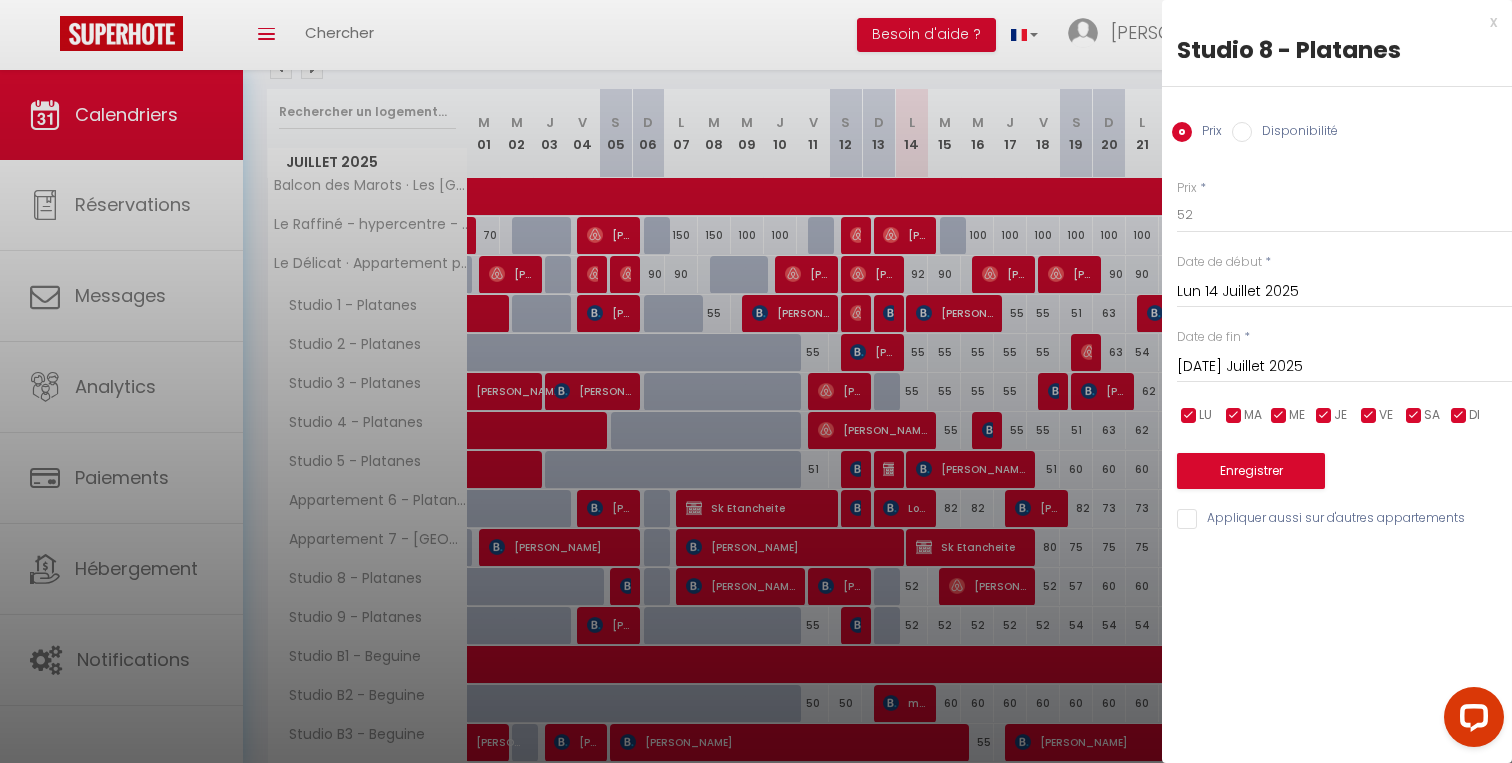 click at bounding box center [756, 381] 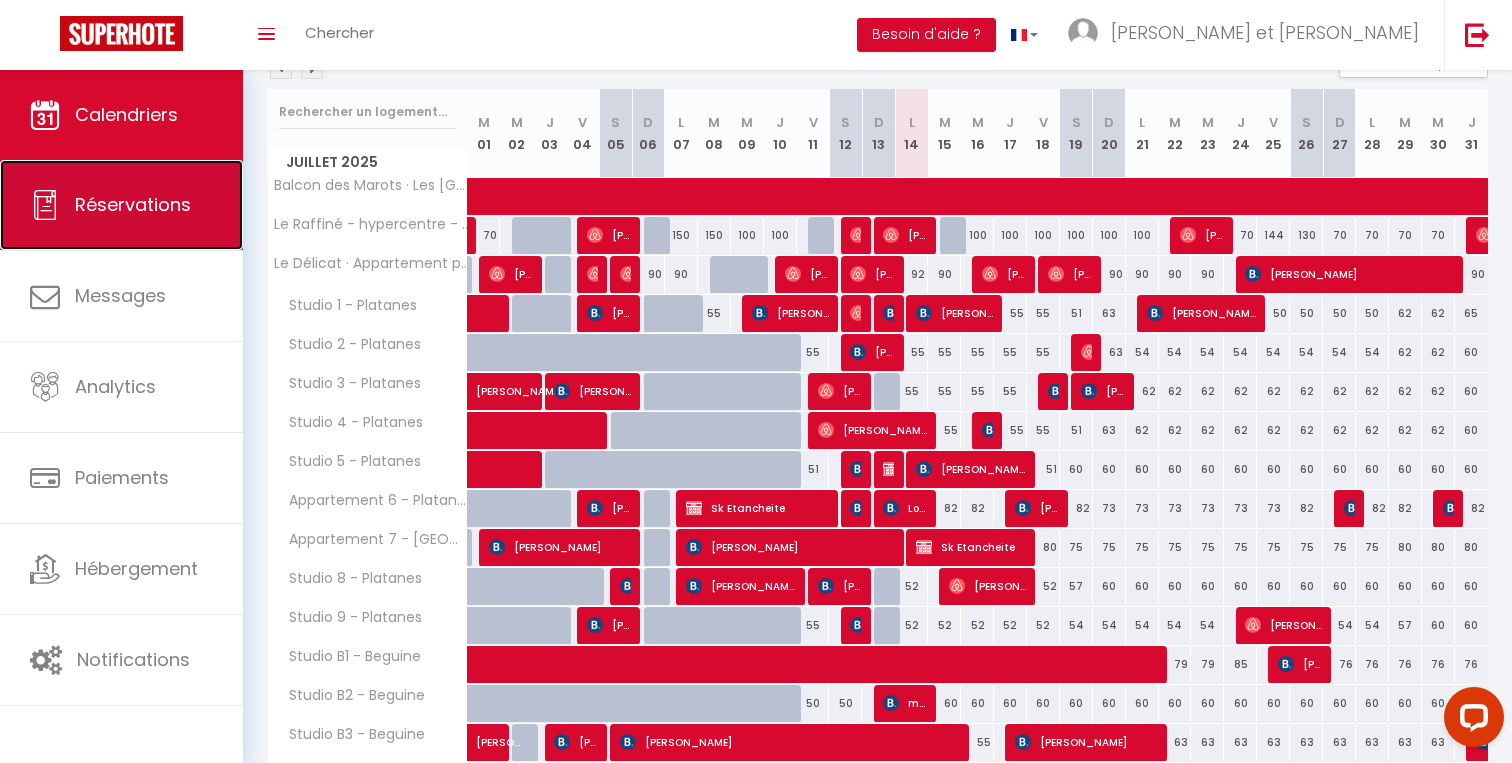 click on "Réservations" at bounding box center (121, 205) 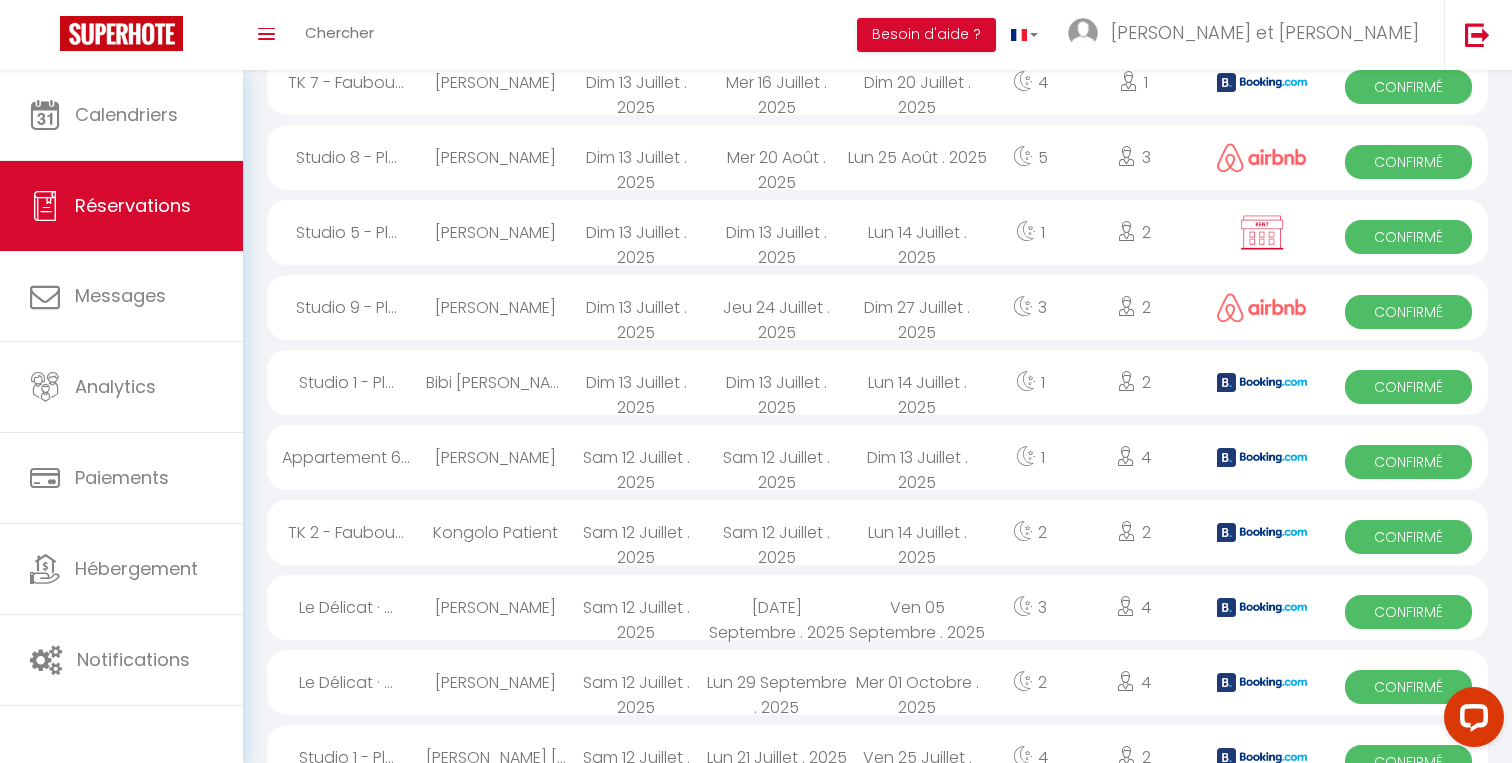 scroll, scrollTop: 1390, scrollLeft: 0, axis: vertical 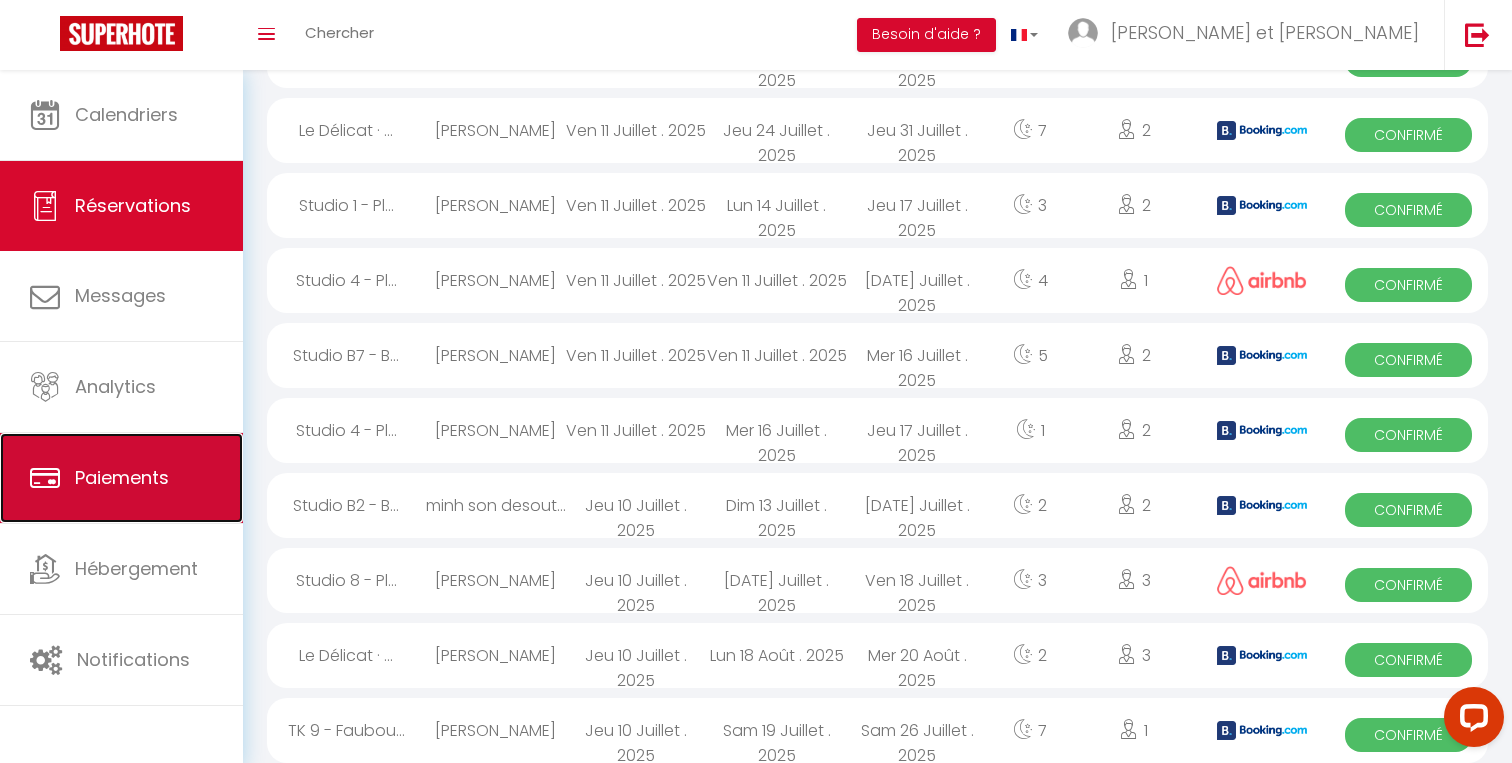 click on "Paiements" at bounding box center [121, 478] 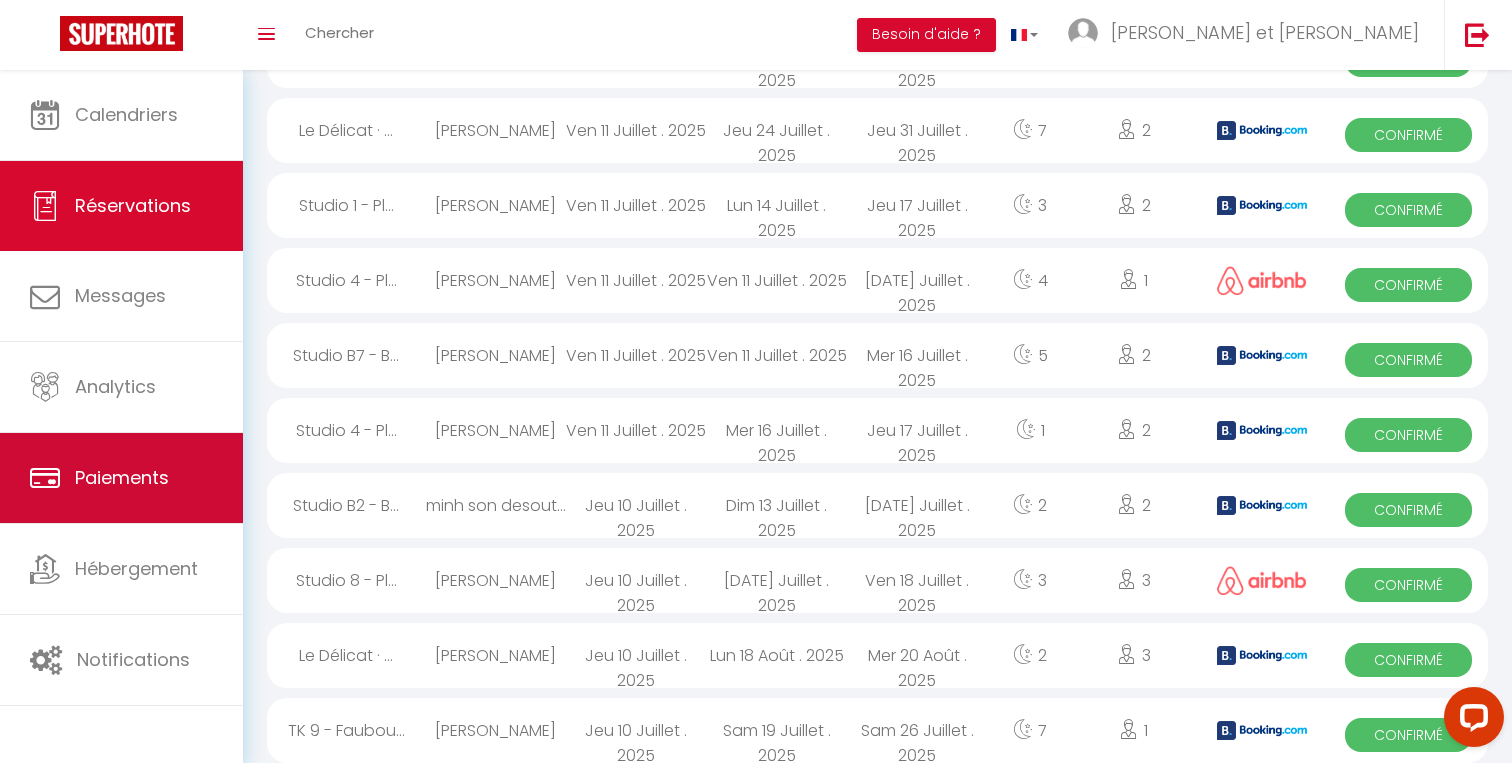 scroll, scrollTop: 0, scrollLeft: 0, axis: both 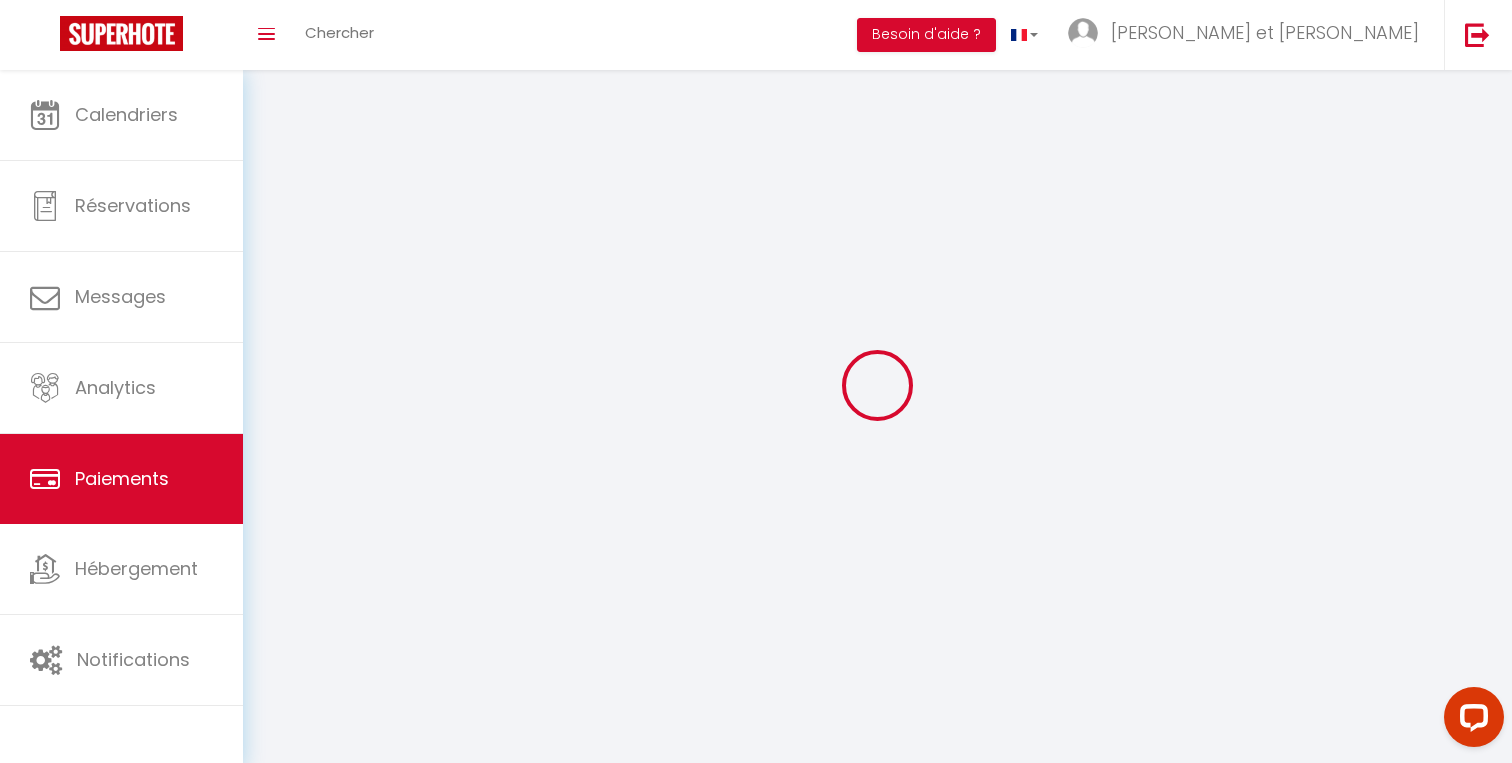select on "2" 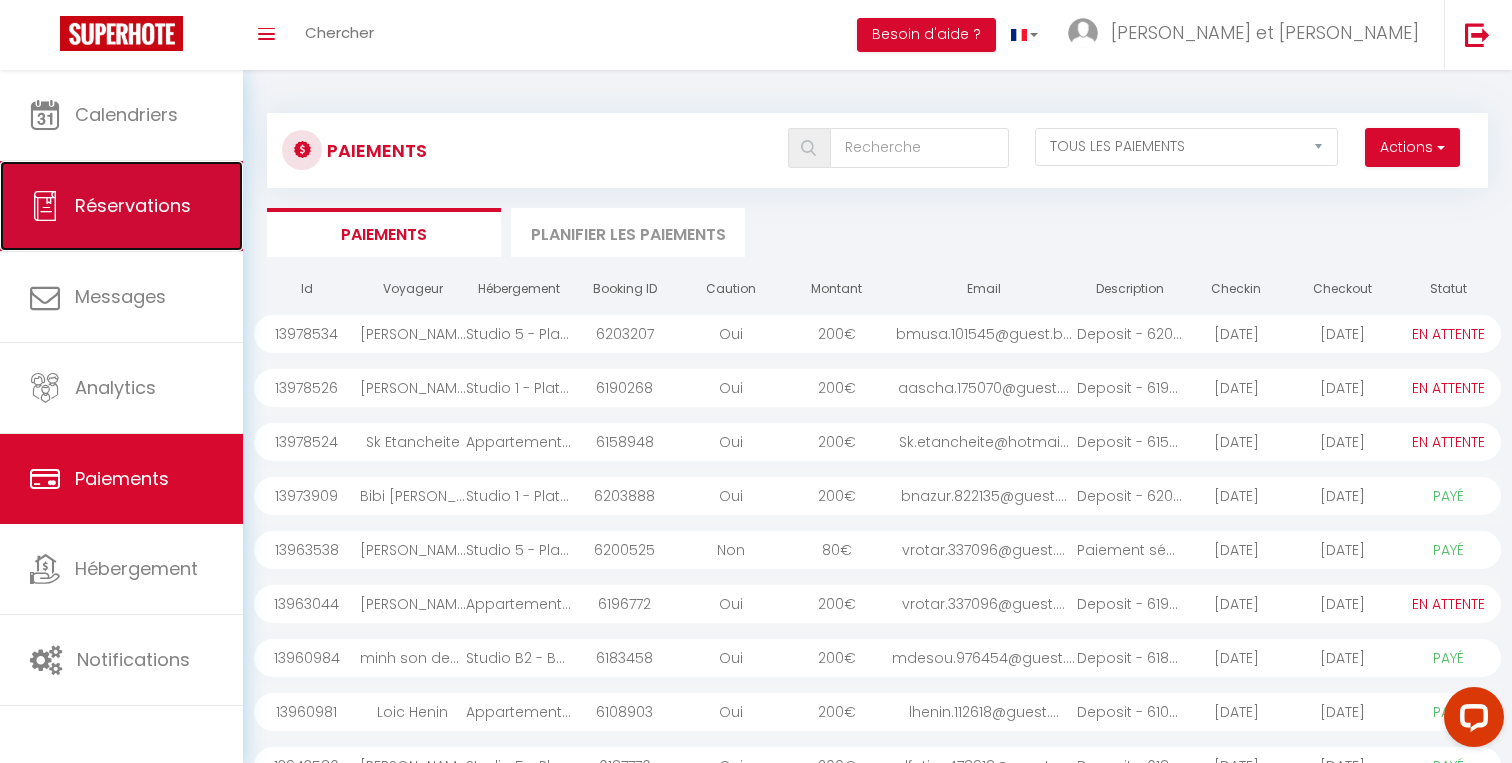 click on "Réservations" at bounding box center [133, 205] 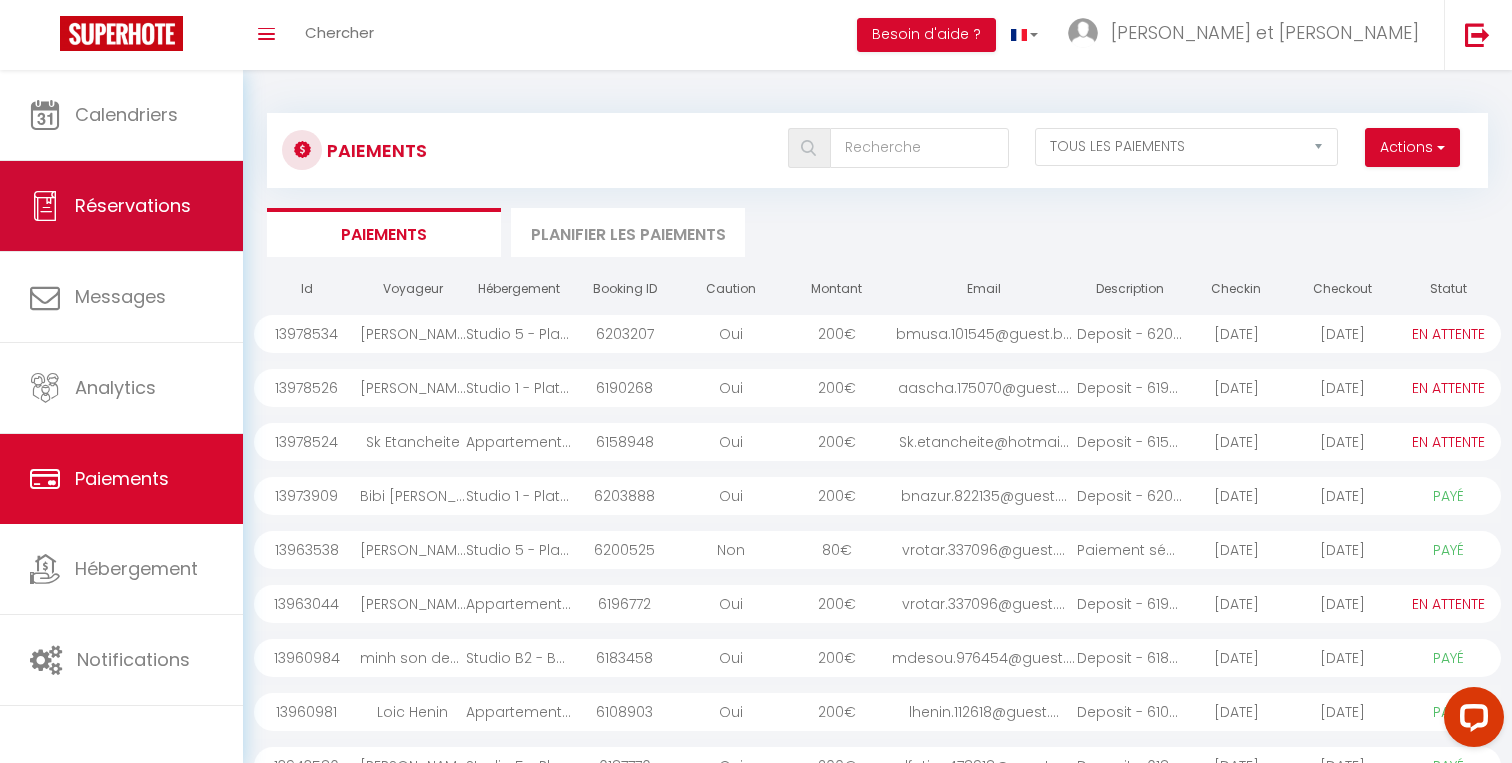 select on "not_cancelled" 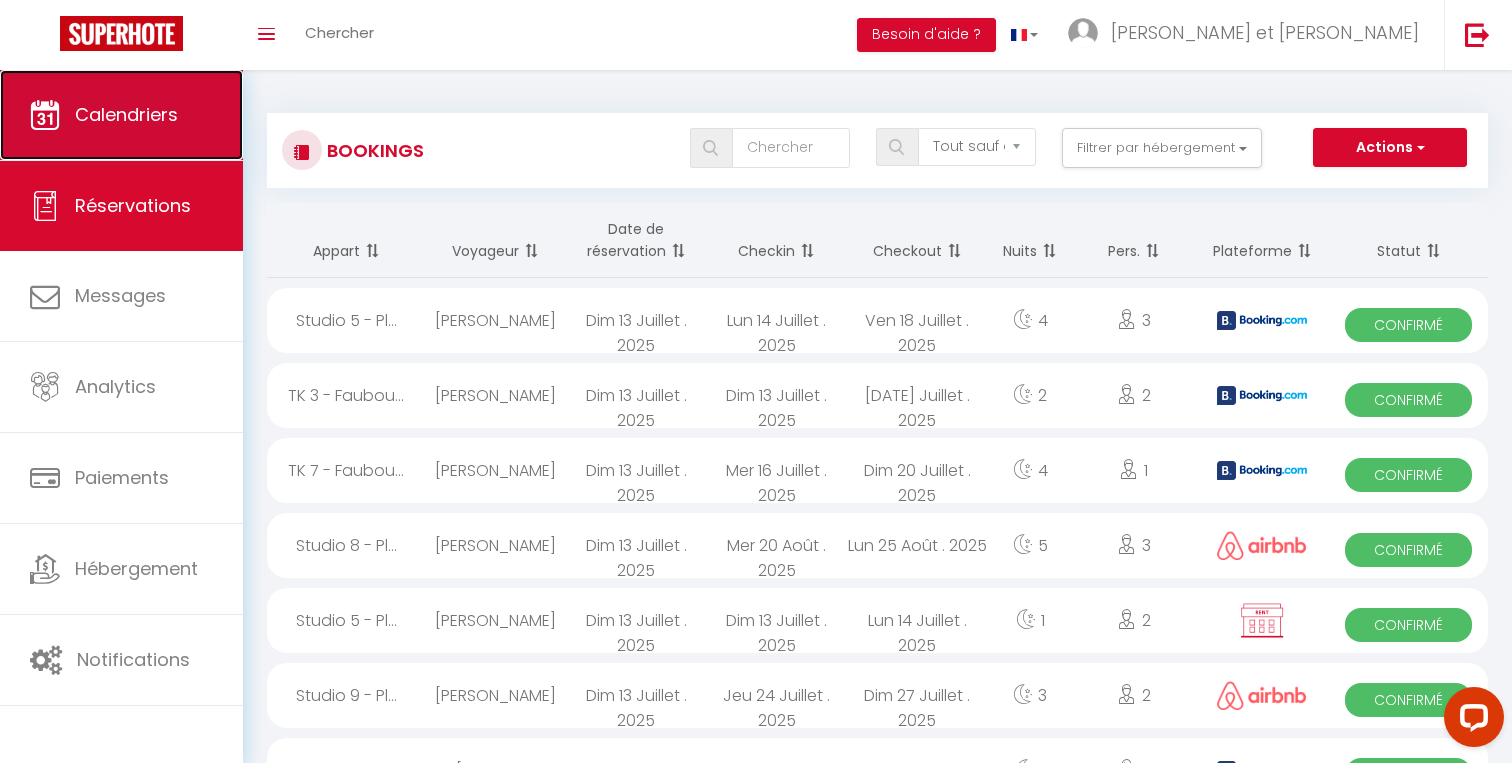 click on "Calendriers" at bounding box center (126, 114) 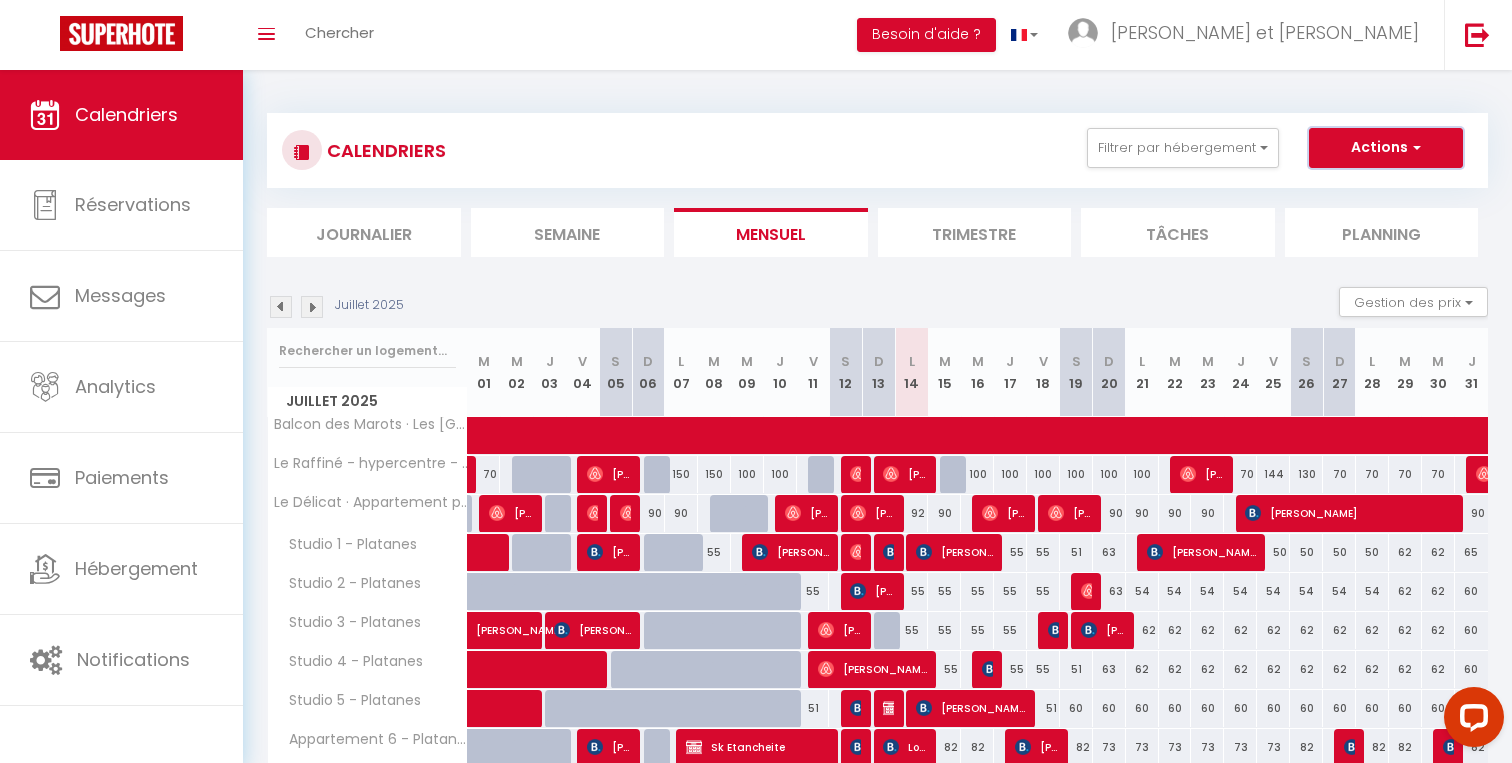 click on "Actions" at bounding box center (1386, 148) 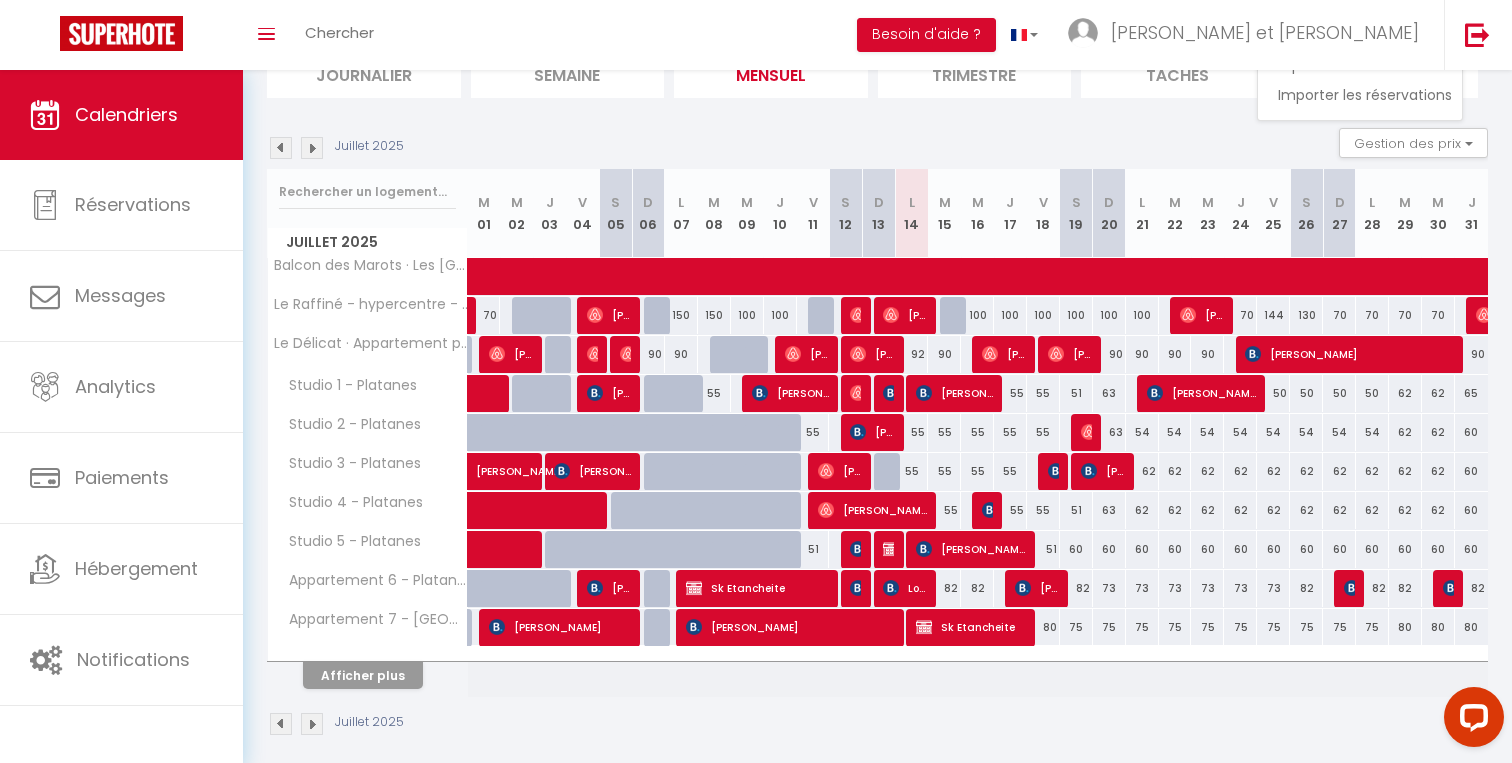 scroll, scrollTop: 174, scrollLeft: 0, axis: vertical 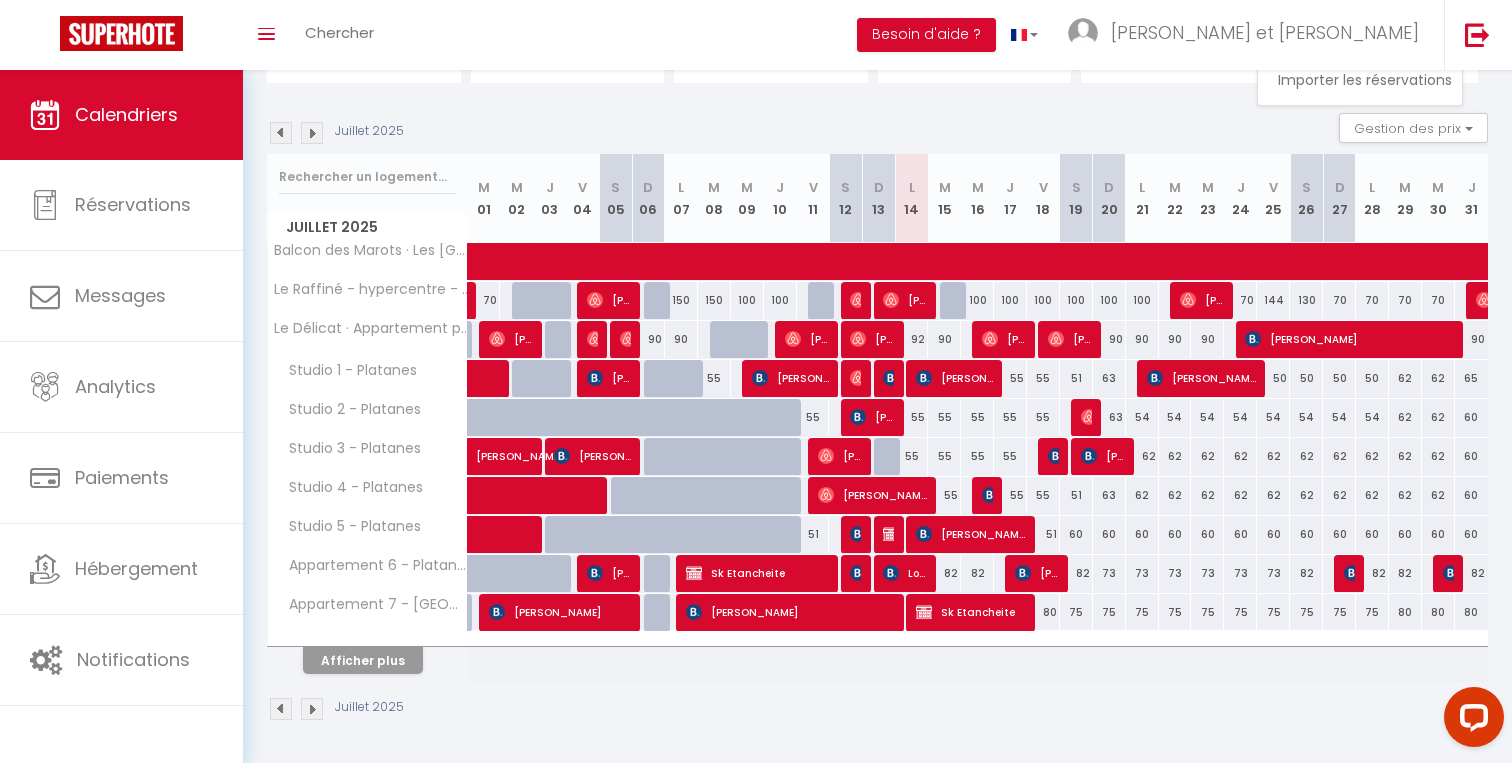 click at bounding box center [890, 535] 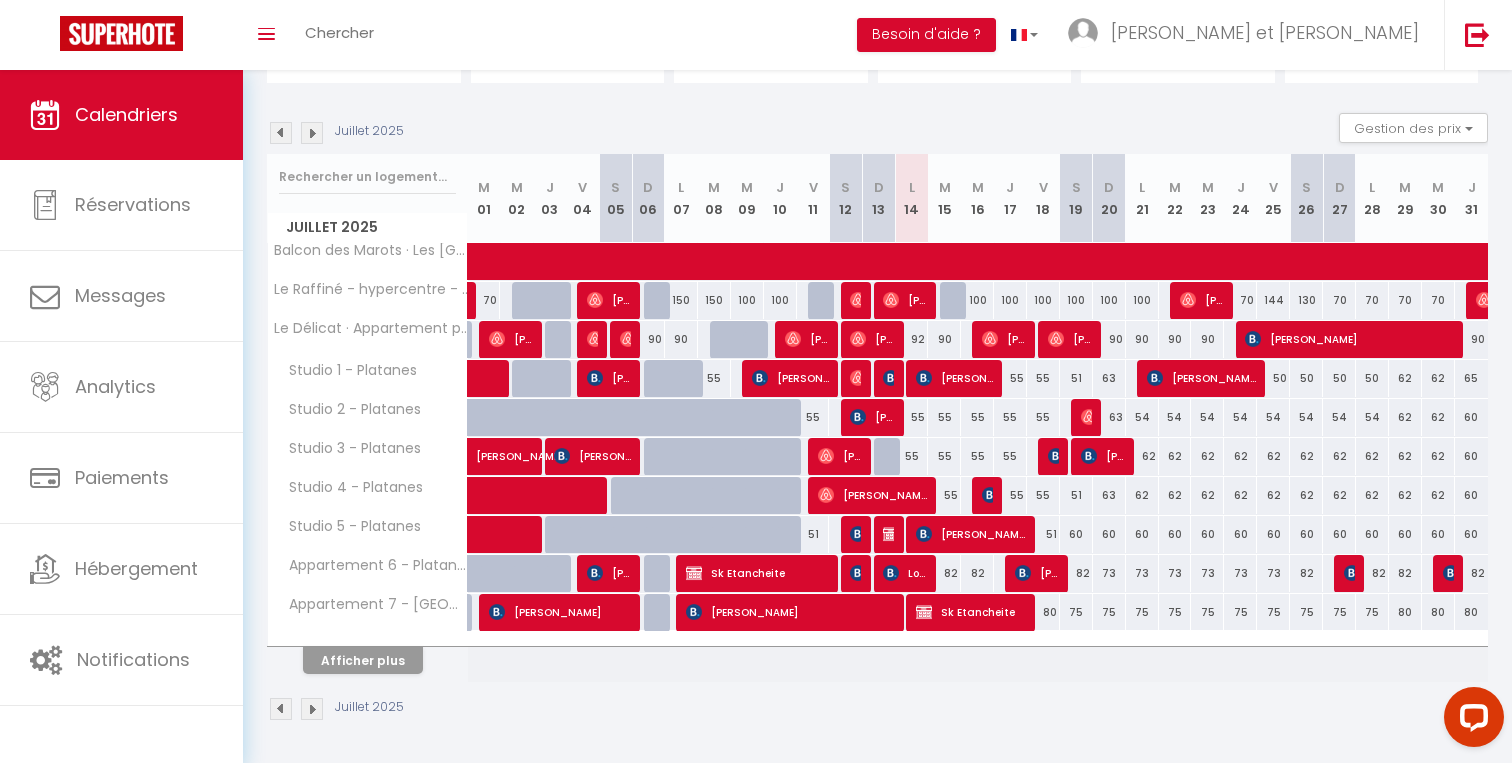 click on "51" at bounding box center [911, 534] 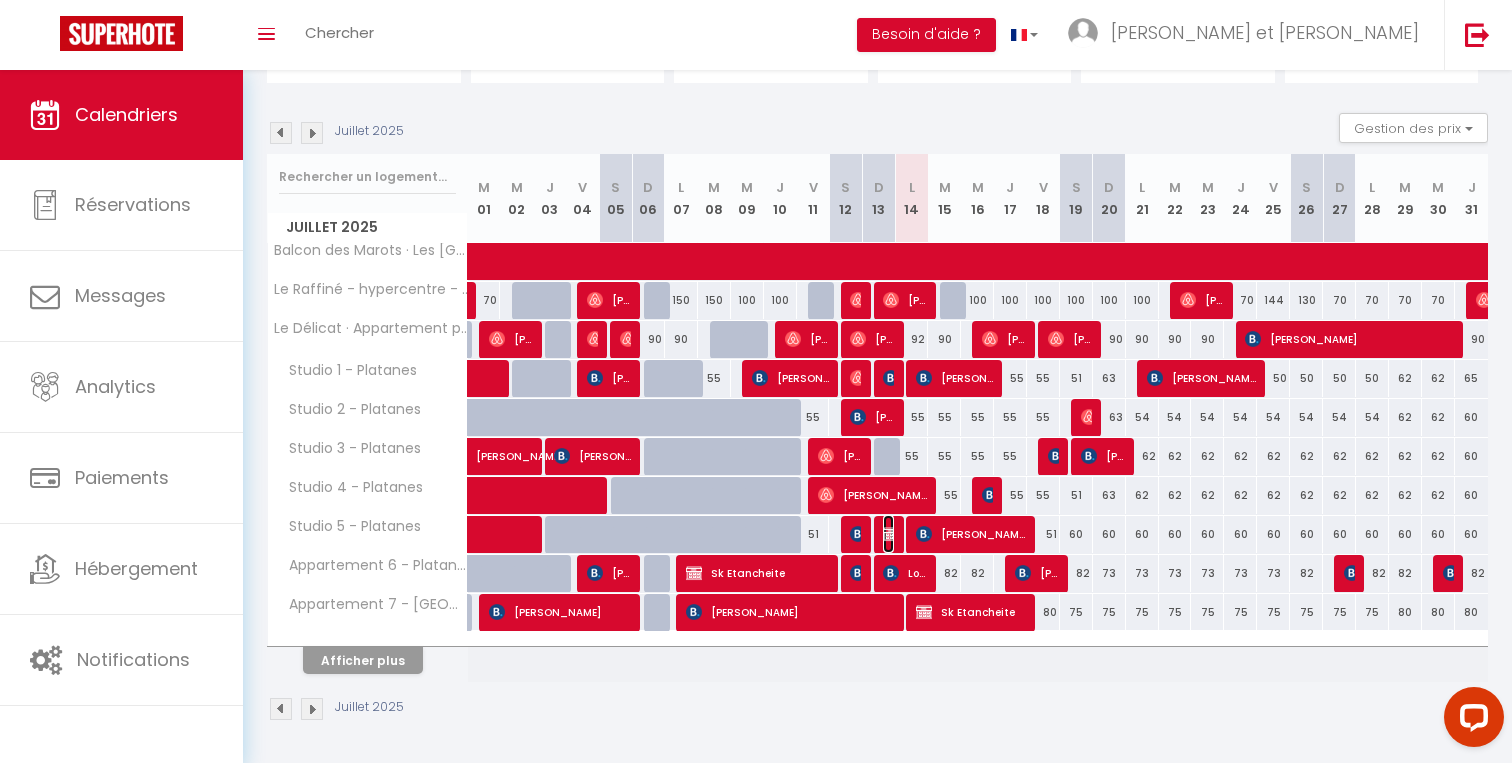 click at bounding box center [891, 534] 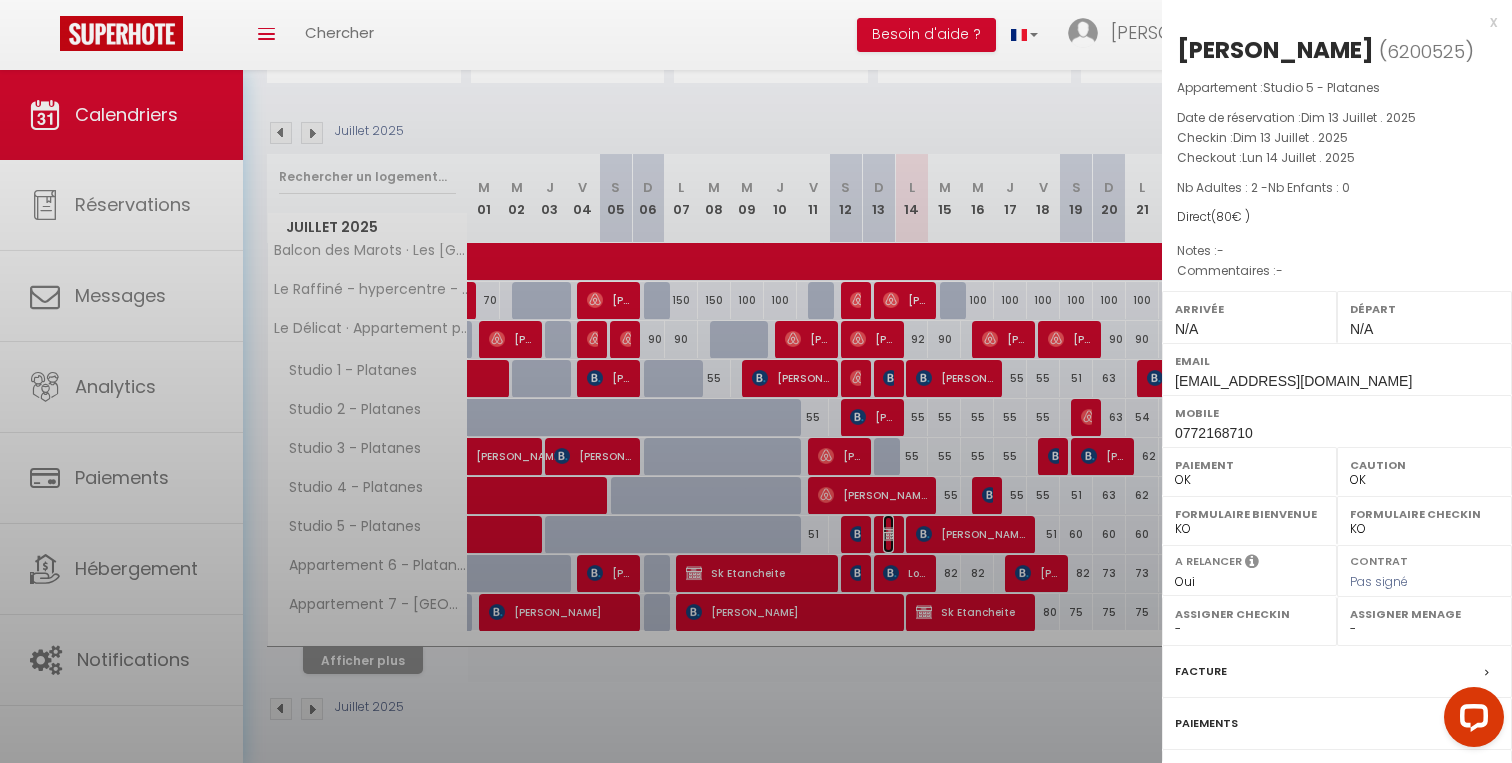 select on "49307" 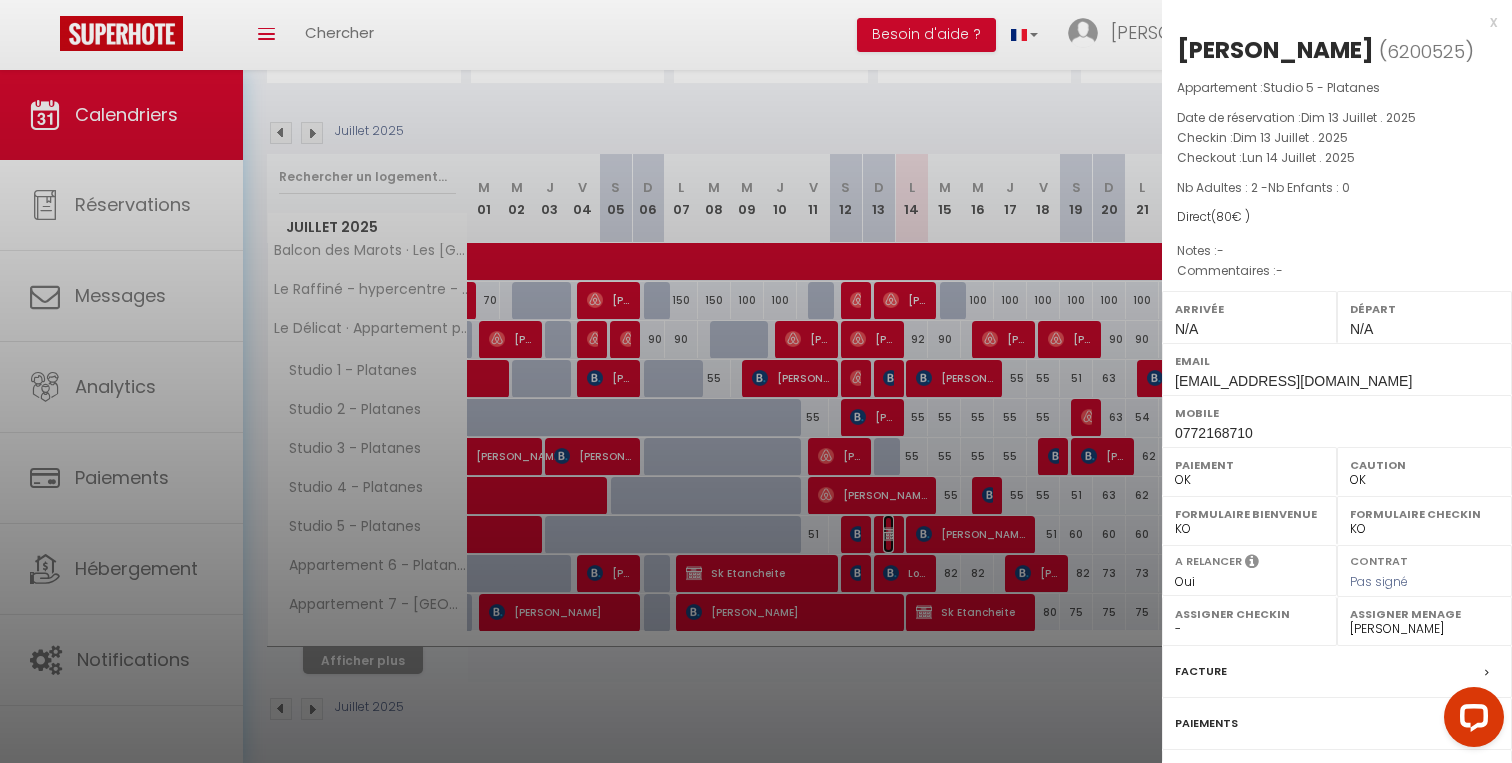 scroll, scrollTop: 169, scrollLeft: 0, axis: vertical 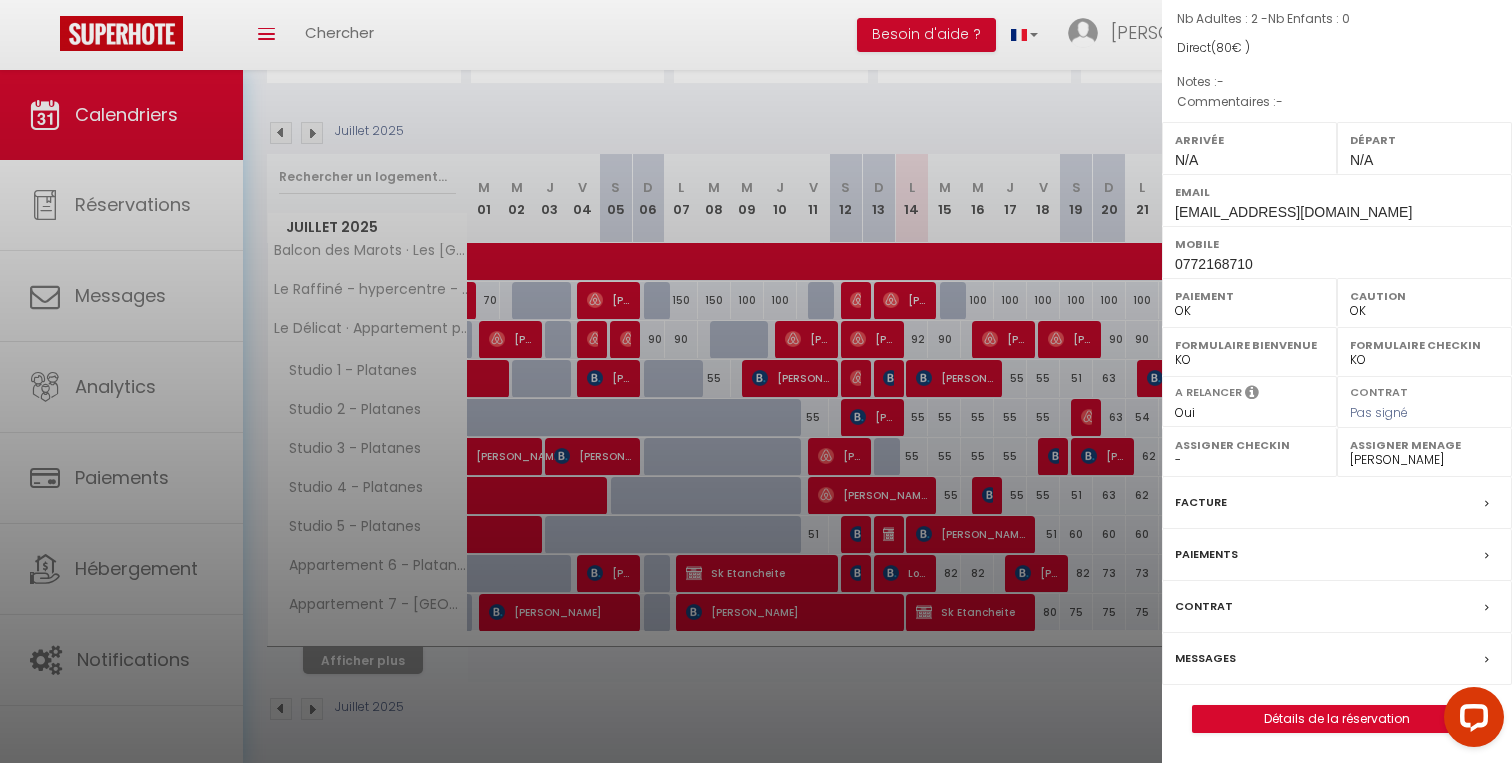 click on "Paiements" at bounding box center (1337, 555) 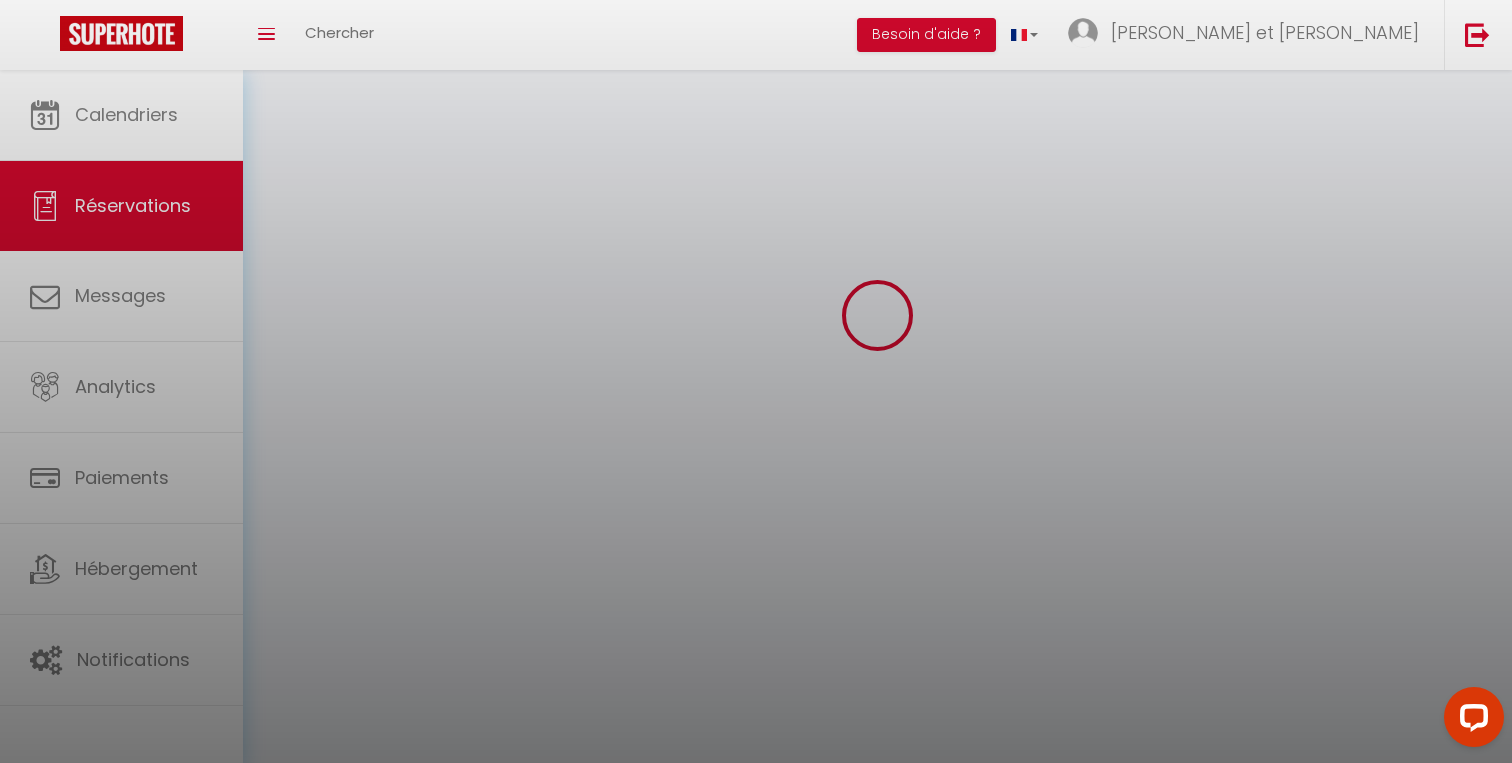 scroll, scrollTop: 0, scrollLeft: 0, axis: both 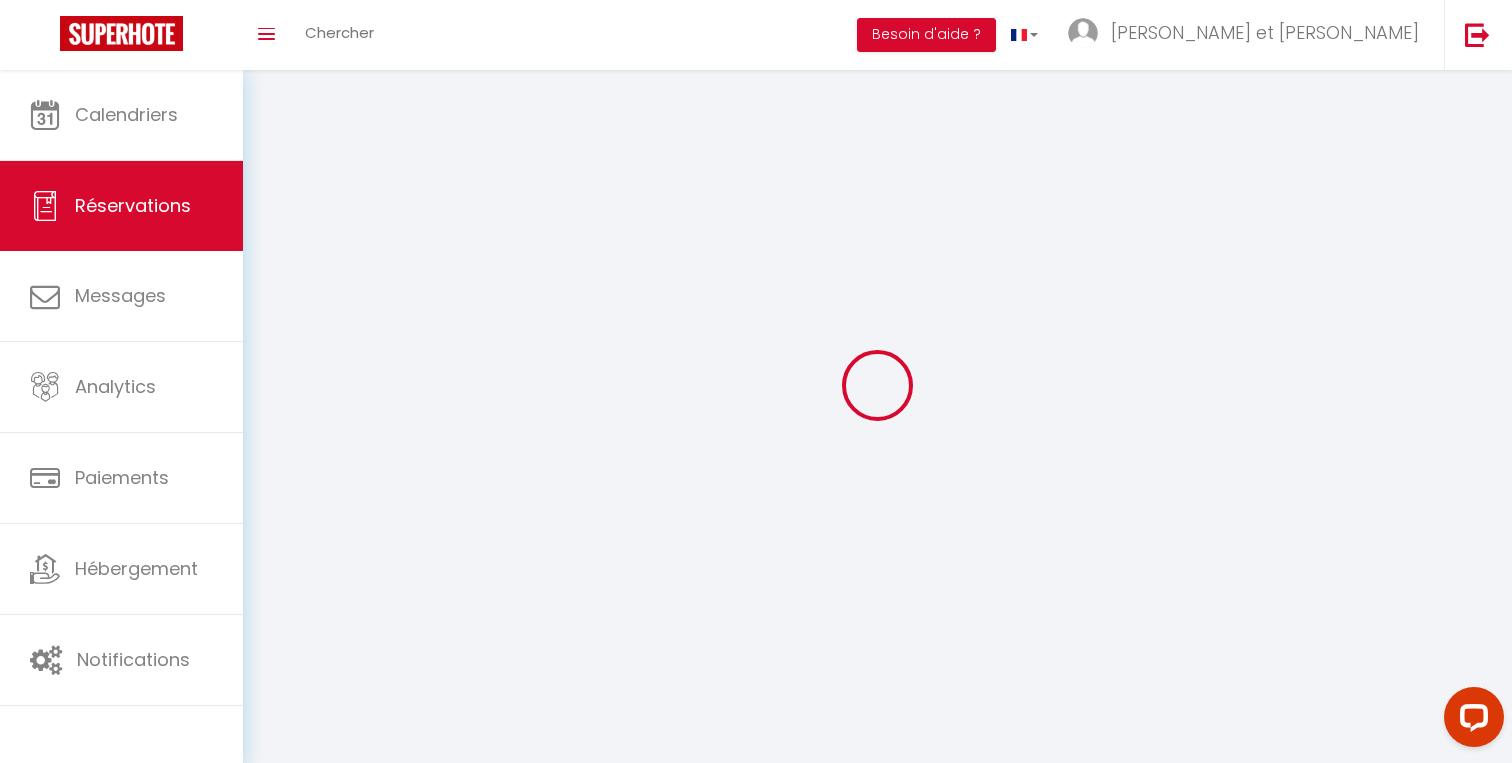 select 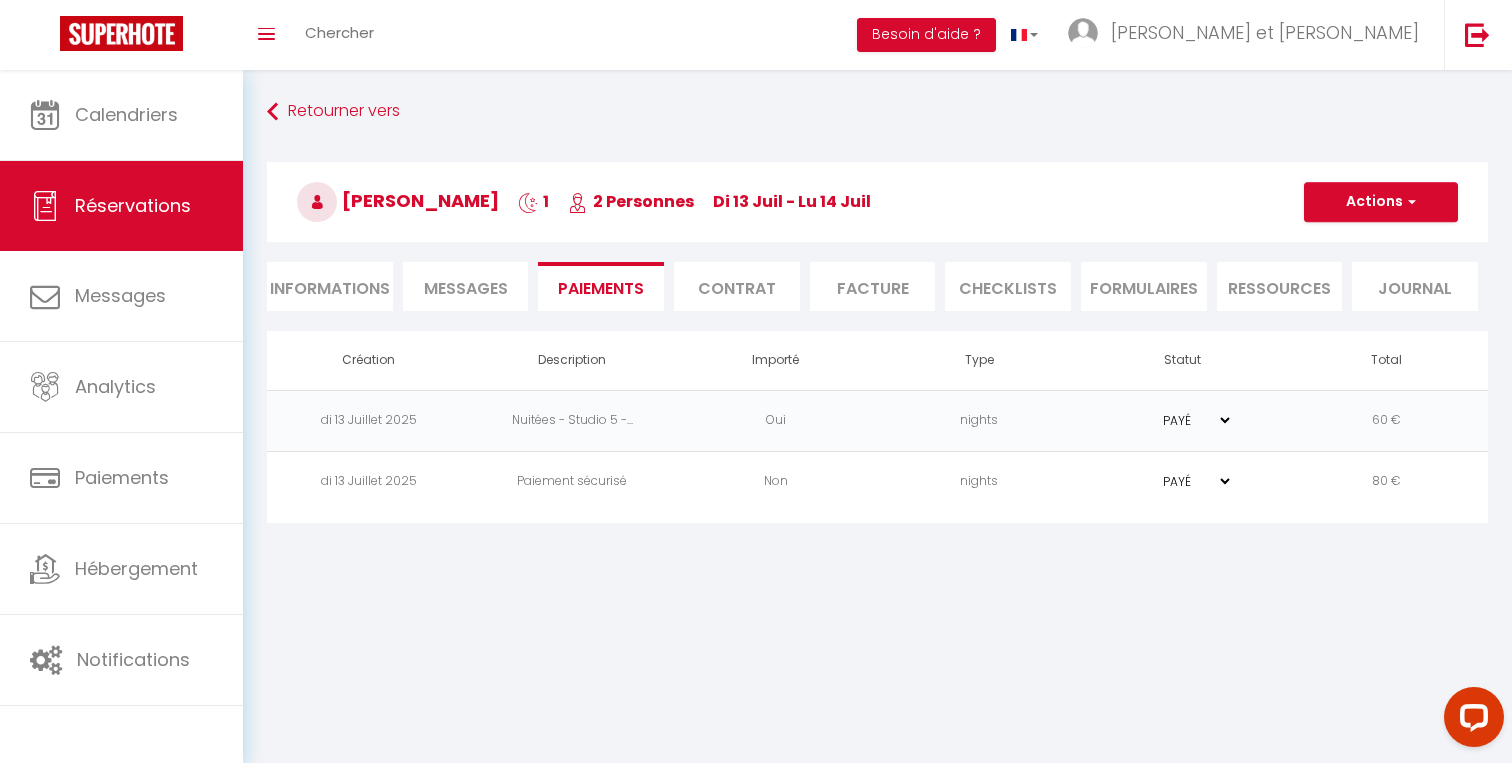 click on "PAYÉ   EN ATTENTE" at bounding box center [1183, 481] 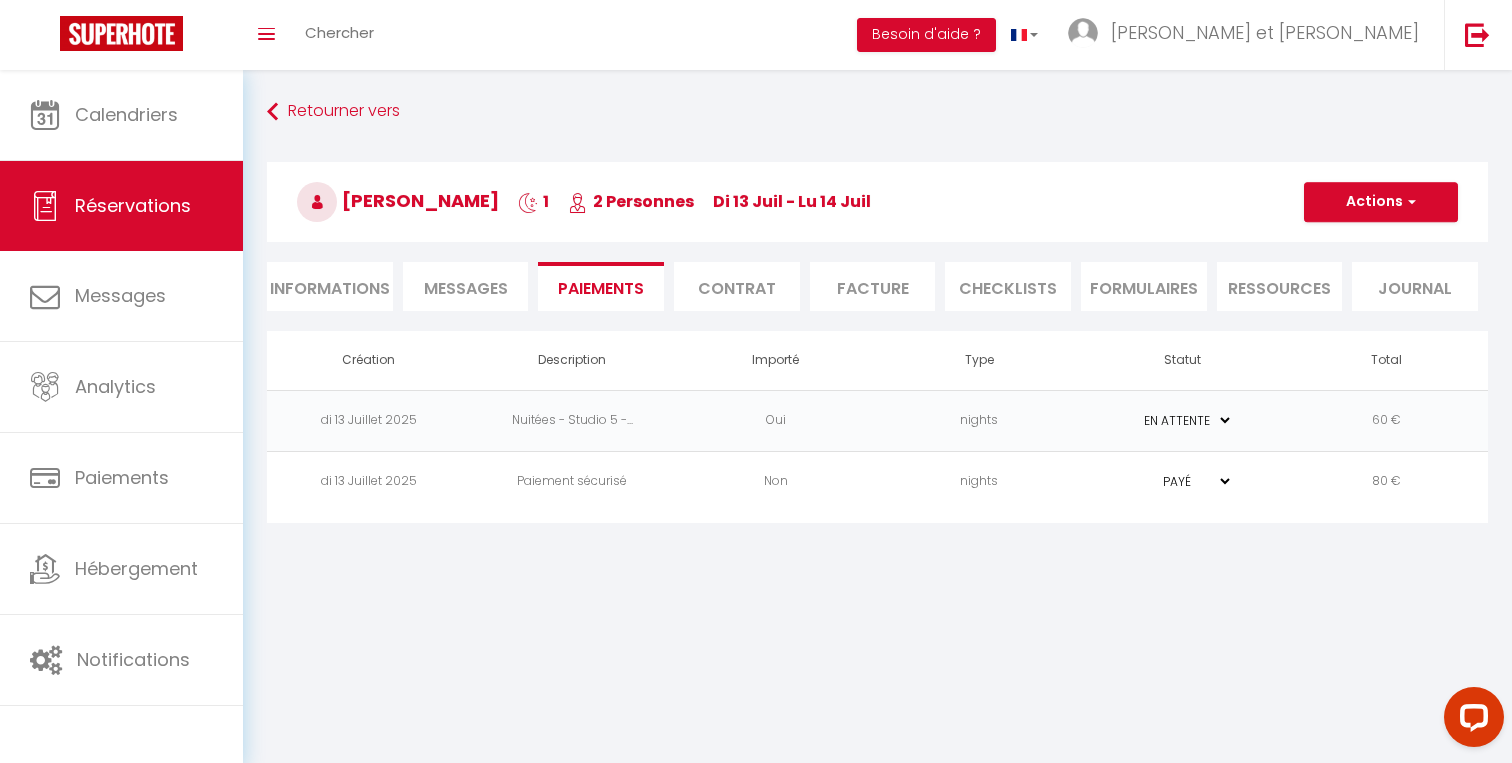 click on "Nuitées - Studio 5 -..." at bounding box center [573, 420] 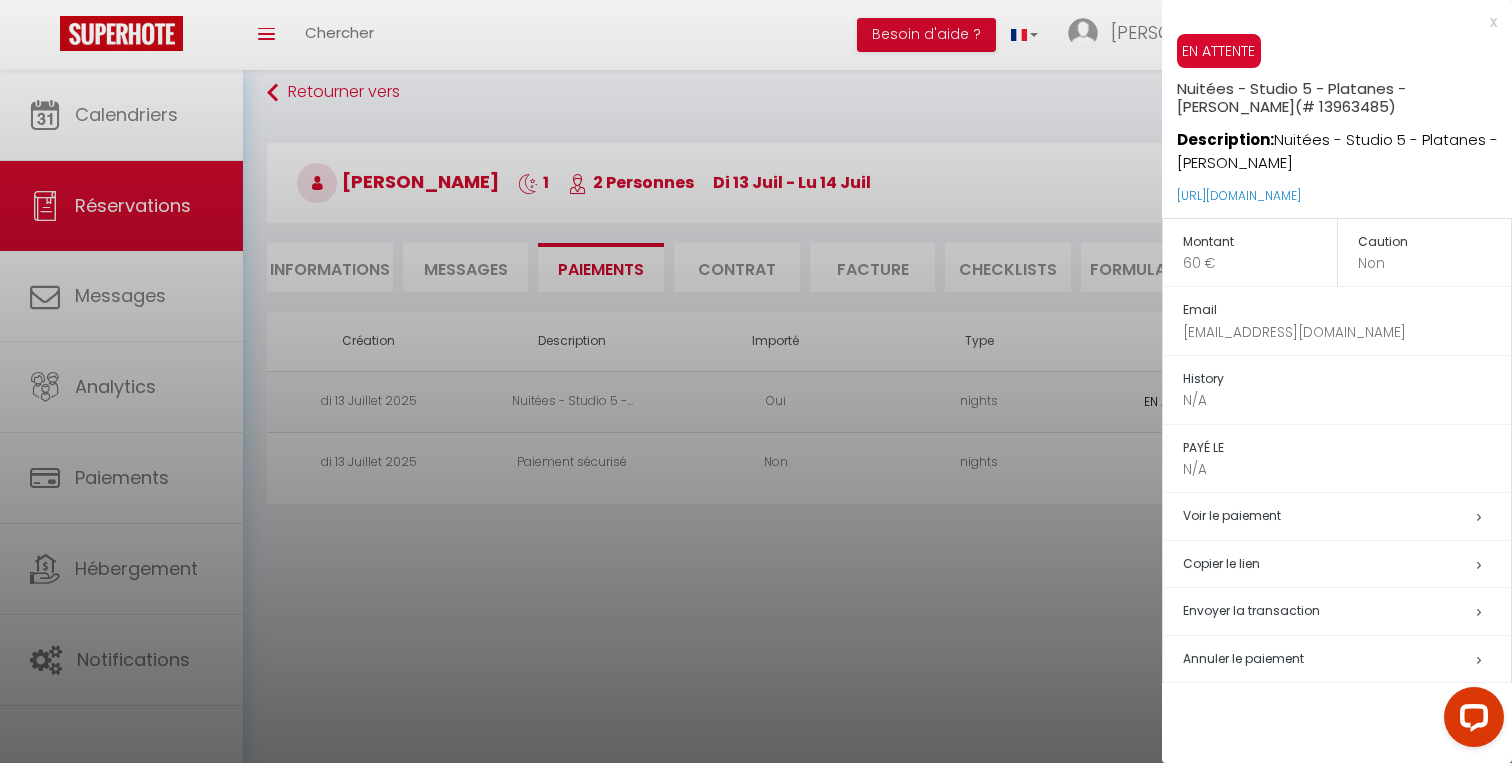 scroll, scrollTop: 25, scrollLeft: 0, axis: vertical 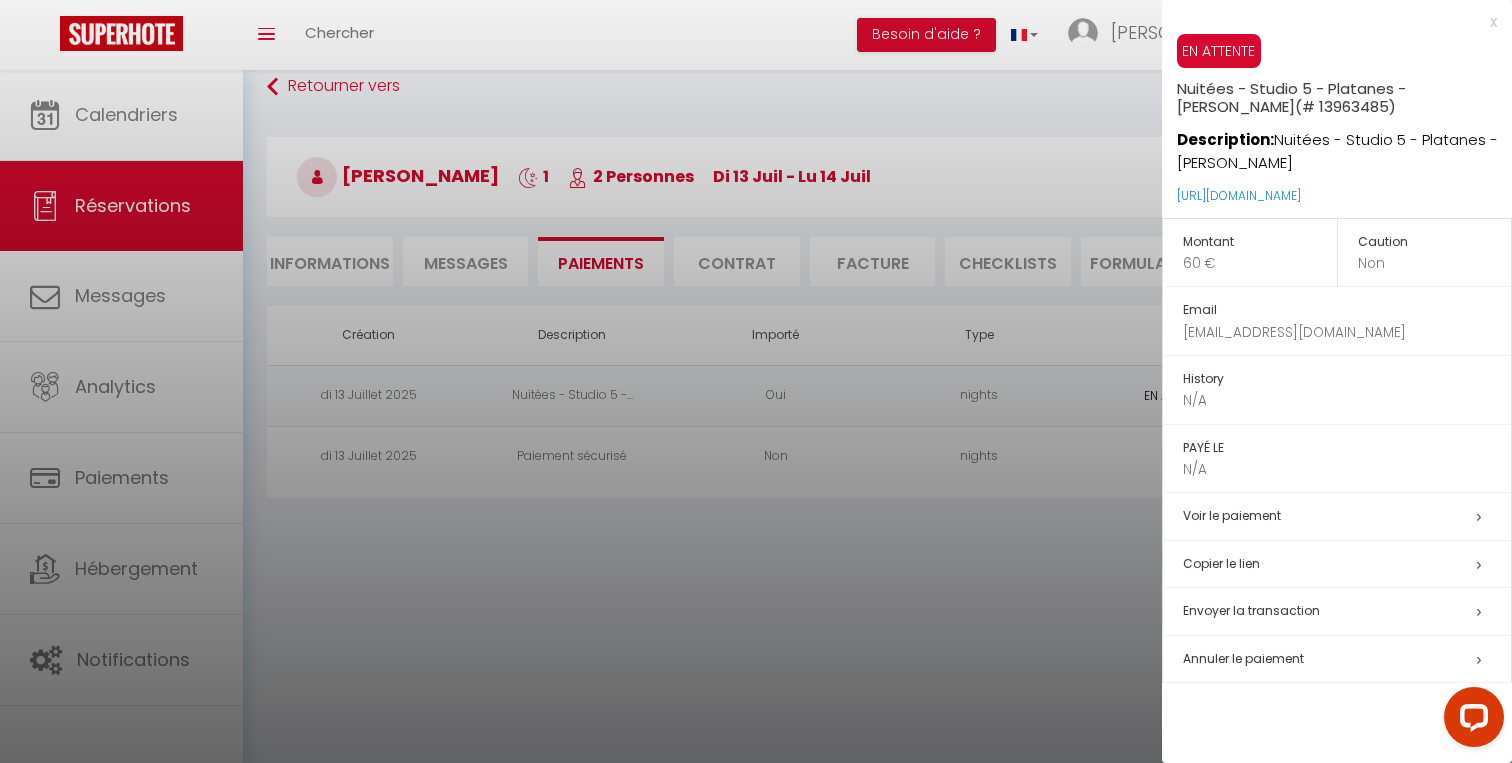click on "Copier le lien" at bounding box center [1347, 564] 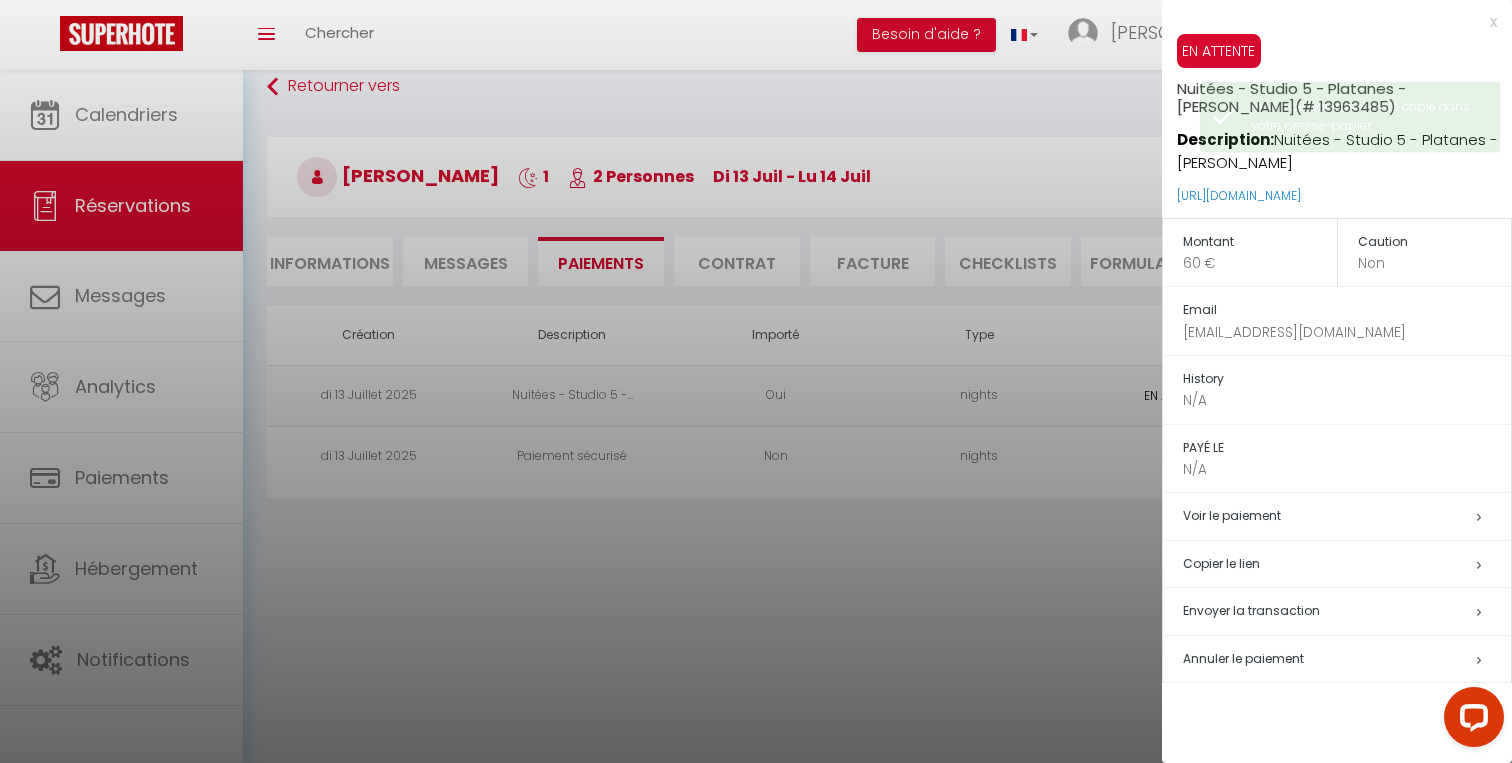 click at bounding box center [756, 381] 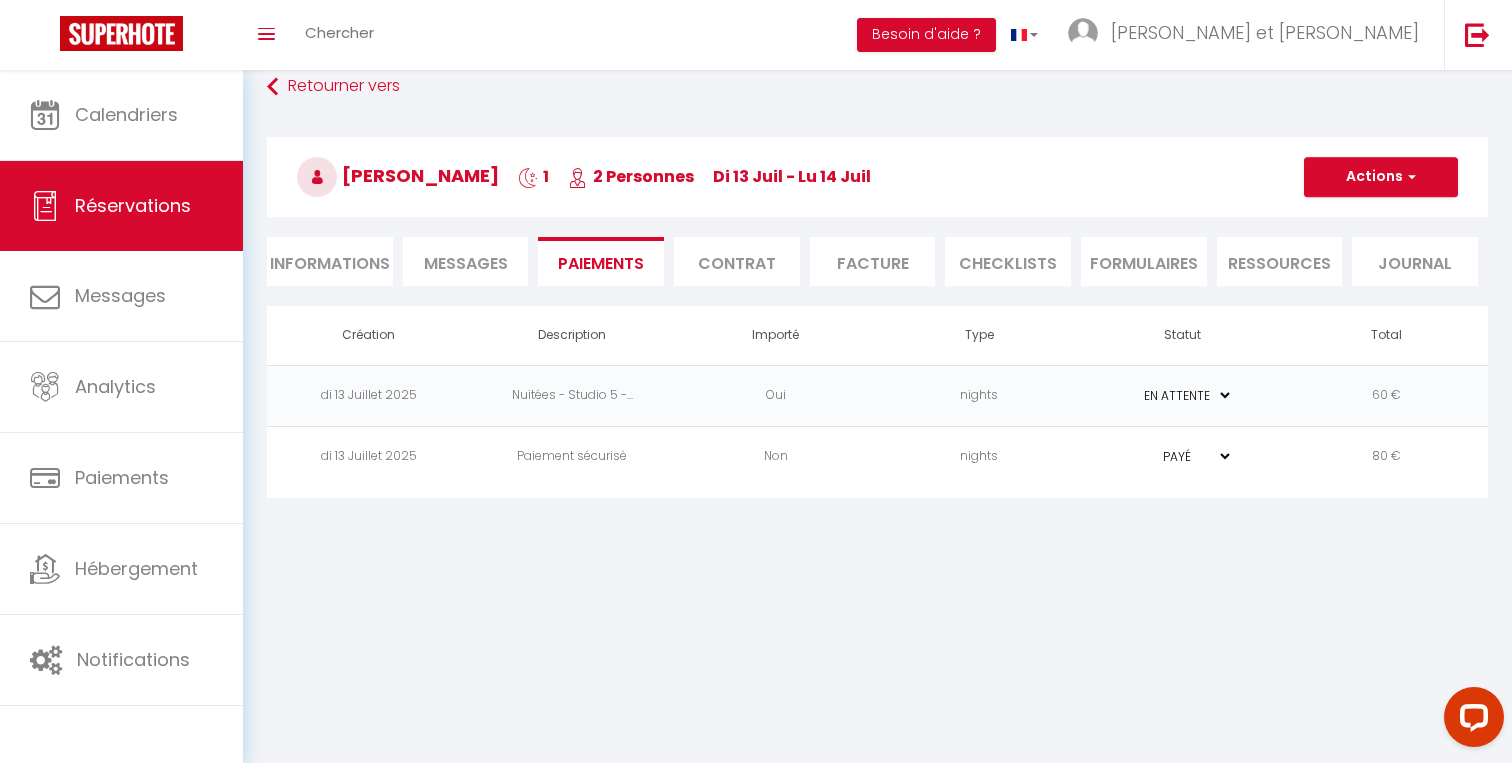 click on "Informations" at bounding box center (330, 261) 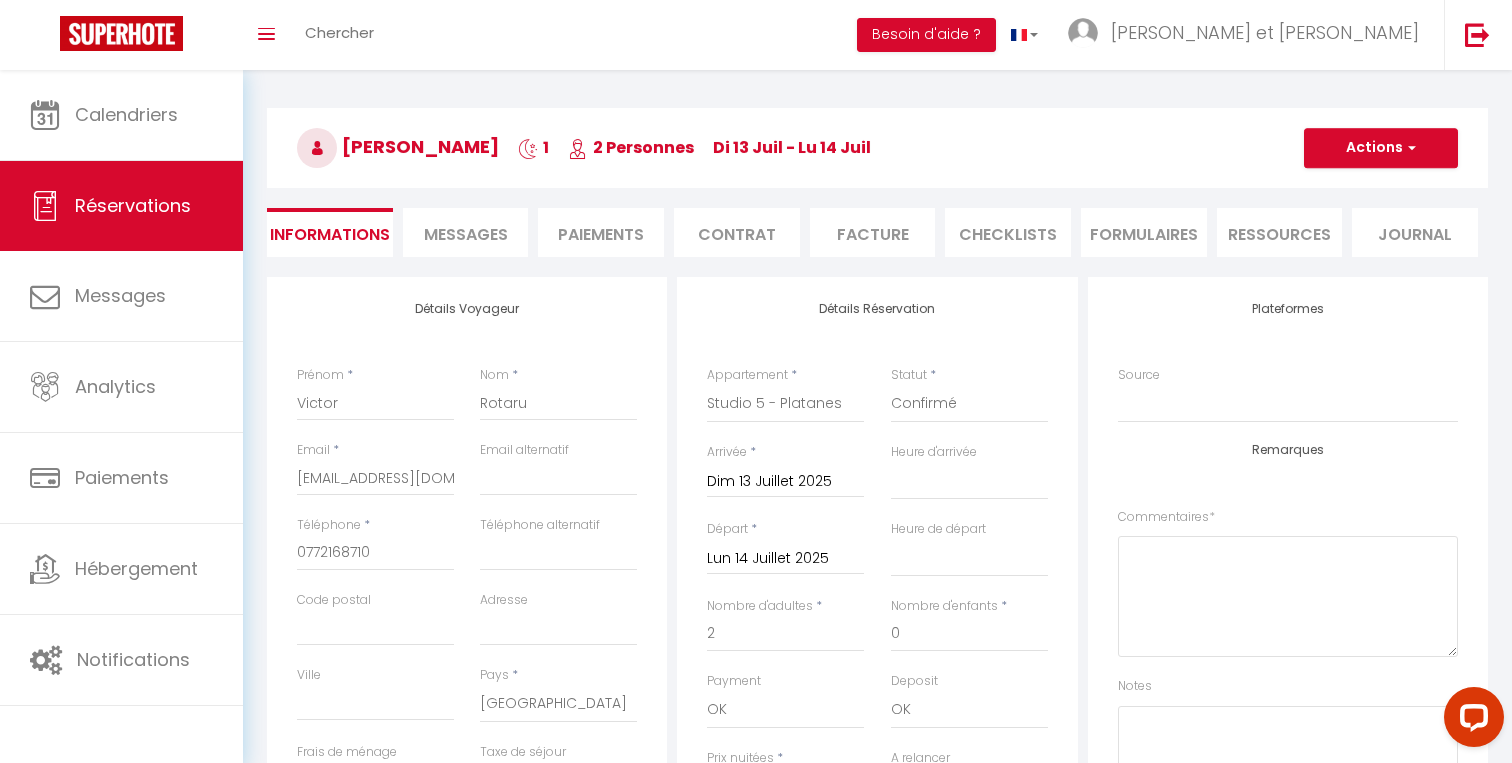 scroll, scrollTop: 55, scrollLeft: 0, axis: vertical 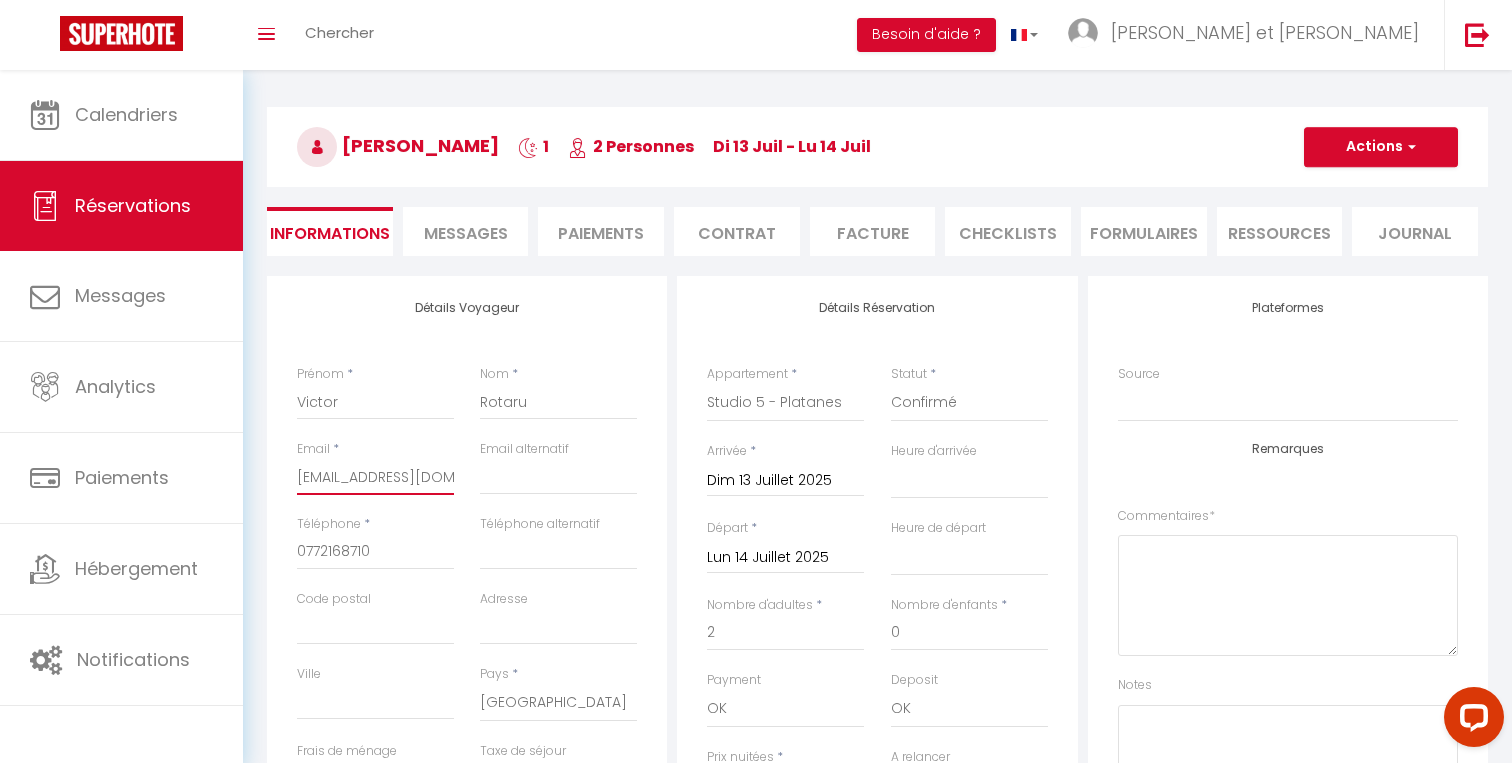 click on "[EMAIL_ADDRESS][DOMAIN_NAME]" at bounding box center [375, 477] 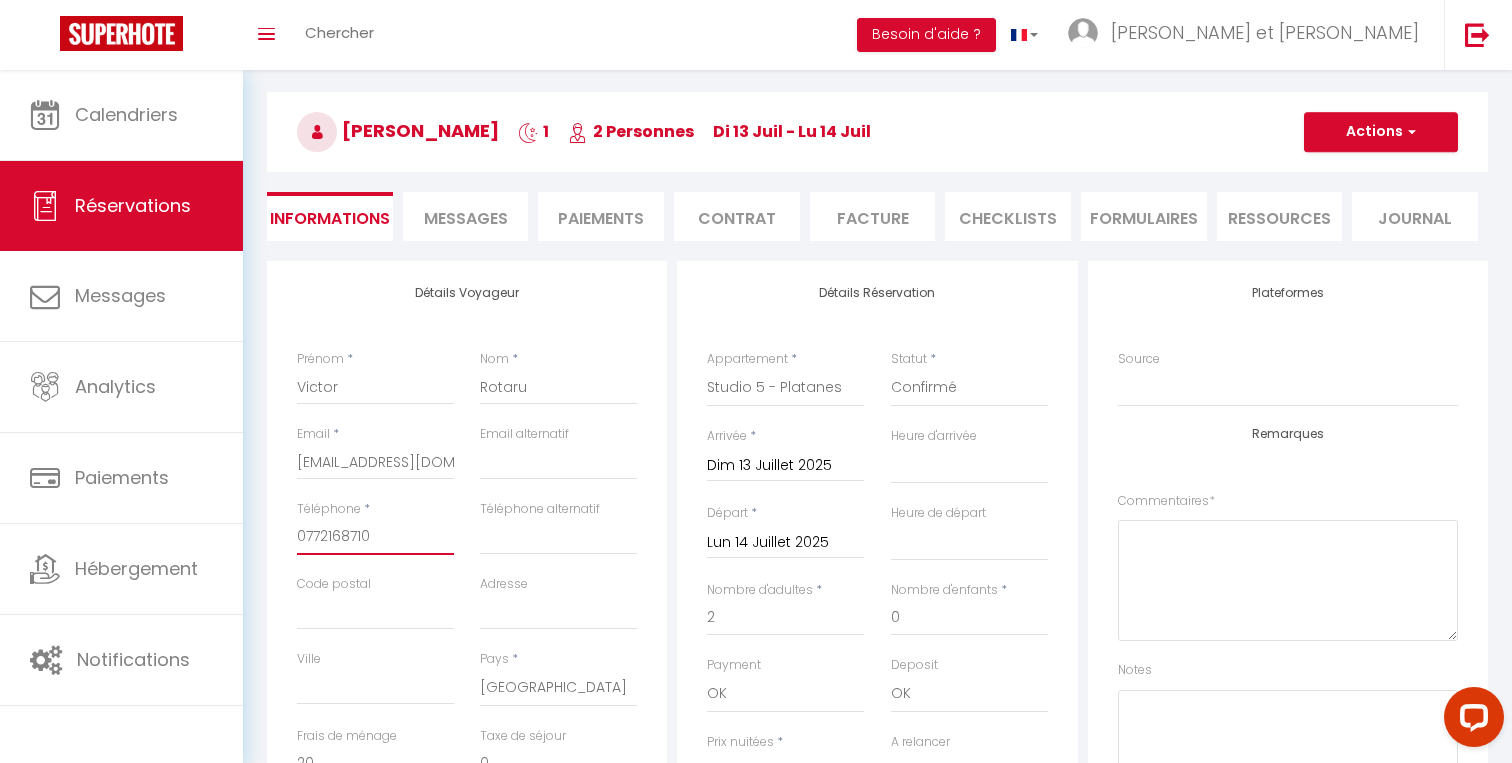 click on "0772168710" at bounding box center (375, 537) 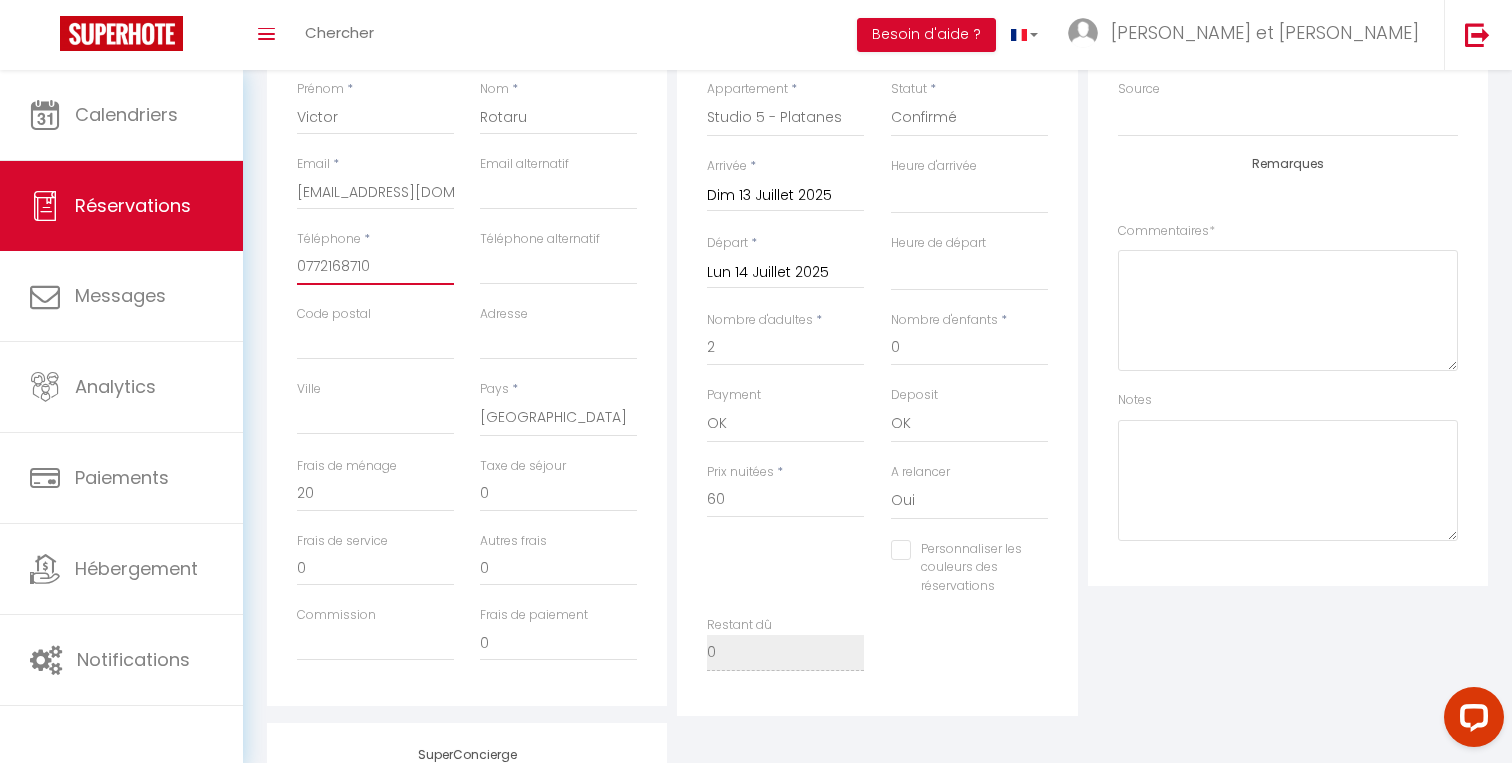 scroll, scrollTop: 349, scrollLeft: 0, axis: vertical 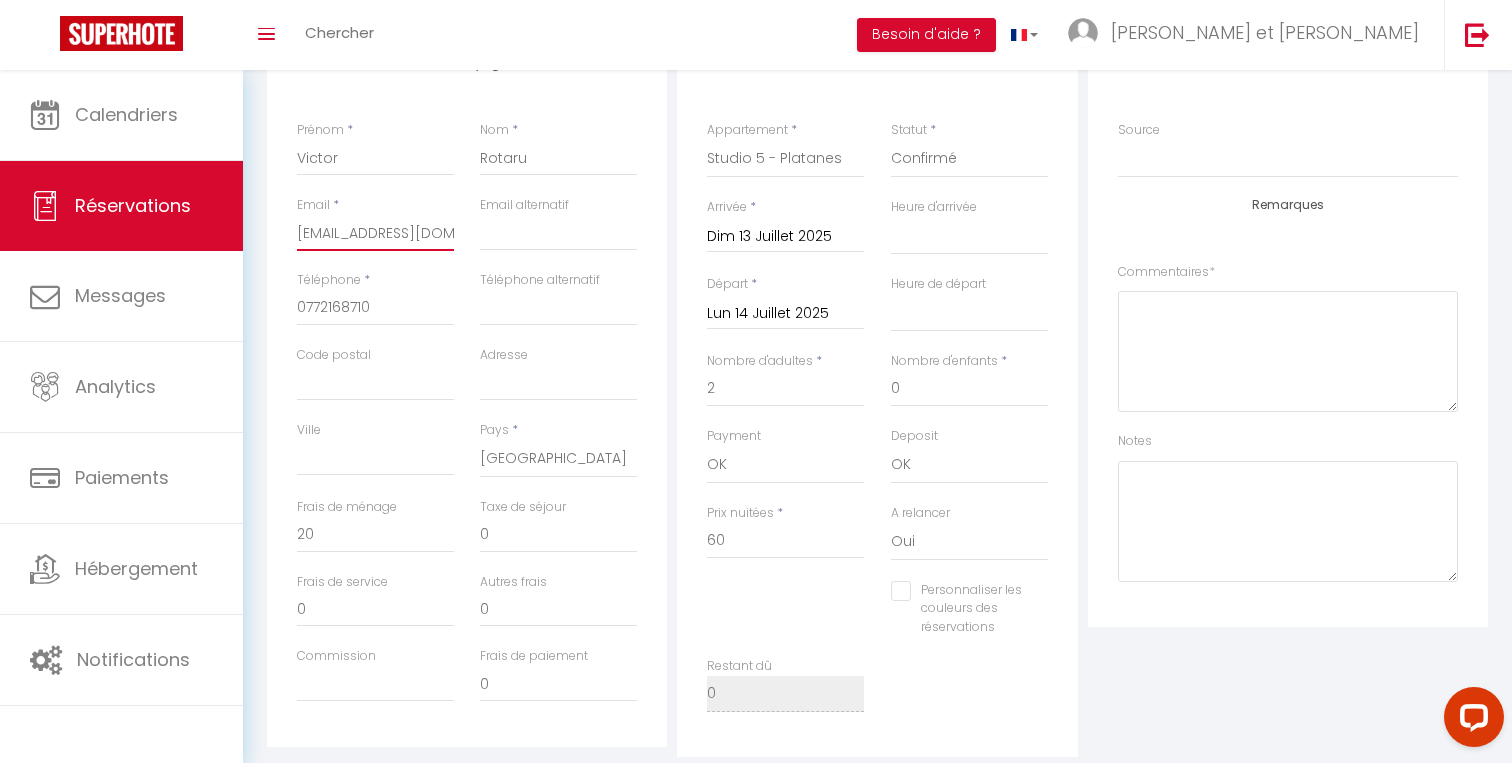 click on "[EMAIL_ADDRESS][DOMAIN_NAME]" at bounding box center [375, 233] 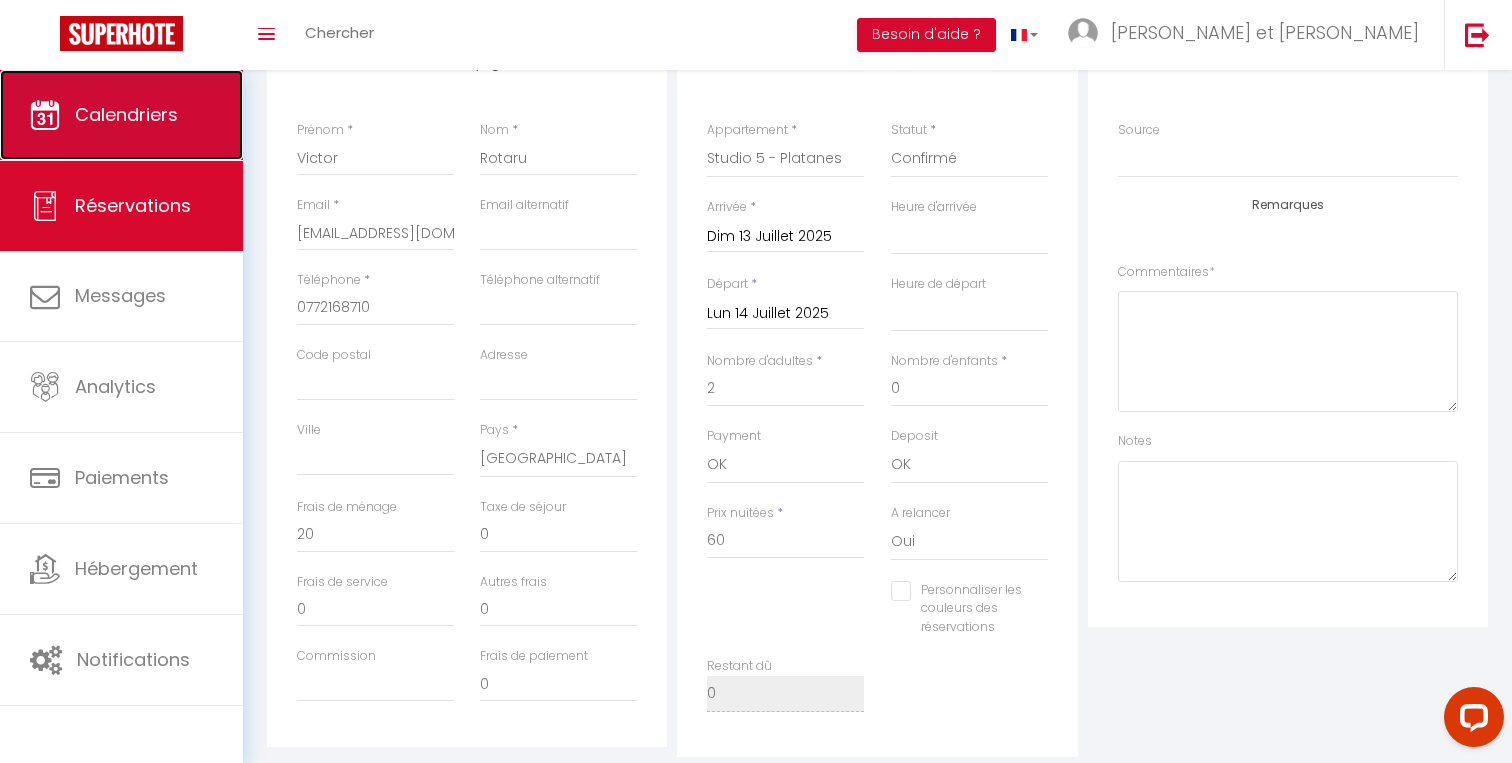 click on "Calendriers" at bounding box center [126, 114] 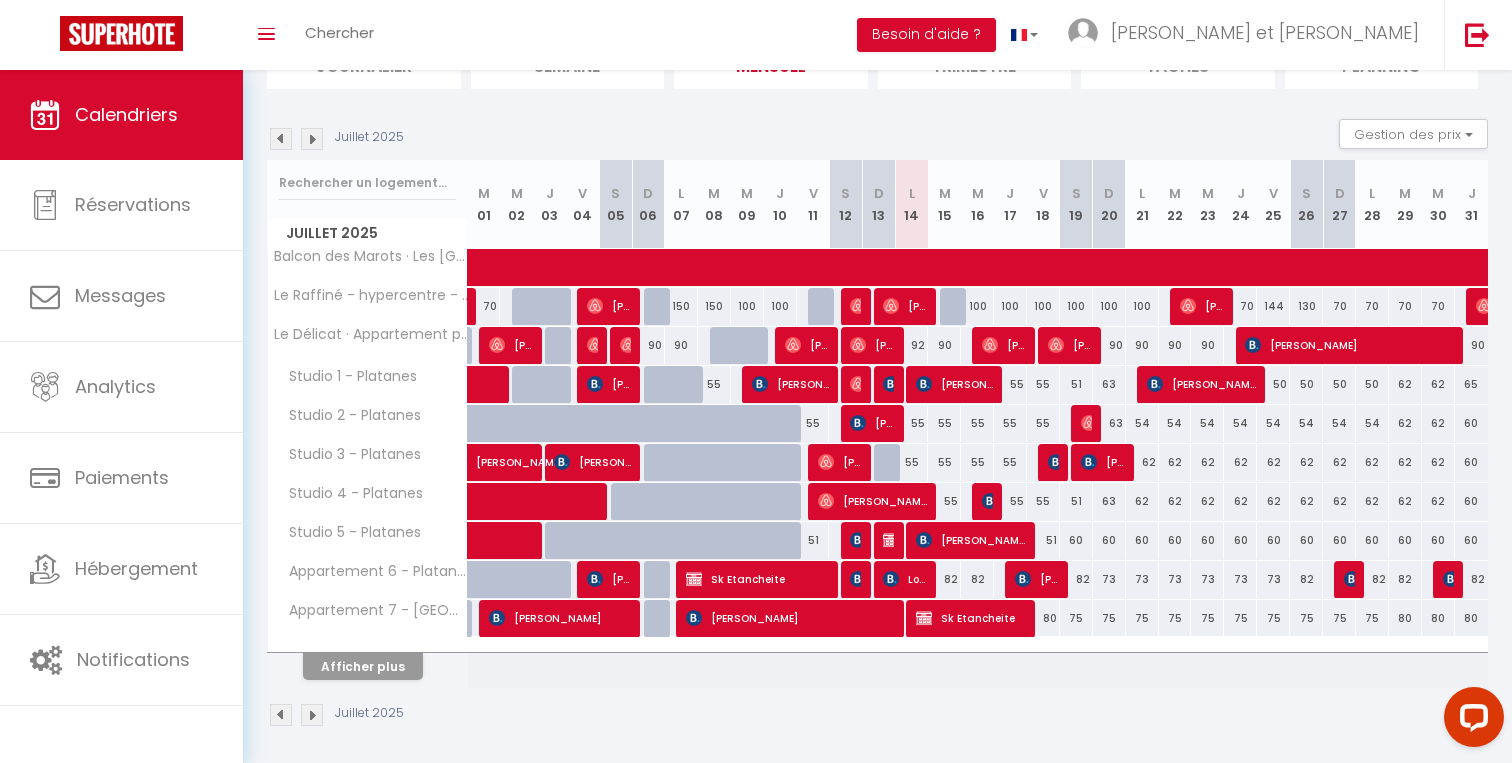 scroll, scrollTop: 175, scrollLeft: 0, axis: vertical 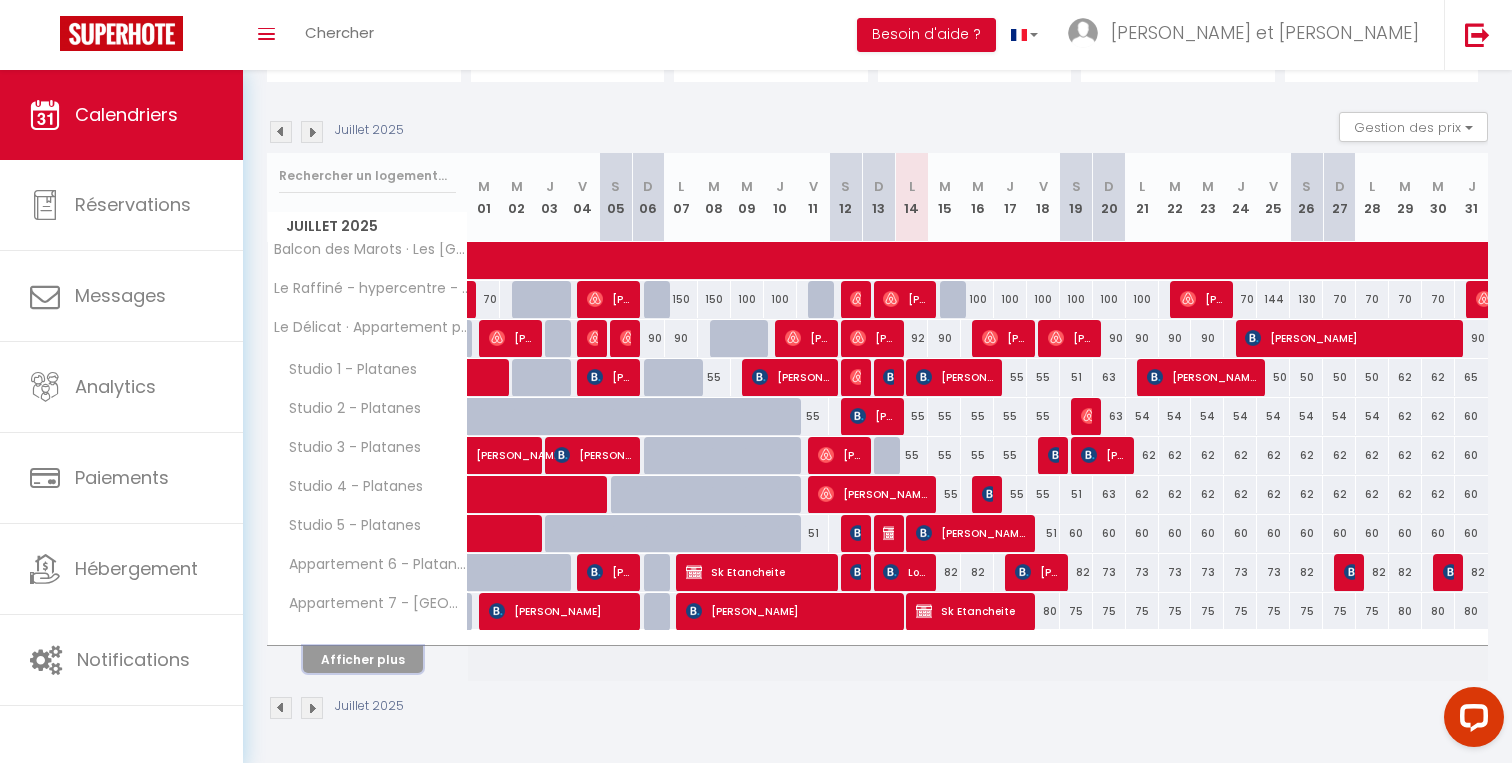 click on "Afficher plus" at bounding box center [363, 659] 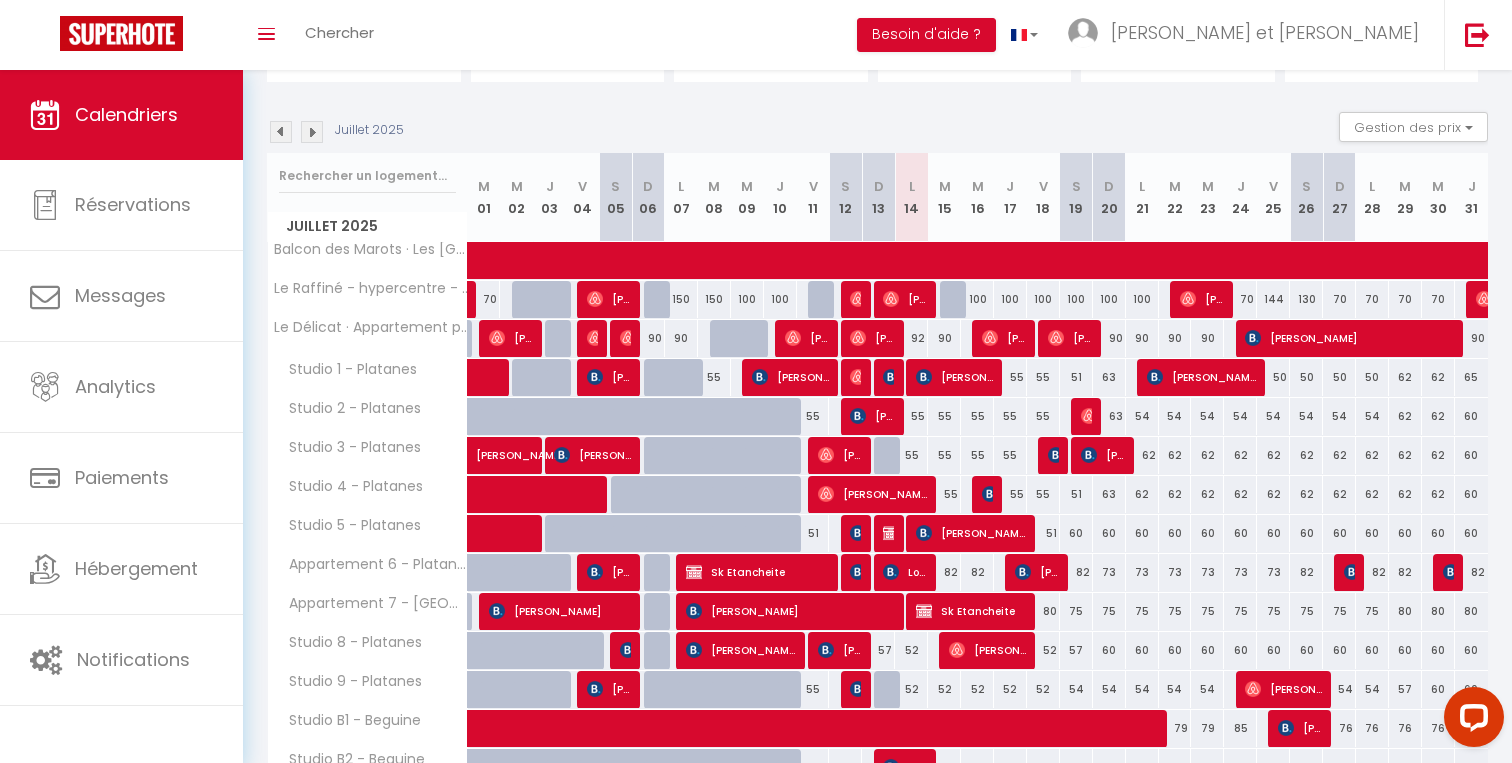 click on "52" at bounding box center (911, 650) 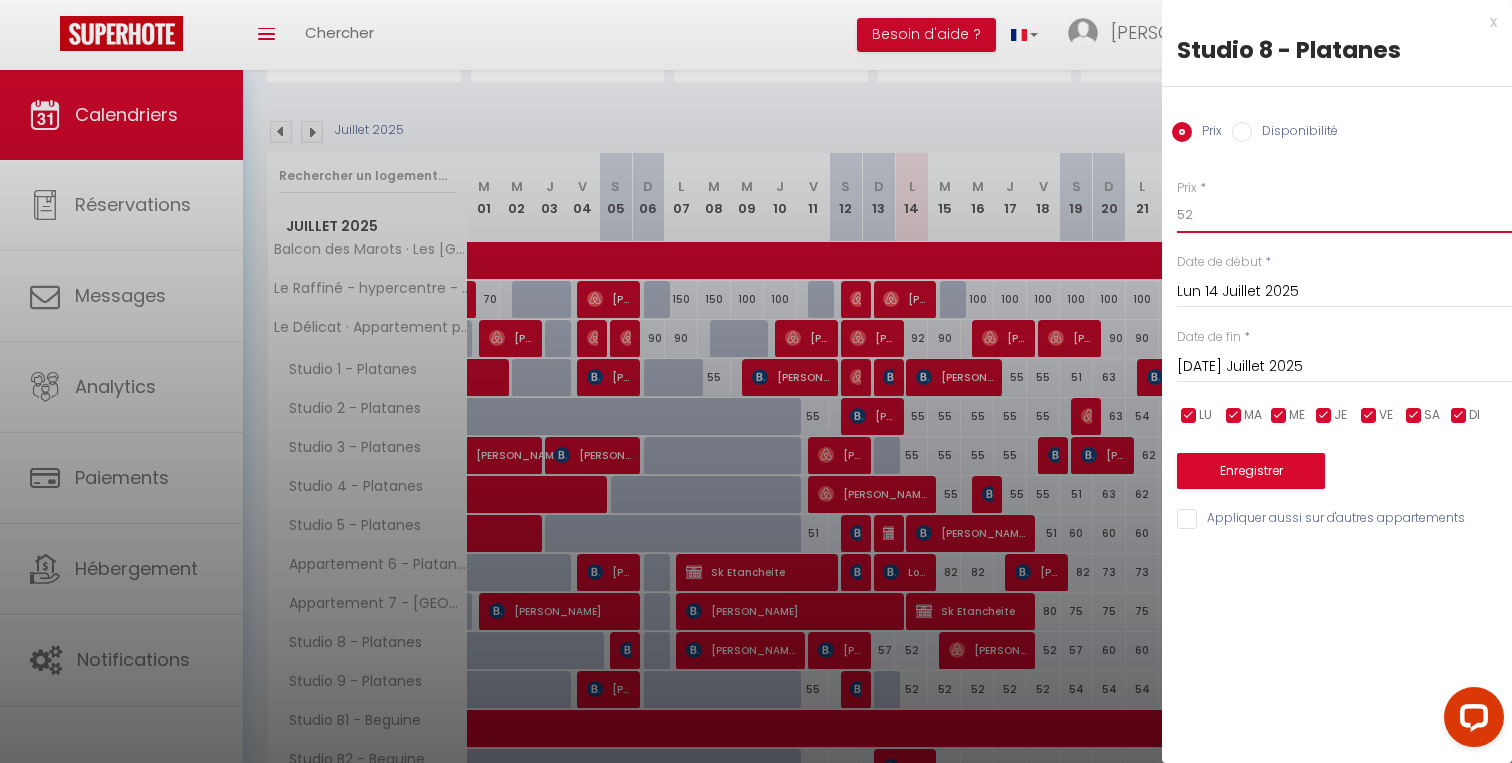 click on "52" at bounding box center [1344, 215] 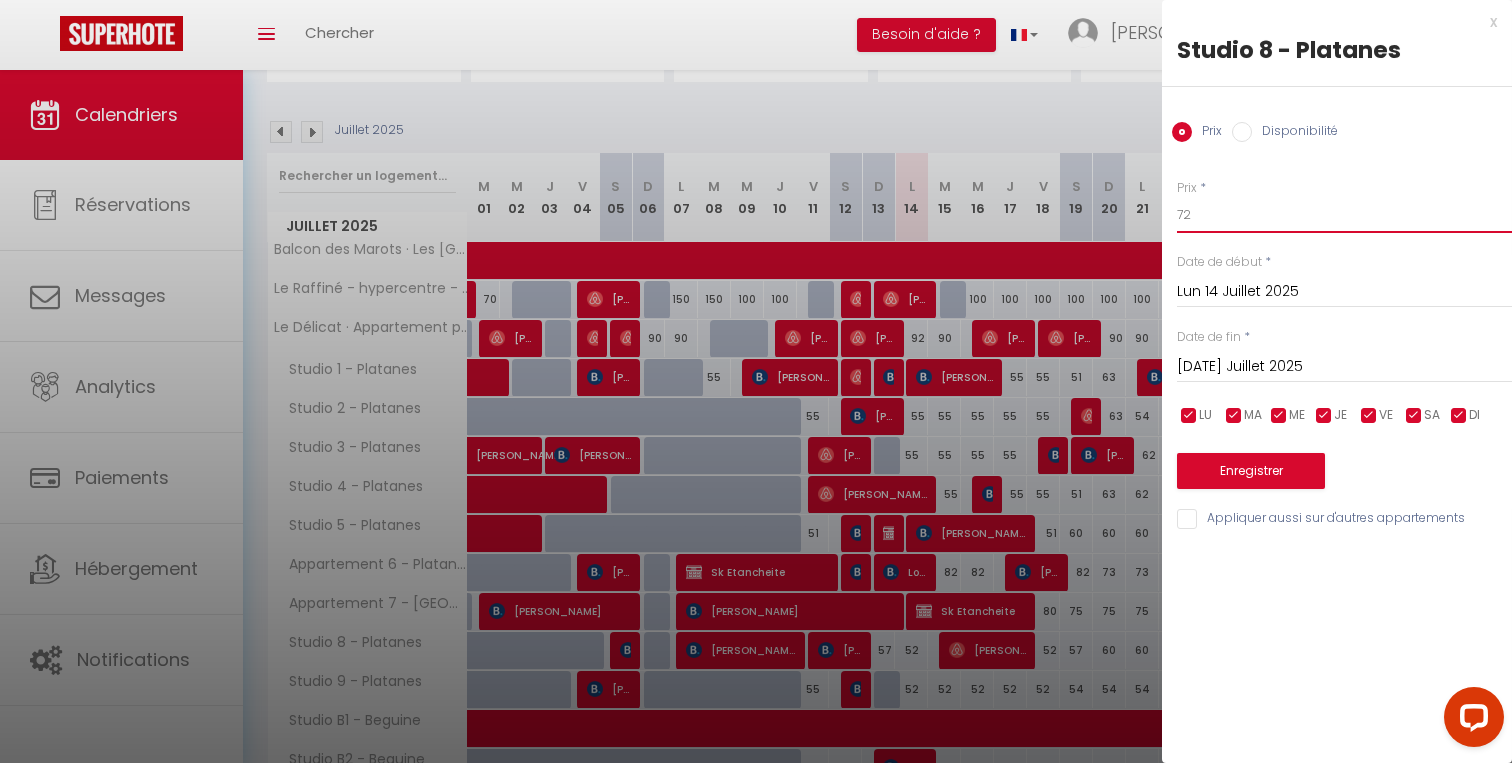 type on "72" 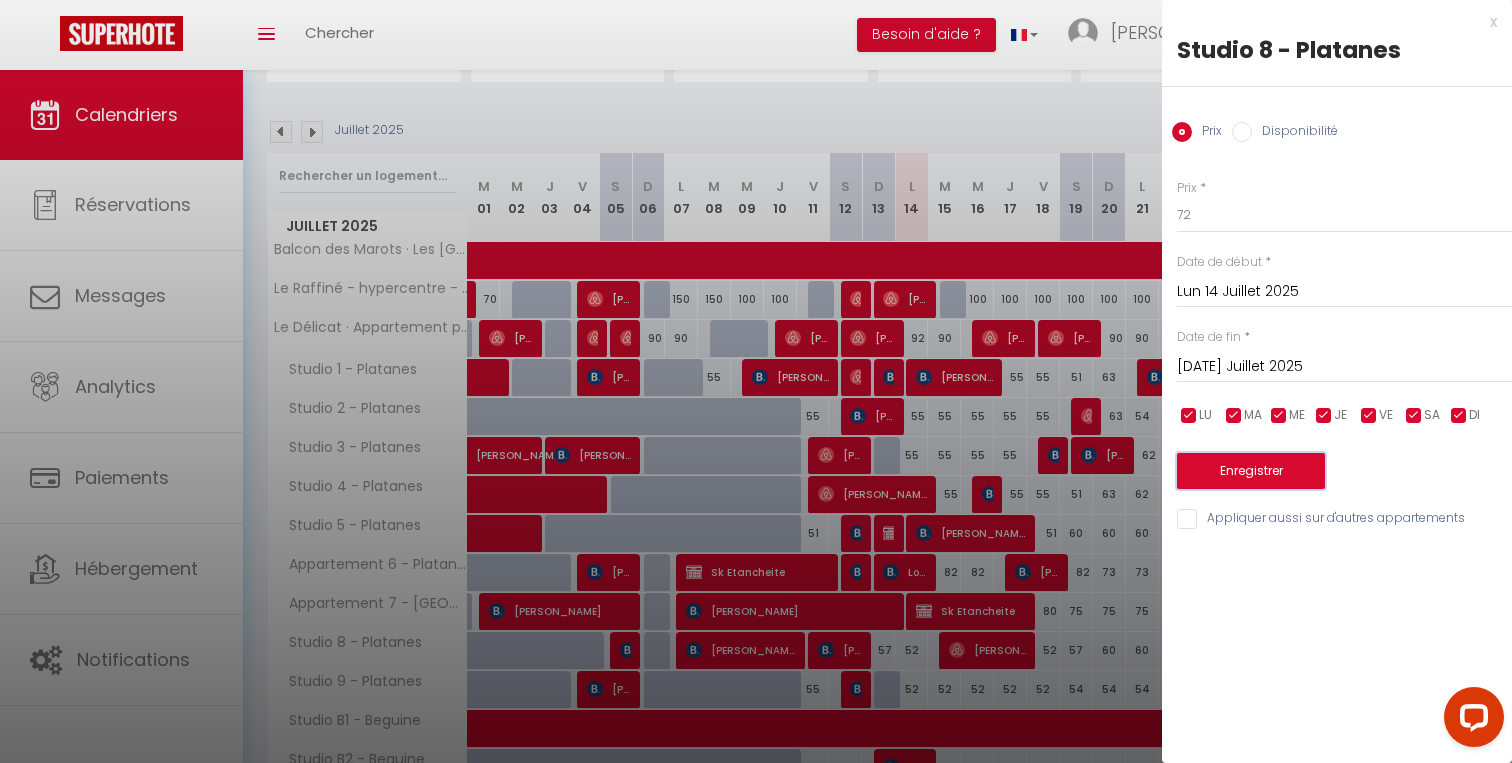 click on "Enregistrer" at bounding box center [1251, 471] 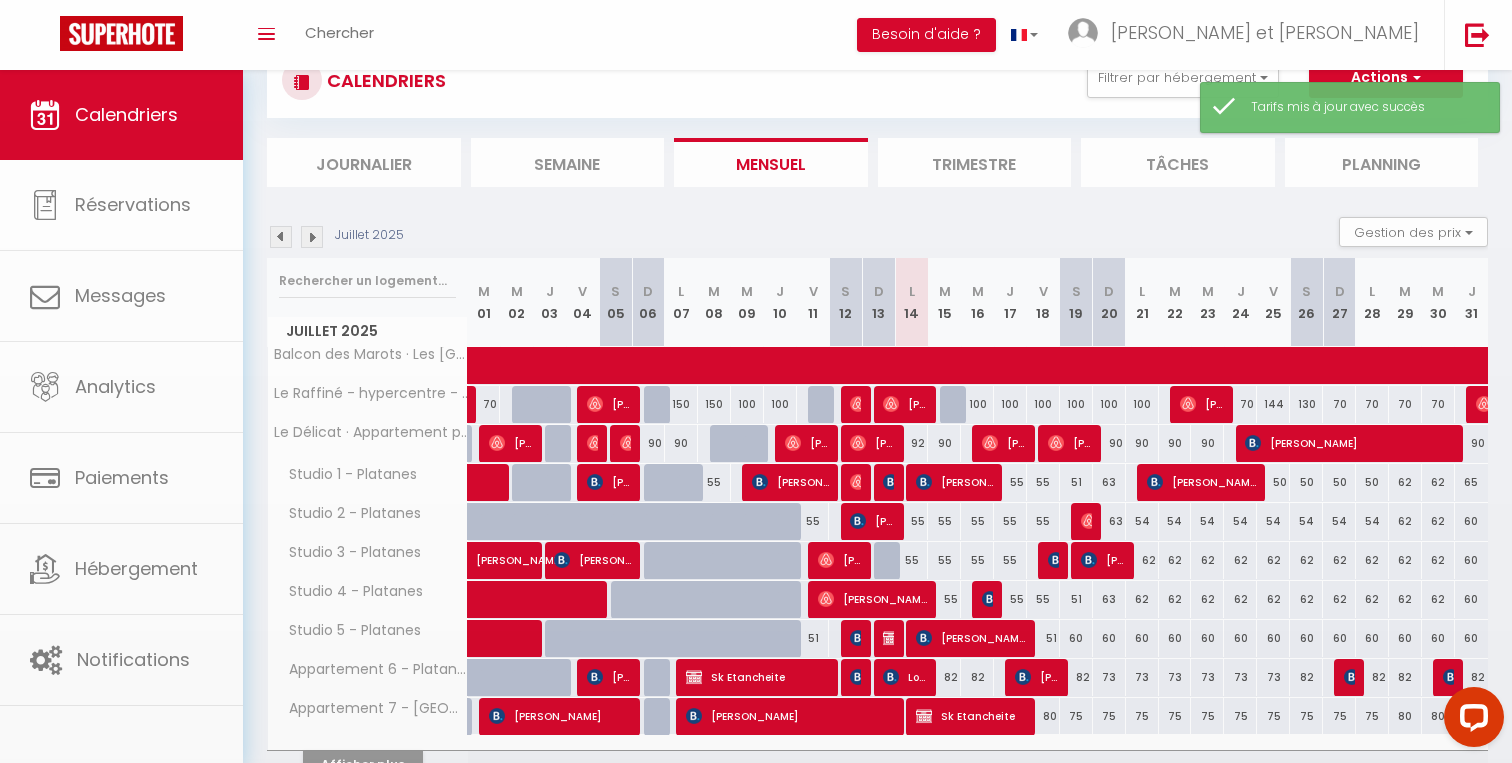 scroll, scrollTop: 175, scrollLeft: 0, axis: vertical 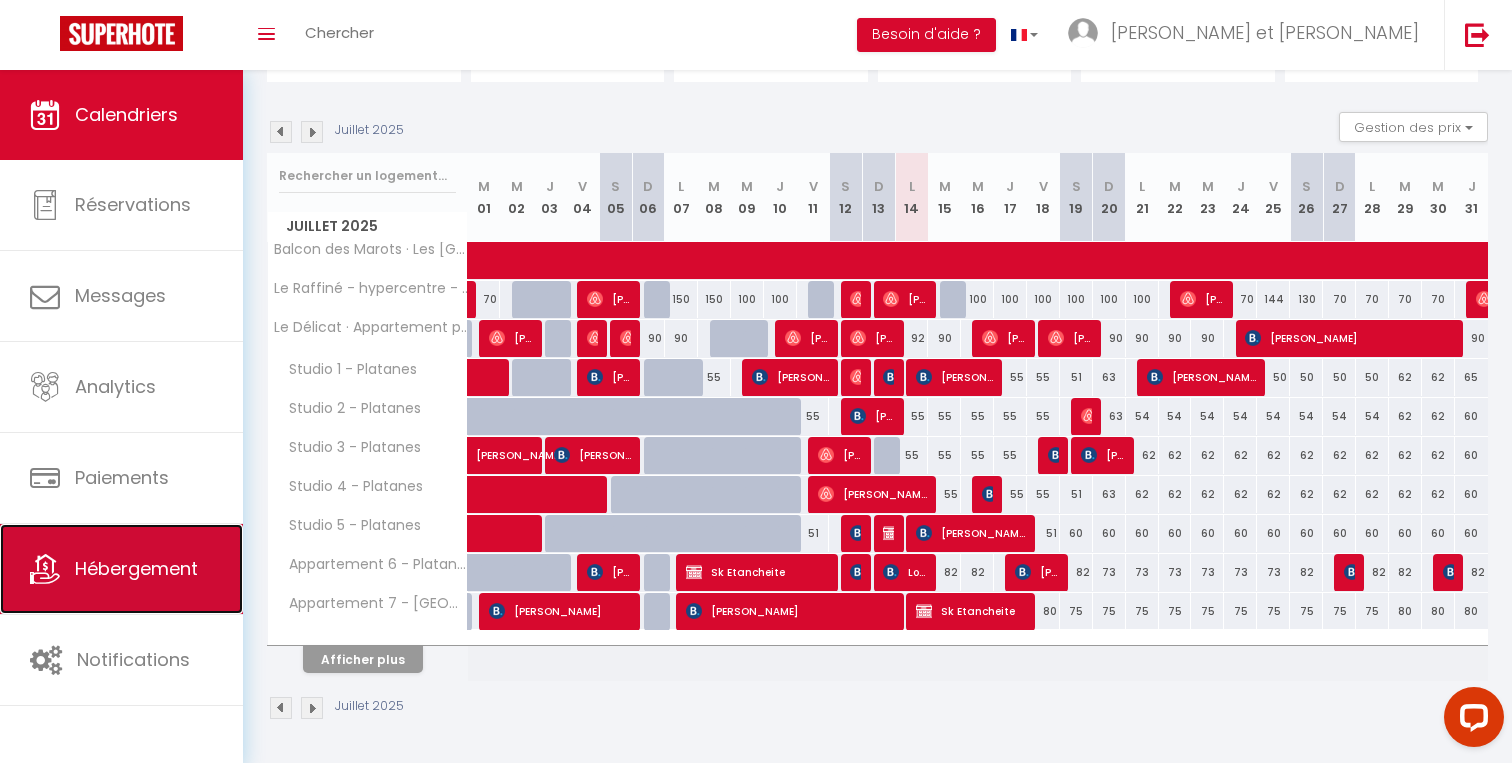 click on "Hébergement" at bounding box center [121, 569] 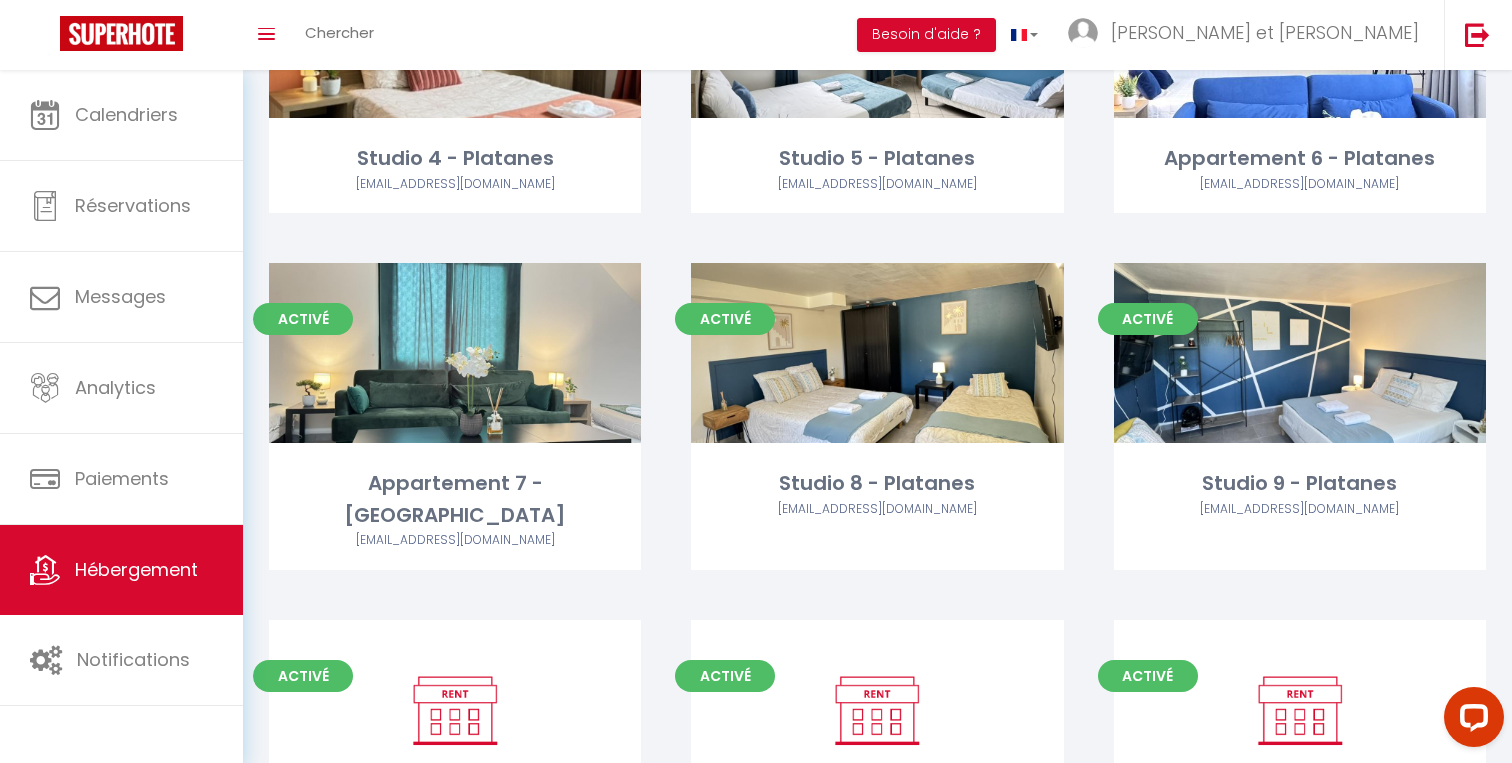 scroll, scrollTop: 1026, scrollLeft: 0, axis: vertical 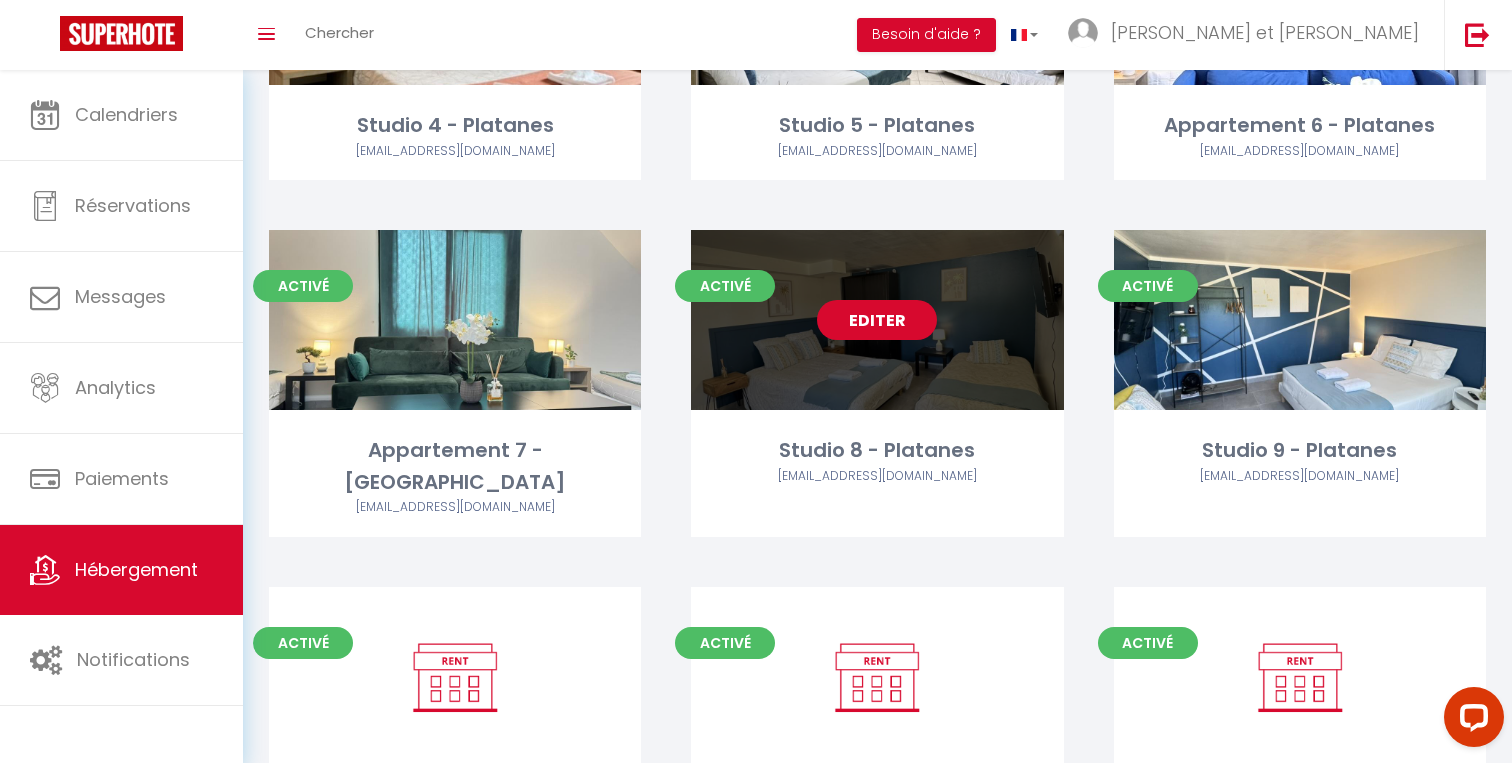 click on "Editer" at bounding box center (877, 320) 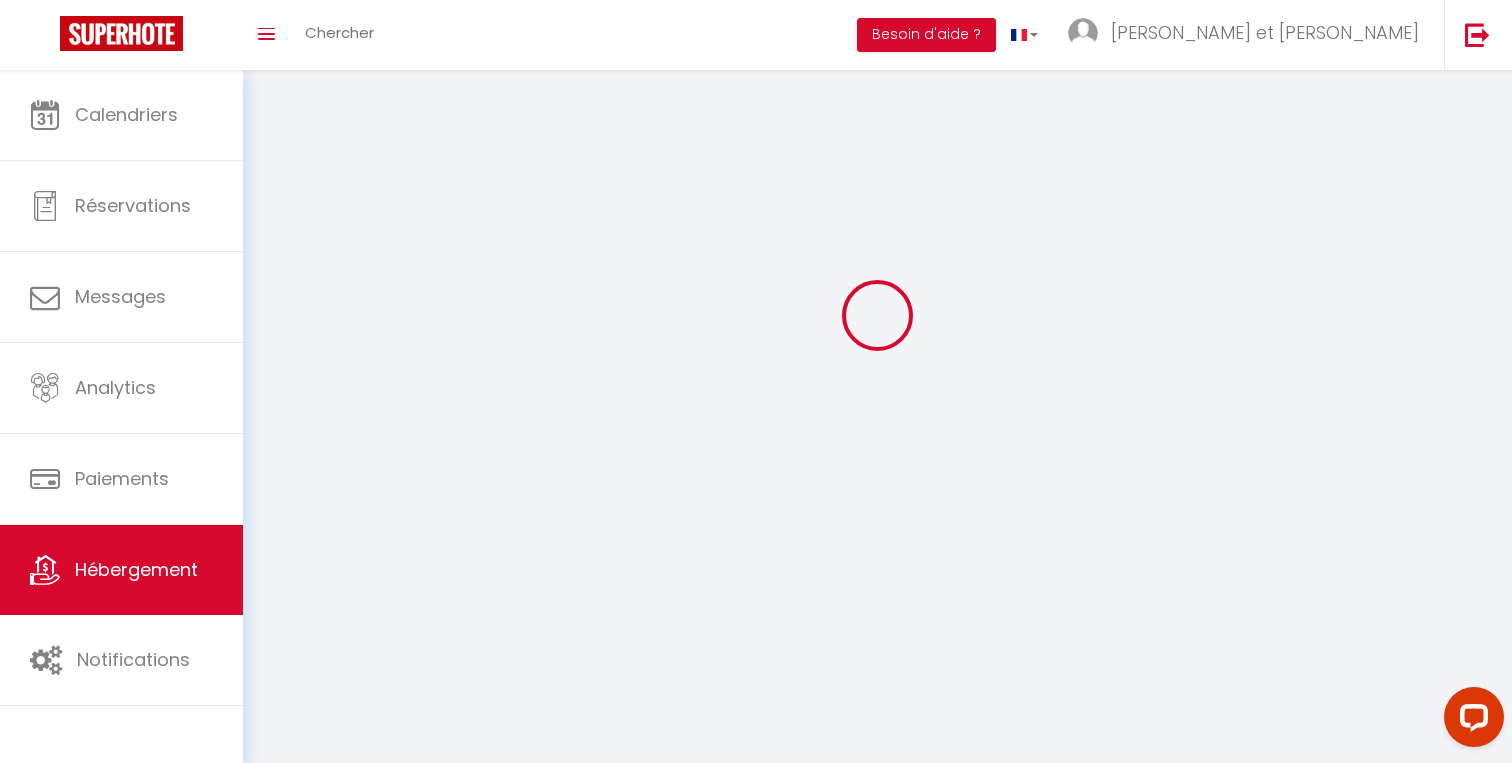 select 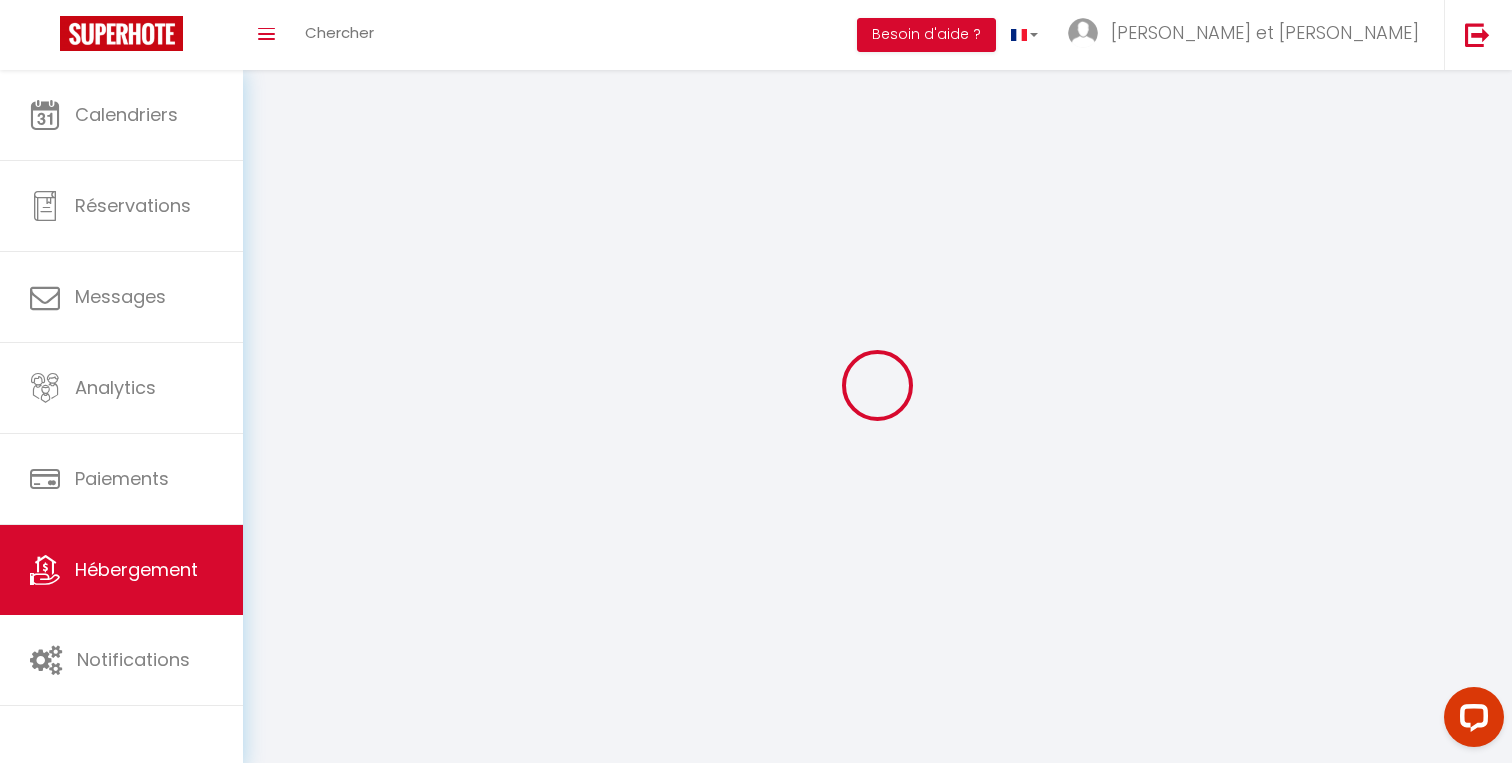 select 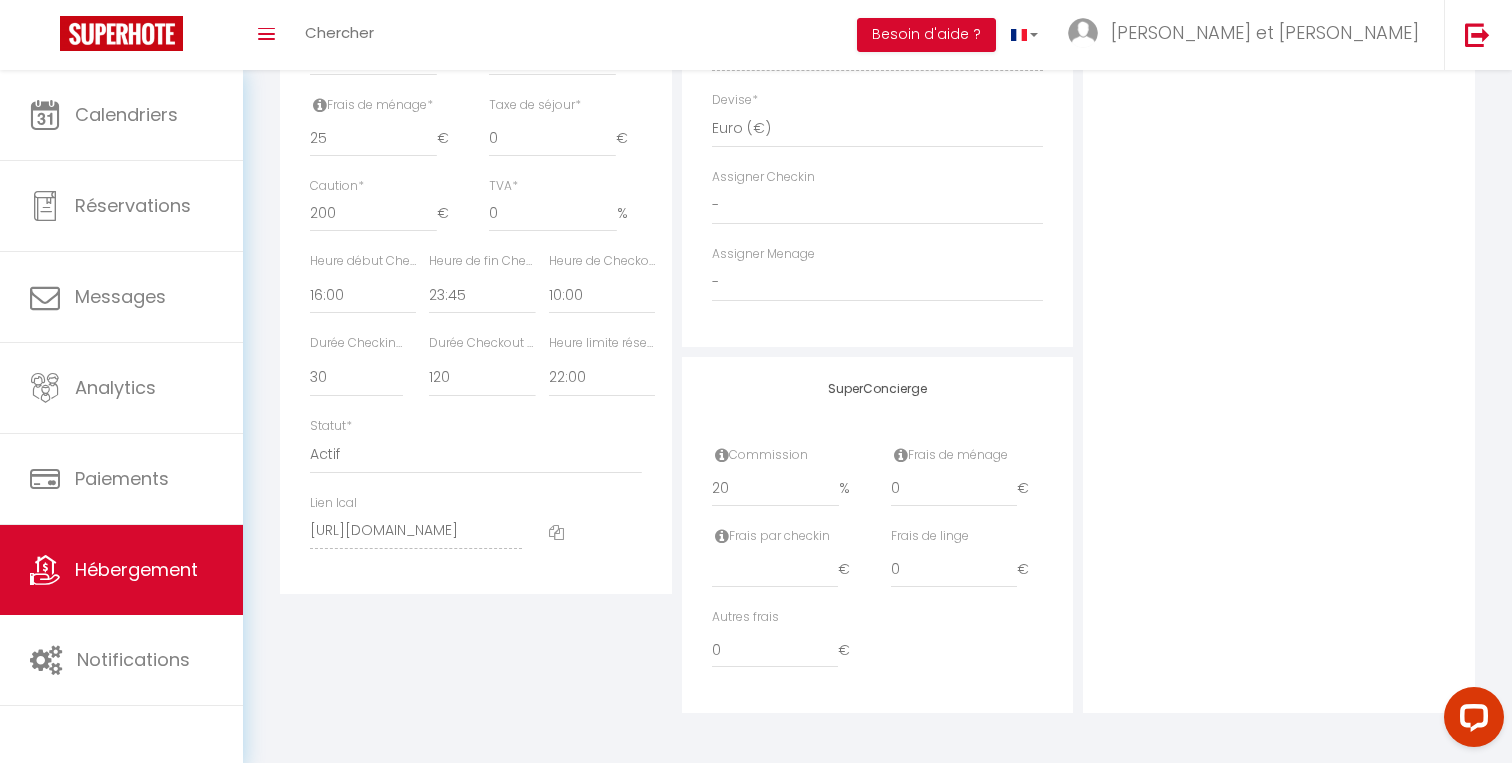 scroll, scrollTop: 98, scrollLeft: 0, axis: vertical 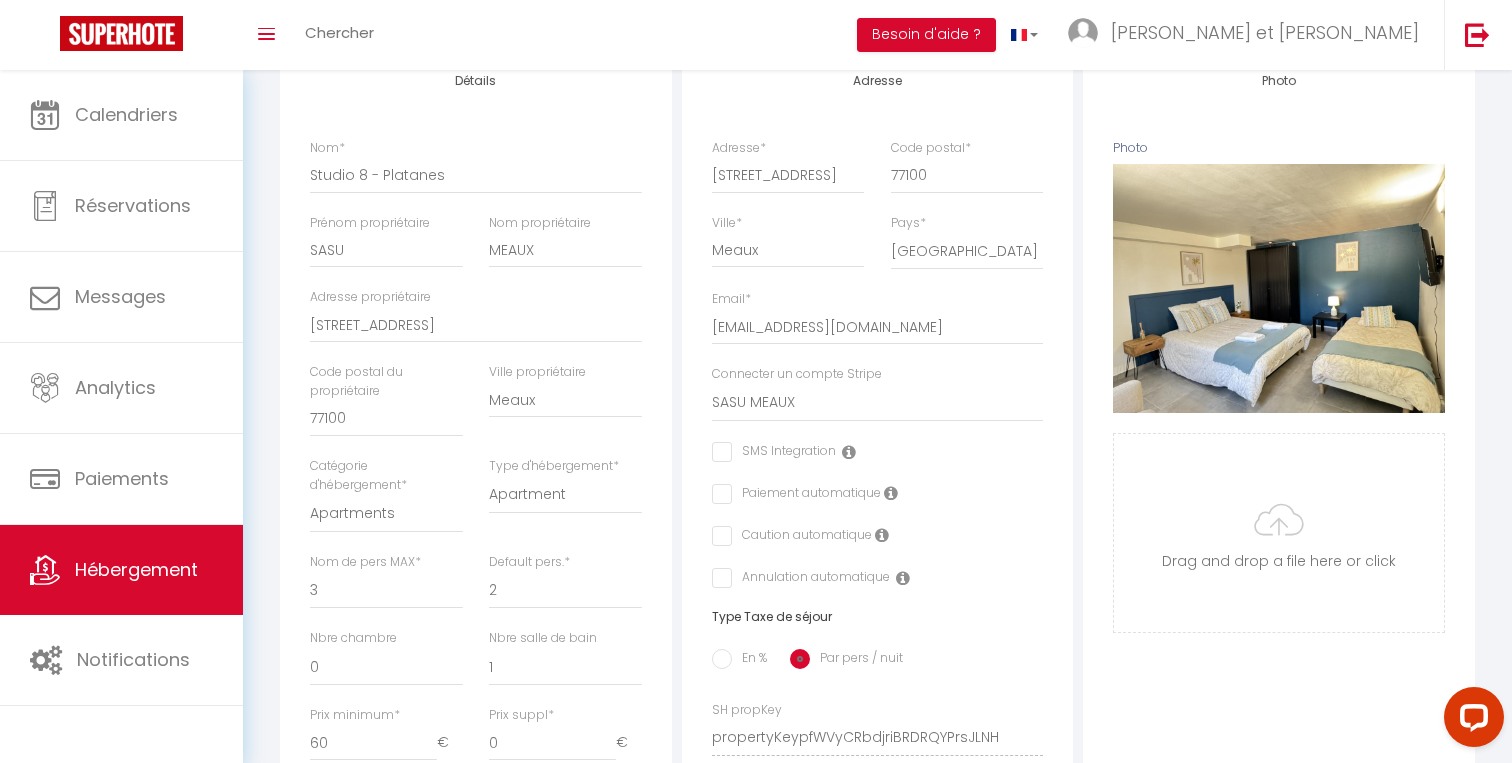 checkbox on "false" 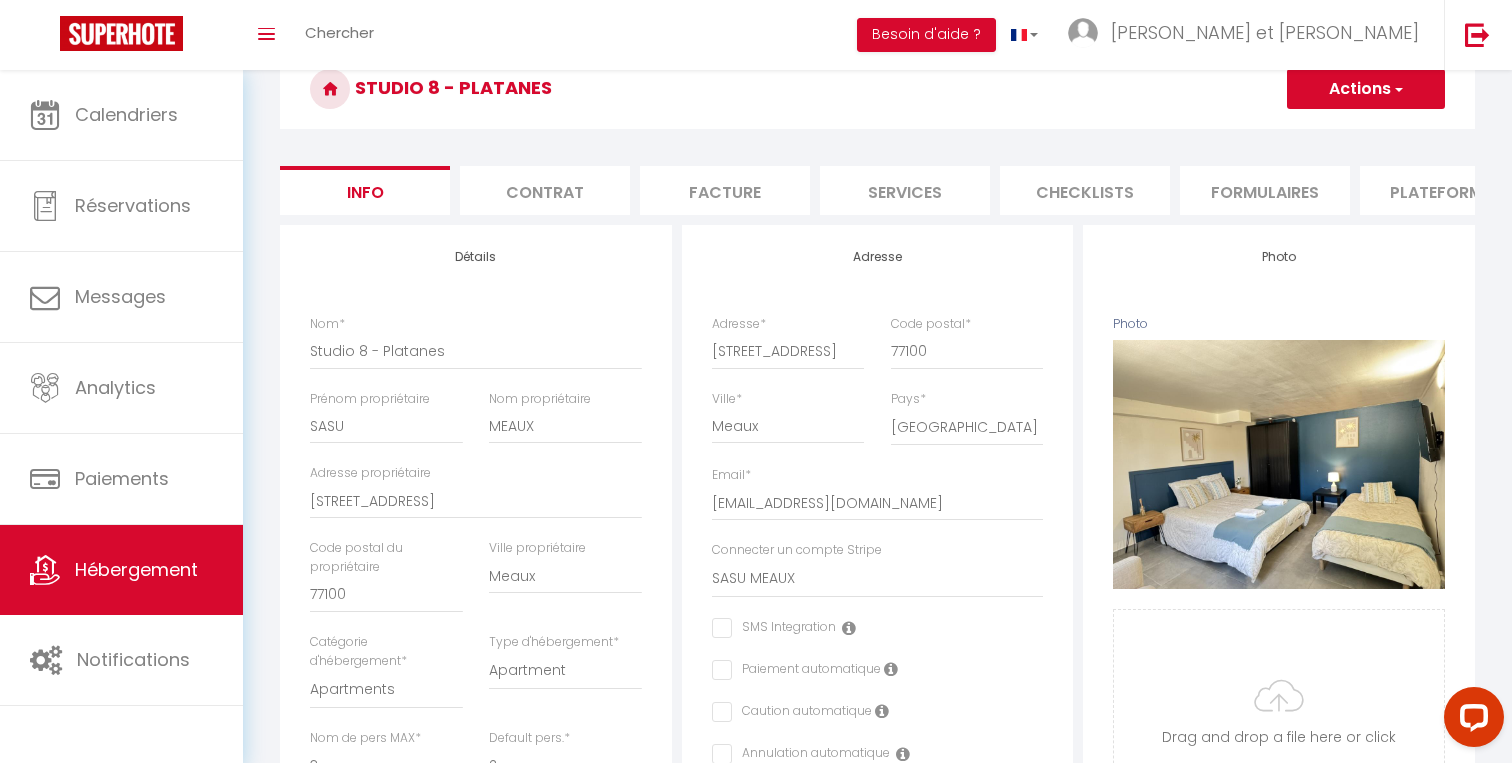 scroll, scrollTop: 0, scrollLeft: 0, axis: both 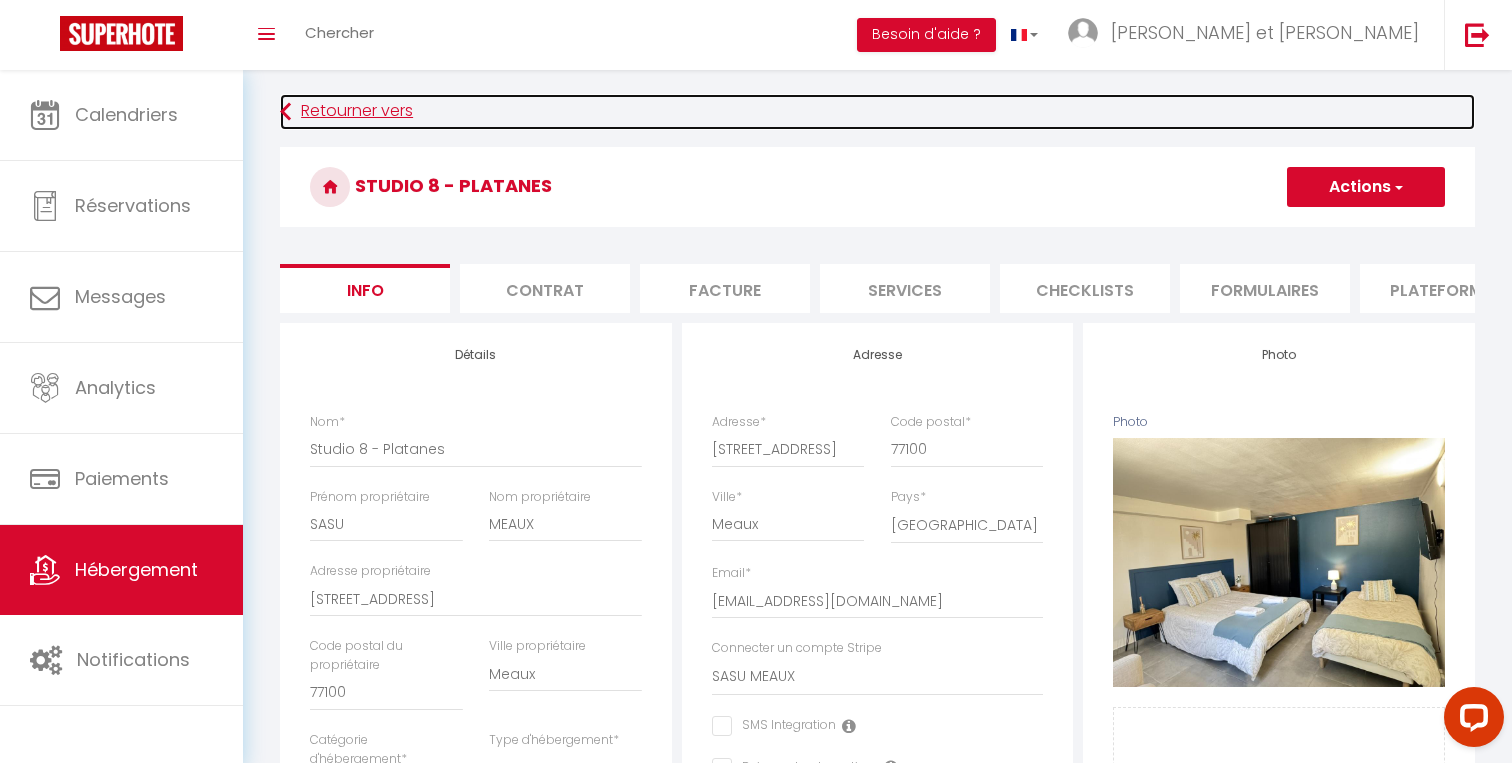 click on "Retourner vers" at bounding box center [877, 112] 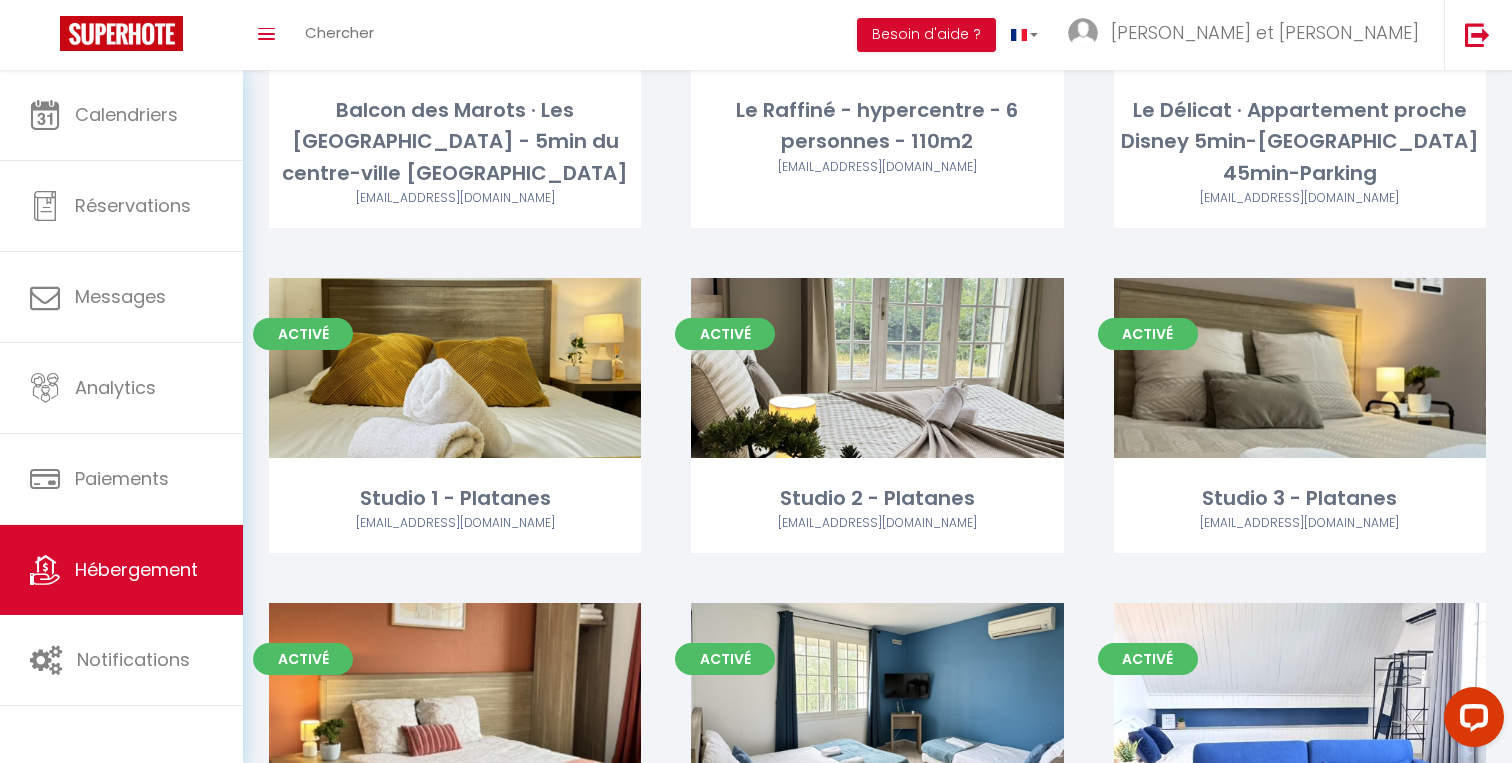 scroll, scrollTop: 343, scrollLeft: 0, axis: vertical 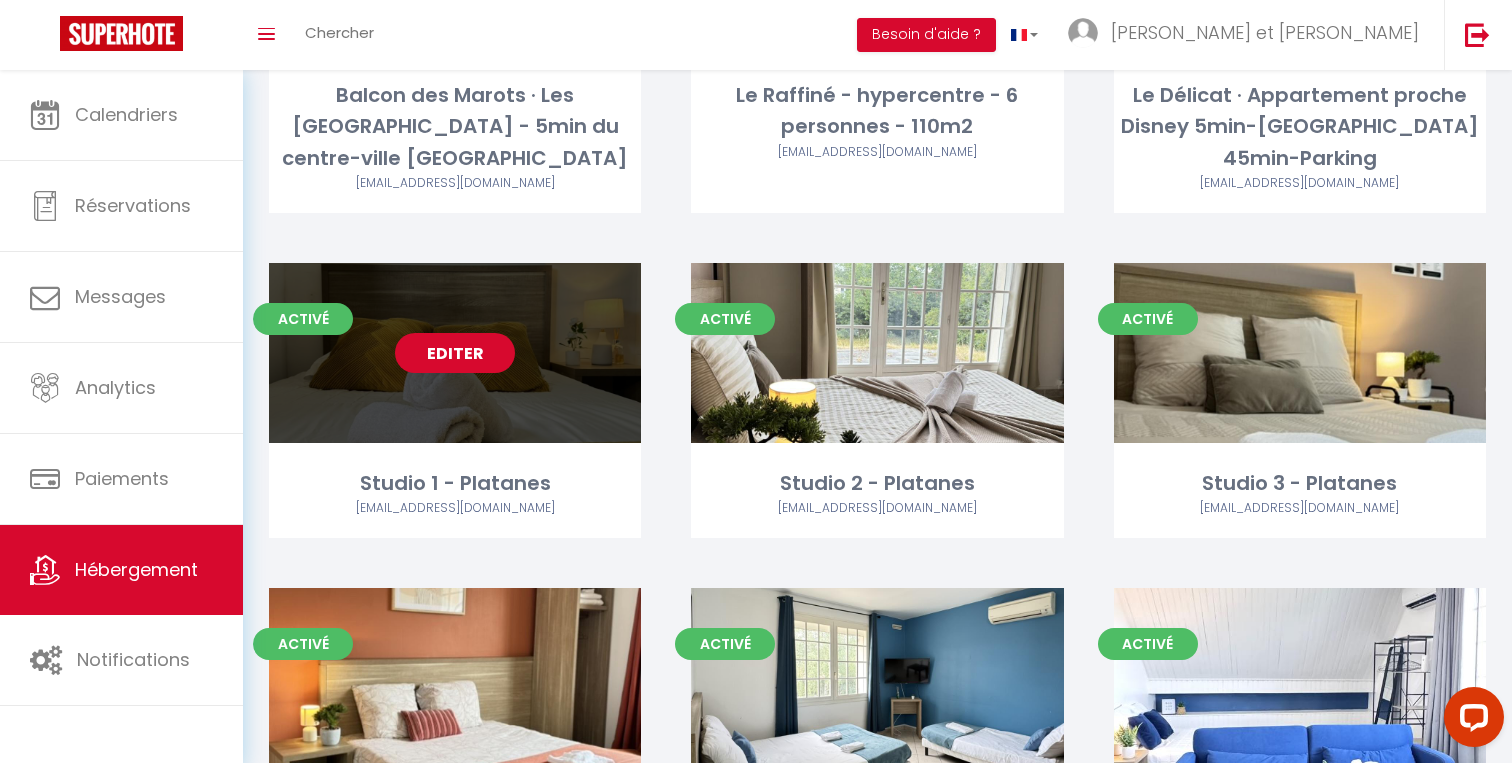 click on "Editer" at bounding box center (455, 353) 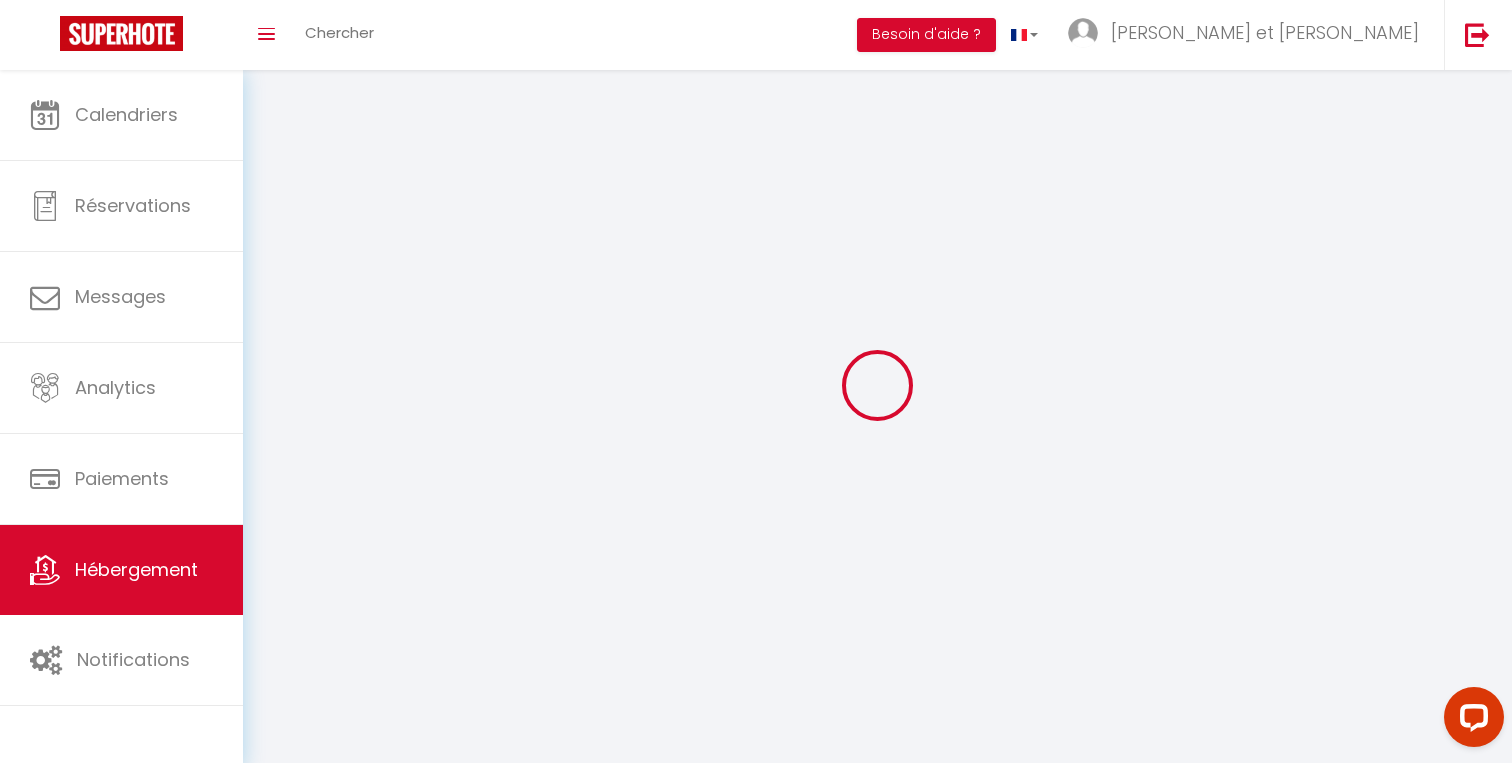 checkbox on "false" 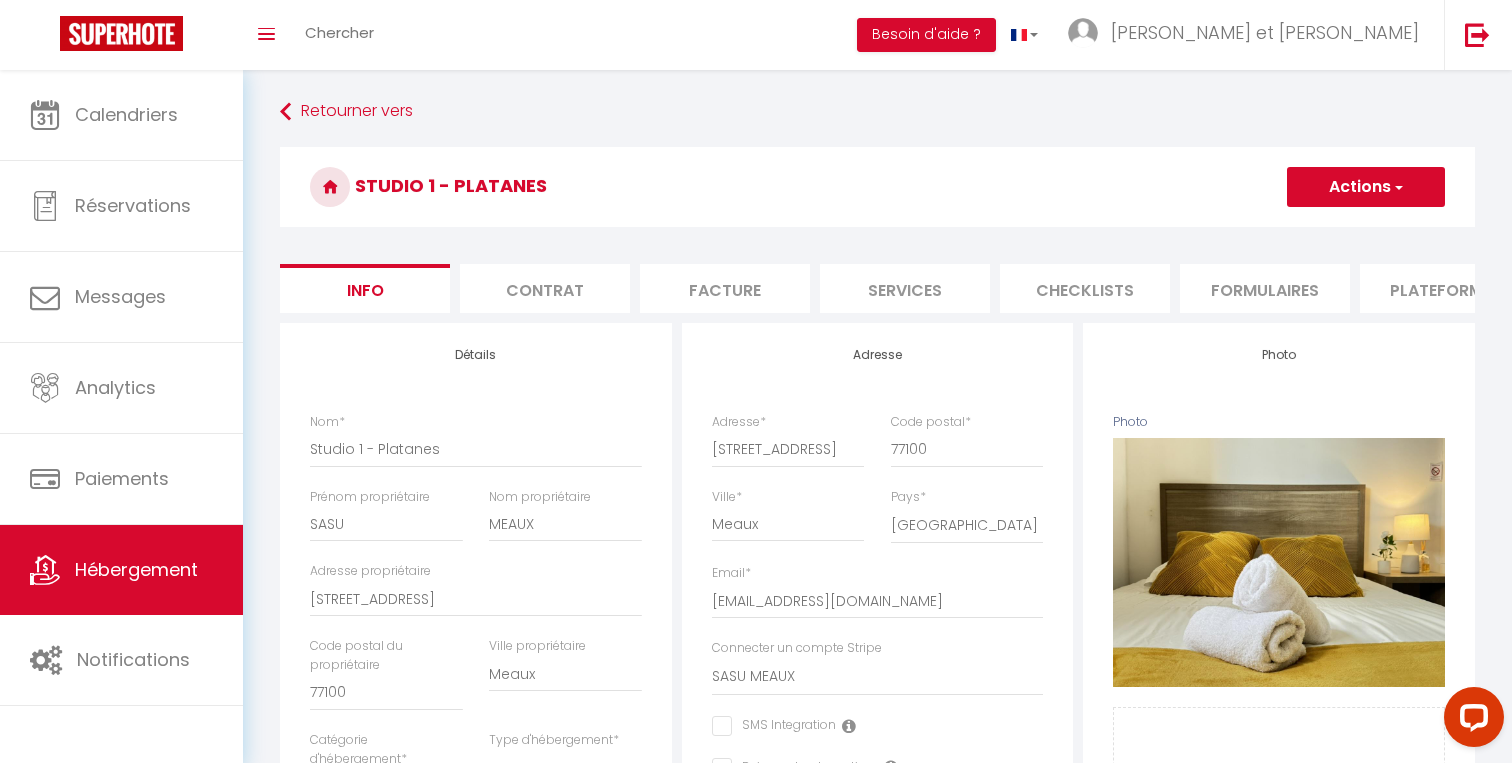 checkbox on "false" 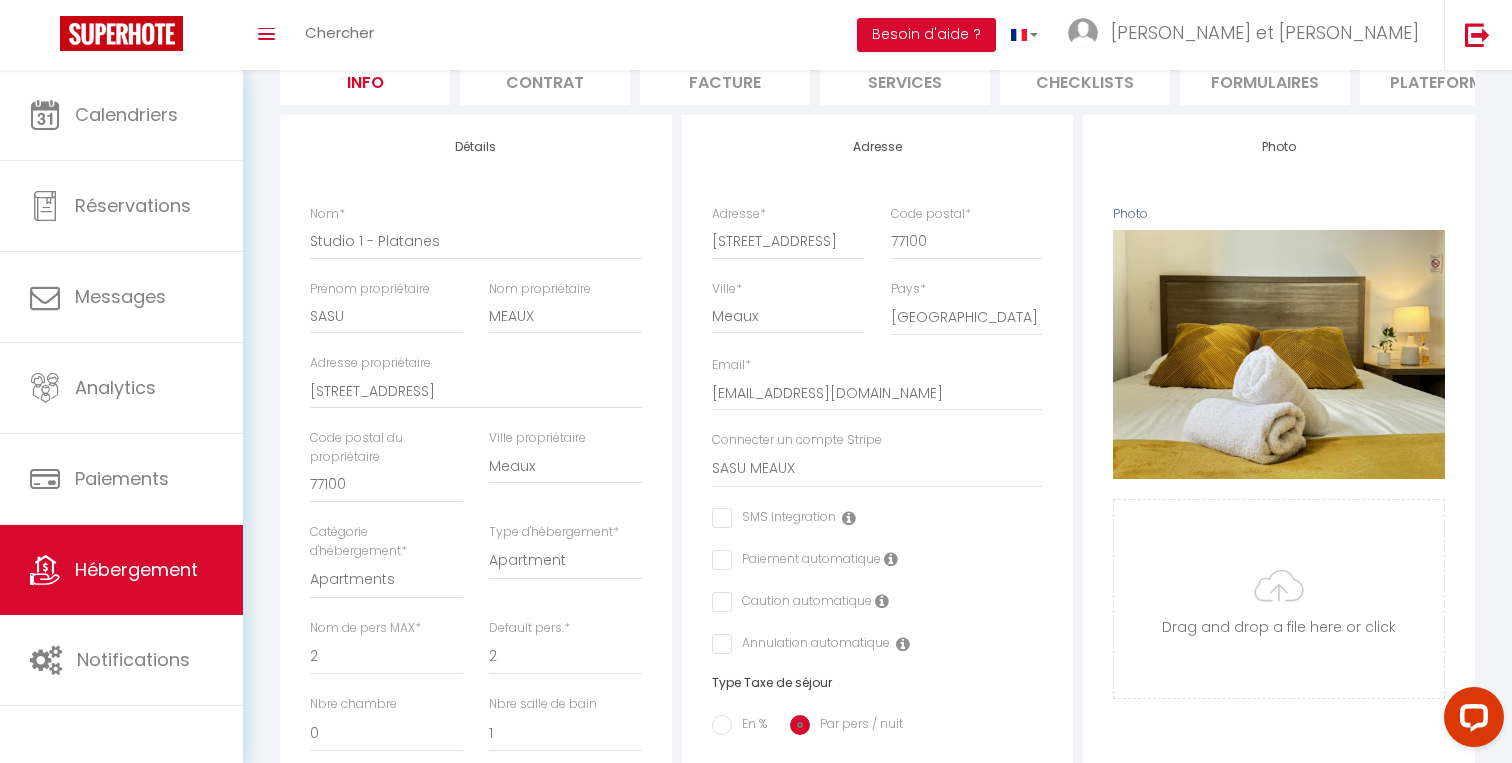 checkbox on "false" 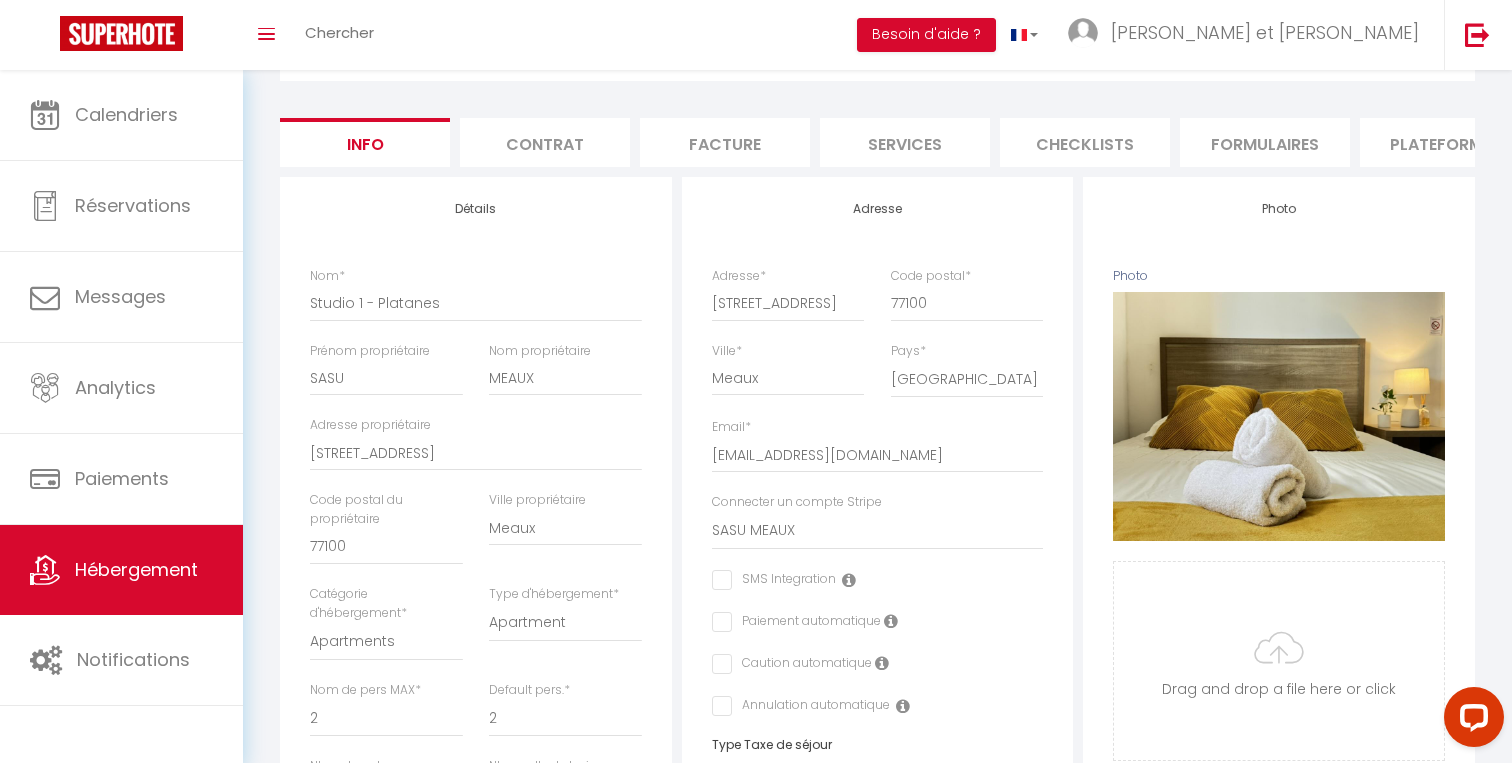 scroll, scrollTop: 0, scrollLeft: 0, axis: both 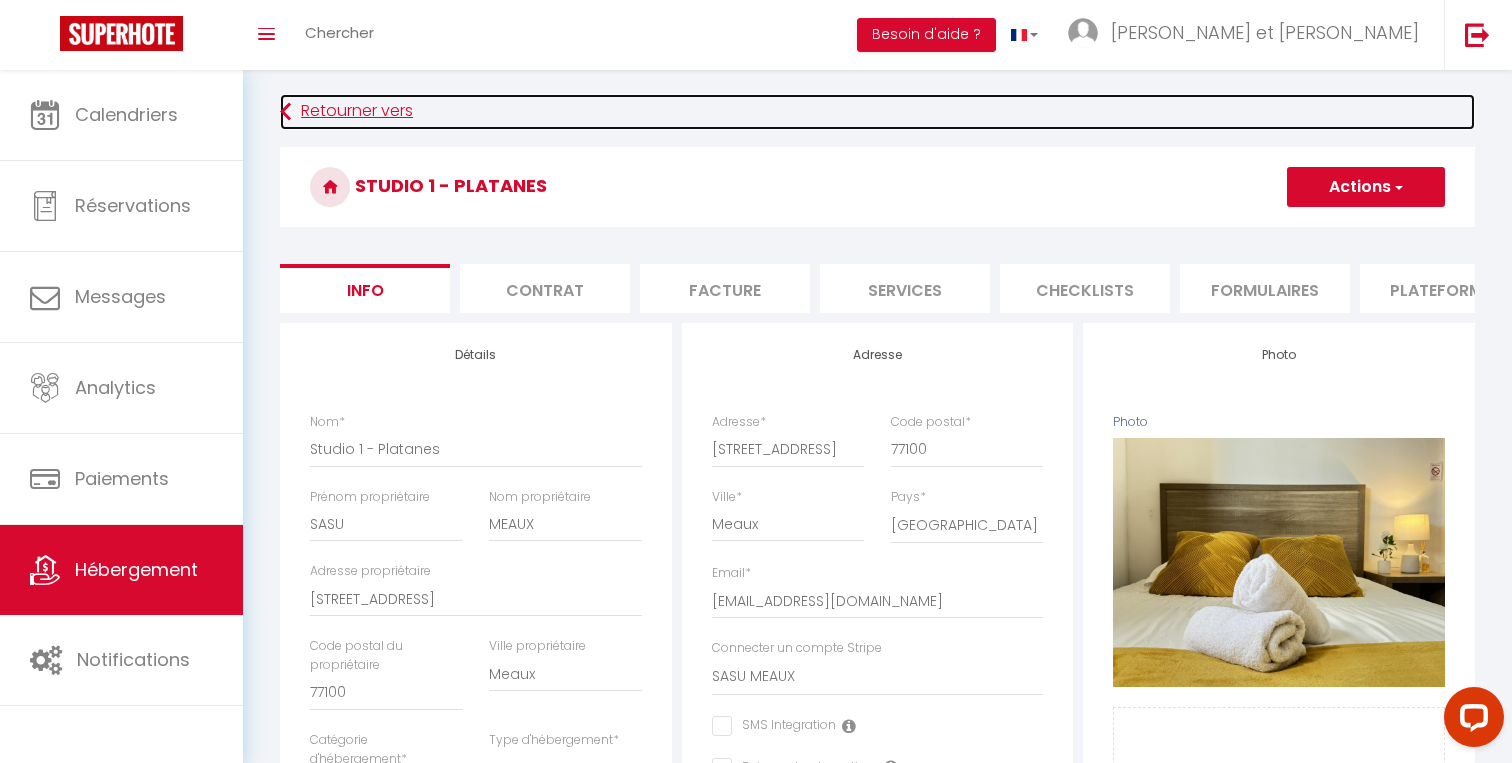 click on "Retourner vers" at bounding box center [877, 112] 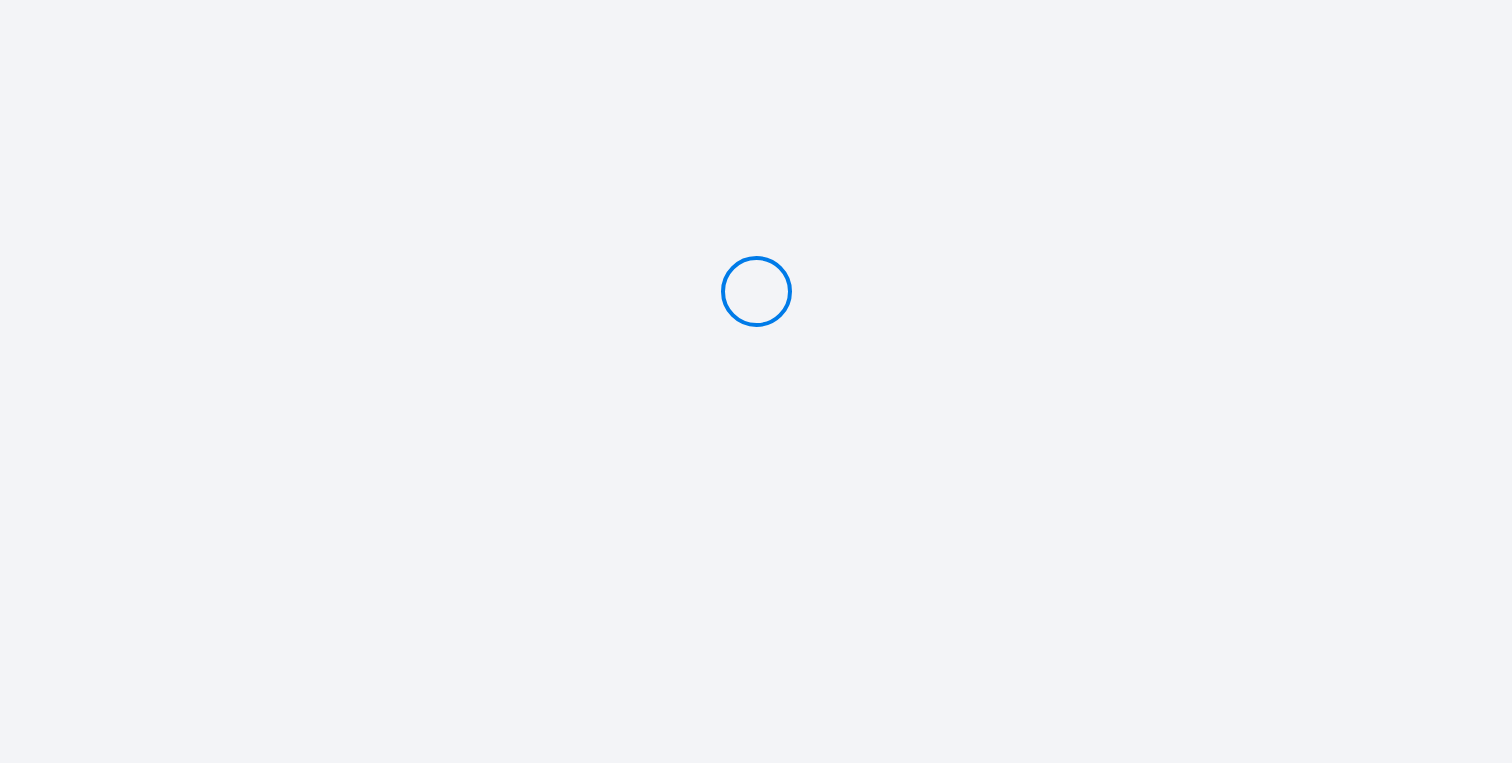 scroll, scrollTop: 0, scrollLeft: 0, axis: both 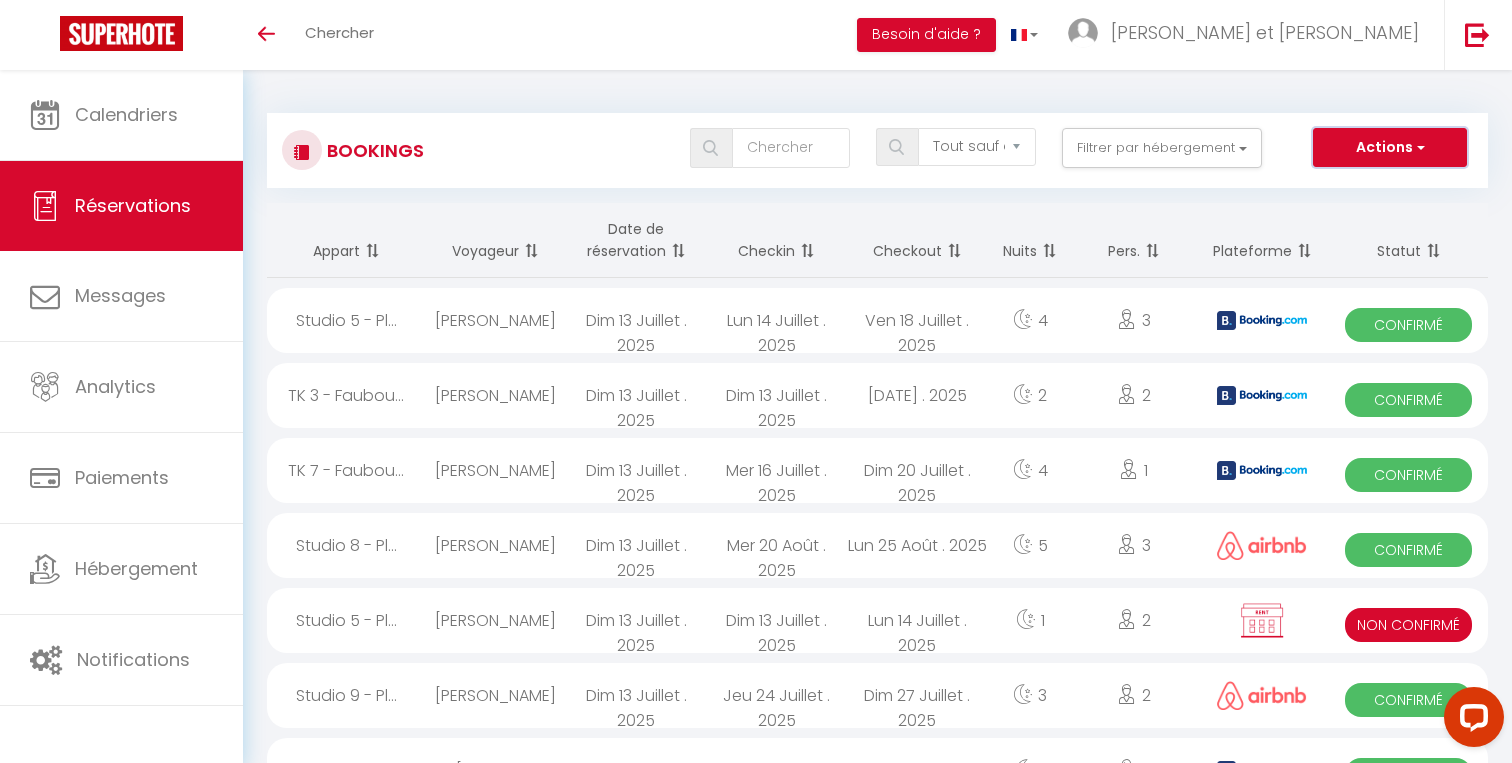 click on "Actions" at bounding box center (1390, 148) 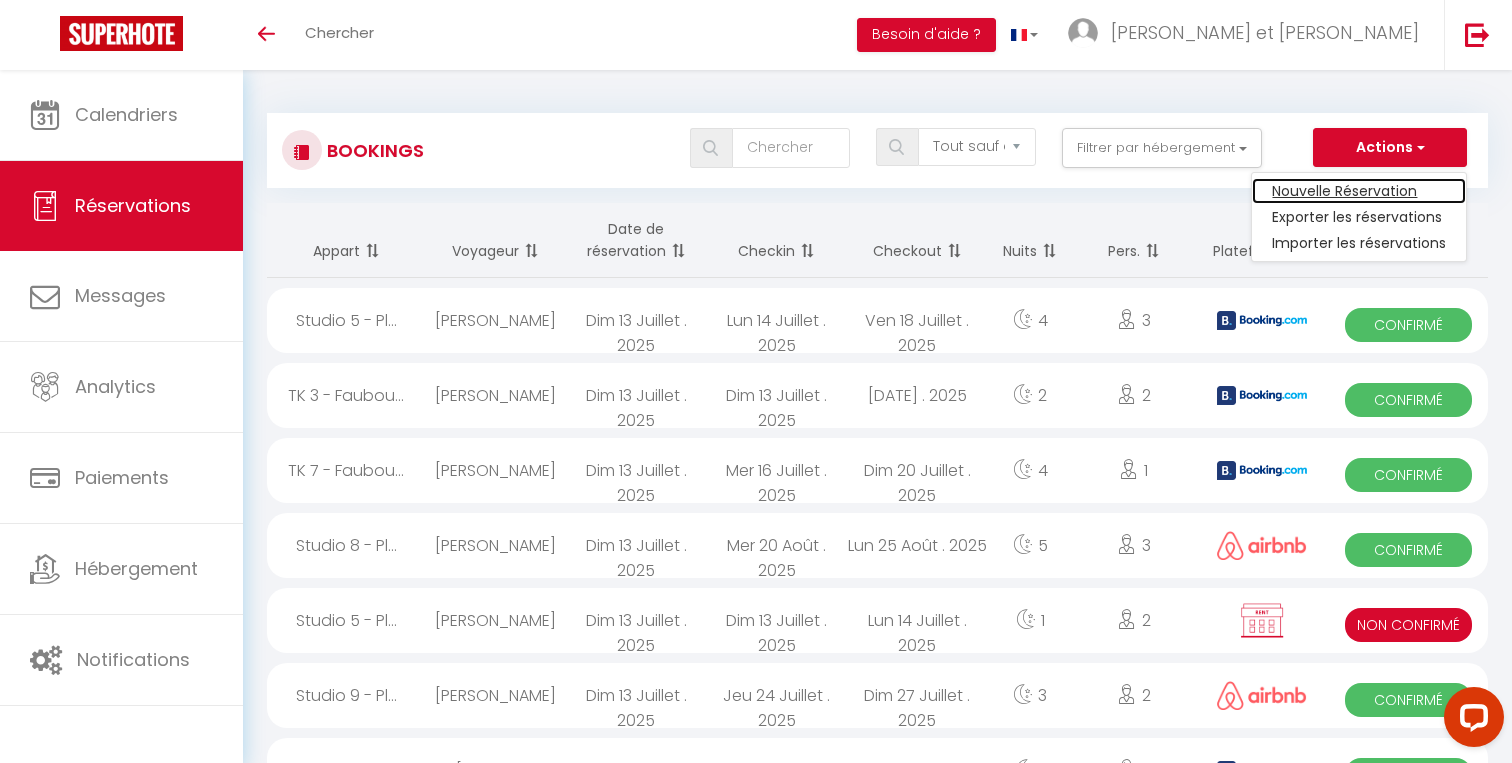 click on "Nouvelle Réservation" at bounding box center [1359, 191] 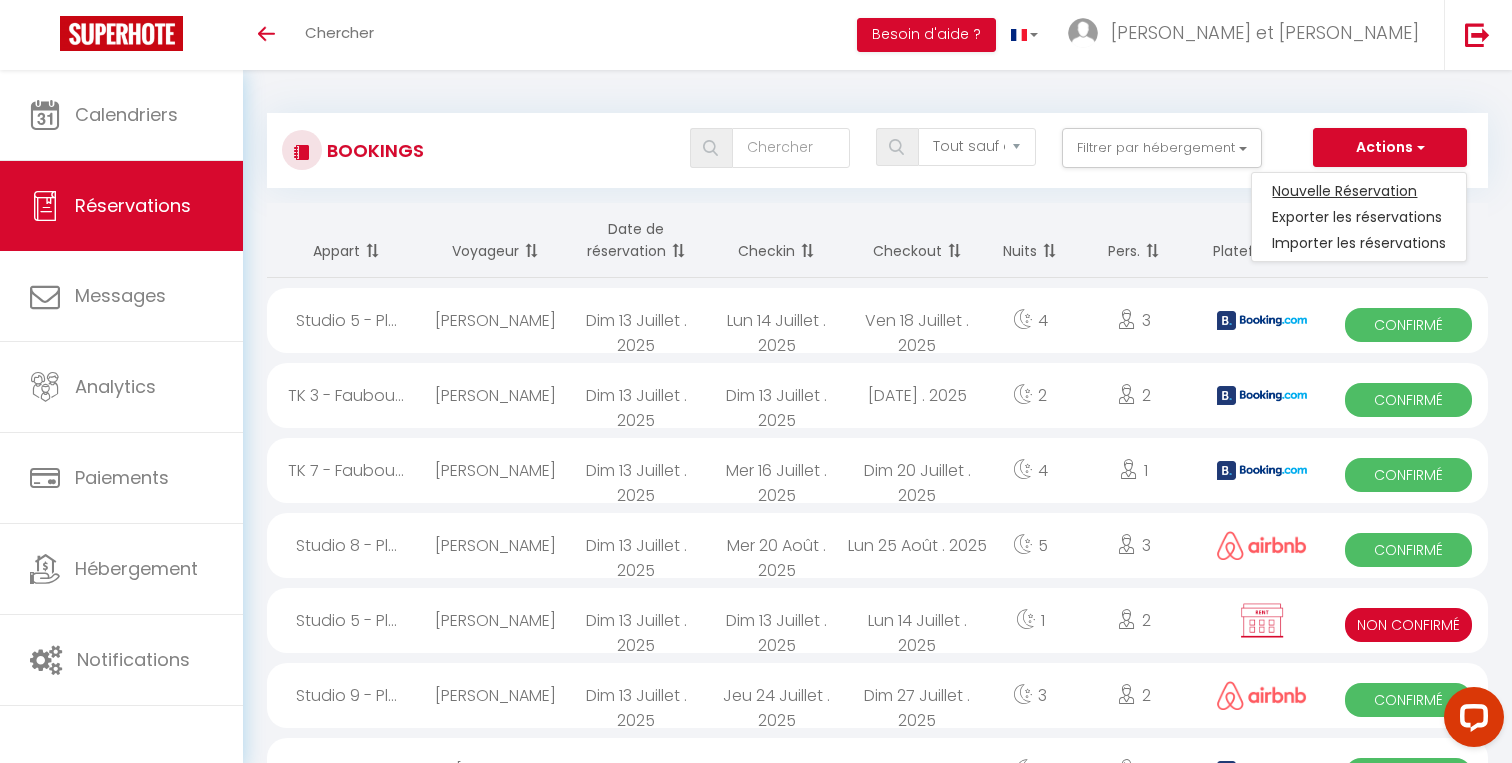 select 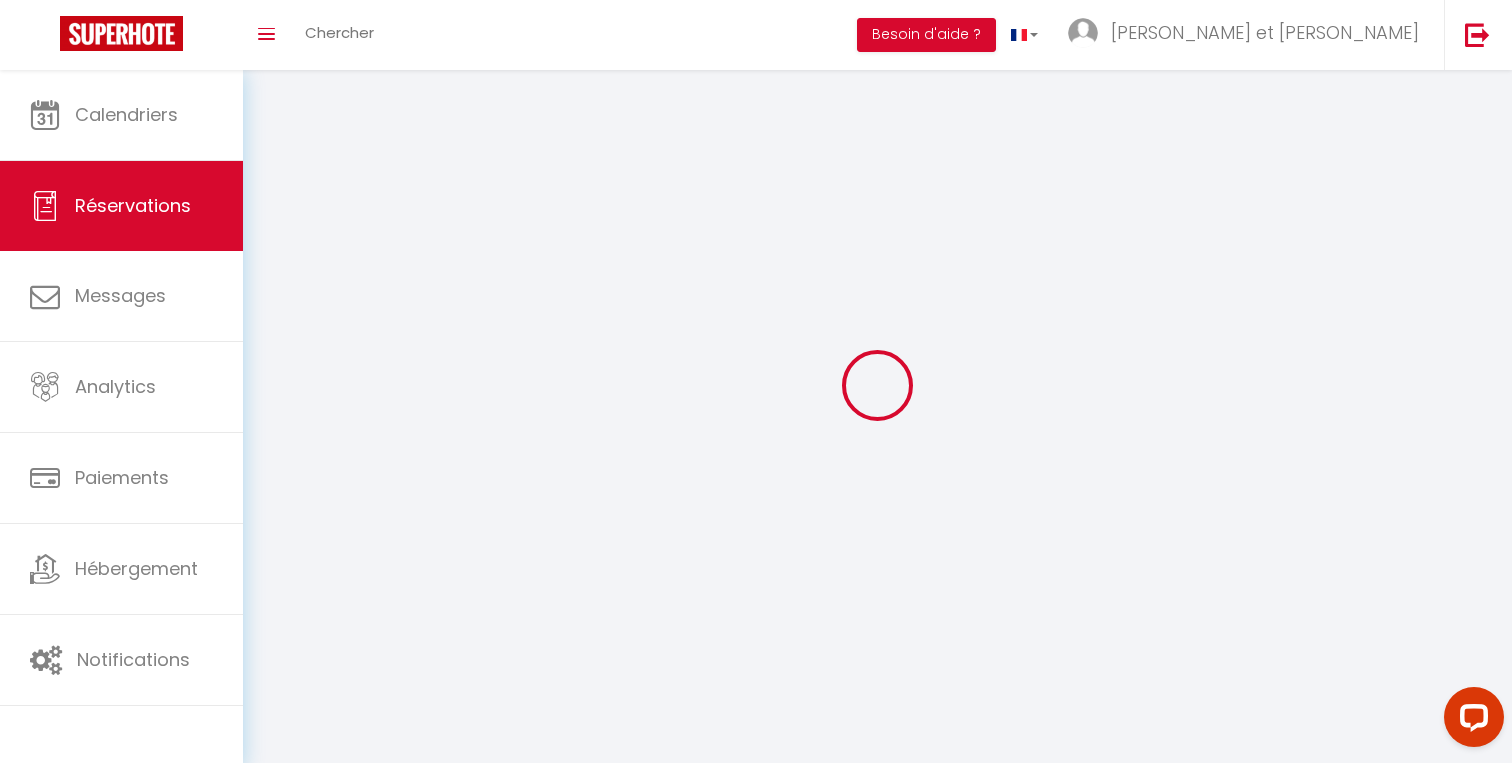 select 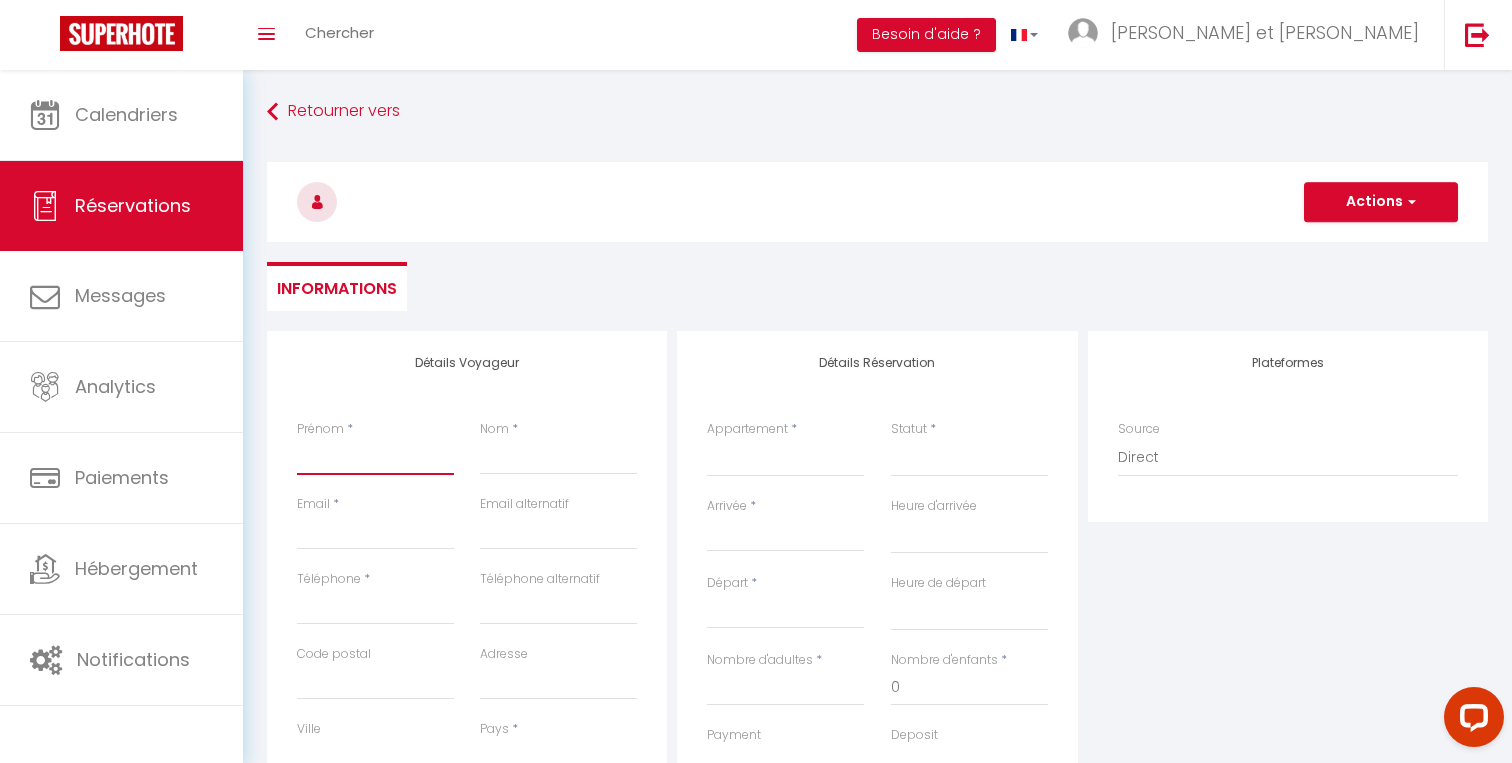 click on "Prénom" at bounding box center [375, 457] 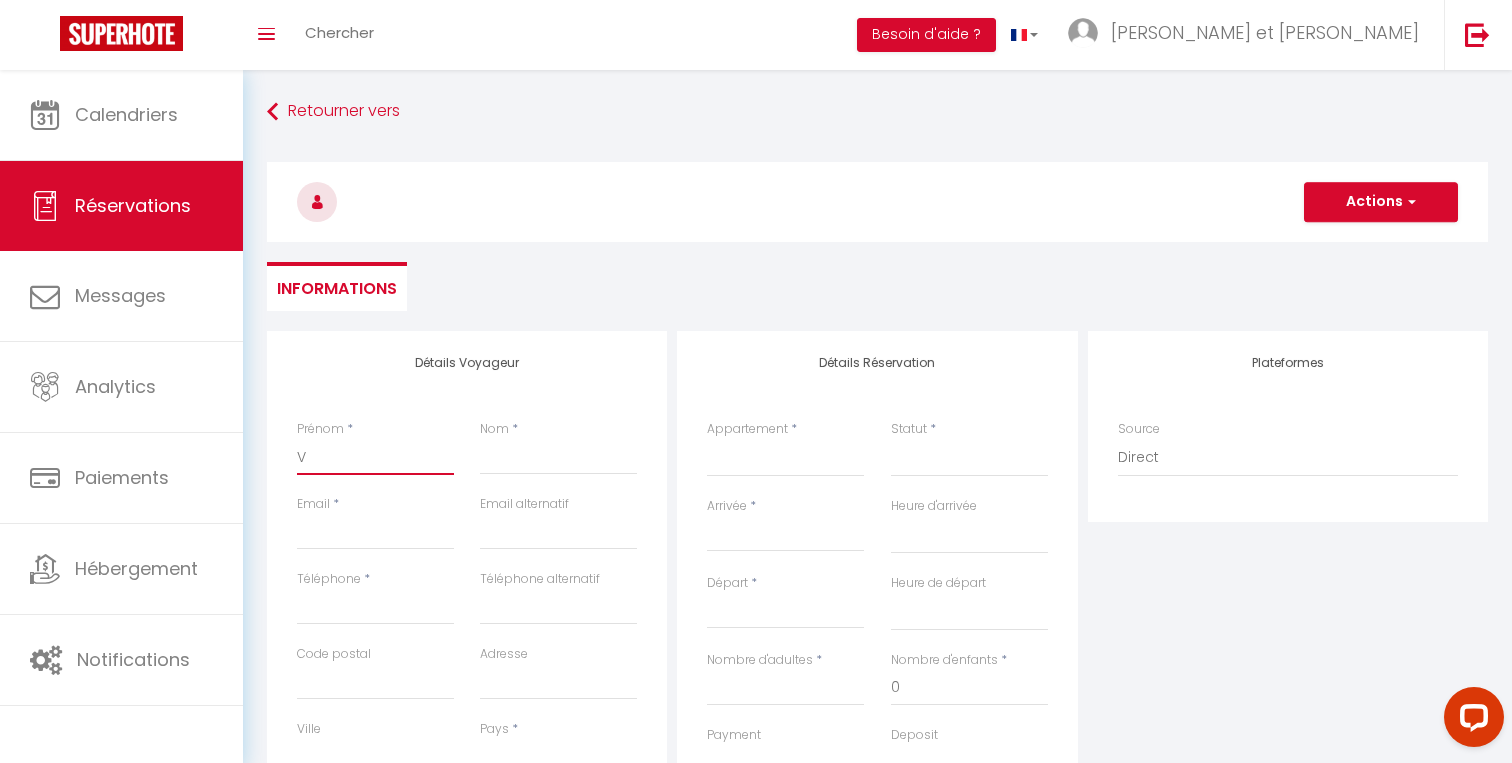 select 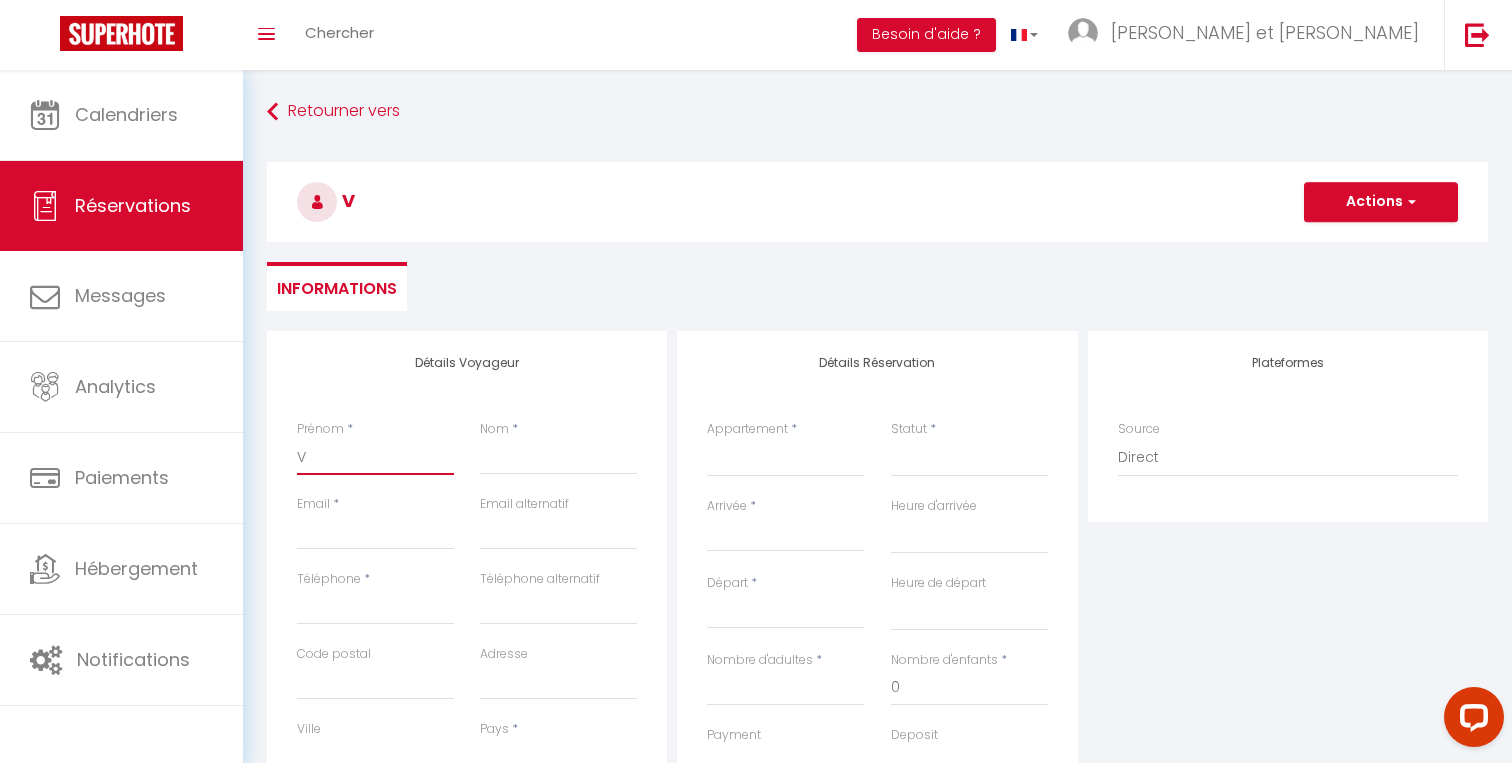 type on "Vi" 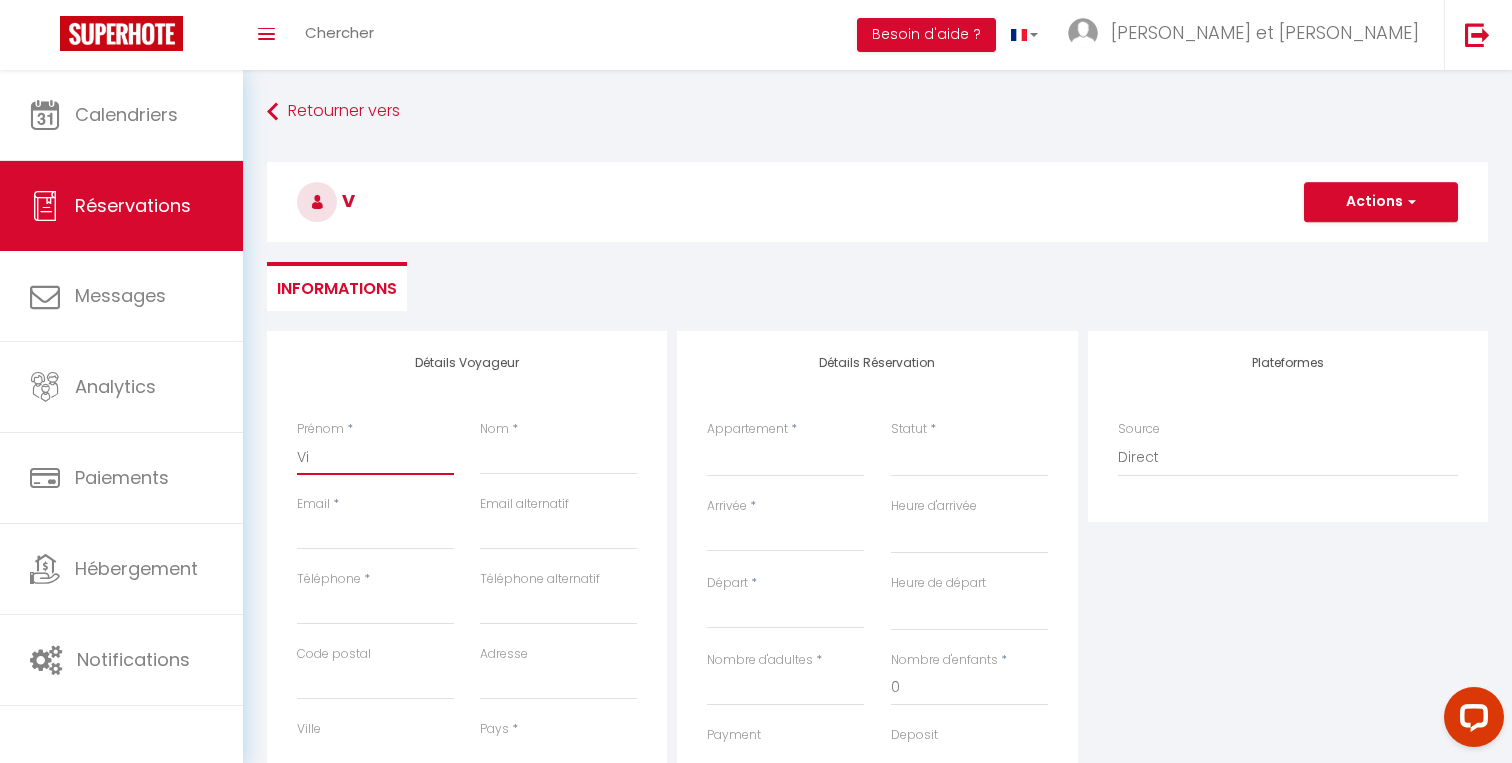 select 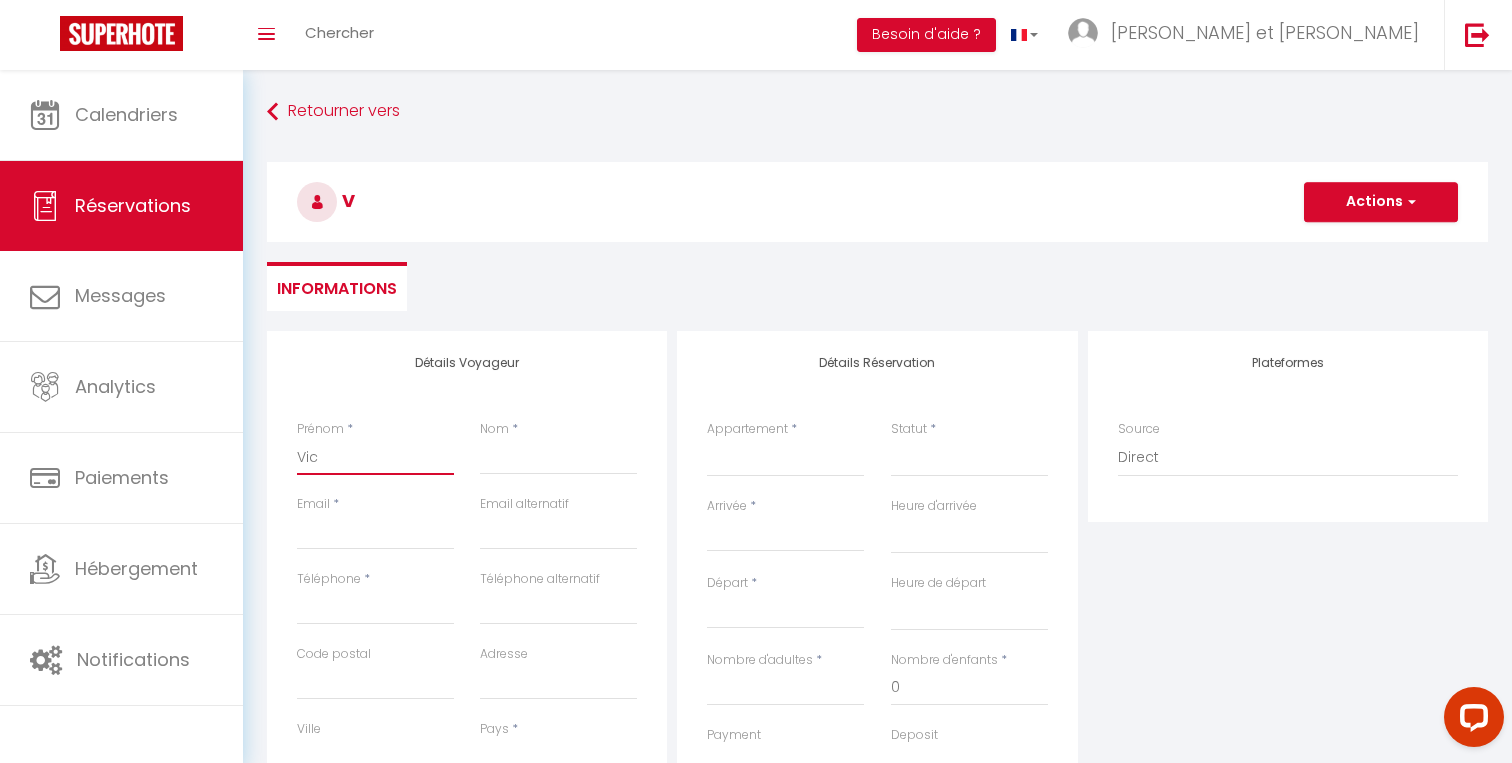 select 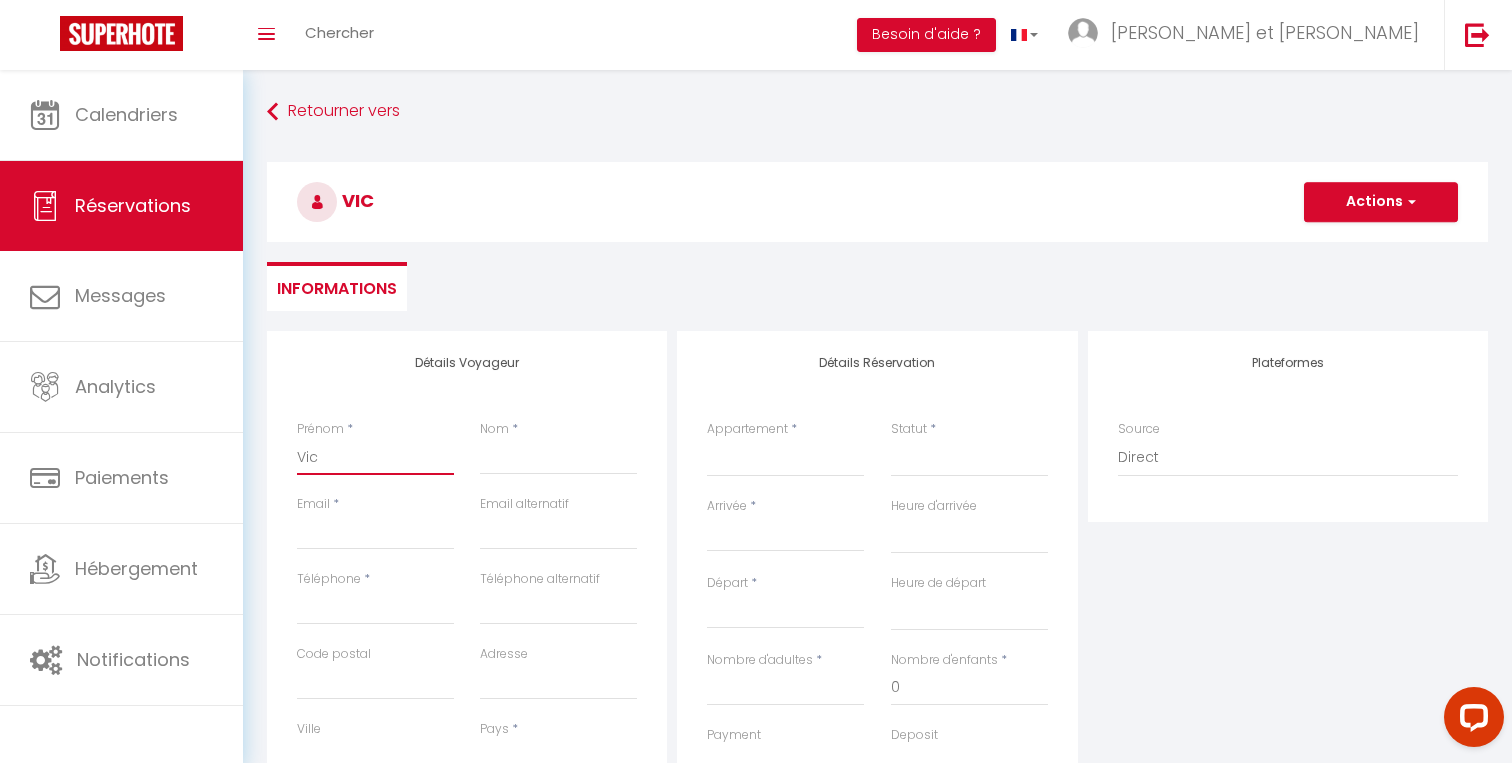 type on "Vict" 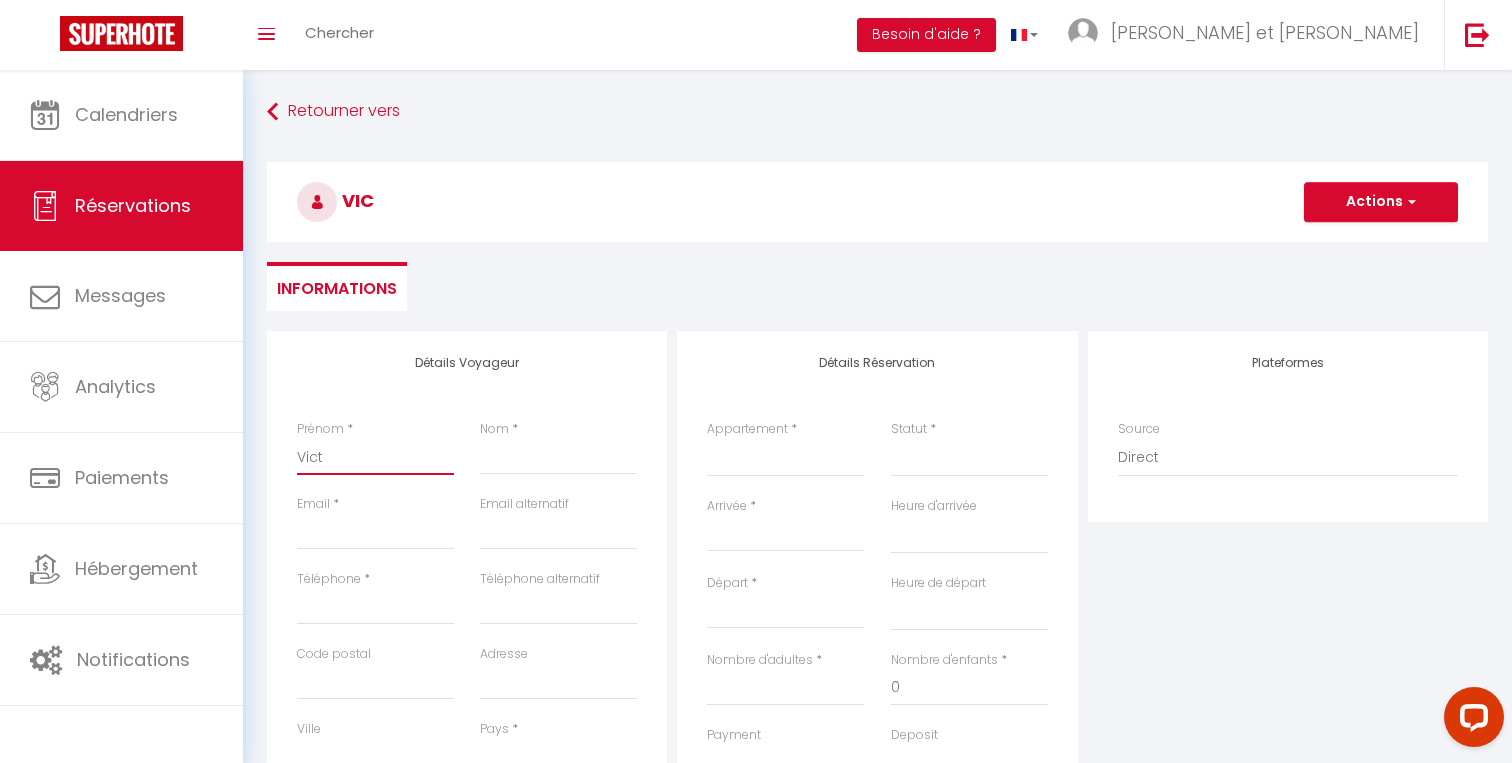 select 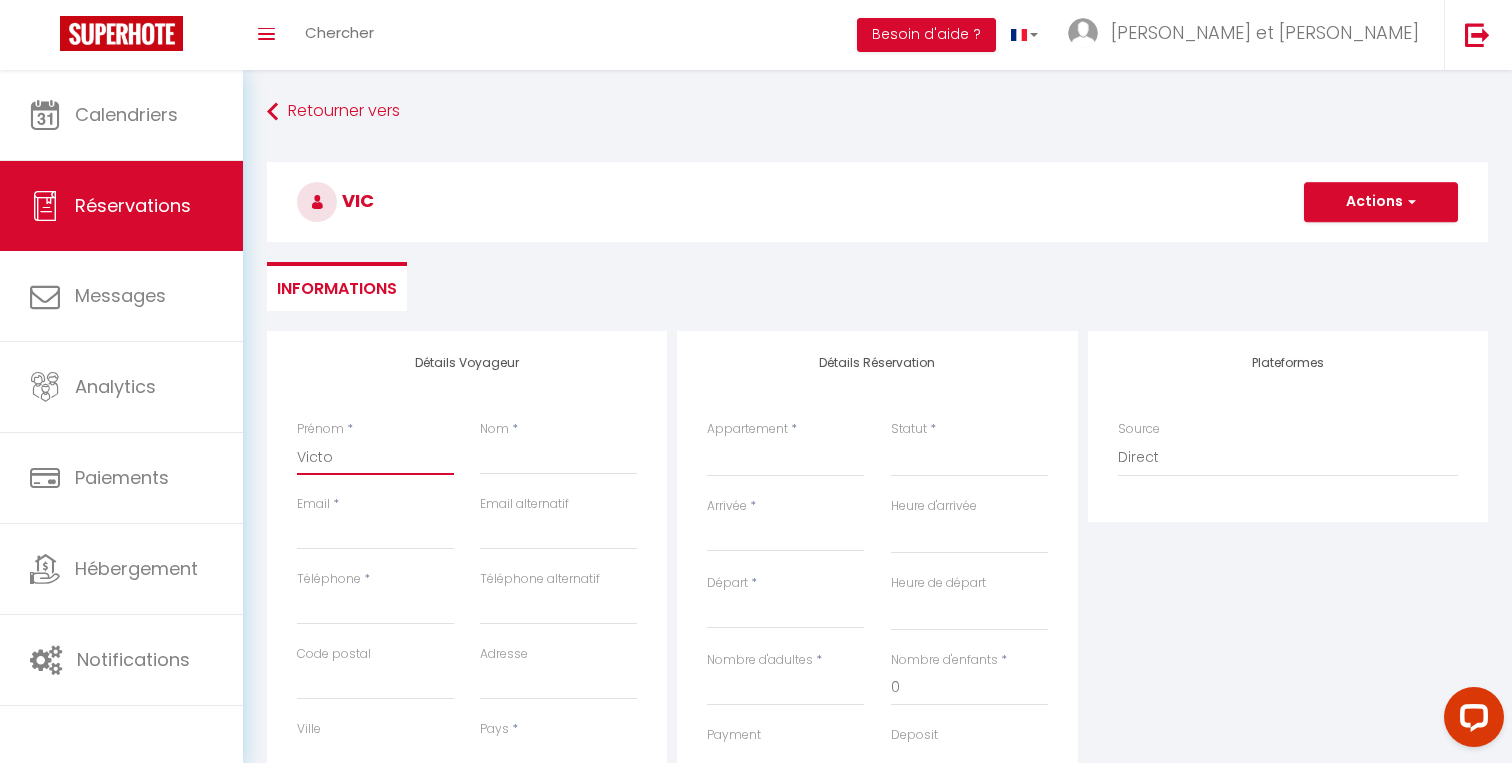 select 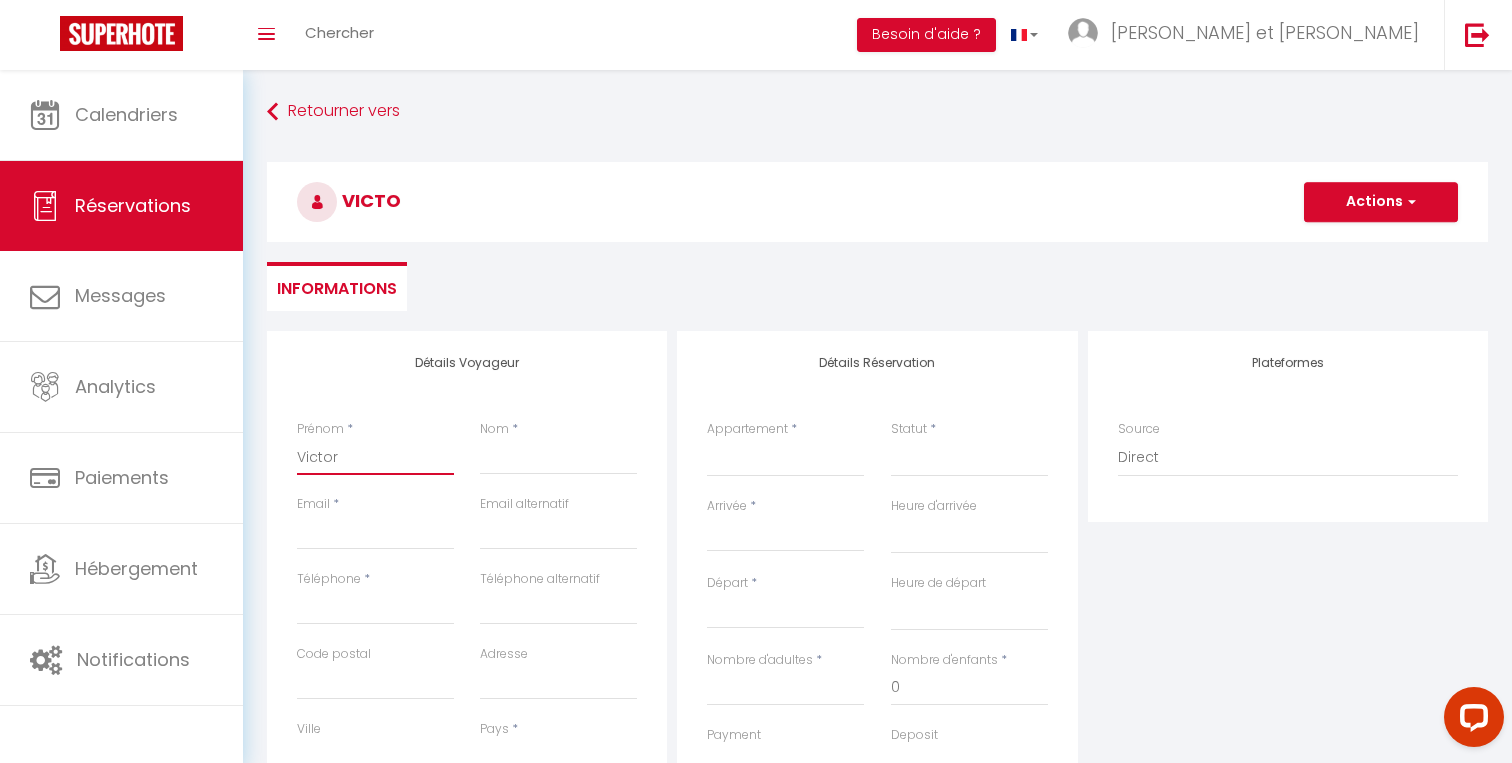 type on "Victore" 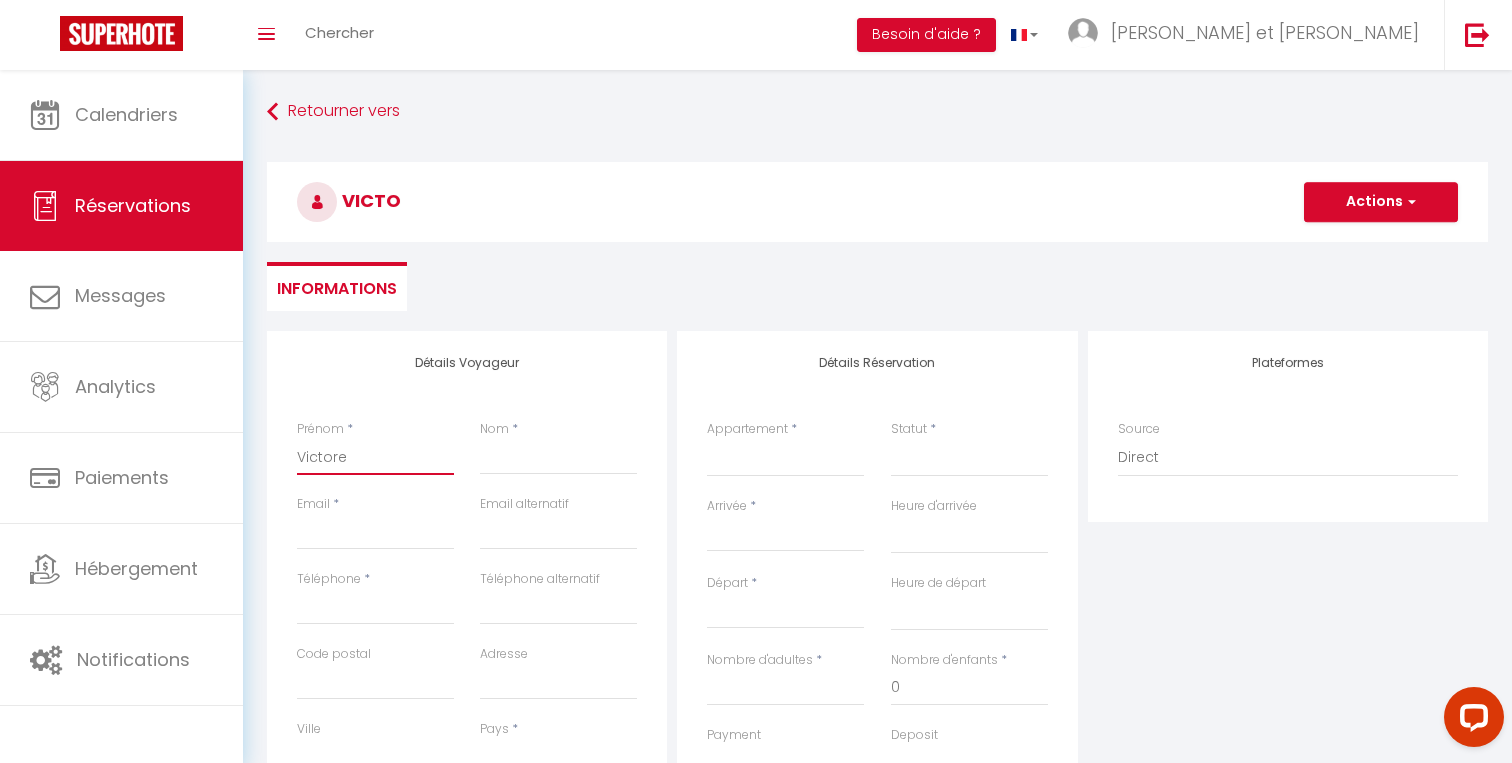 select 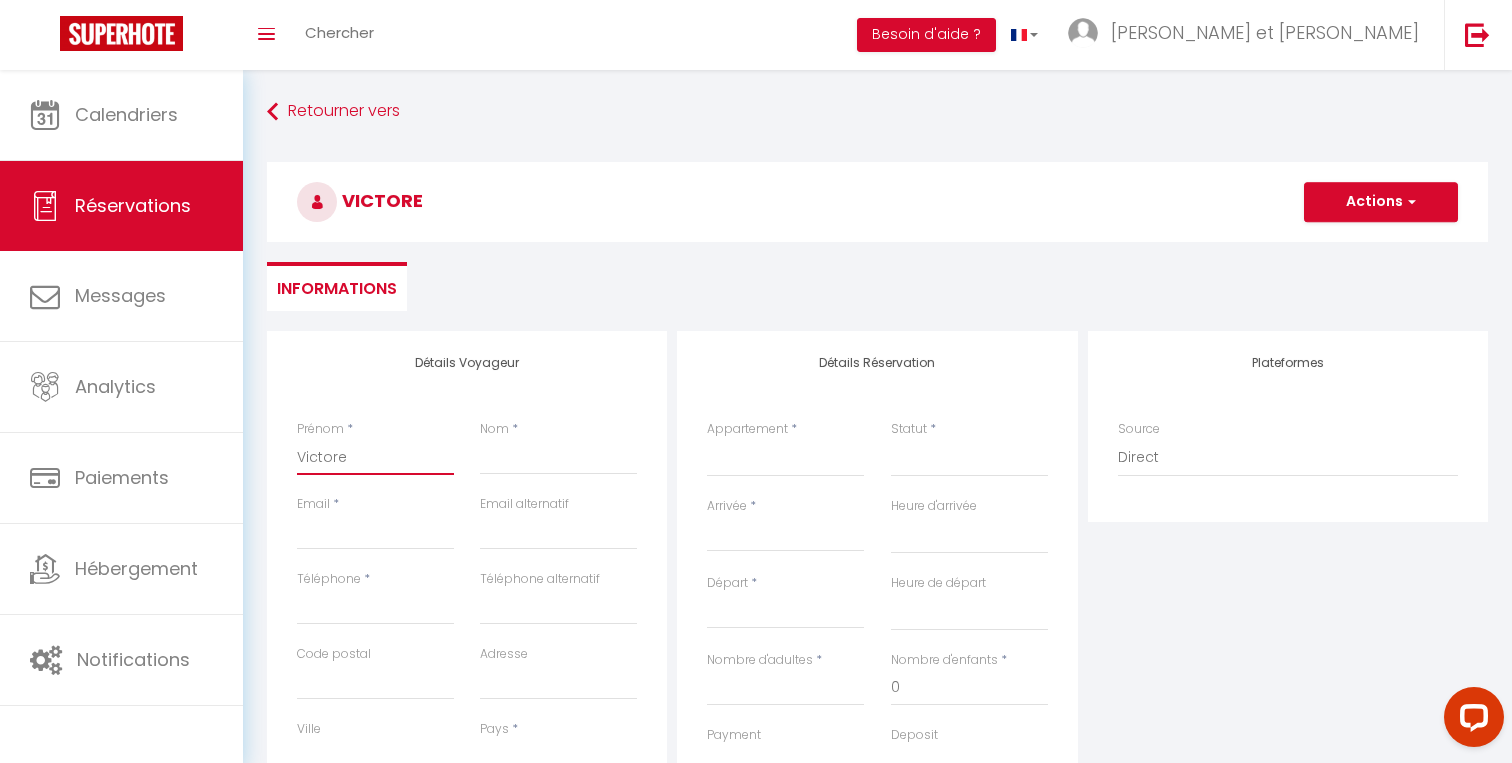 type on "Victore" 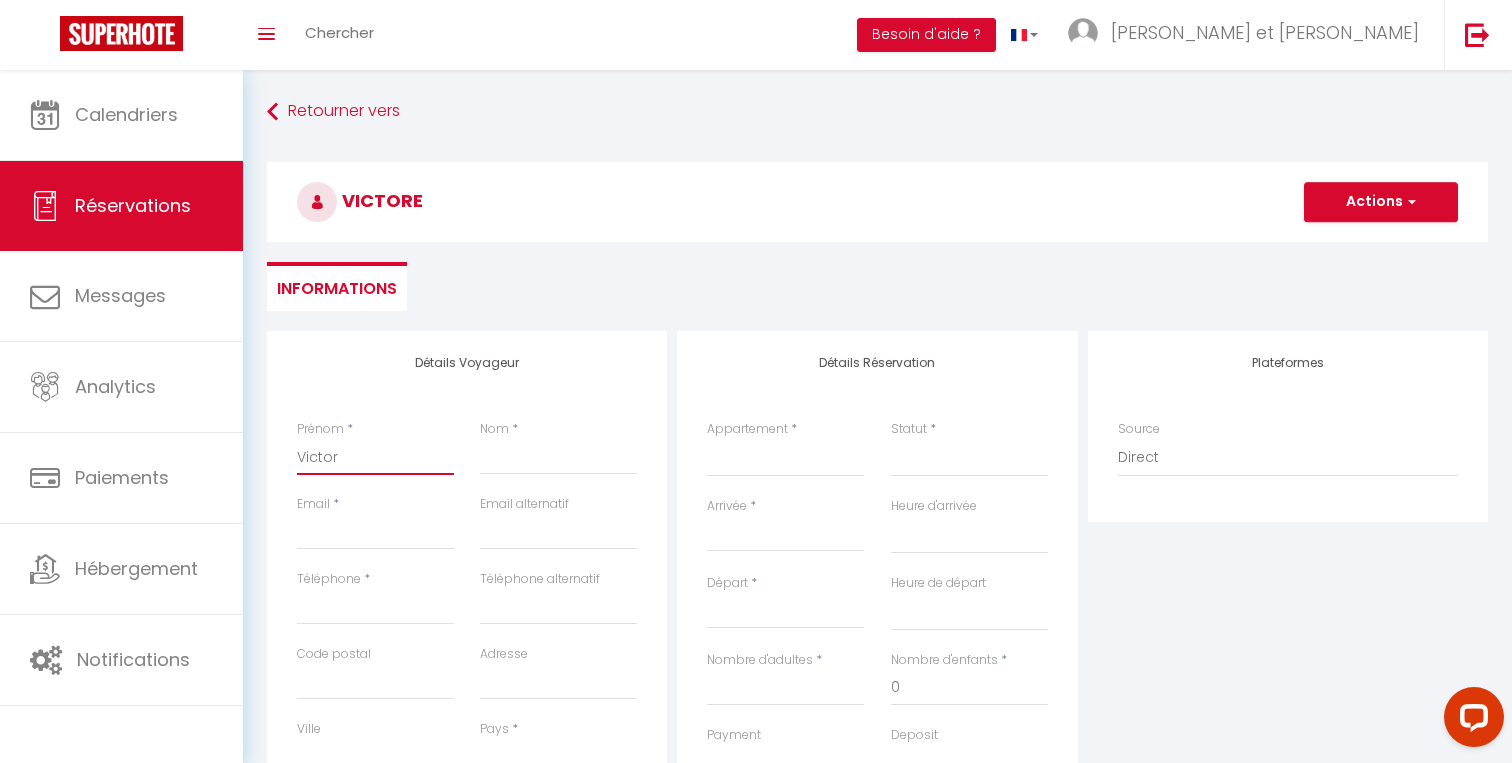 select 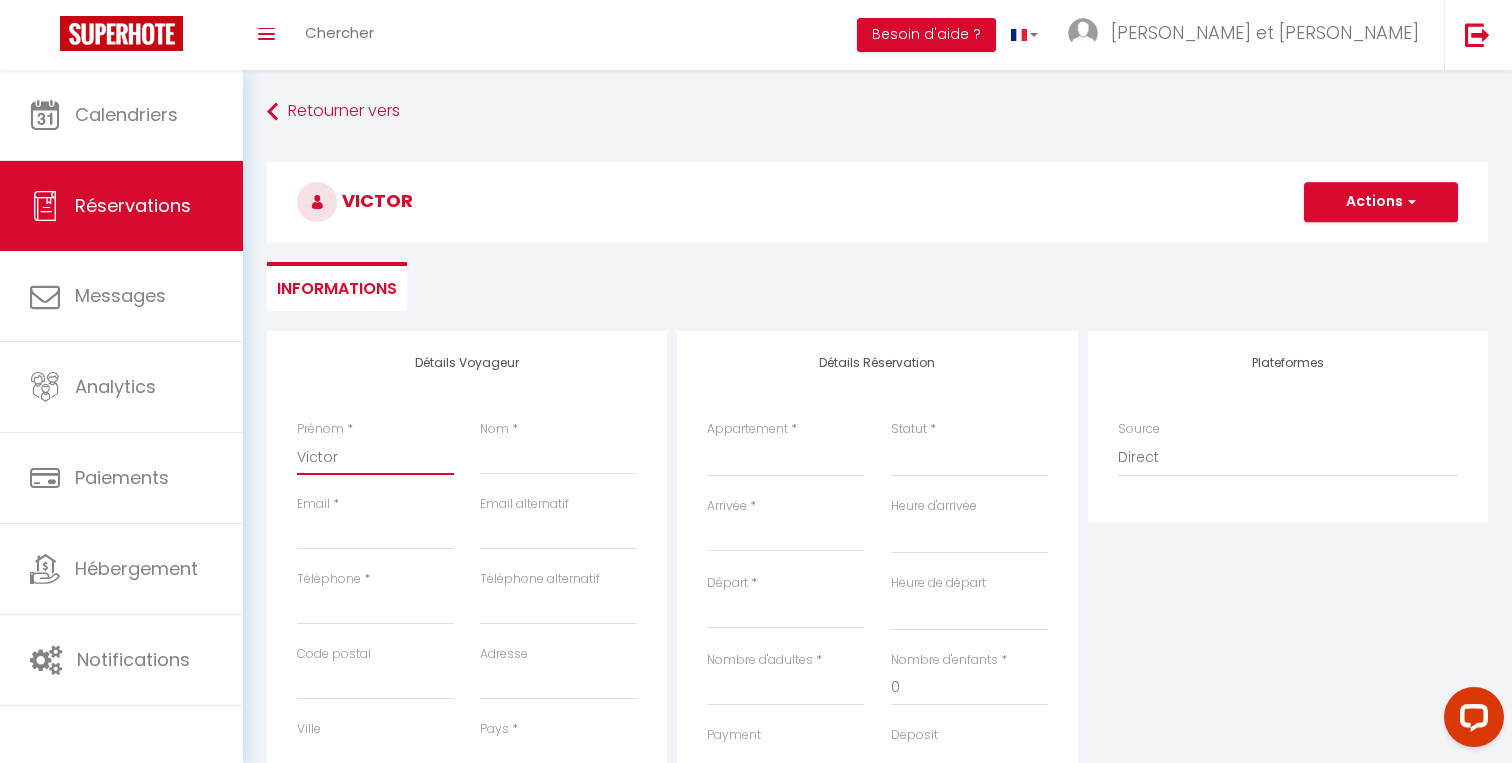 type on "Victor" 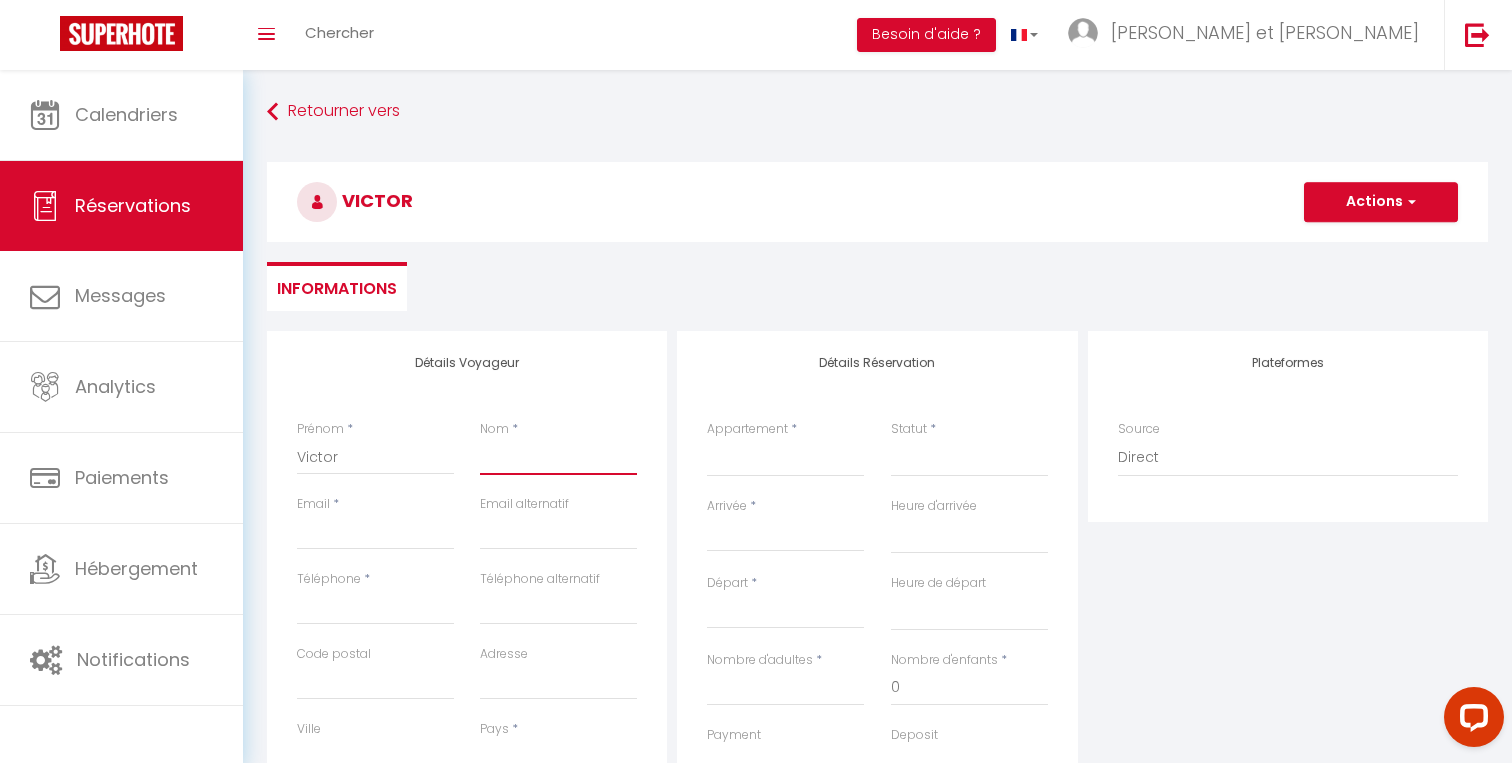 type on "R" 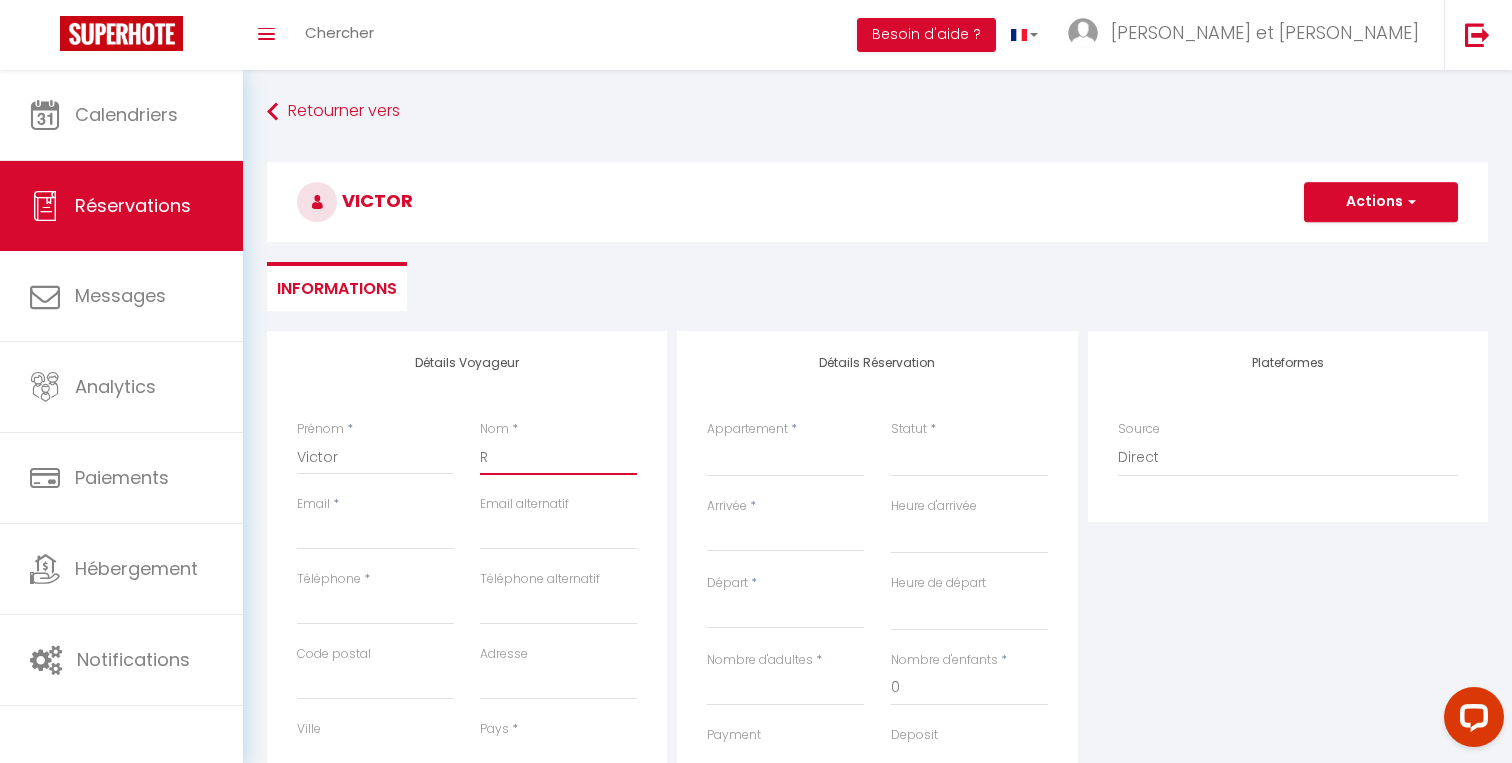 select 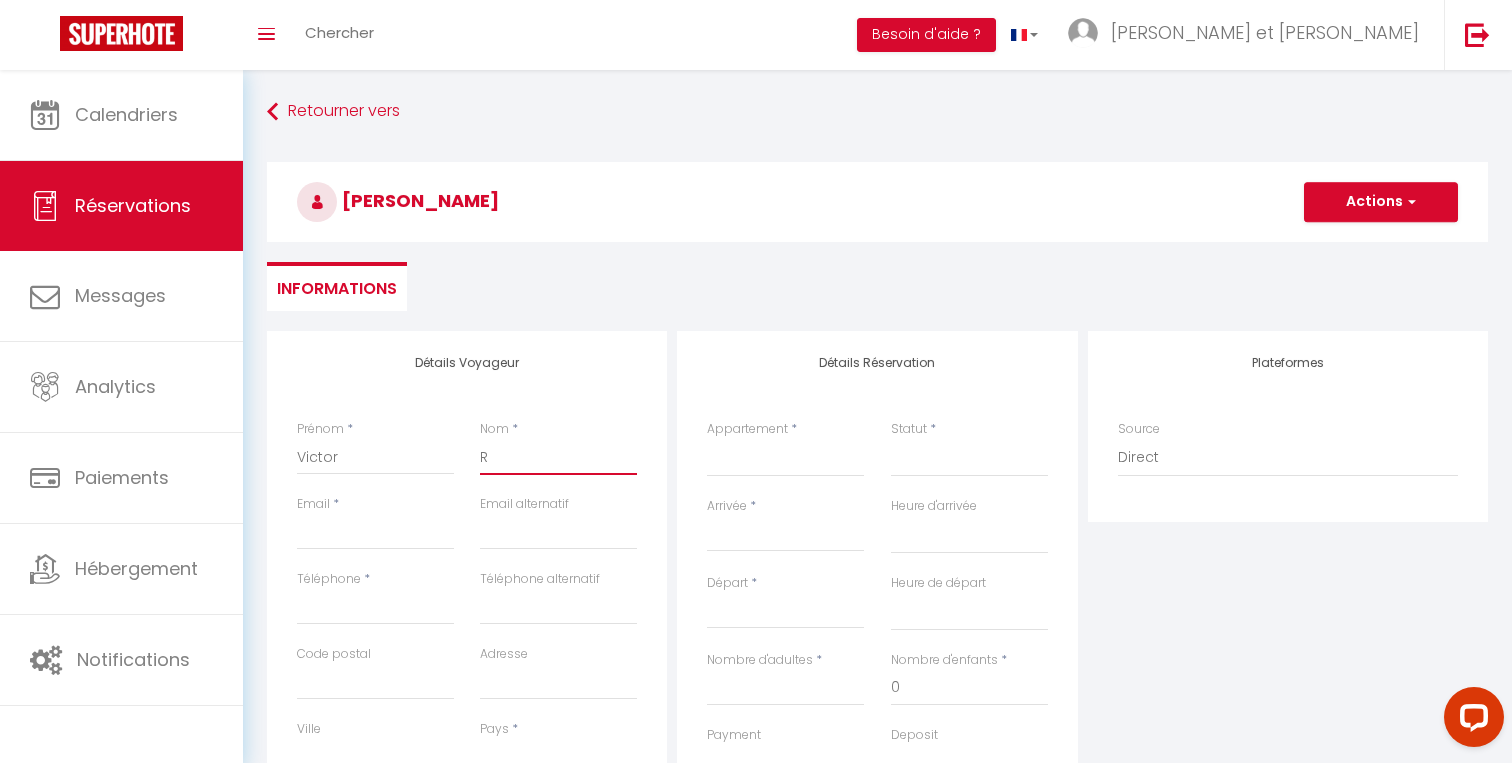 type on "Rt" 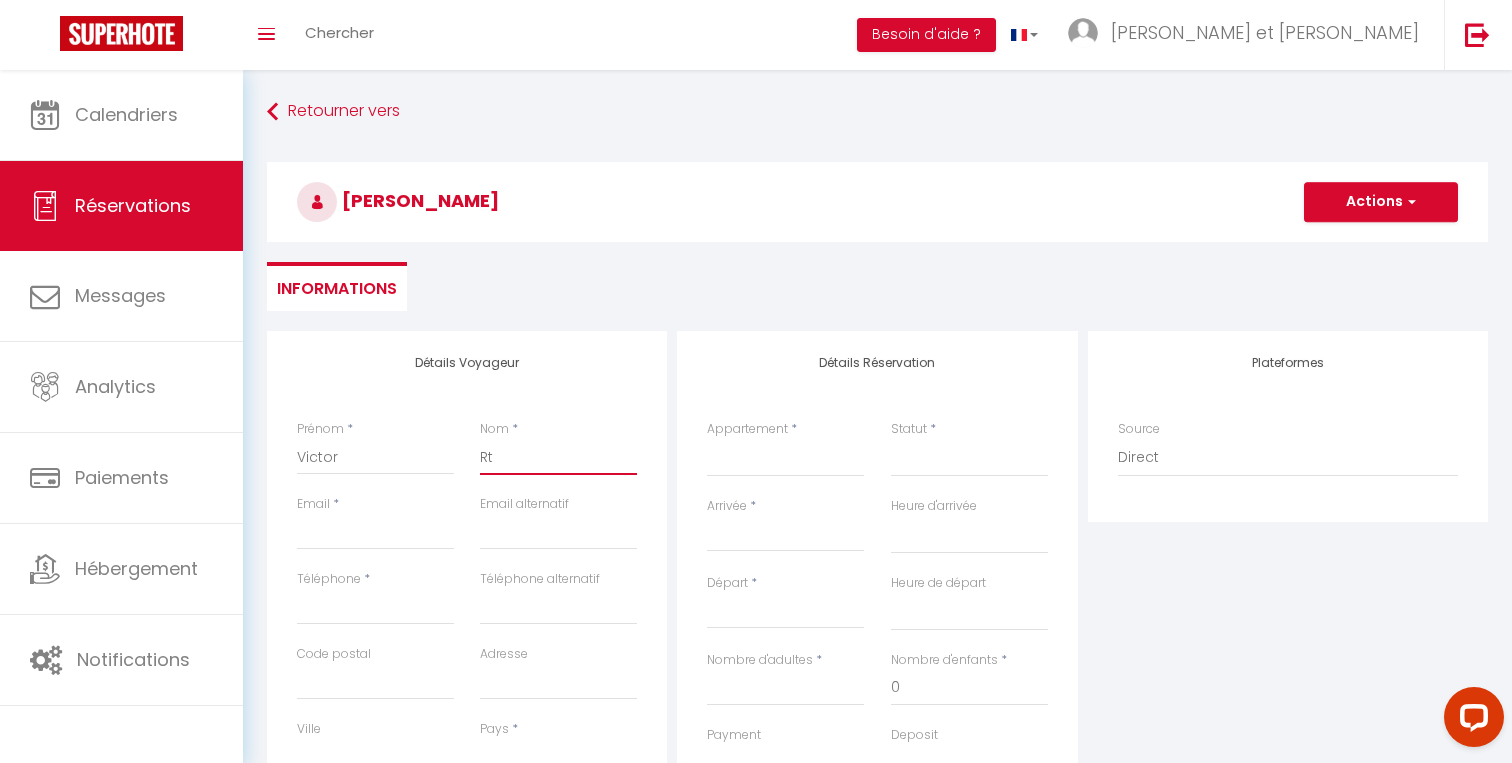 select 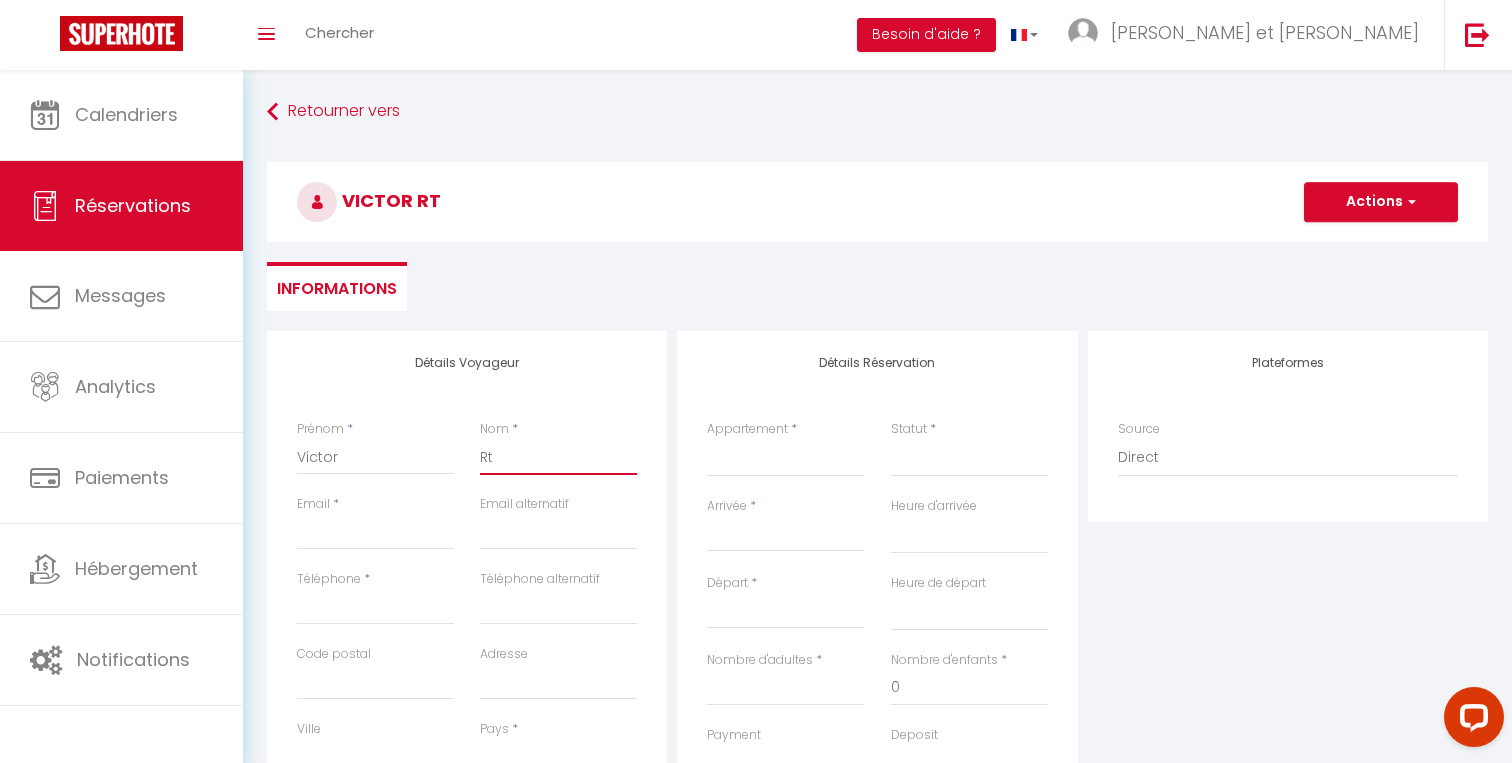 type on "R" 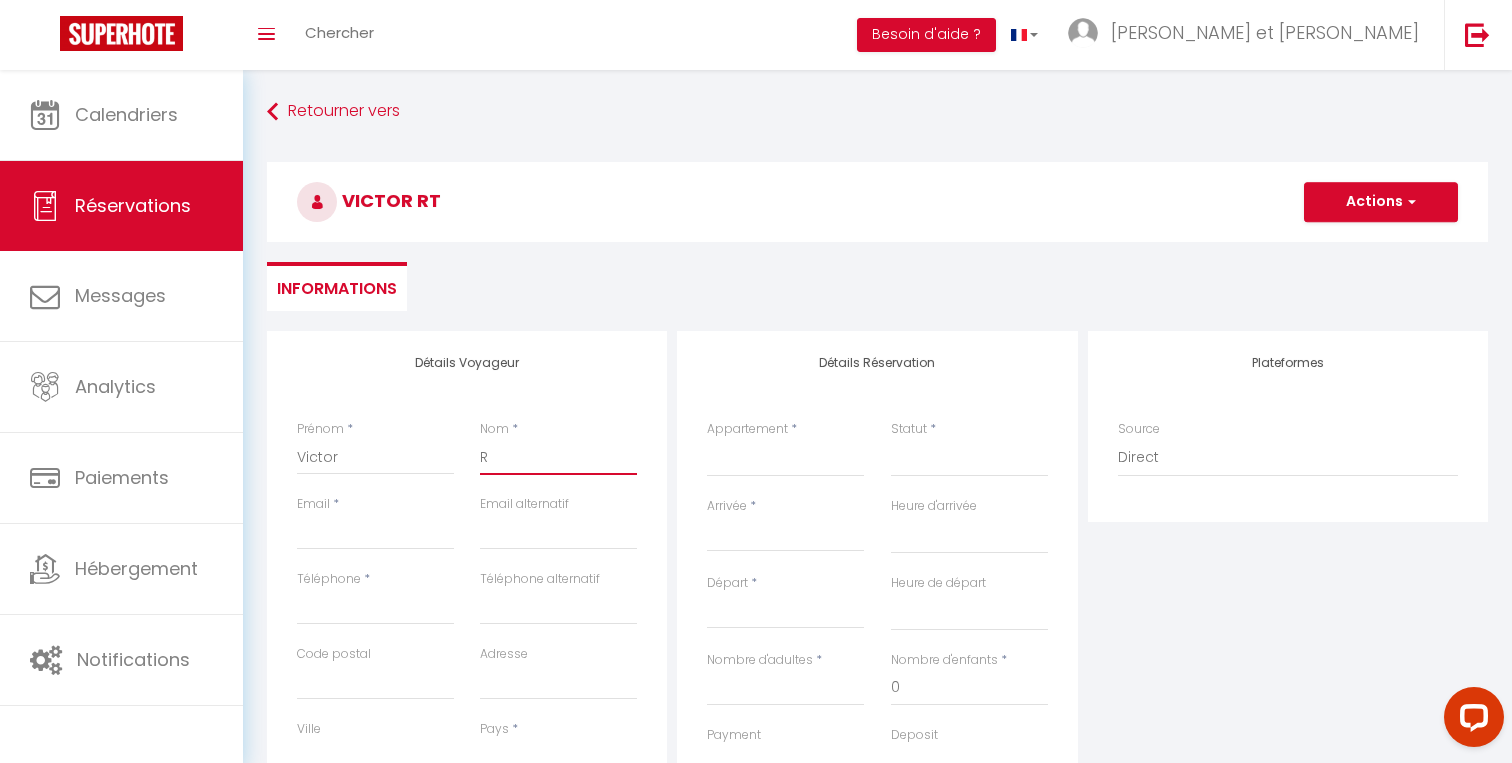 select 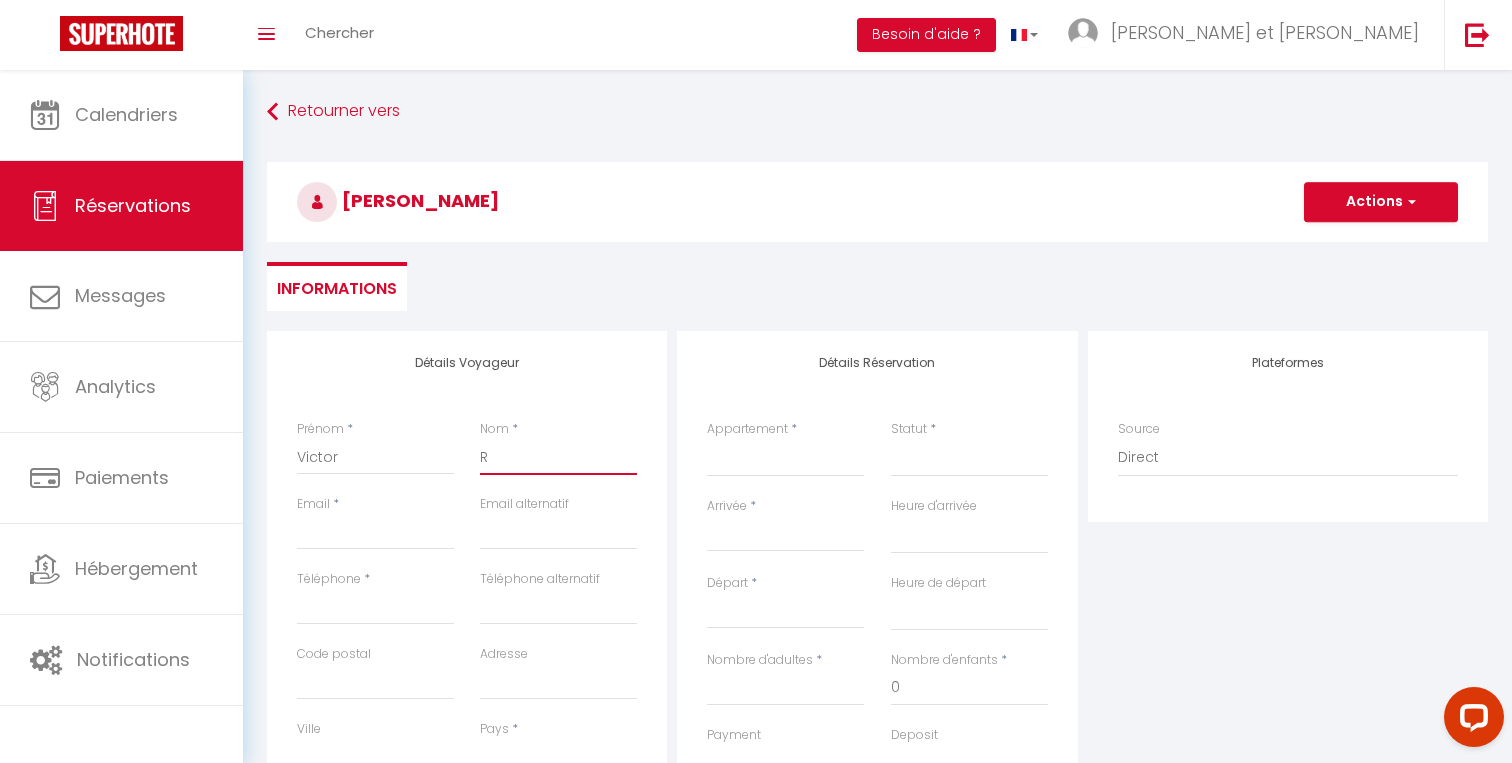 type on "Ro" 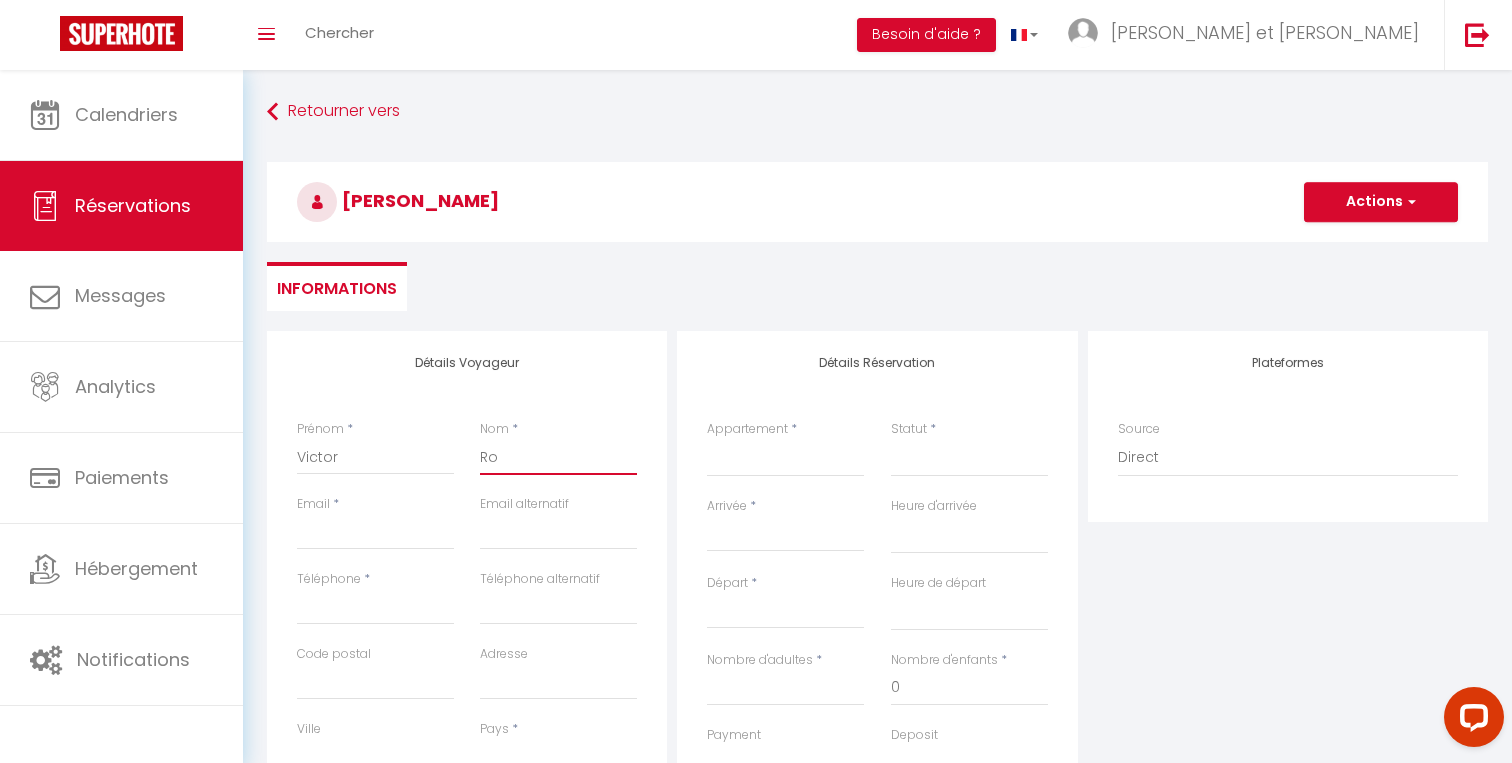 select 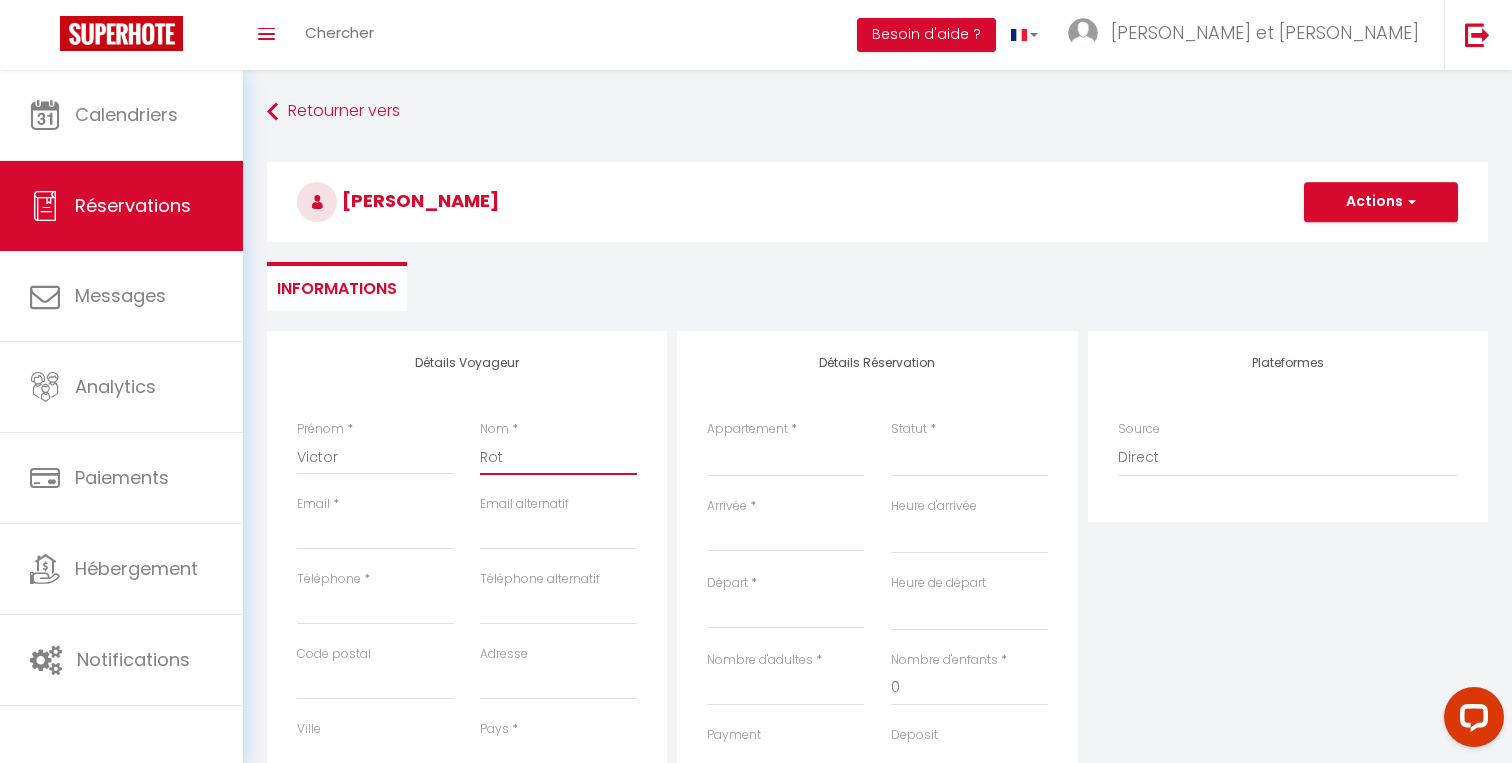 select 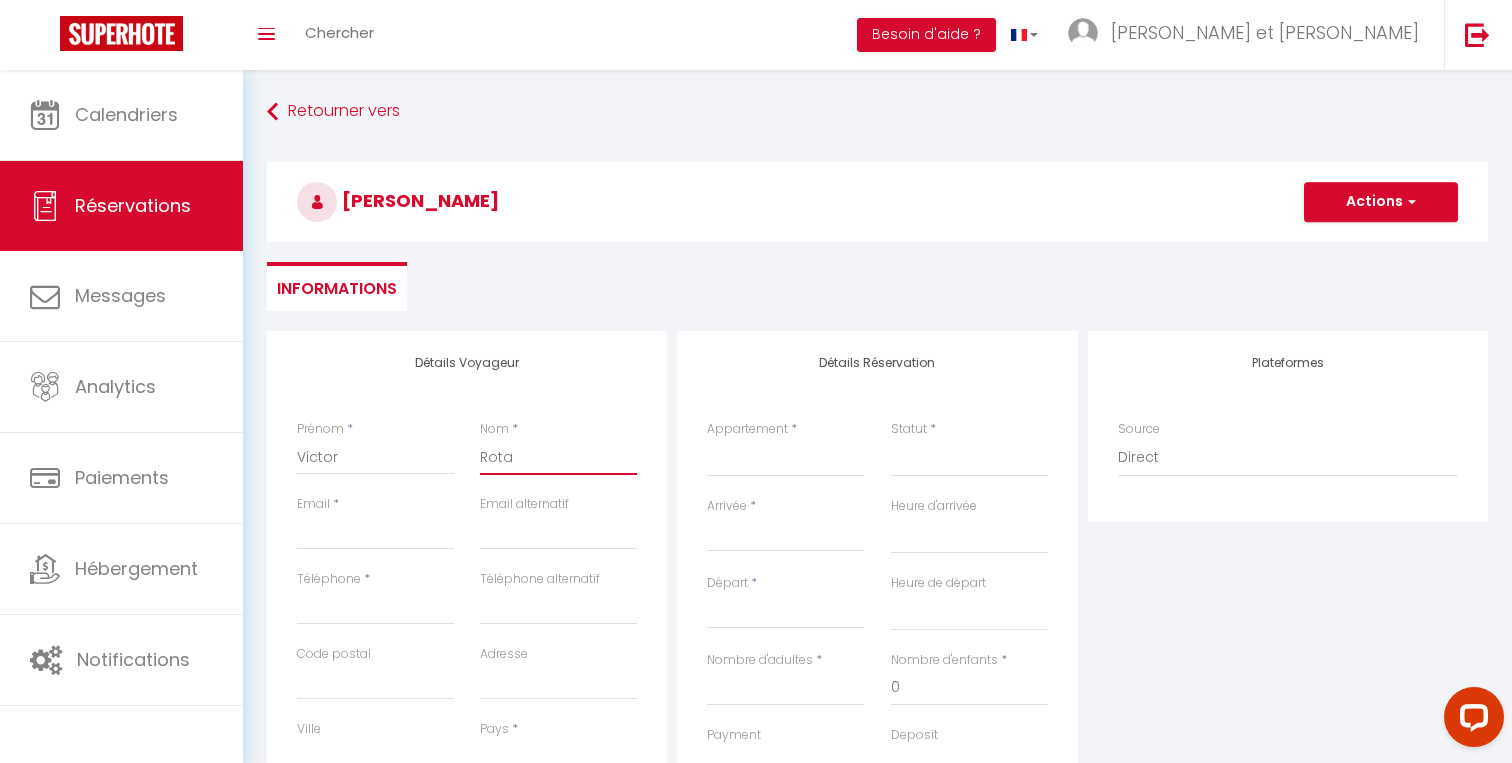 select 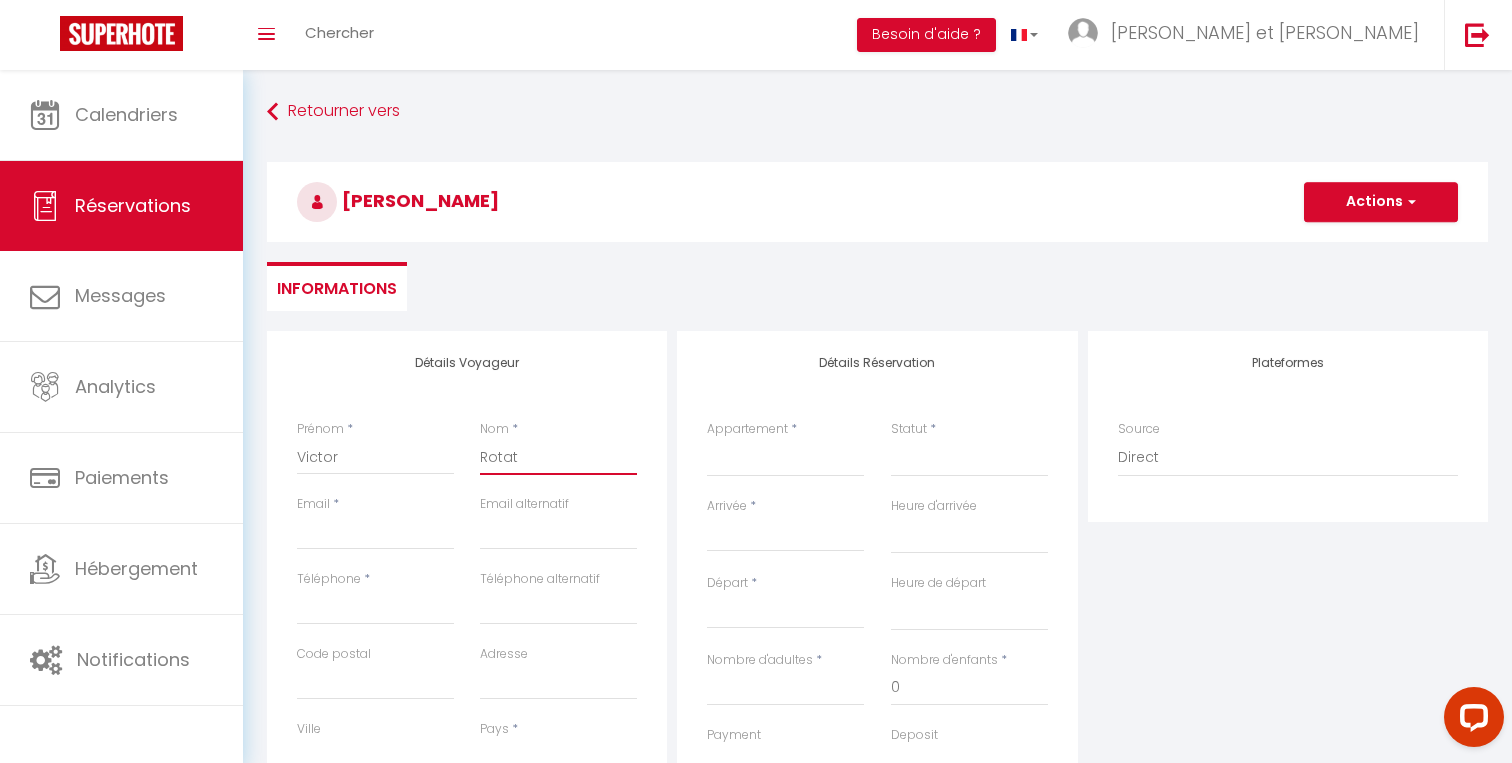 select 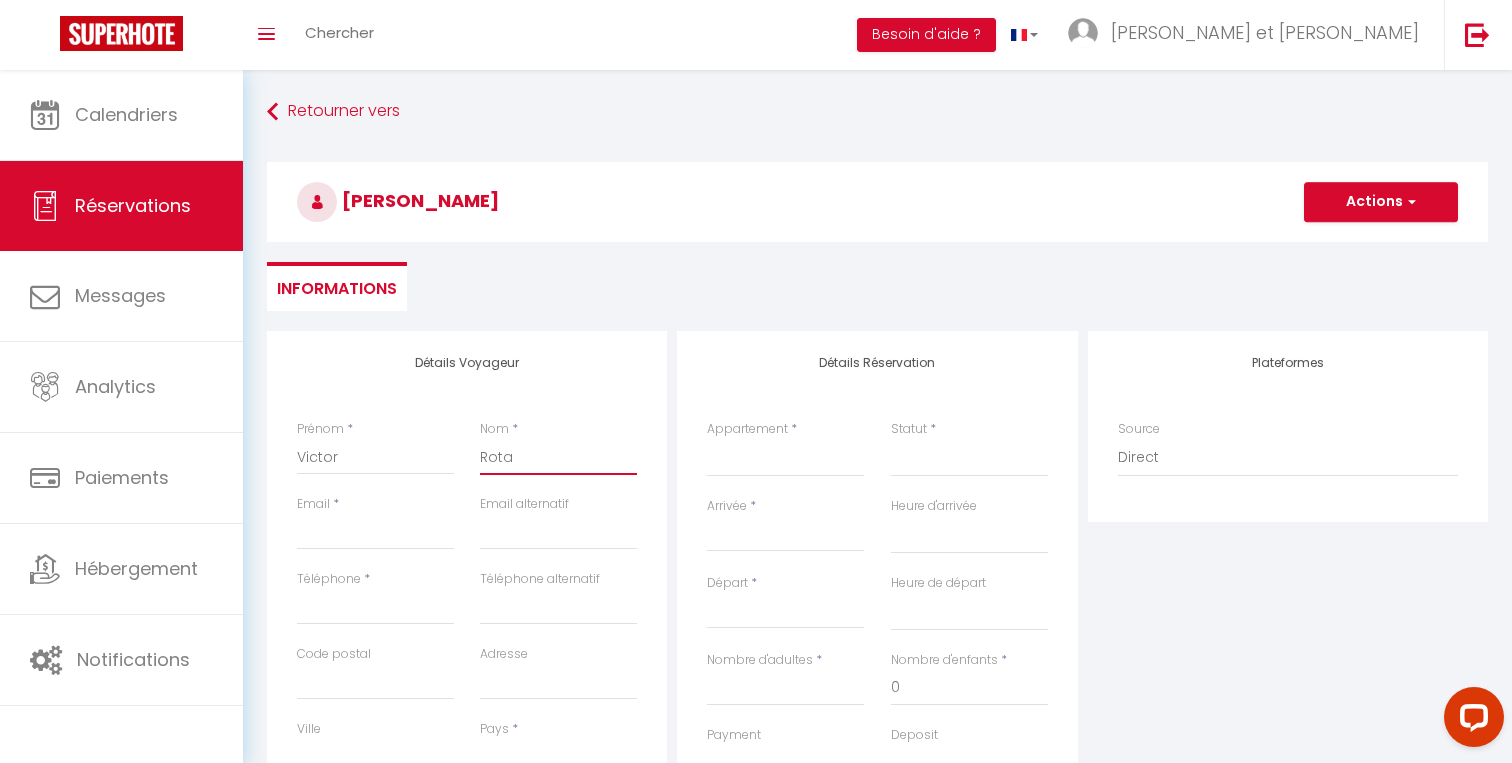 select 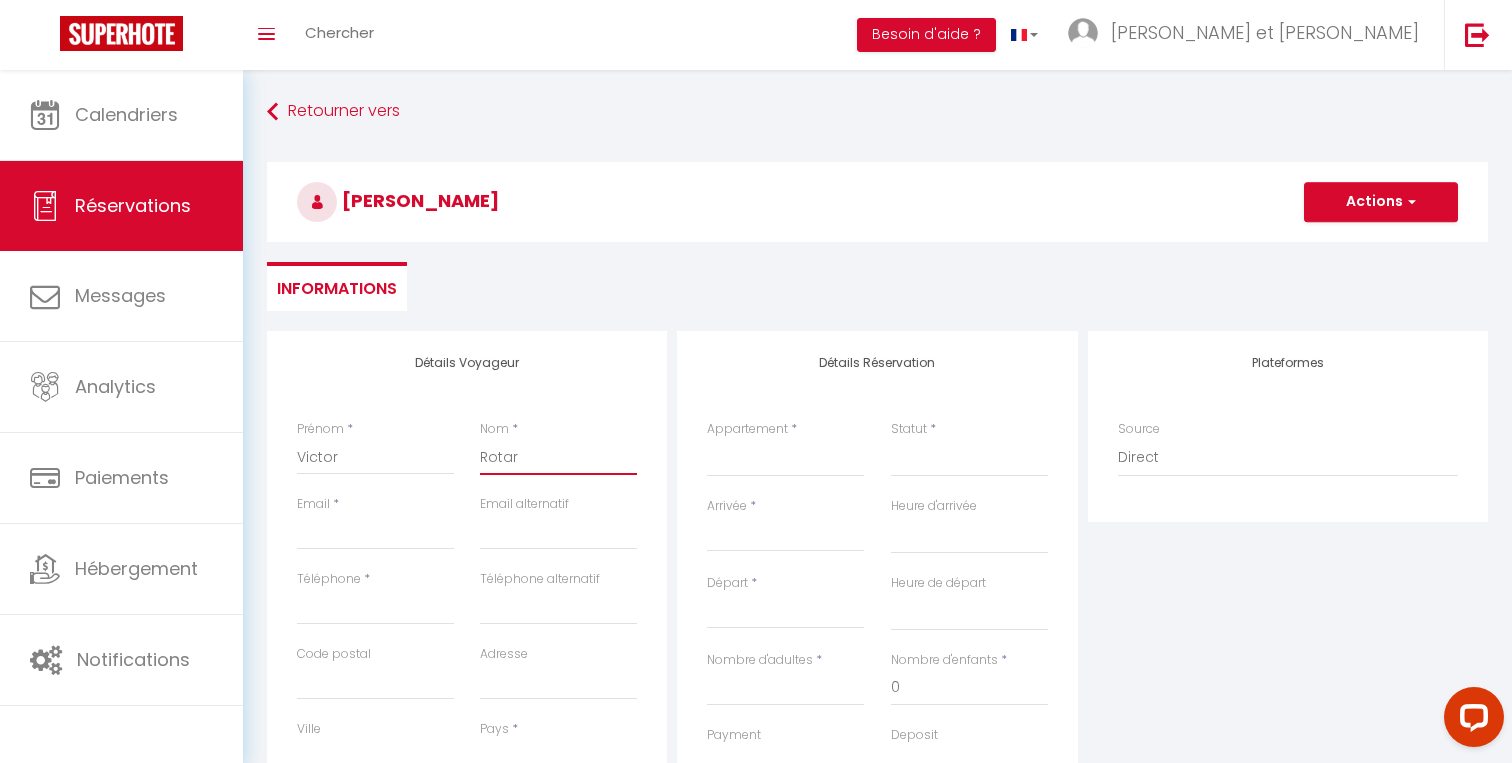 select 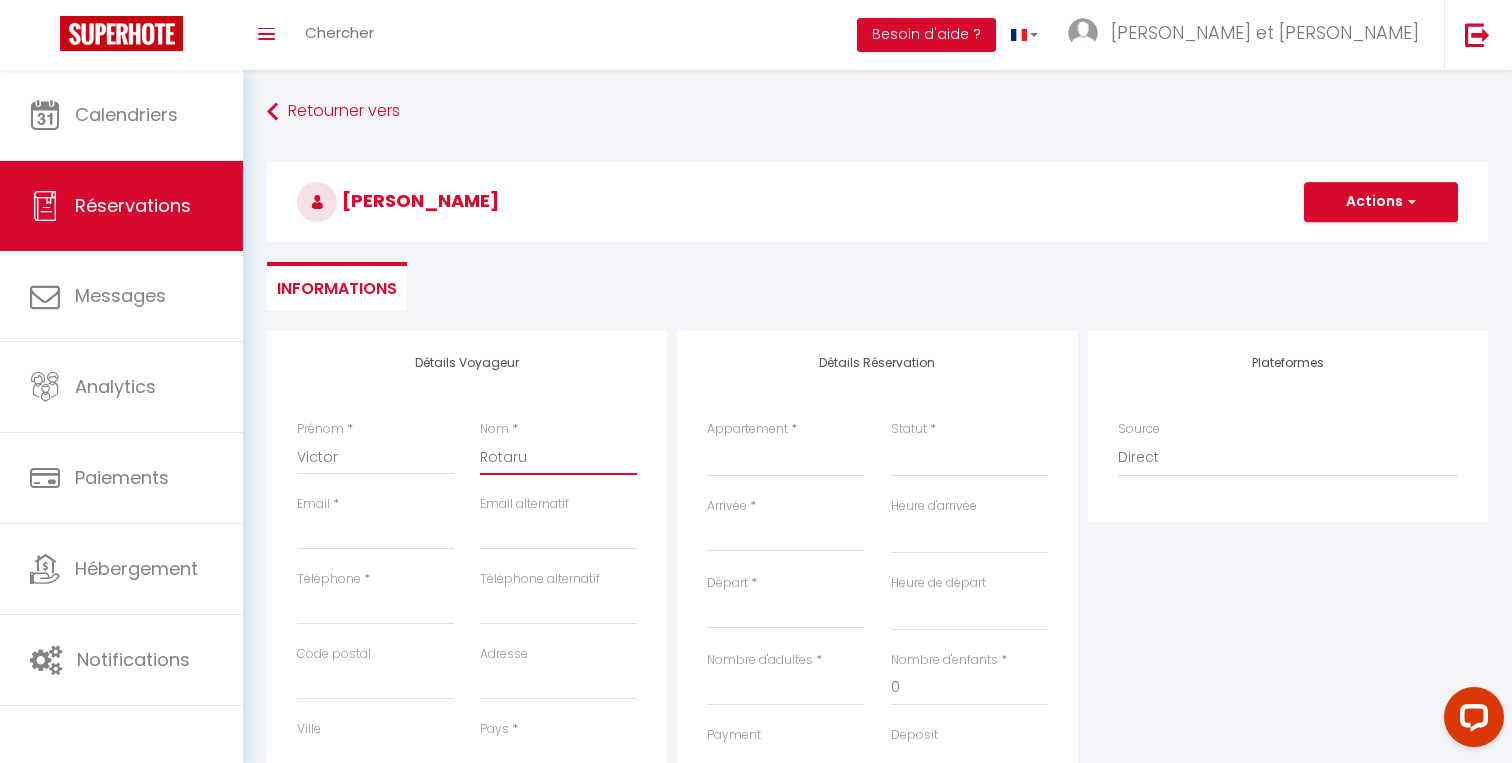 type 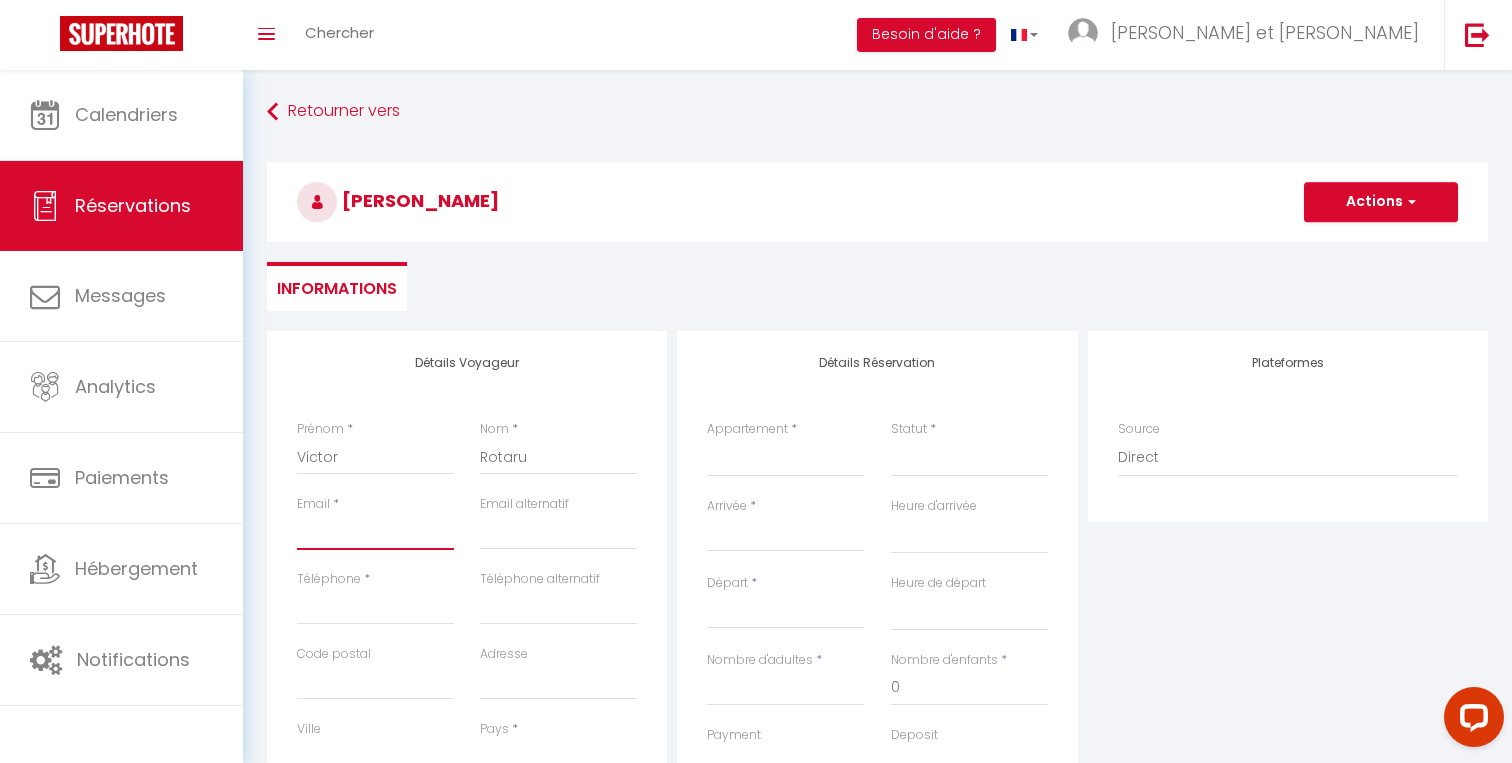 click on "Email client" at bounding box center (375, 532) 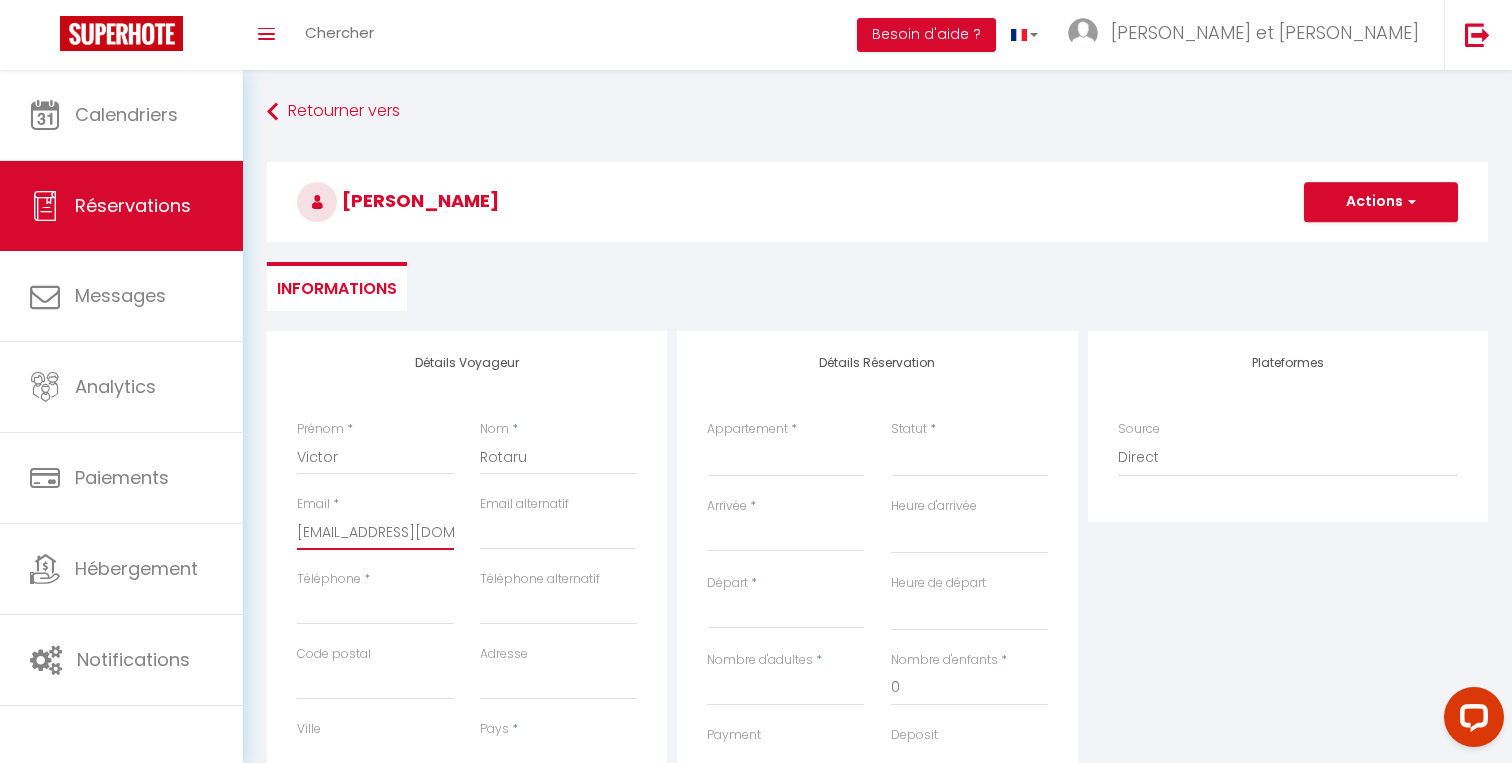 scroll, scrollTop: 0, scrollLeft: 82, axis: horizontal 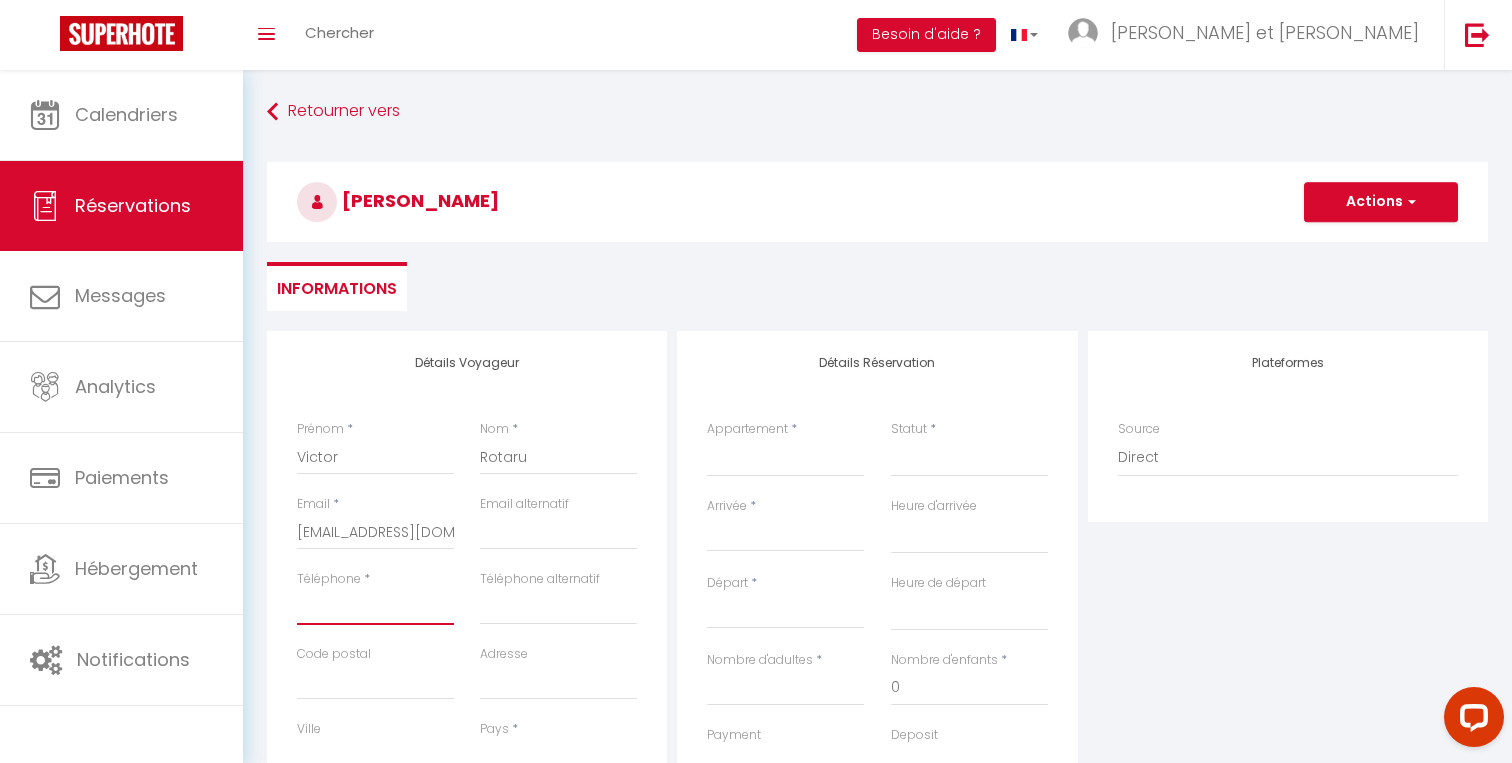 click on "Téléphone" at bounding box center [375, 607] 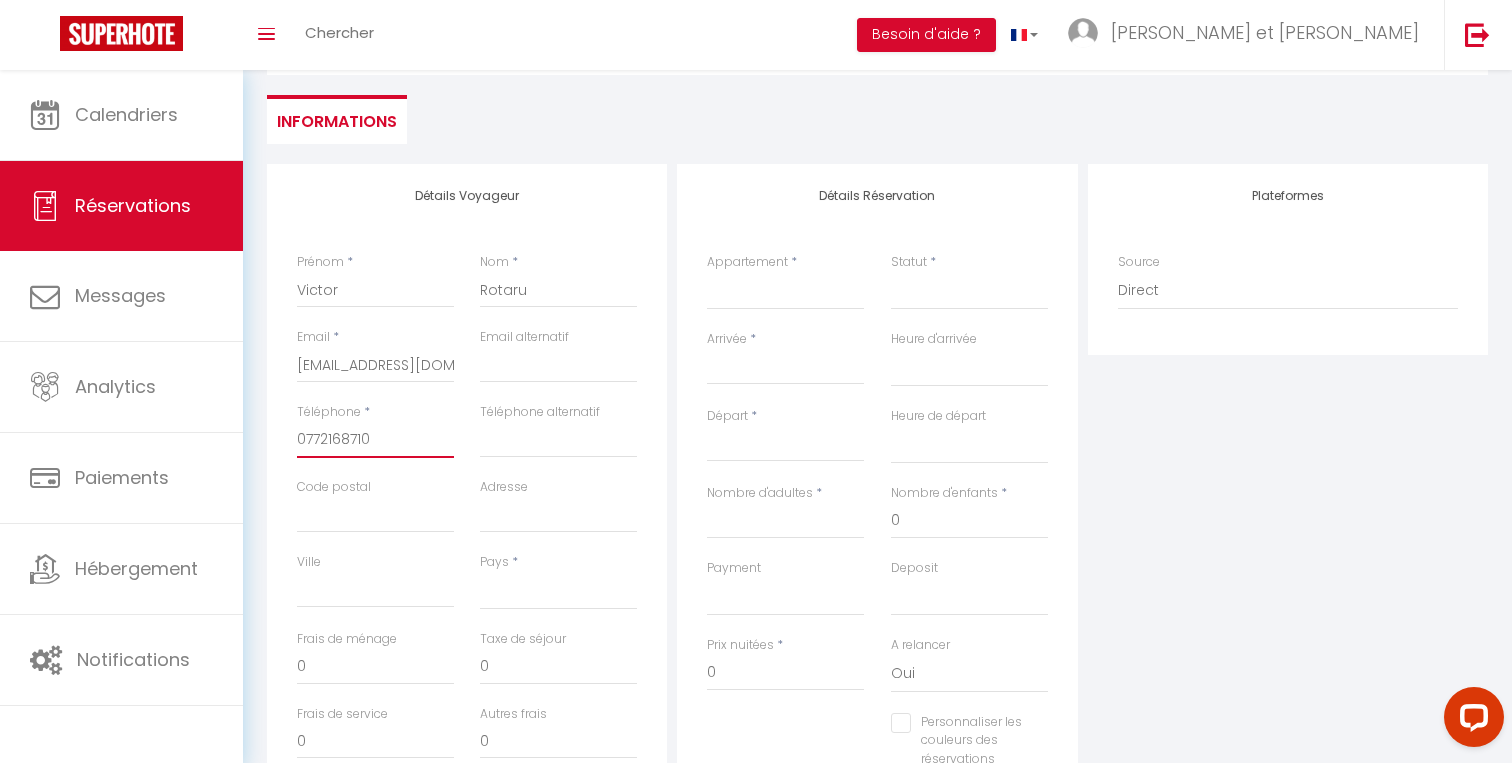 scroll, scrollTop: 378, scrollLeft: 0, axis: vertical 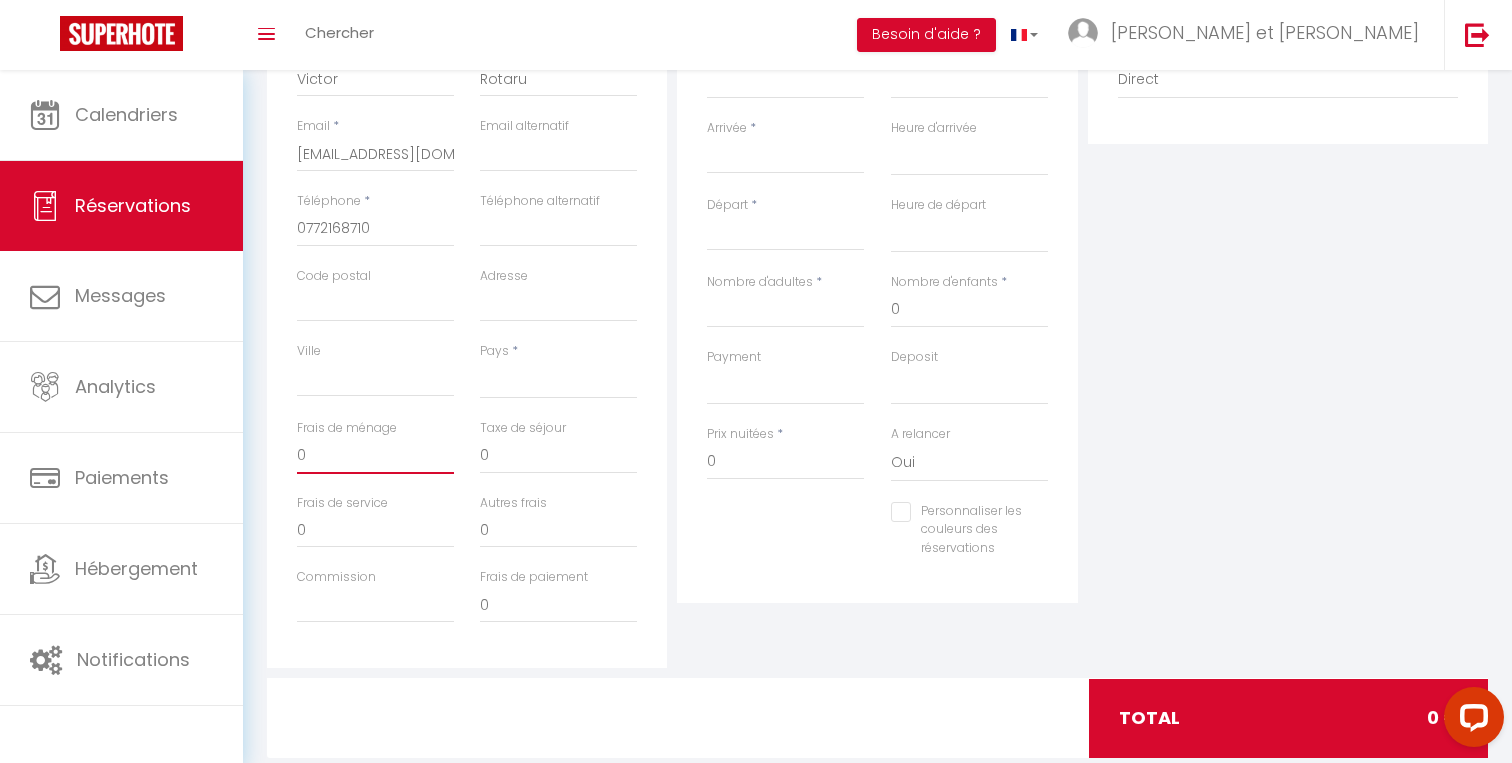click on "0" at bounding box center (375, 456) 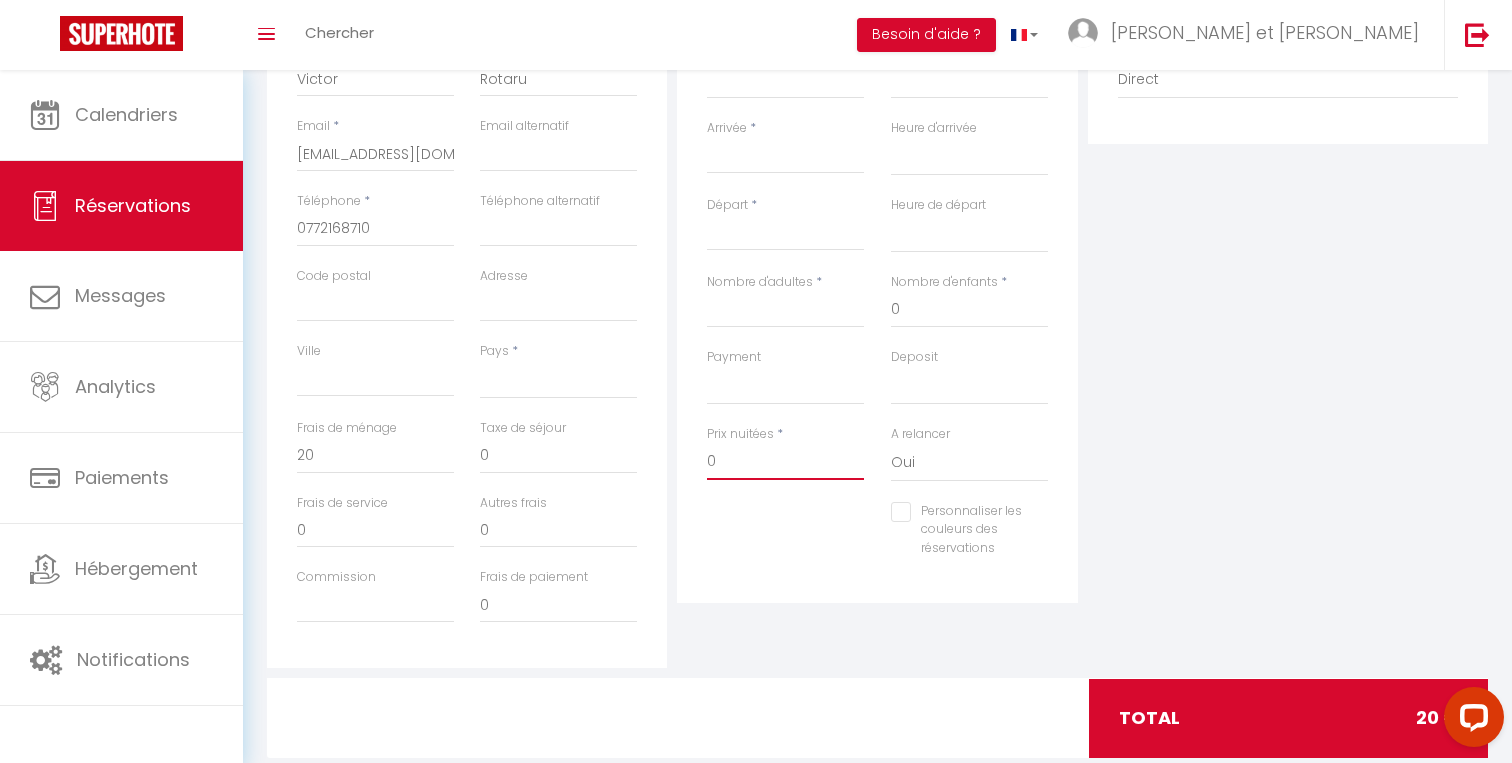 click on "0" at bounding box center [785, 462] 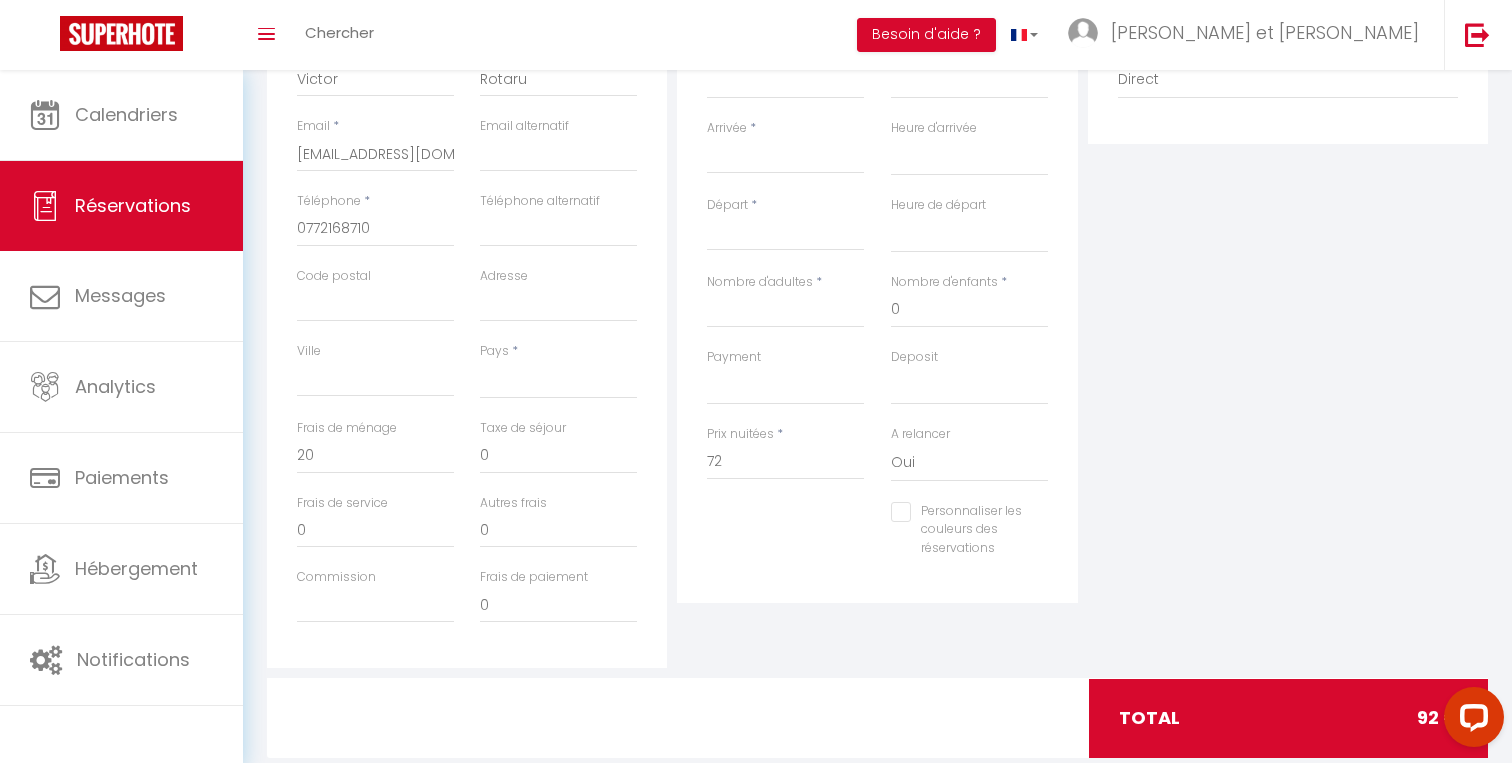 click on "Plateformes    Source
Direct
Airbnb.com
Booking.com
Chalet montagne
Expedia
Gite de France
Homeaway
Homeaway iCal
Homeaway.com
Hotels.com
Housetrip.com
Ical" at bounding box center (1288, 310) 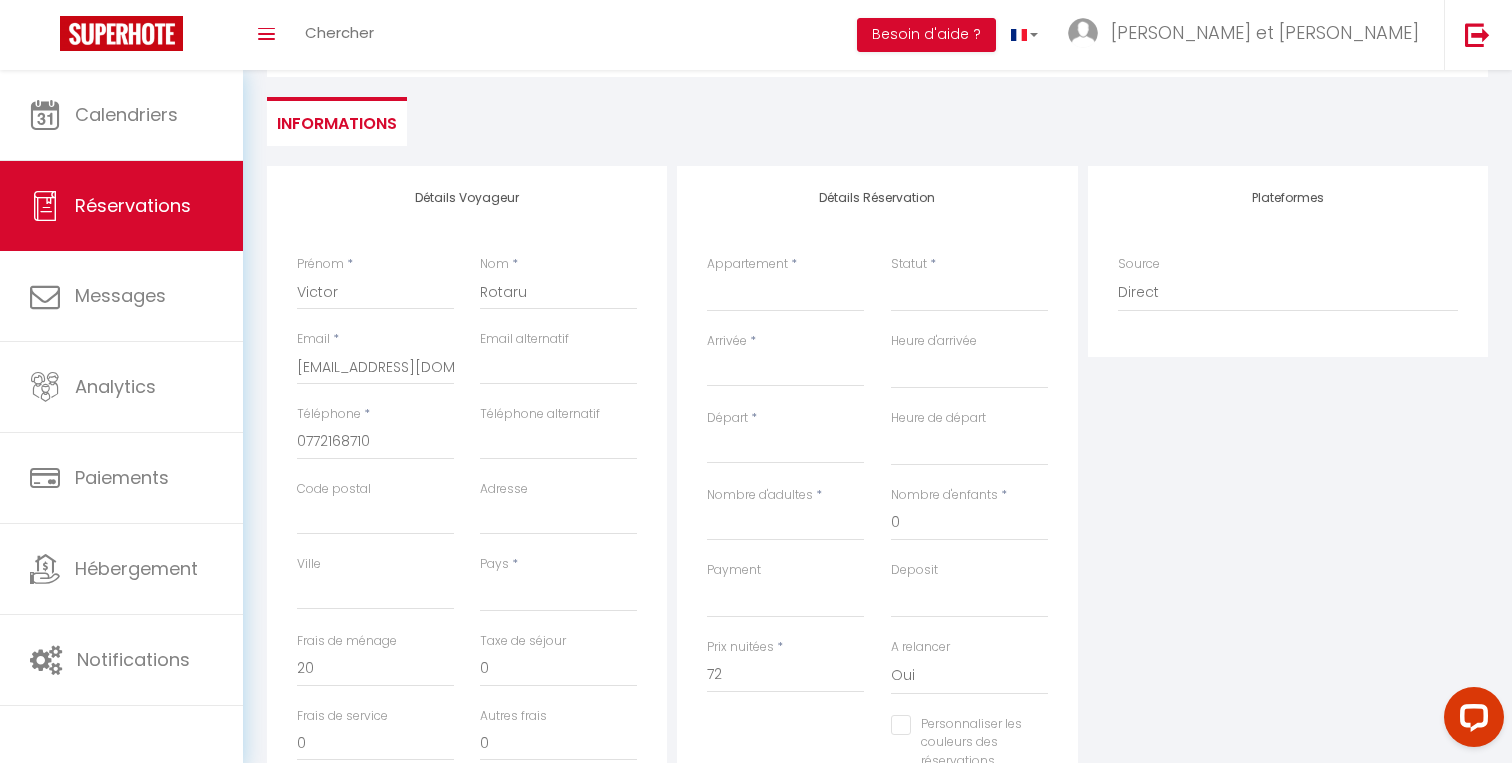 scroll, scrollTop: 146, scrollLeft: 0, axis: vertical 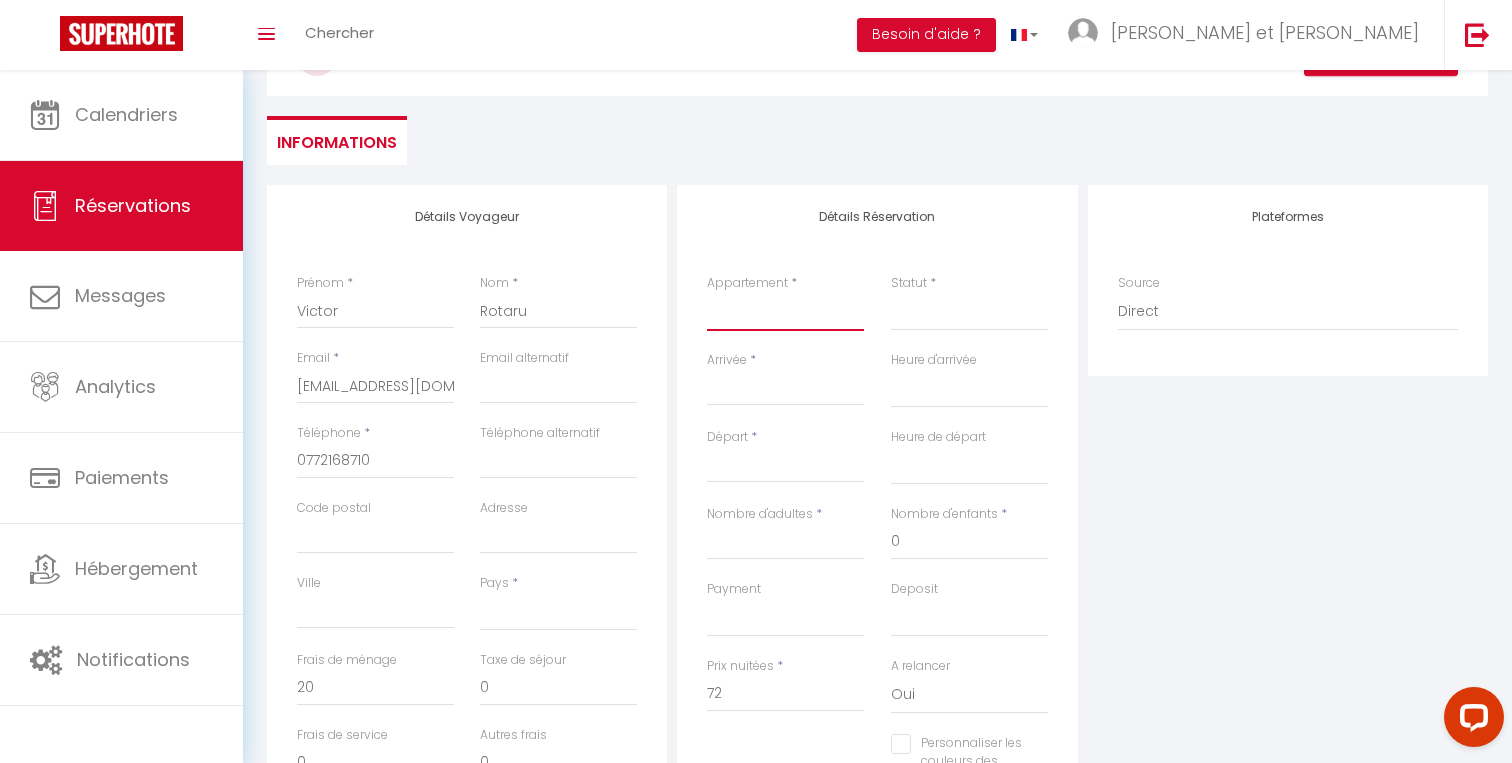 click on "Balcon des Marots · Les Marots - Balcon -  5min du centre-ville Troyes Le Raffiné - hypercentre - 6 personnes - 110m2 Le Délicat · Appartement proche Disney 5min-Paris 45min-Parking Studio 1 - Platanes Studio 2 - Platanes Studio 3 - Platanes Studio 4 - Platanes Studio 5 - Platanes Appartement 6 - Platanes Appartement 7 - Platanes Studio 8 - Platanes Studio 9 - Platanes Studio B1 - Beguine Studio B2 - Beguine Studio B3 - Beguine Studio B4 - Beguine Studio B5 - Beguine Studio B6 - Beguine Studio B7 - Beguine TK 1 - Faubourg TK 2 - Faubourg TK 3 - Faubourg TK 4 - Faubourg TK 5 - Faubourg TK 7 - Faubourg TK 8 - Faubourg TK 9 - Faubourg" at bounding box center [785, 312] 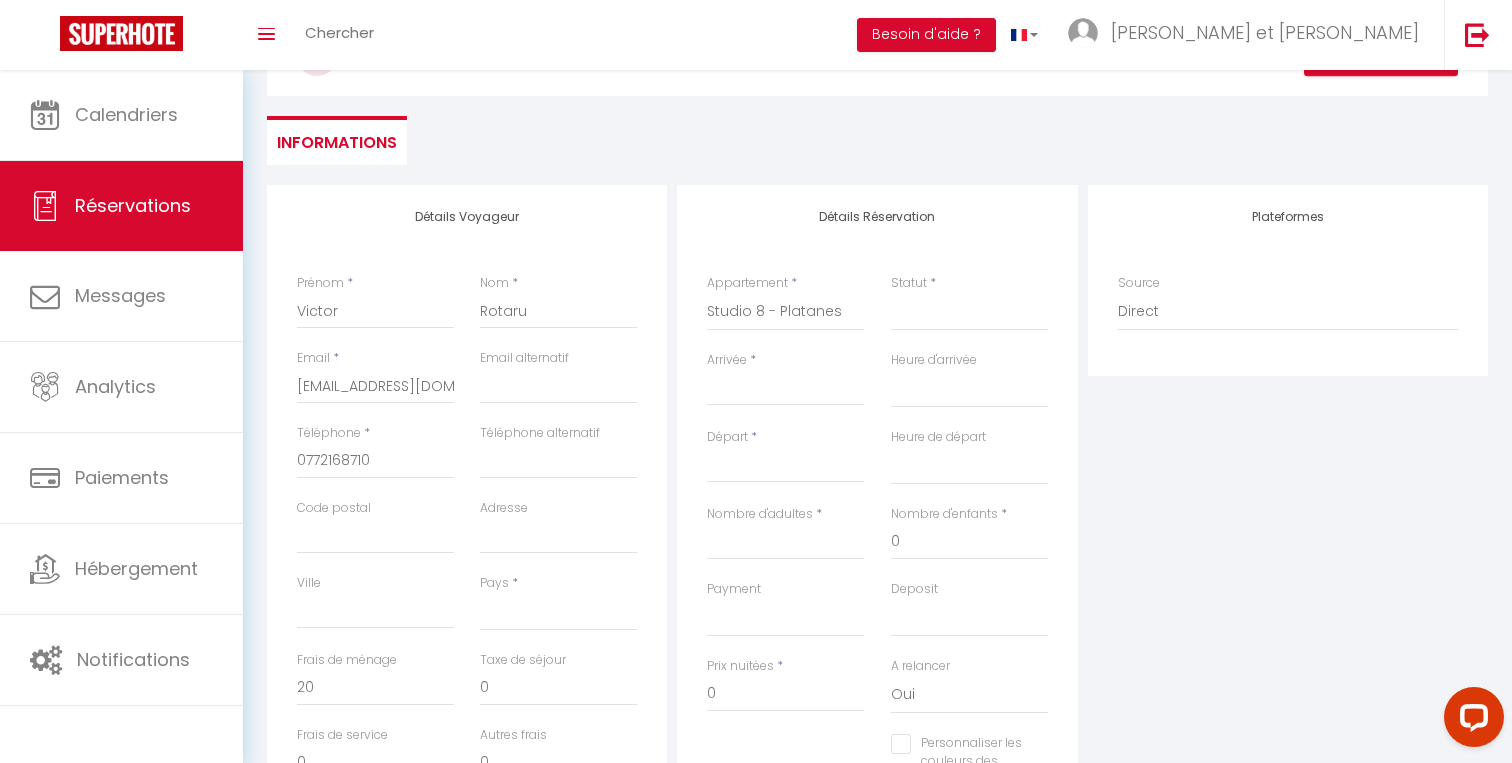 click on "Statut   *   Confirmé Non Confirmé Annulé Annulé par le voyageur No Show Request" at bounding box center (968, 312) 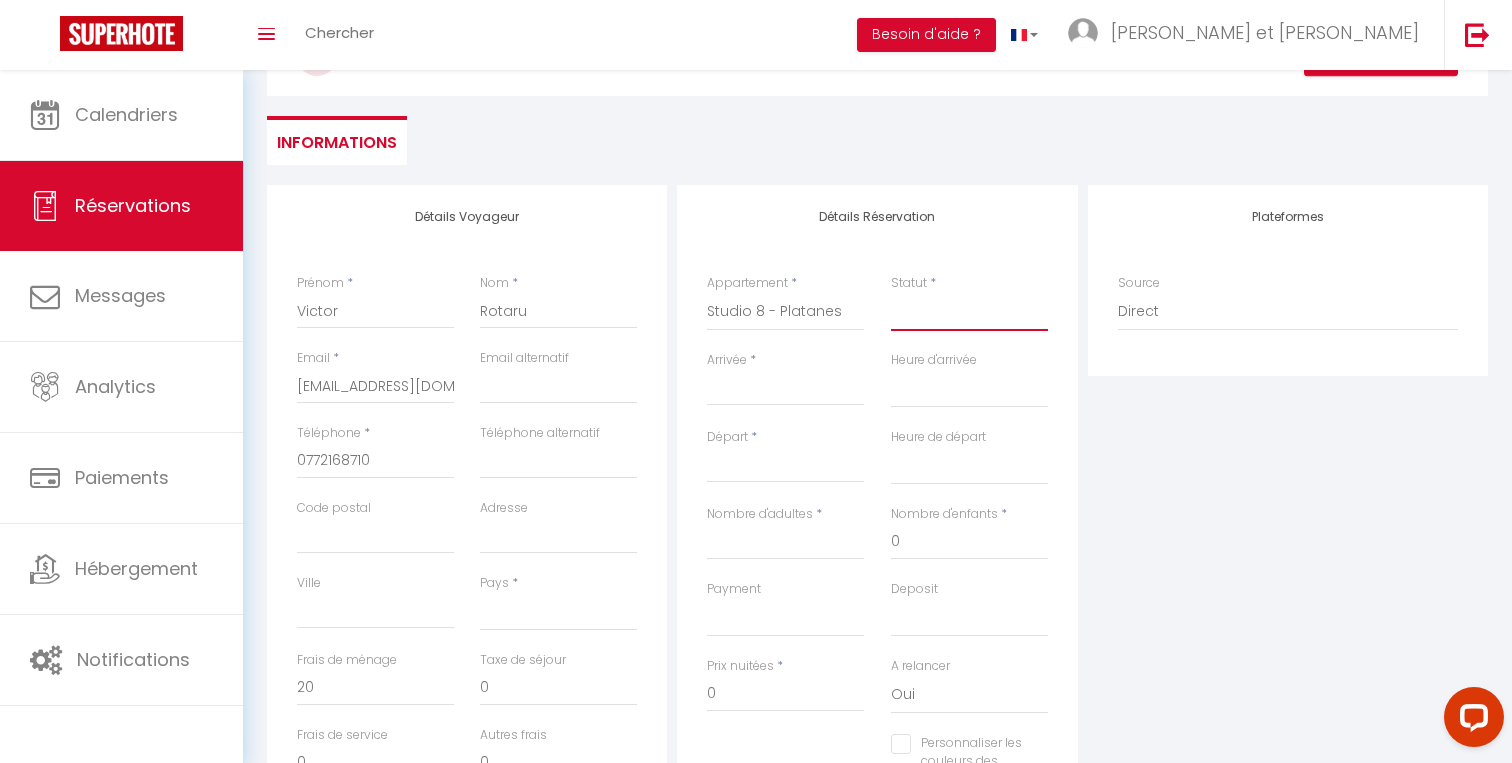 click on "Confirmé Non Confirmé Annulé Annulé par le voyageur No Show Request" at bounding box center [969, 312] 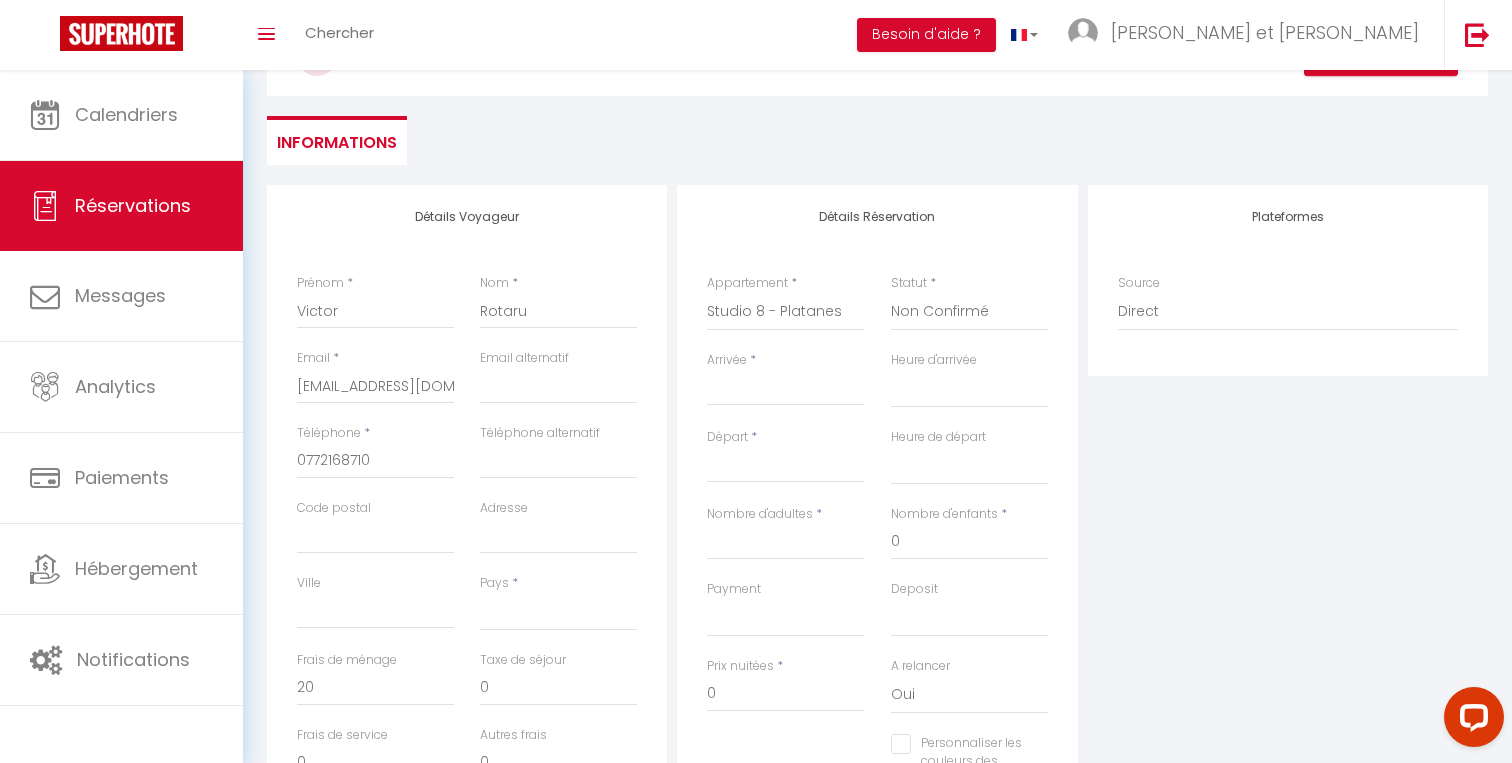 click on "Arrivée" at bounding box center (785, 390) 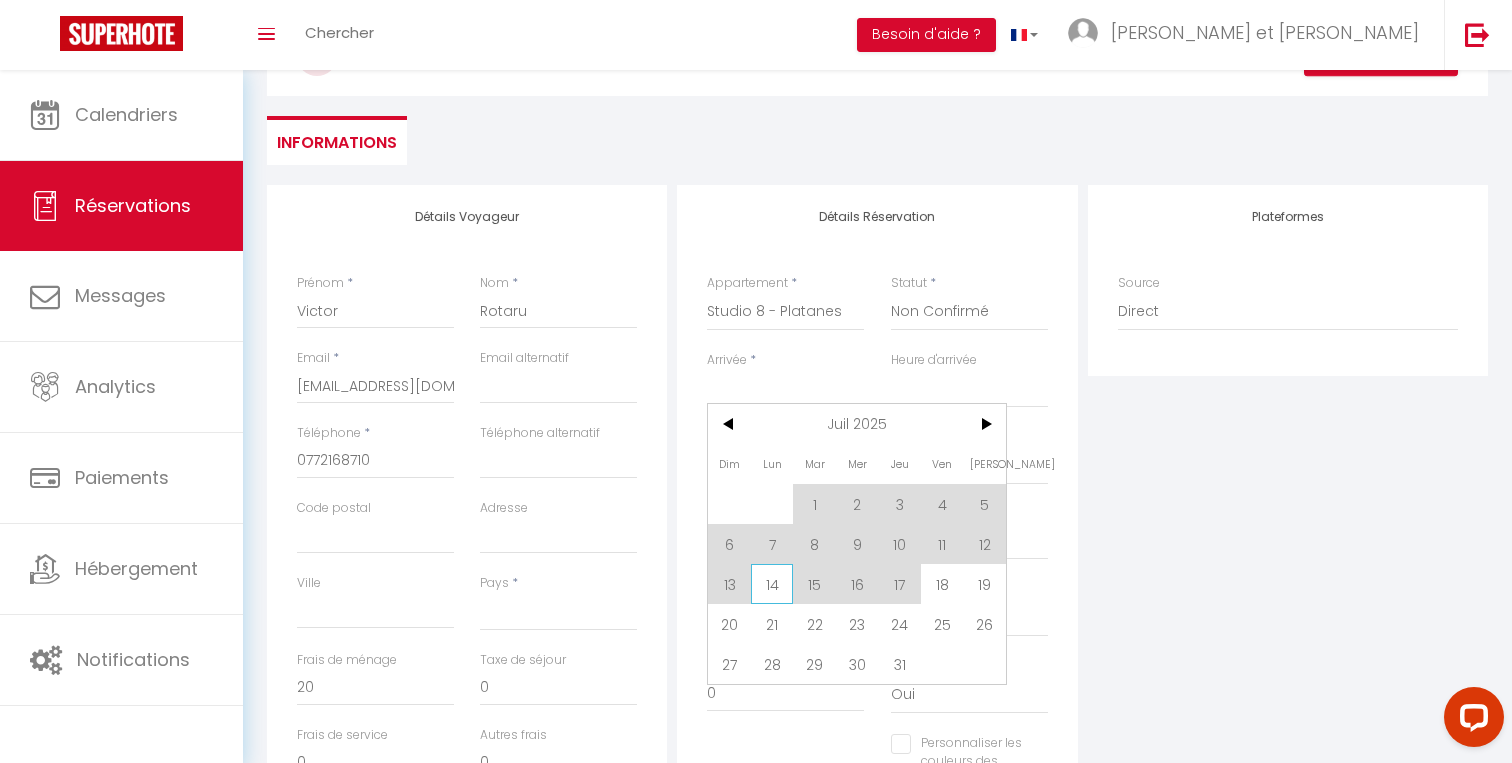 click on "14" at bounding box center (772, 584) 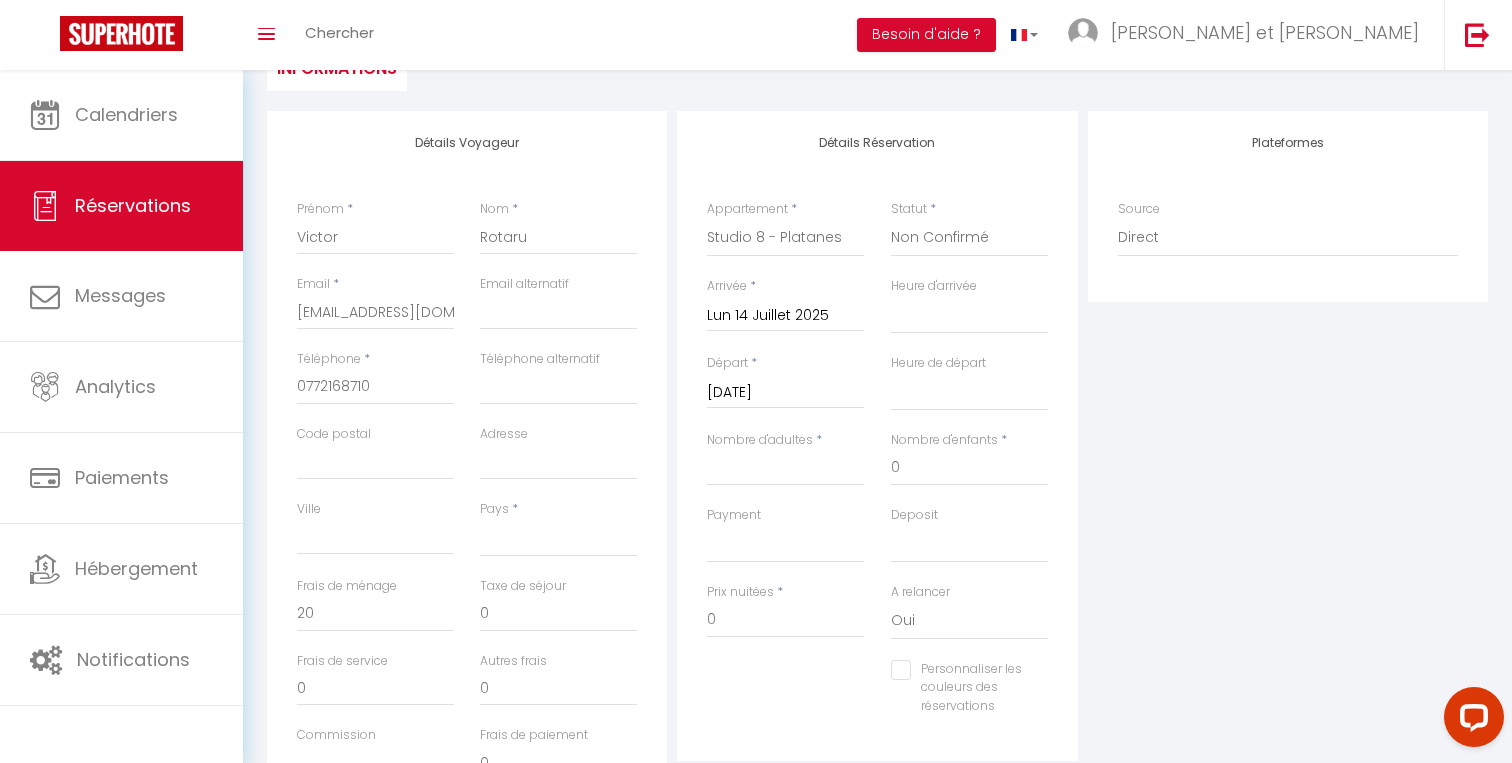 scroll, scrollTop: 226, scrollLeft: 0, axis: vertical 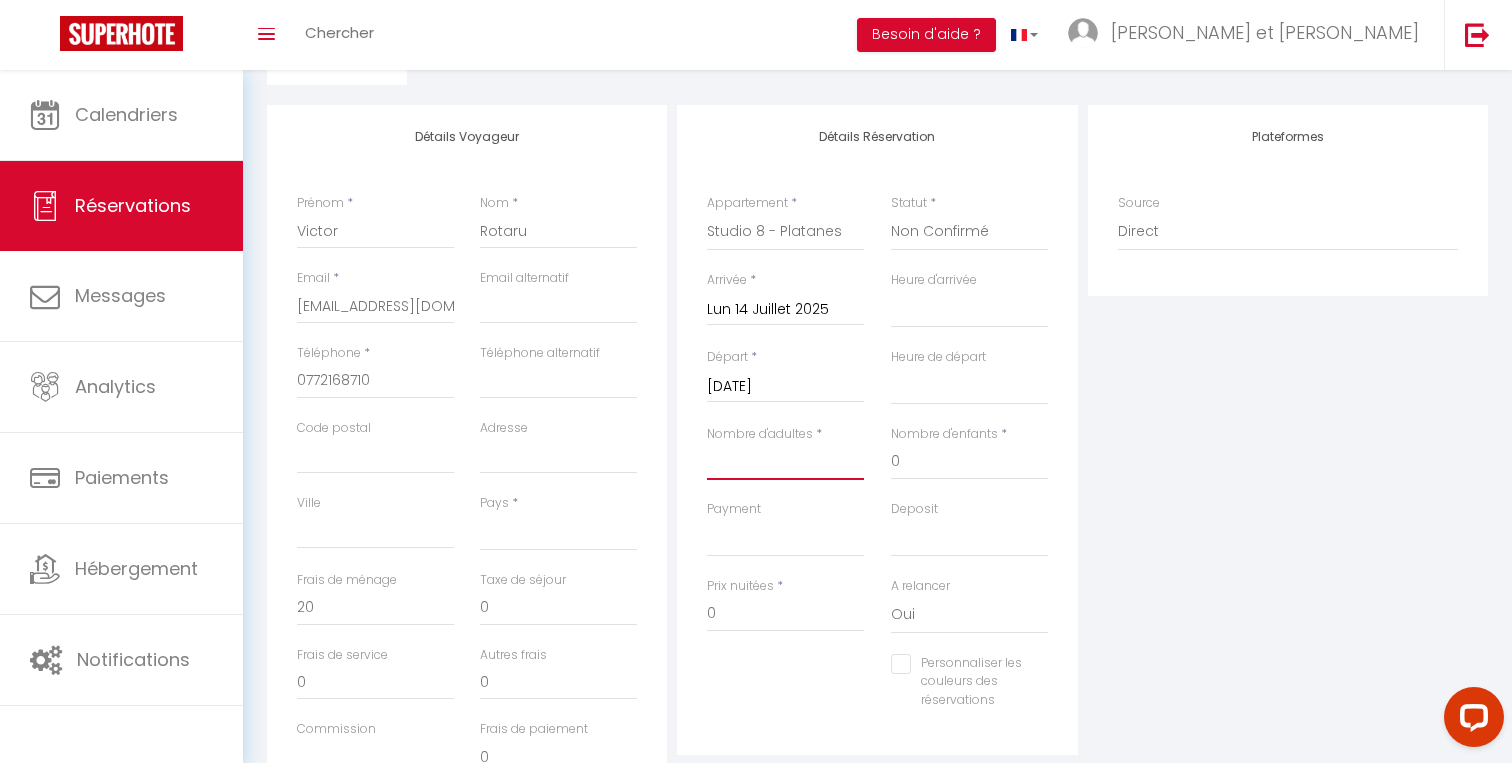 click on "Nombre d'adultes" at bounding box center (785, 462) 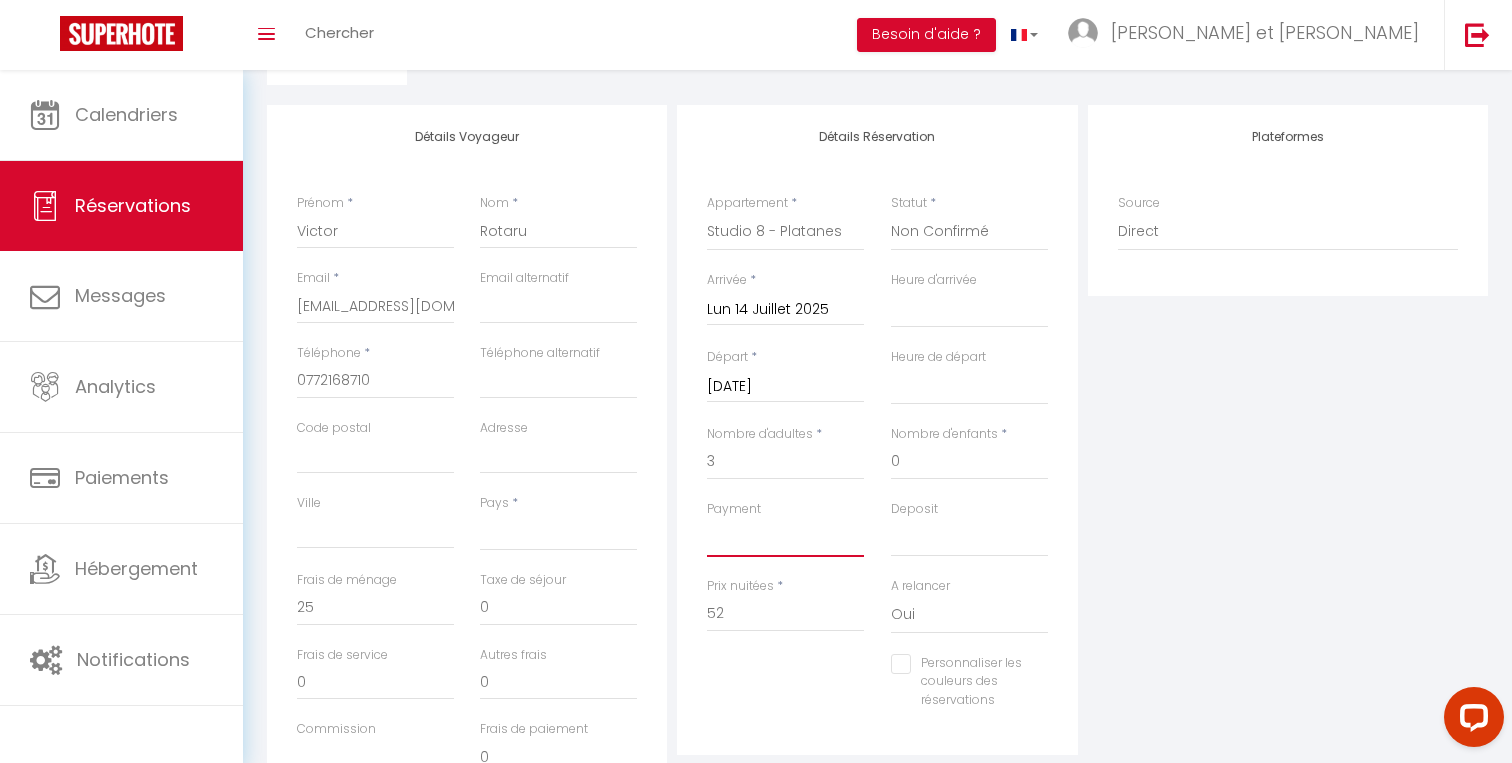click on "OK   KO" at bounding box center (785, 538) 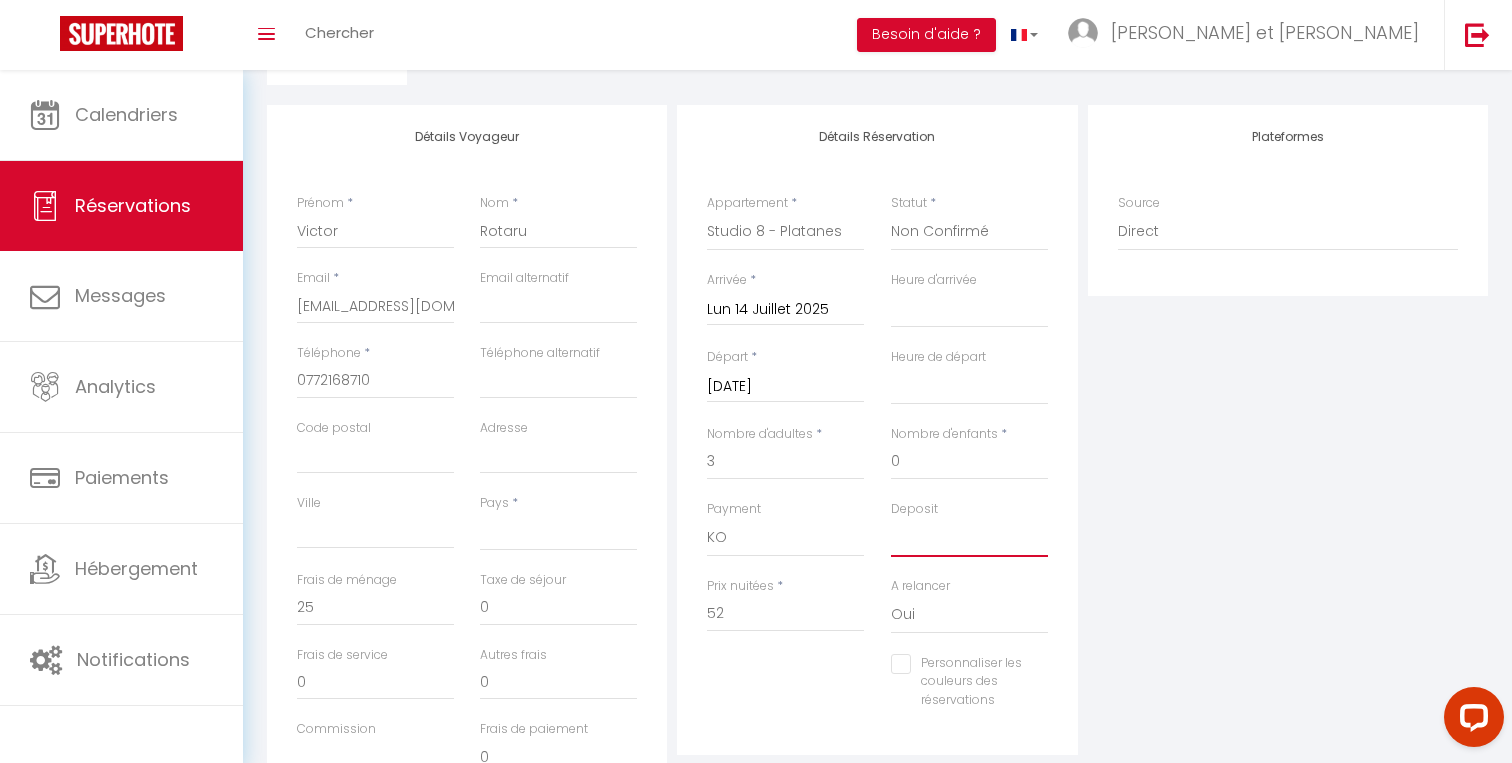 click on "OK   KO" at bounding box center [969, 538] 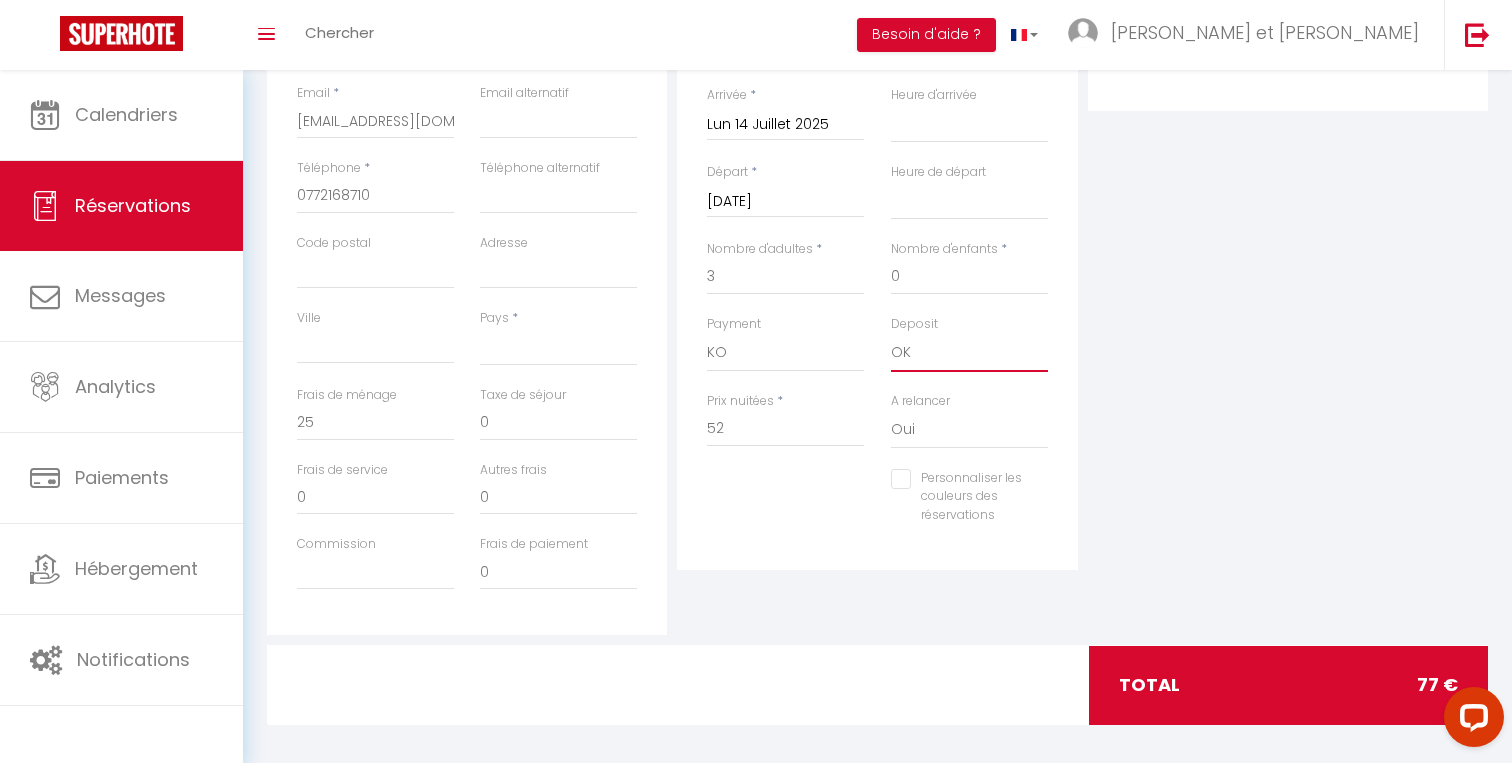 scroll, scrollTop: 423, scrollLeft: 0, axis: vertical 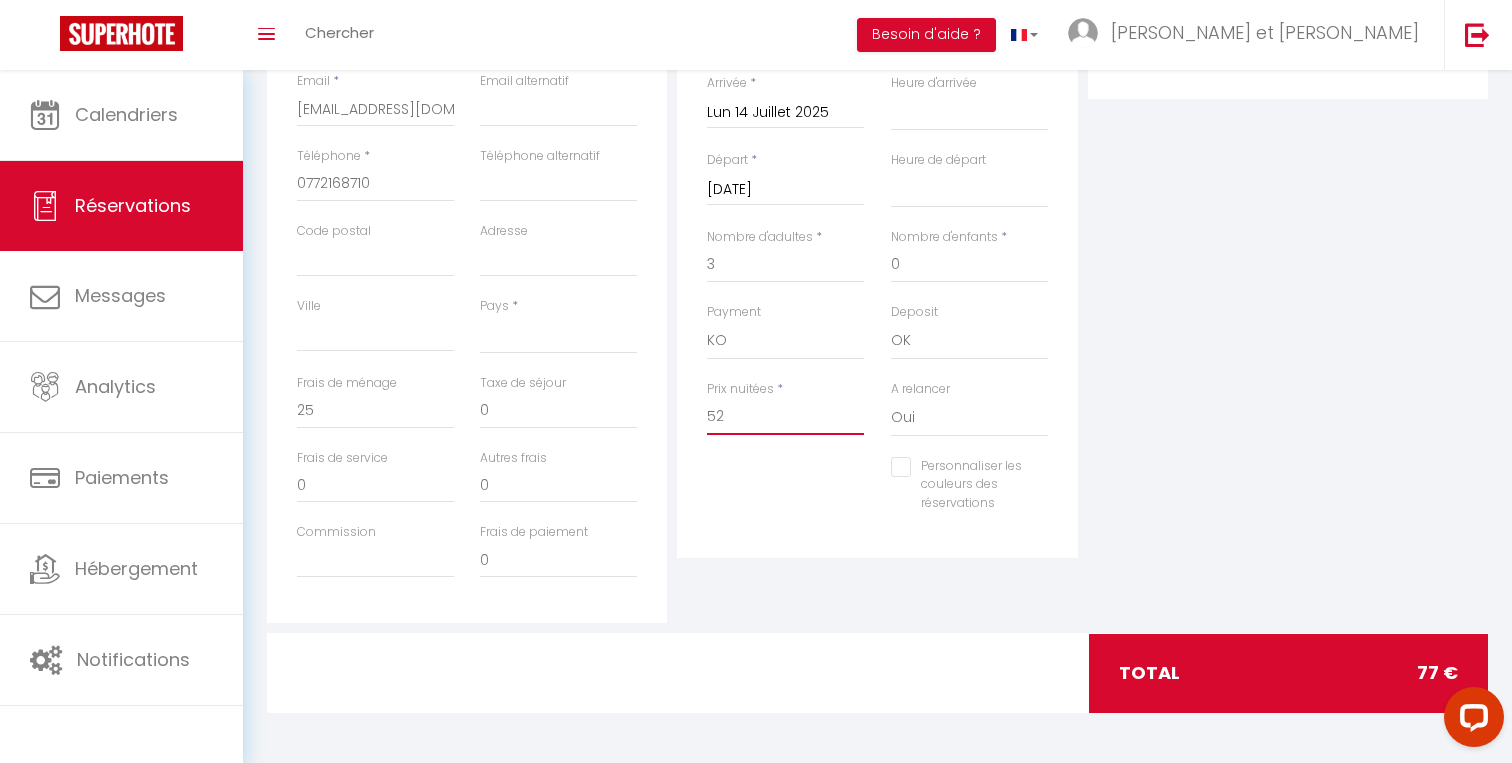 click on "52" at bounding box center (785, 417) 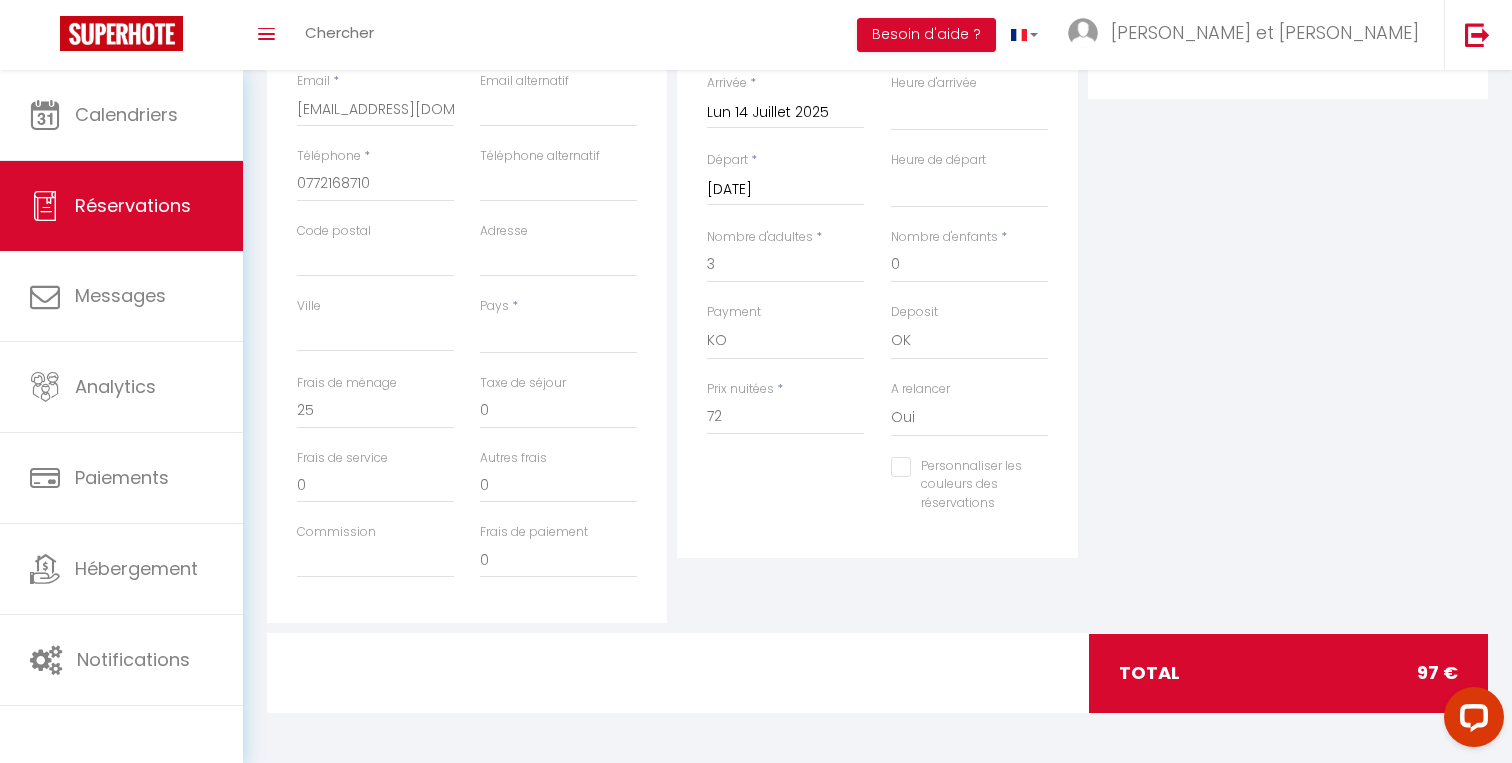 click on "Personnaliser les couleurs des réservations     #D7092E" at bounding box center [877, 495] 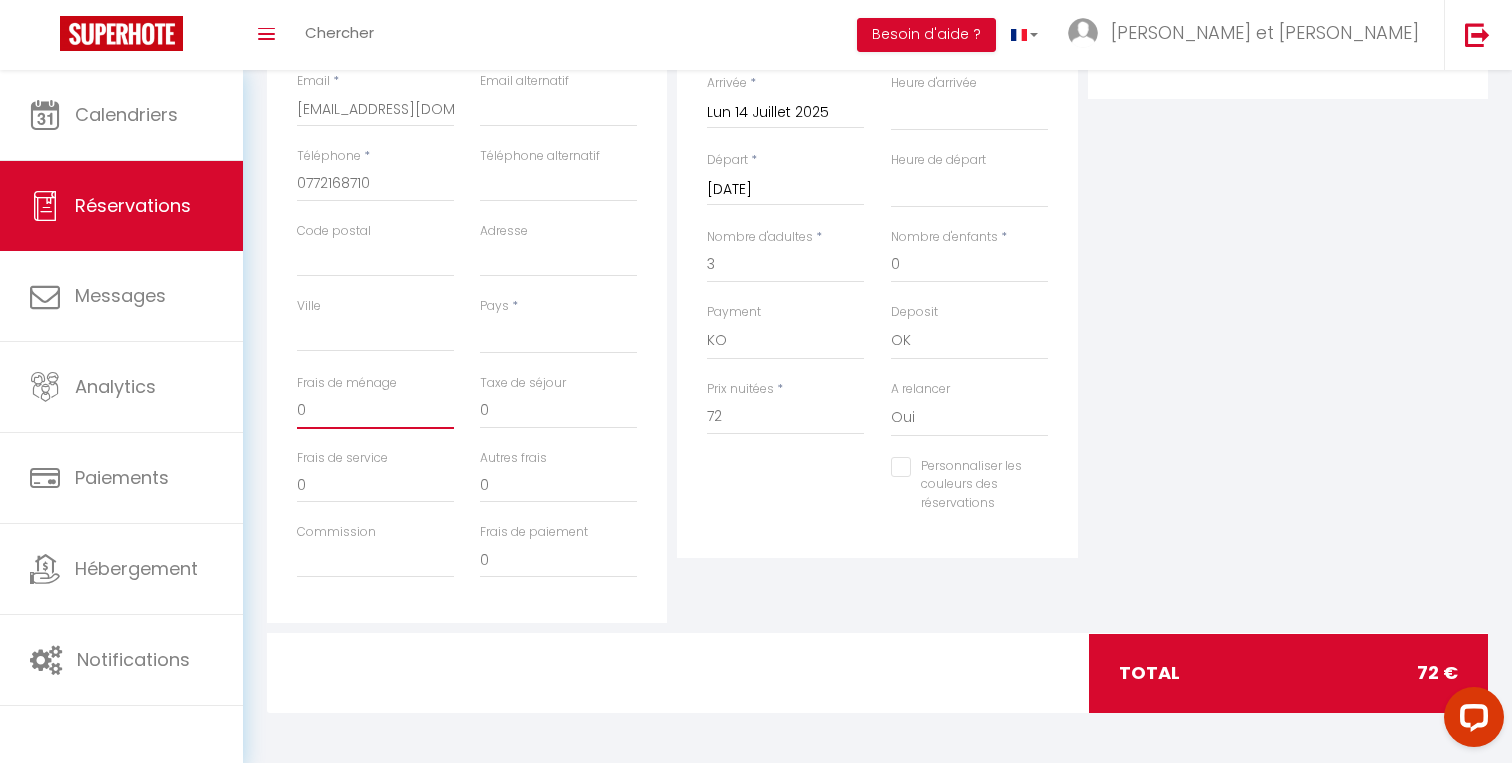 click on "0" at bounding box center (375, 411) 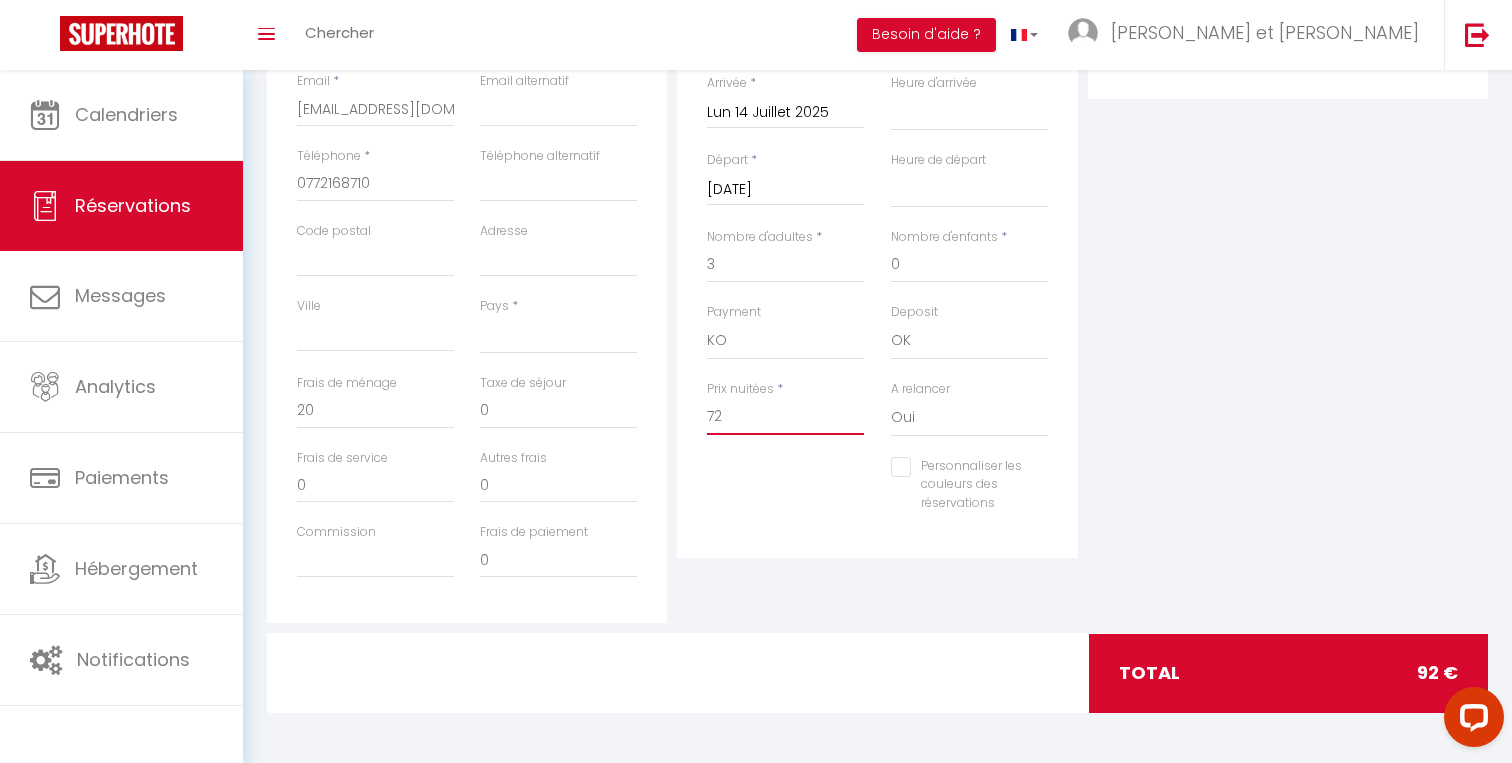 click on "72" at bounding box center (785, 417) 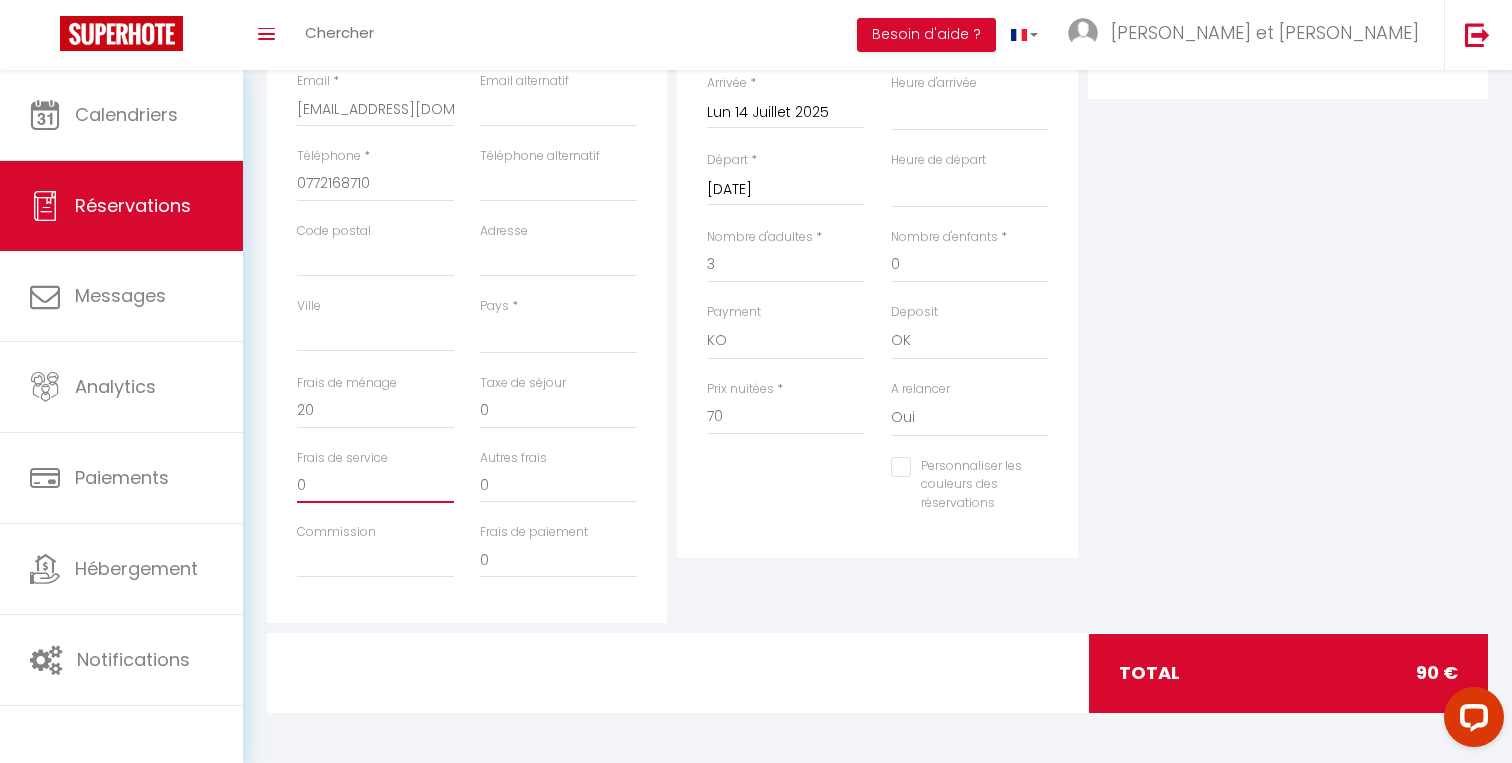 click on "0" at bounding box center [375, 485] 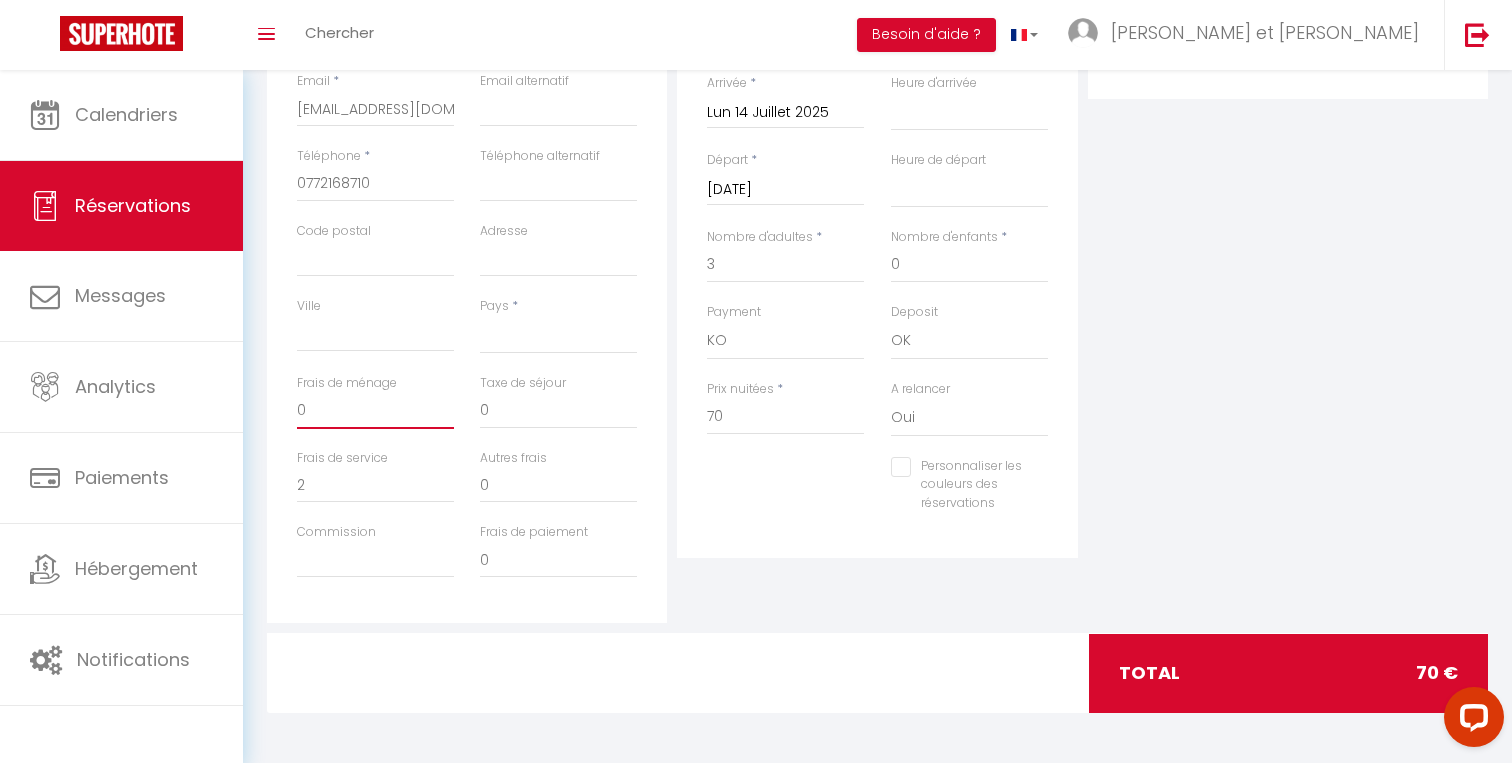 click on "0" at bounding box center (375, 411) 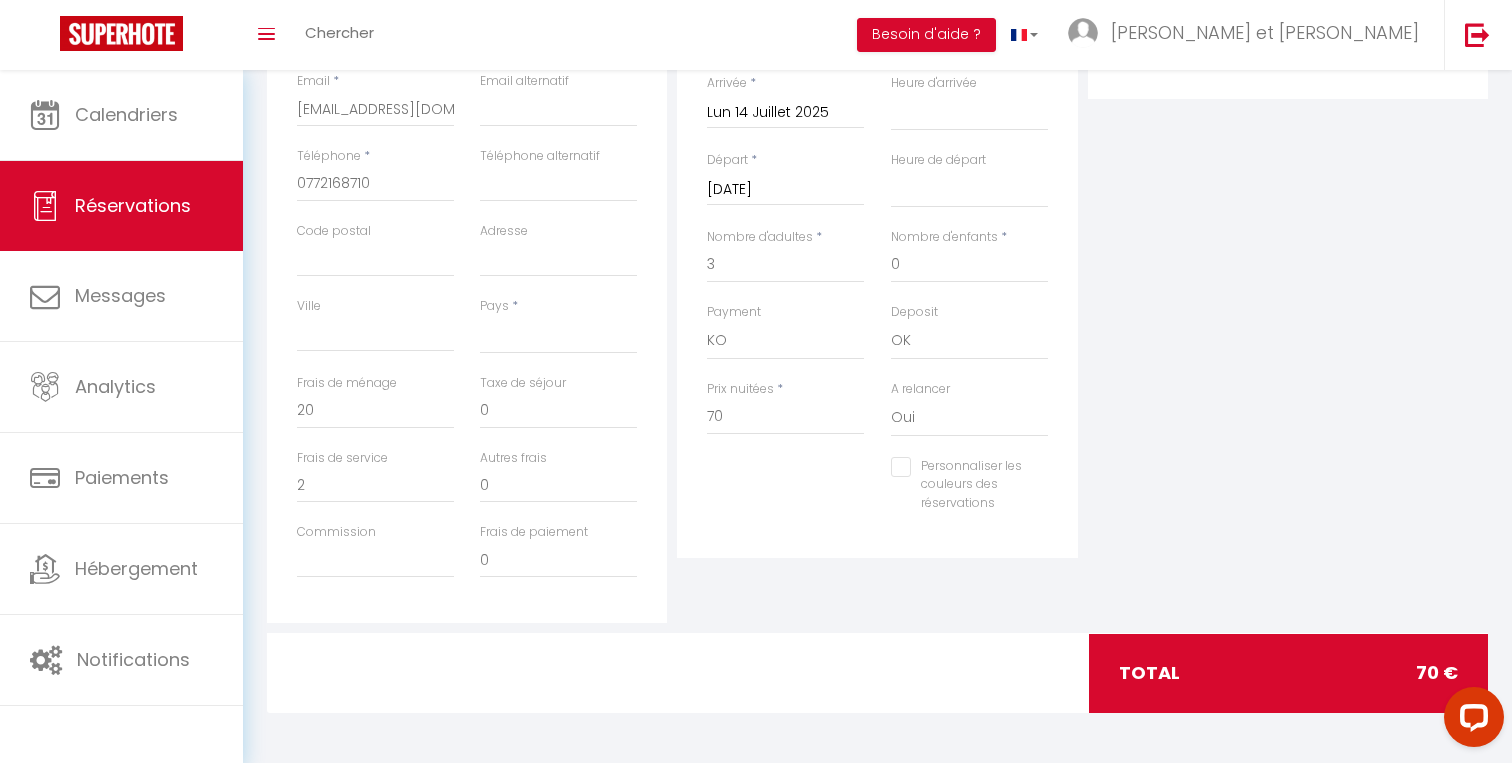 click on "Détails Réservation    Appartement   *     Balcon des Marots · Les Marots - Balcon -  5min du centre-ville Troyes Le Raffiné - hypercentre - 6 personnes - 110m2 Le Délicat · Appartement proche Disney 5min-Paris 45min-Parking Studio 1 - Platanes Studio 2 - Platanes Studio 3 - Platanes Studio 4 - Platanes Studio 5 - Platanes Appartement 6 - Platanes Appartement 7 - Platanes Studio 8 - Platanes Studio 9 - Platanes Studio B1 - Beguine Studio B2 - Beguine Studio B3 - Beguine Studio B4 - Beguine Studio B5 - Beguine Studio B6 - Beguine Studio B7 - Beguine TK 1 - Faubourg TK 2 - Faubourg TK 3 - Faubourg TK 4 - Faubourg TK 5 - Faubourg TK 7 - Faubourg TK 8 - Faubourg TK 9 - Faubourg   Statut   *   Confirmé Non Confirmé Annulé Annulé par le voyageur No Show Request   Arrivée   *       Lun 14 Juillet 2025         <   Juil 2025   >   Dim Lun Mar Mer Jeu Ven Sam   1 2 3 4 5 6 7 8 9 10 11 12 13 14 15 16 17 18 19 20 21 22 23 24 25 26 27 28 29 30 31     <   2025   >   Janvier Février Mars Avril Mai Juin Juillet" at bounding box center (877, 265) 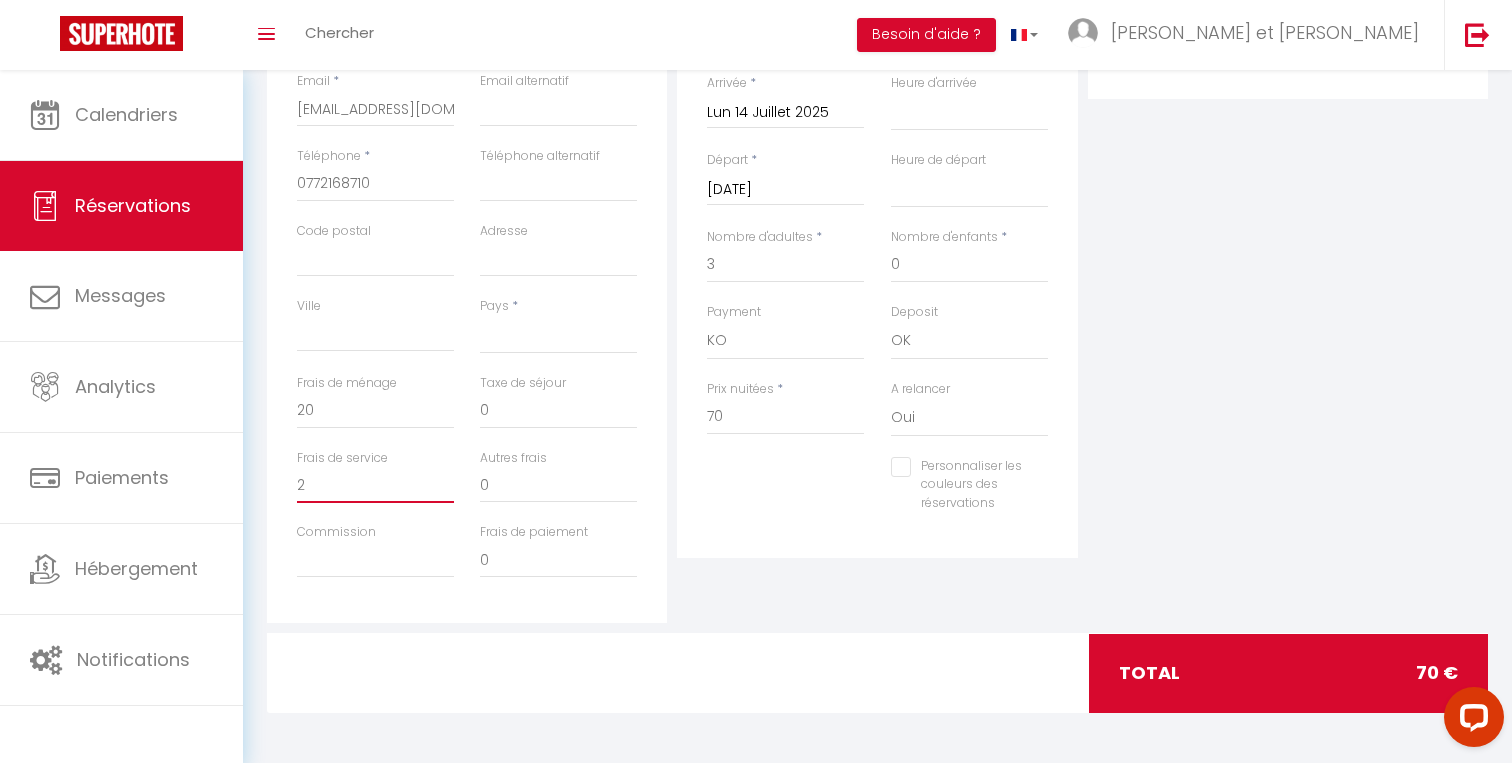 click on "2" at bounding box center [375, 485] 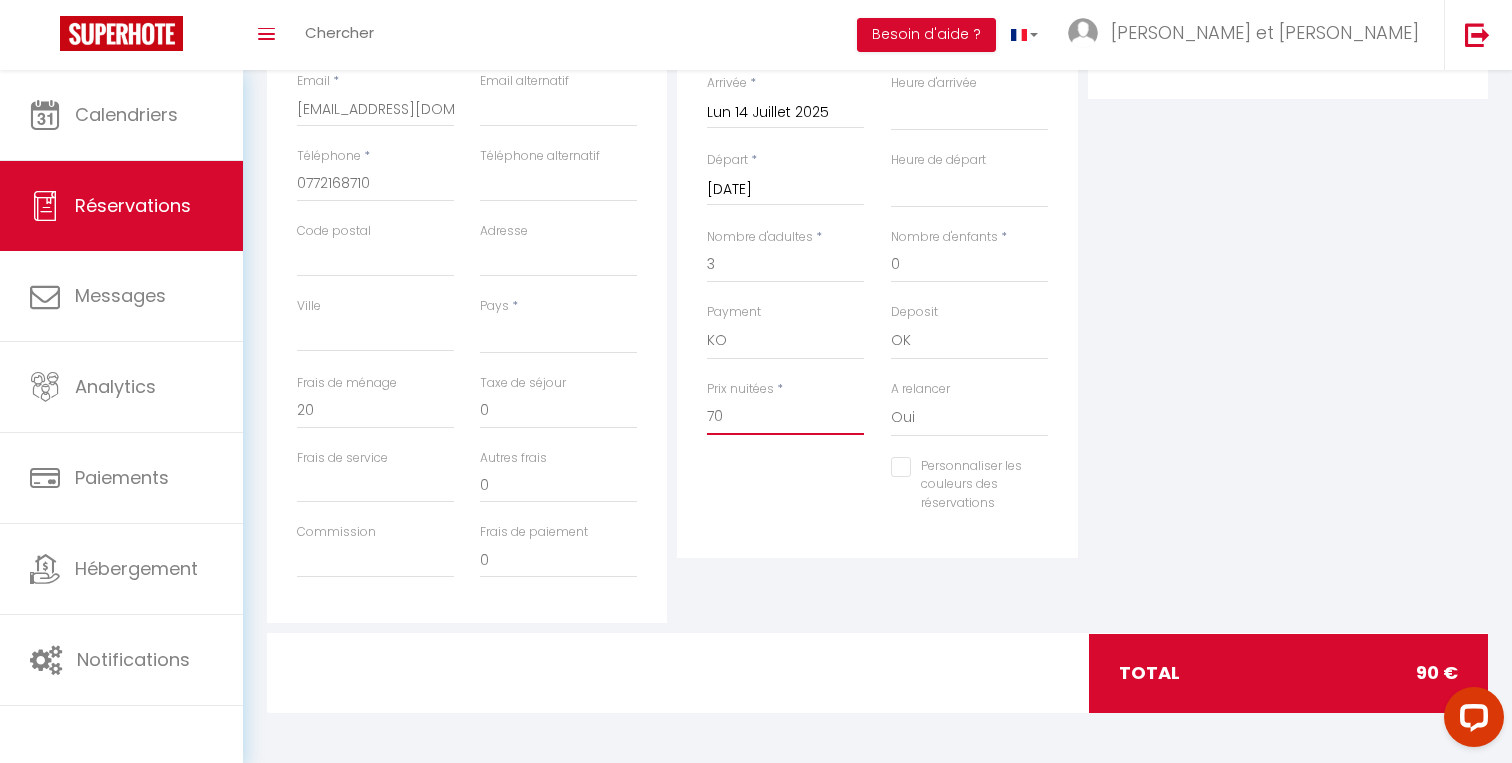 click on "70" at bounding box center (785, 417) 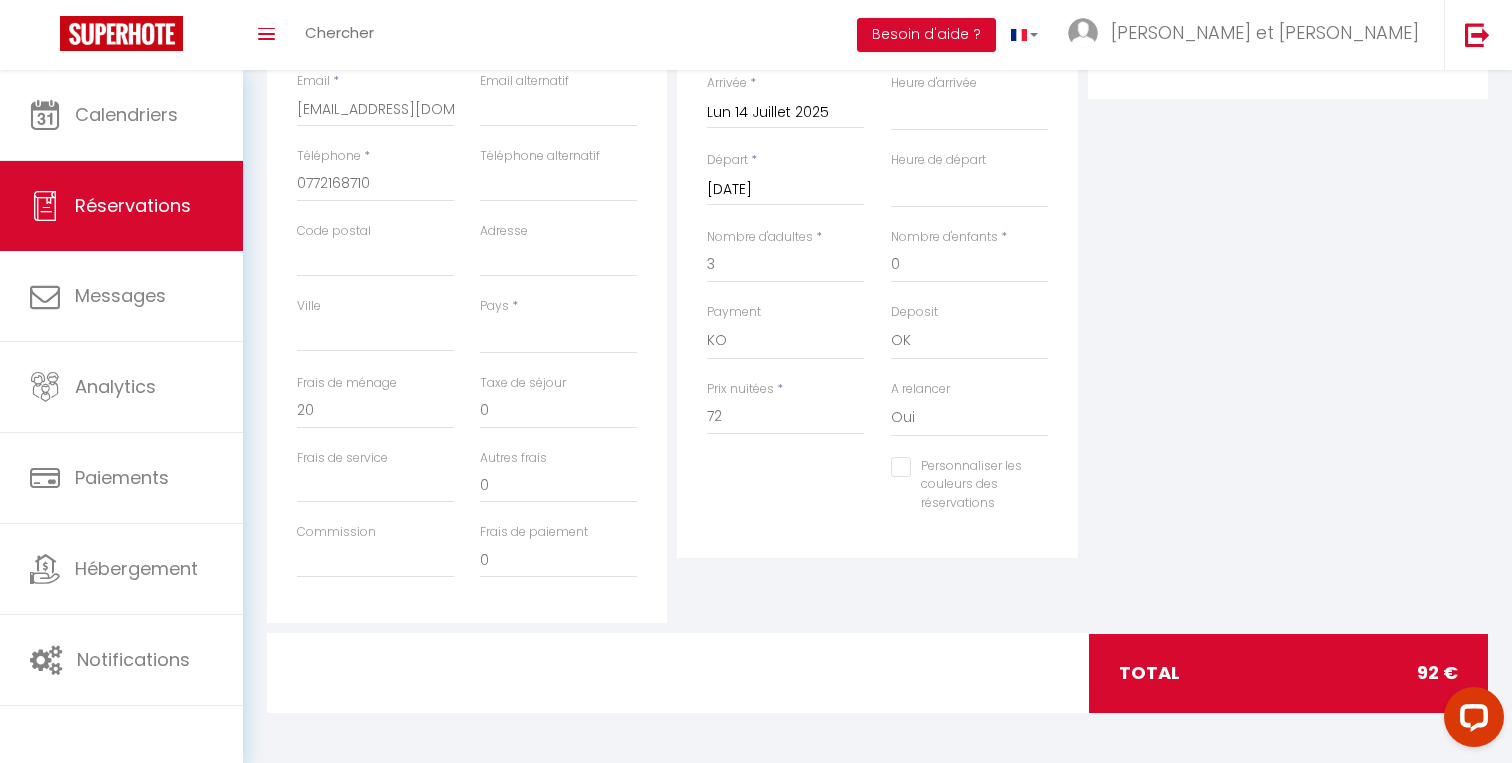 click on "Détails Réservation    Appartement   *     Balcon des Marots · Les Marots - Balcon -  5min du centre-ville Troyes Le Raffiné - hypercentre - 6 personnes - 110m2 Le Délicat · Appartement proche Disney 5min-Paris 45min-Parking Studio 1 - Platanes Studio 2 - Platanes Studio 3 - Platanes Studio 4 - Platanes Studio 5 - Platanes Appartement 6 - Platanes Appartement 7 - Platanes Studio 8 - Platanes Studio 9 - Platanes Studio B1 - Beguine Studio B2 - Beguine Studio B3 - Beguine Studio B4 - Beguine Studio B5 - Beguine Studio B6 - Beguine Studio B7 - Beguine TK 1 - Faubourg TK 2 - Faubourg TK 3 - Faubourg TK 4 - Faubourg TK 5 - Faubourg TK 7 - Faubourg TK 8 - Faubourg TK 9 - Faubourg   Statut   *   Confirmé Non Confirmé Annulé Annulé par le voyageur No Show Request   Arrivée   *       Lun 14 Juillet 2025         <   Juil 2025   >   Dim Lun Mar Mer Jeu Ven Sam   1 2 3 4 5 6 7 8 9 10 11 12 13 14 15 16 17 18 19 20 21 22 23 24 25 26 27 28 29 30 31     <   2025   >   Janvier Février Mars Avril Mai Juin Juillet" at bounding box center [877, 265] 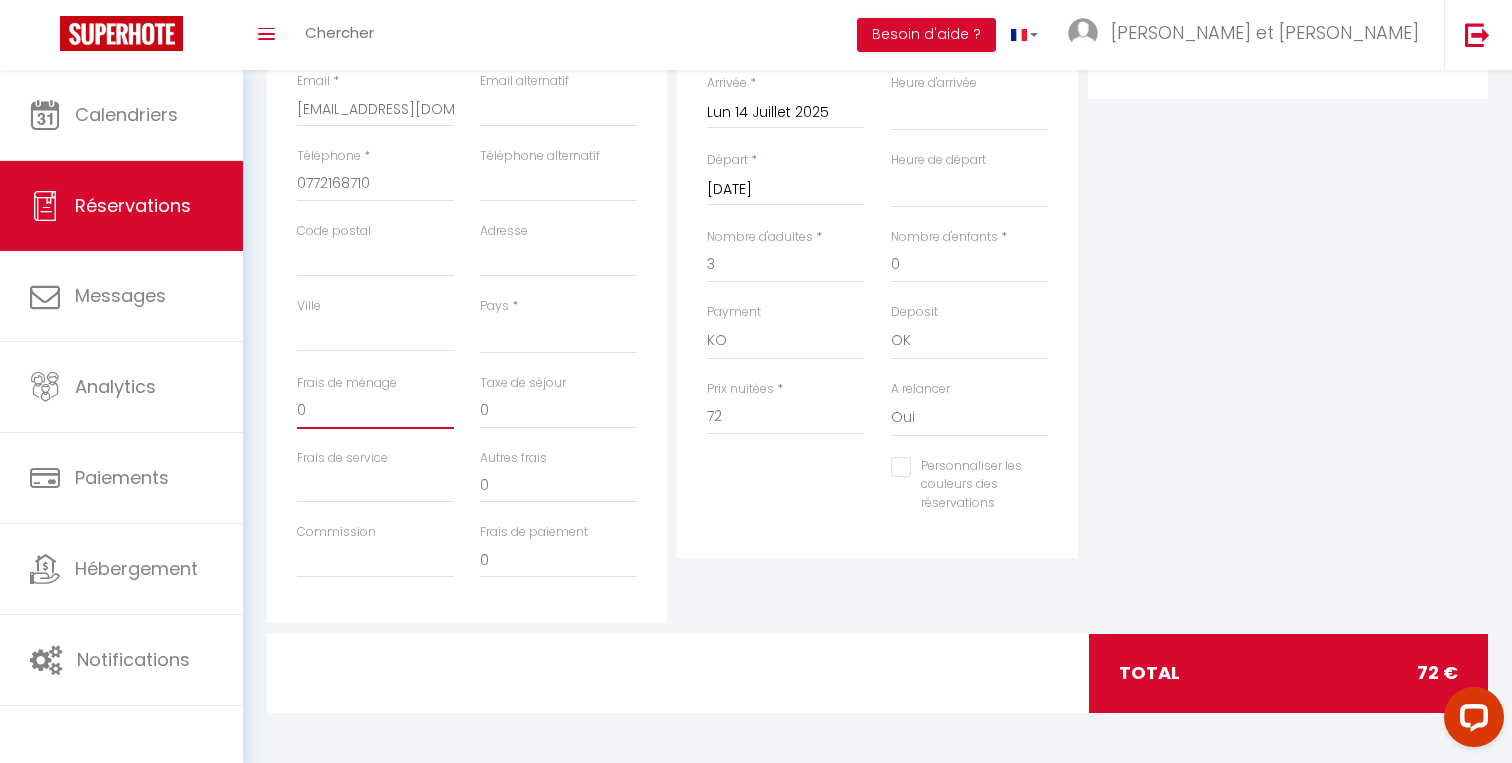 click on "0" at bounding box center (375, 411) 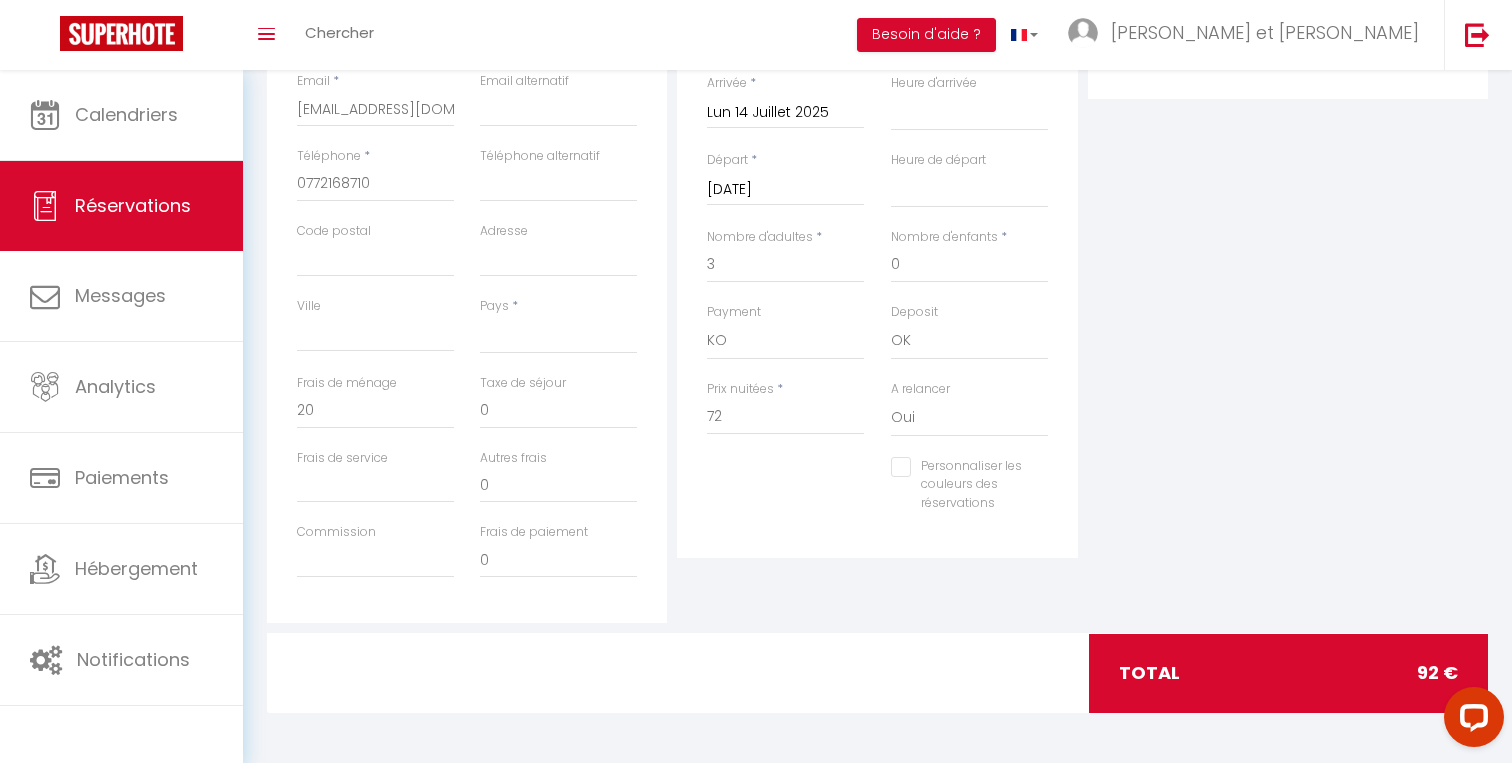 click on "Détails Réservation    Appartement   *     Balcon des Marots · Les Marots - Balcon -  5min du centre-ville Troyes Le Raffiné - hypercentre - 6 personnes - 110m2 Le Délicat · Appartement proche Disney 5min-Paris 45min-Parking Studio 1 - Platanes Studio 2 - Platanes Studio 3 - Platanes Studio 4 - Platanes Studio 5 - Platanes Appartement 6 - Platanes Appartement 7 - Platanes Studio 8 - Platanes Studio 9 - Platanes Studio B1 - Beguine Studio B2 - Beguine Studio B3 - Beguine Studio B4 - Beguine Studio B5 - Beguine Studio B6 - Beguine Studio B7 - Beguine TK 1 - Faubourg TK 2 - Faubourg TK 3 - Faubourg TK 4 - Faubourg TK 5 - Faubourg TK 7 - Faubourg TK 8 - Faubourg TK 9 - Faubourg   Statut   *   Confirmé Non Confirmé Annulé Annulé par le voyageur No Show Request   Arrivée   *       Lun 14 Juillet 2025         <   Juil 2025   >   Dim Lun Mar Mer Jeu Ven Sam   1 2 3 4 5 6 7 8 9 10 11 12 13 14 15 16 17 18 19 20 21 22 23 24 25 26 27 28 29 30 31     <   2025   >   Janvier Février Mars Avril Mai Juin Juillet" at bounding box center (877, 265) 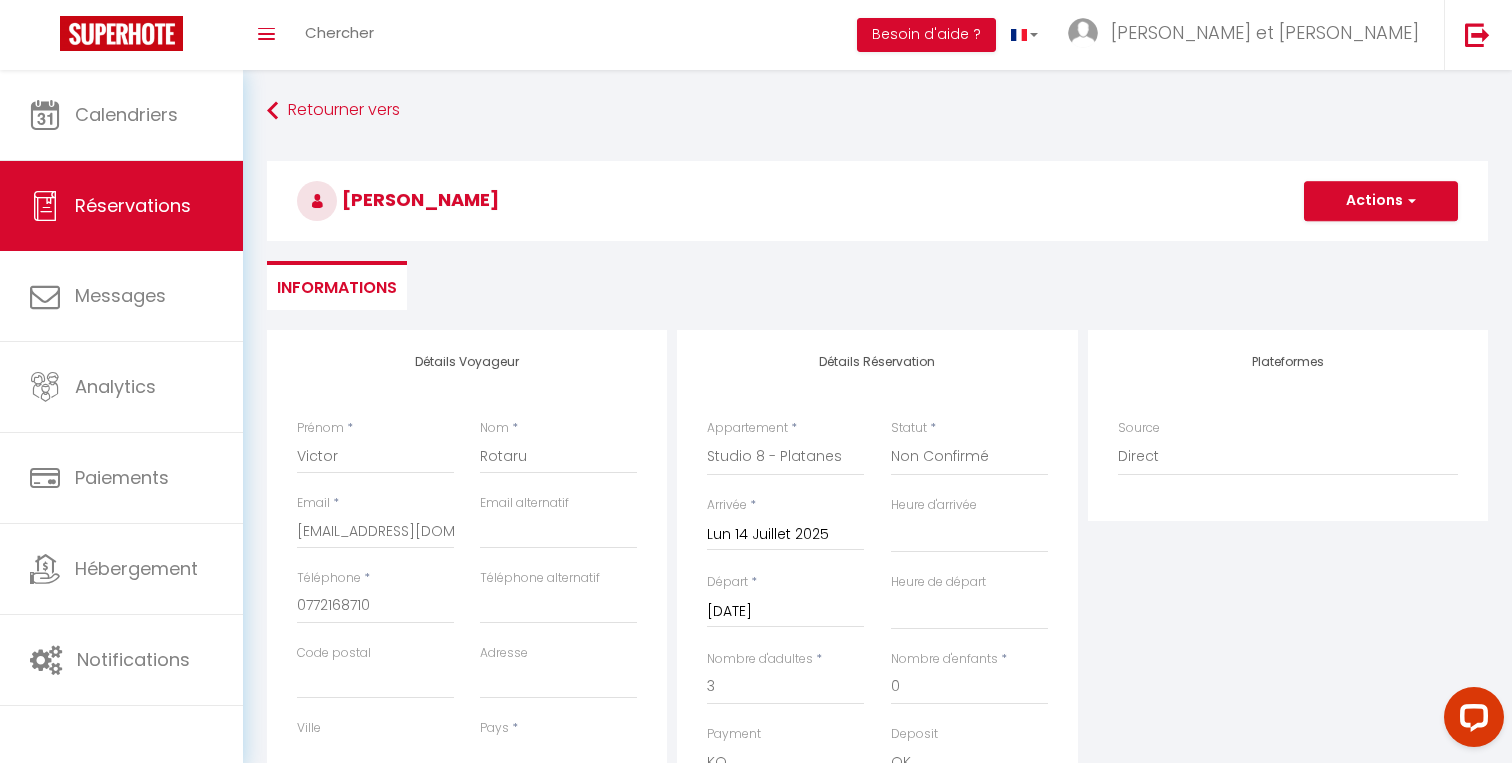 scroll, scrollTop: 0, scrollLeft: 0, axis: both 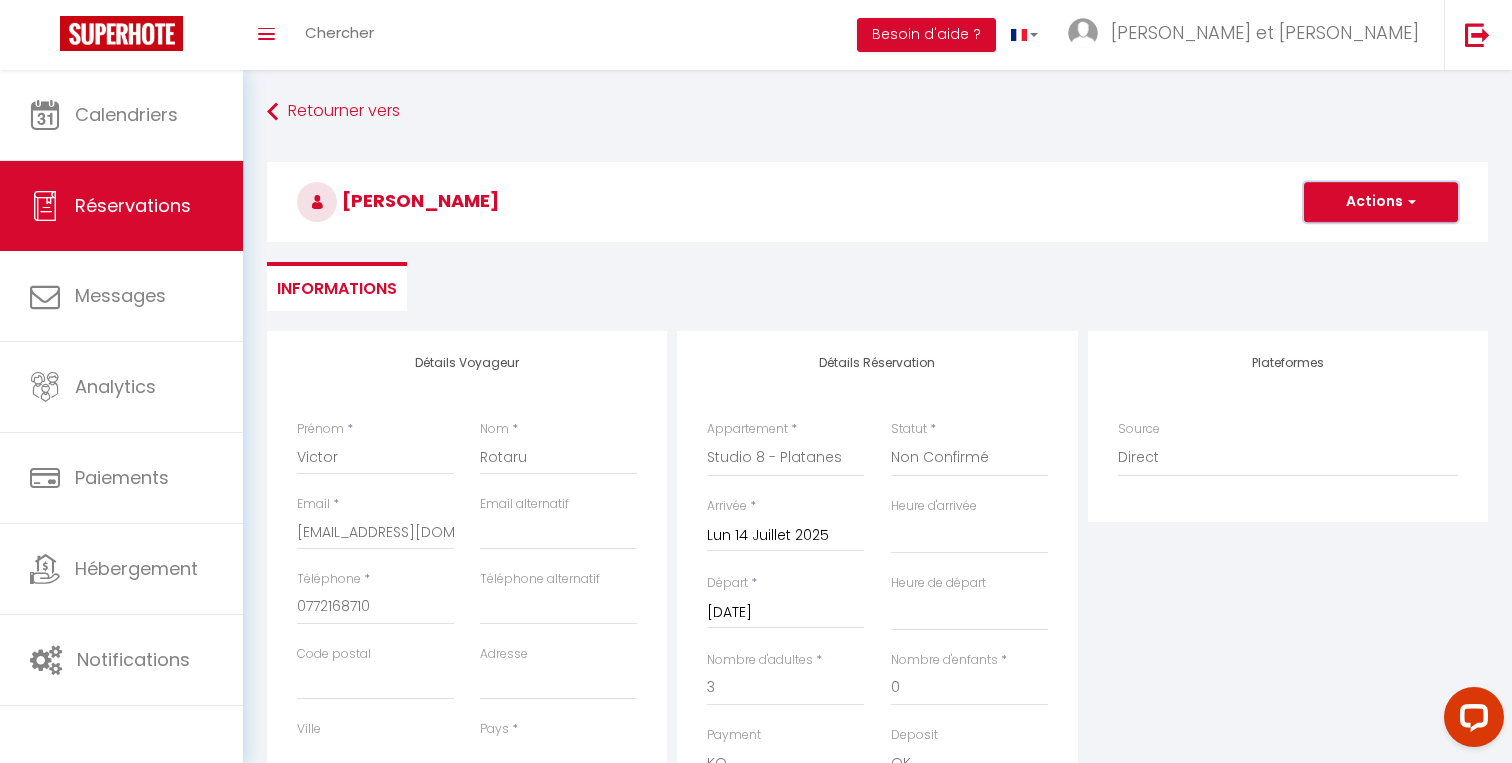 click on "Actions" at bounding box center [1381, 202] 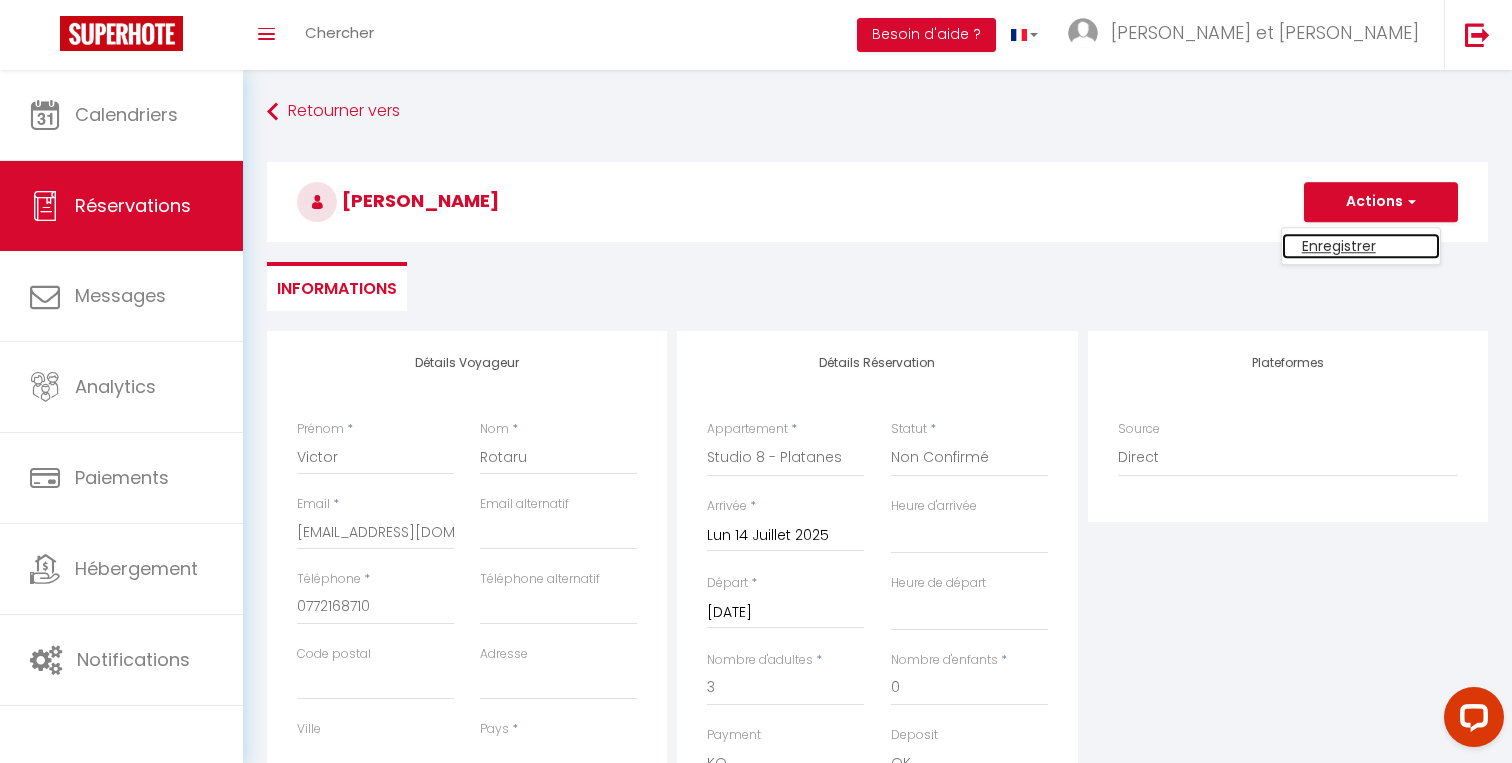 click on "Enregistrer" at bounding box center [1361, 246] 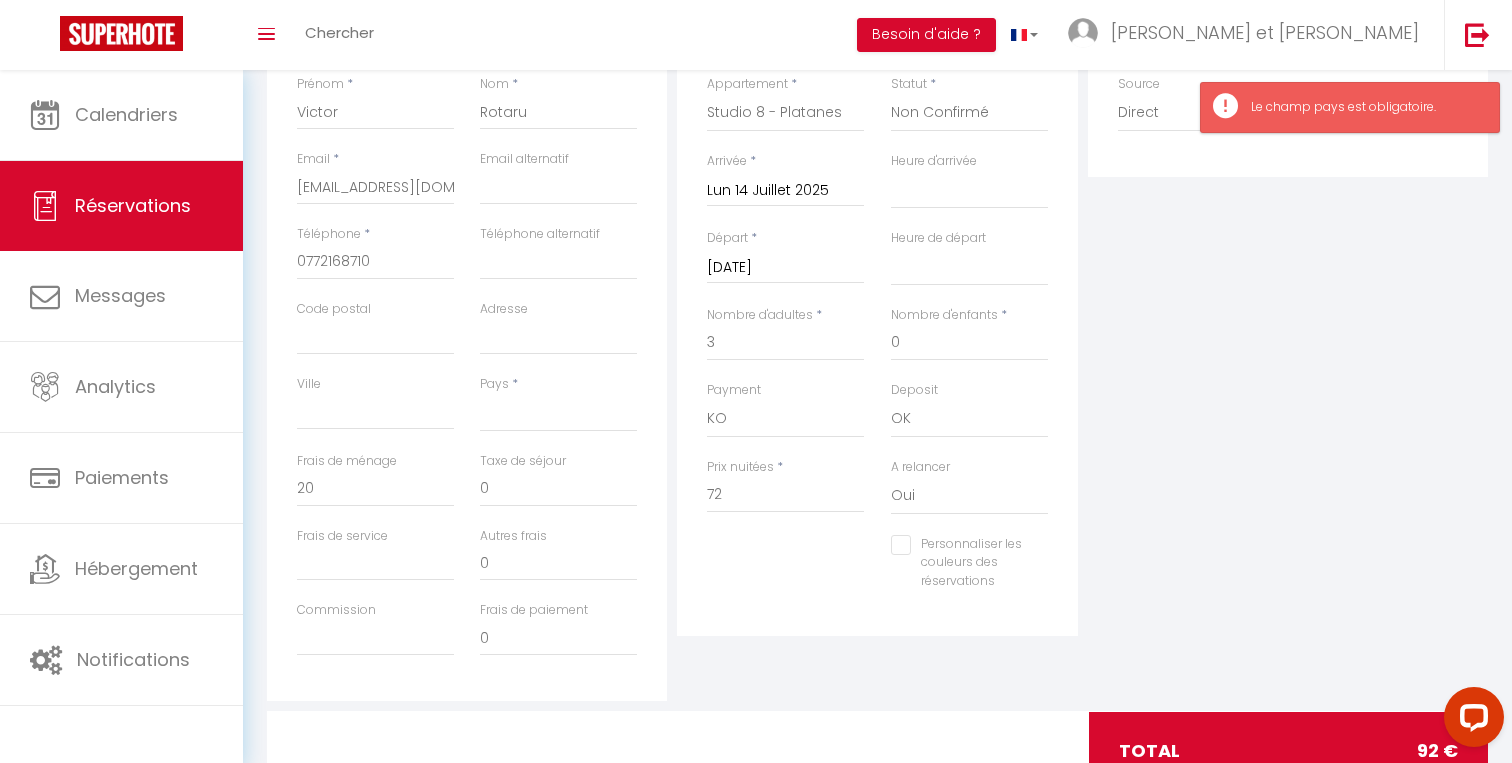 scroll, scrollTop: 396, scrollLeft: 0, axis: vertical 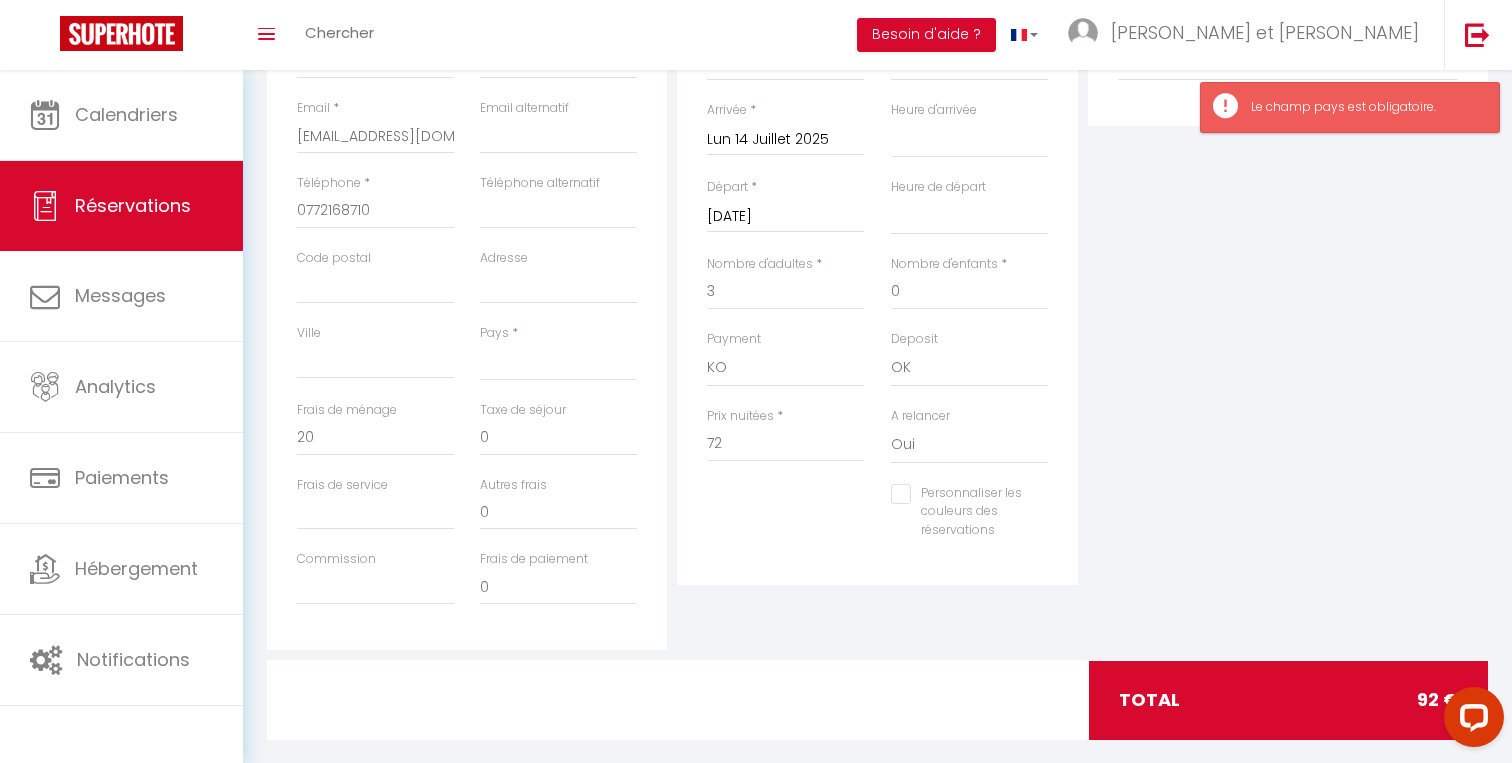 click on "Pays   *   France
Portugal
Afghanistan
Albania
Algeria
American Samoa
Andorra
Angola
Anguilla
Antarctica
Antigua and Barbuda
Argentina
Armenia
Aruba
Australia
Austria
Azerbaijan
Bahamas
Bahrain
Bangladesh
Barbados
Belarus
Belgium" at bounding box center [558, 352] 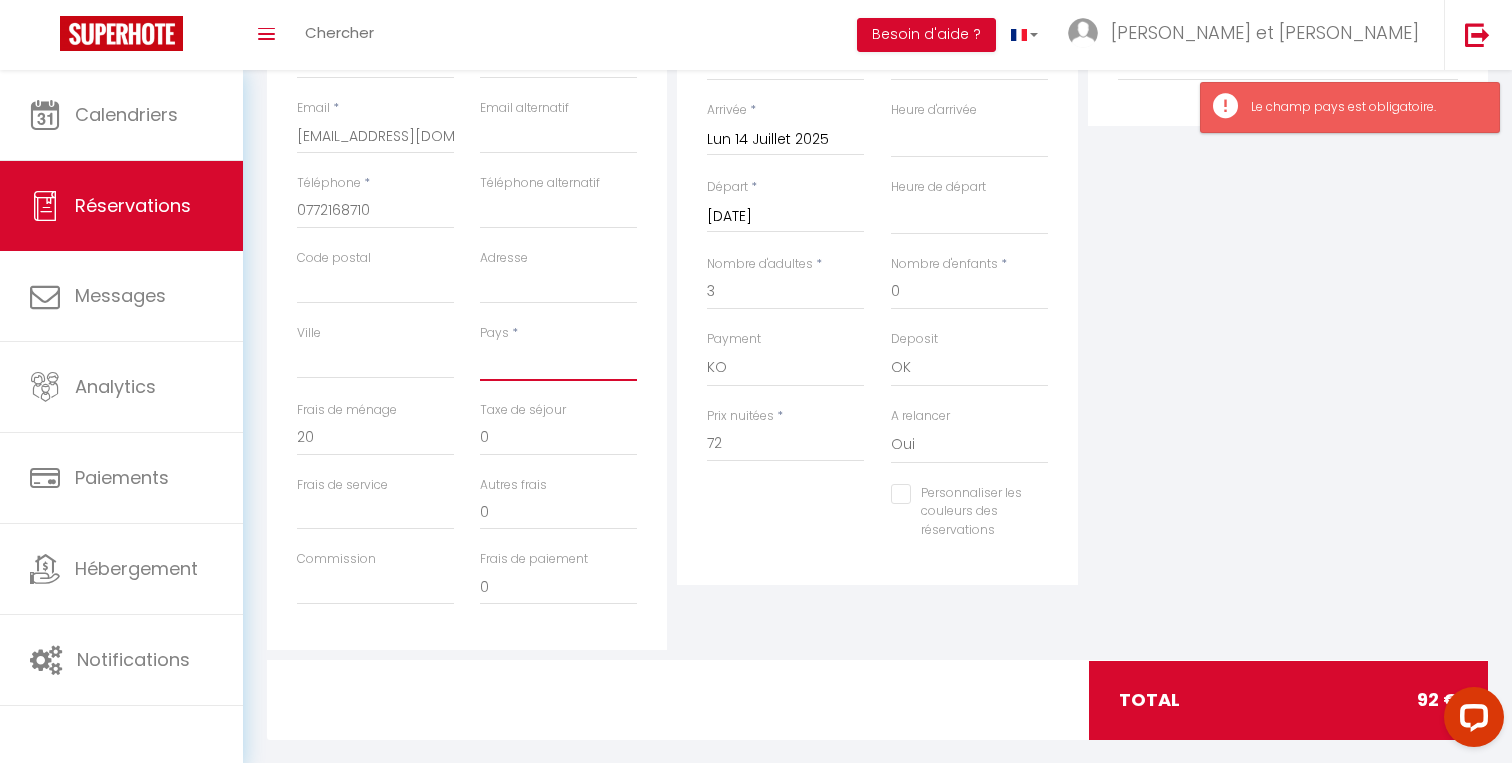 click on "France
Portugal
Afghanistan
Albania
Algeria
American Samoa
Andorra
Angola
Anguilla
Antarctica
Antigua and Barbuda
Argentina
Armenia
Aruba
Australia
Austria
Azerbaijan
Bahamas
Bahrain
Bangladesh
Barbados
Belarus
Belgium
Belize" at bounding box center (558, 362) 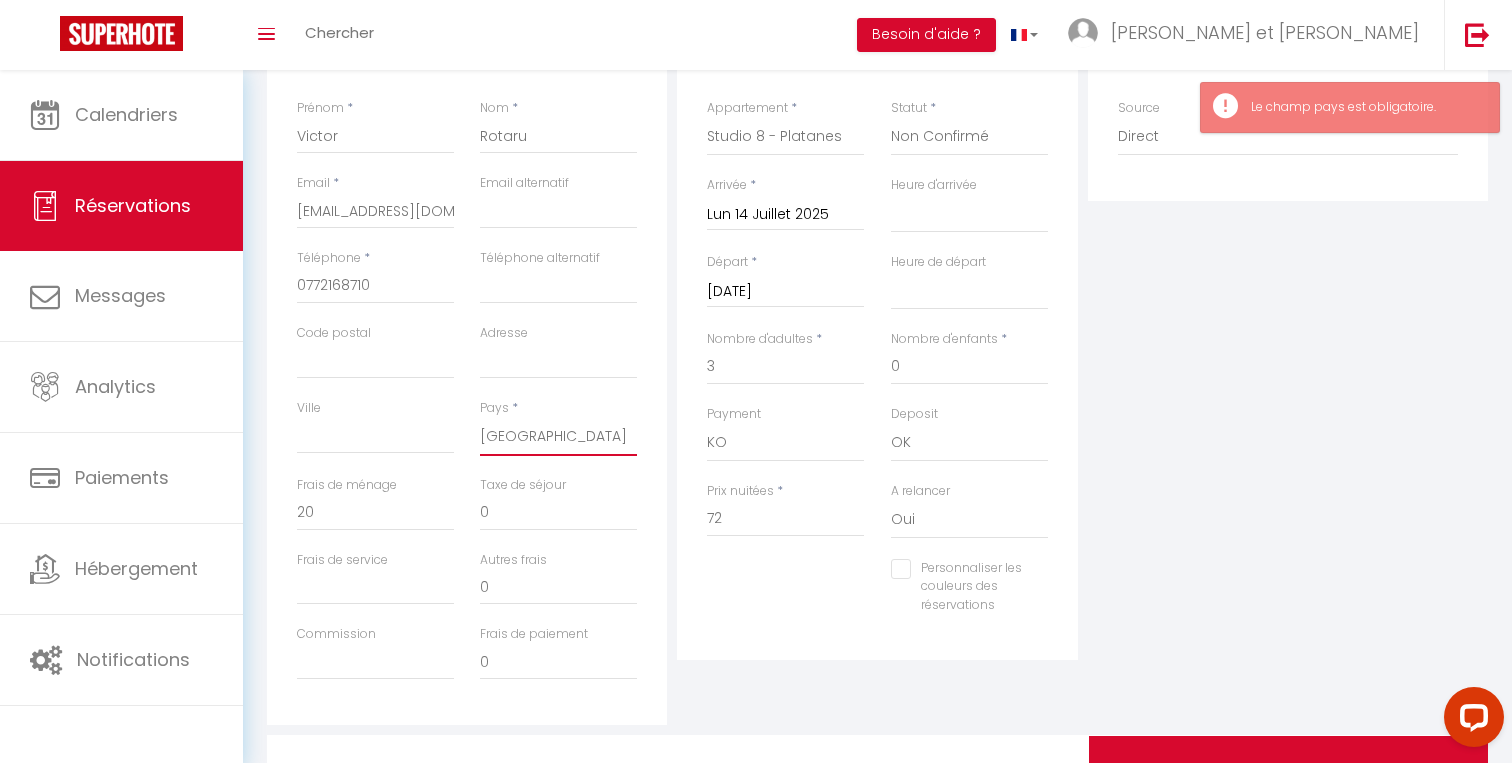 scroll, scrollTop: 0, scrollLeft: 0, axis: both 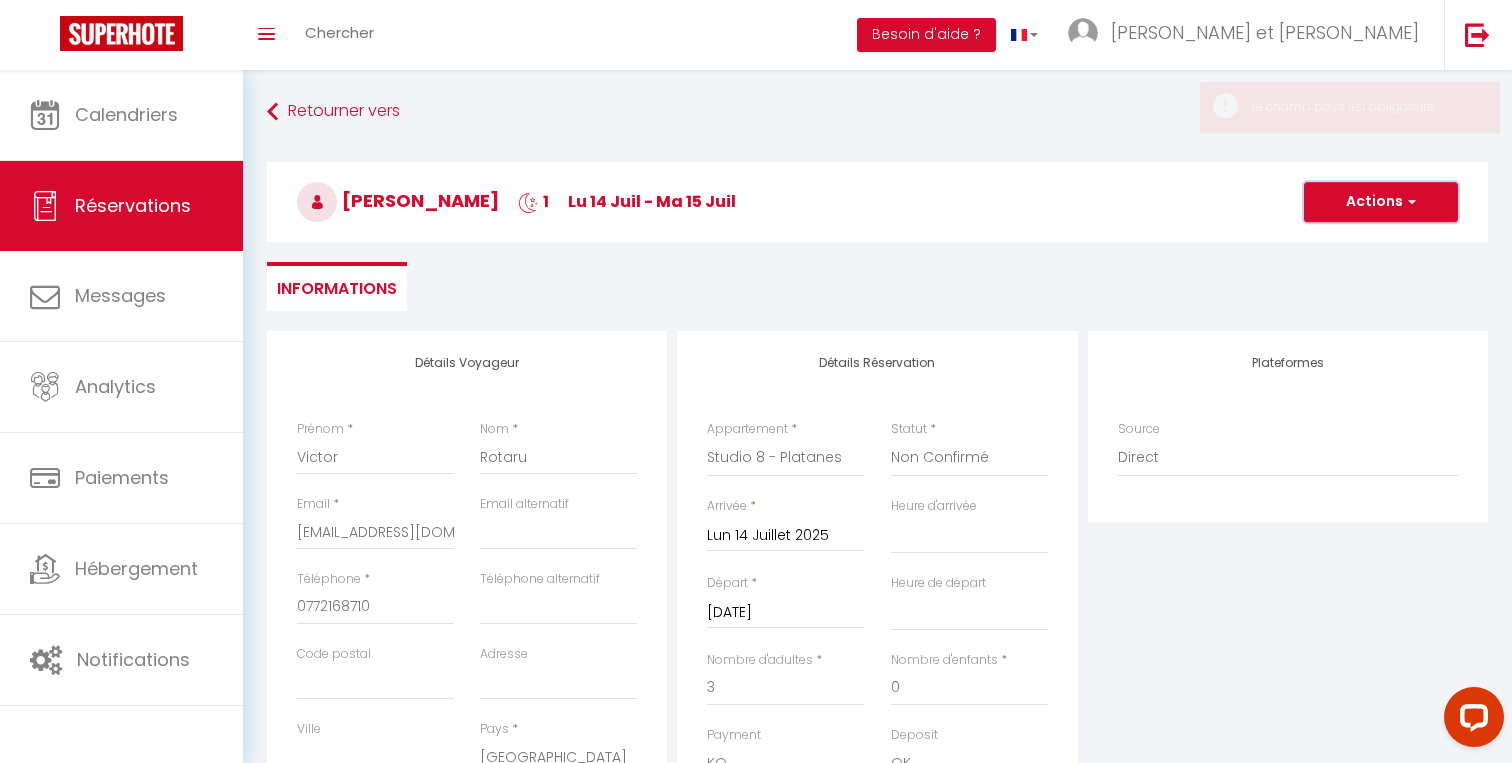 click on "Actions" at bounding box center [1381, 202] 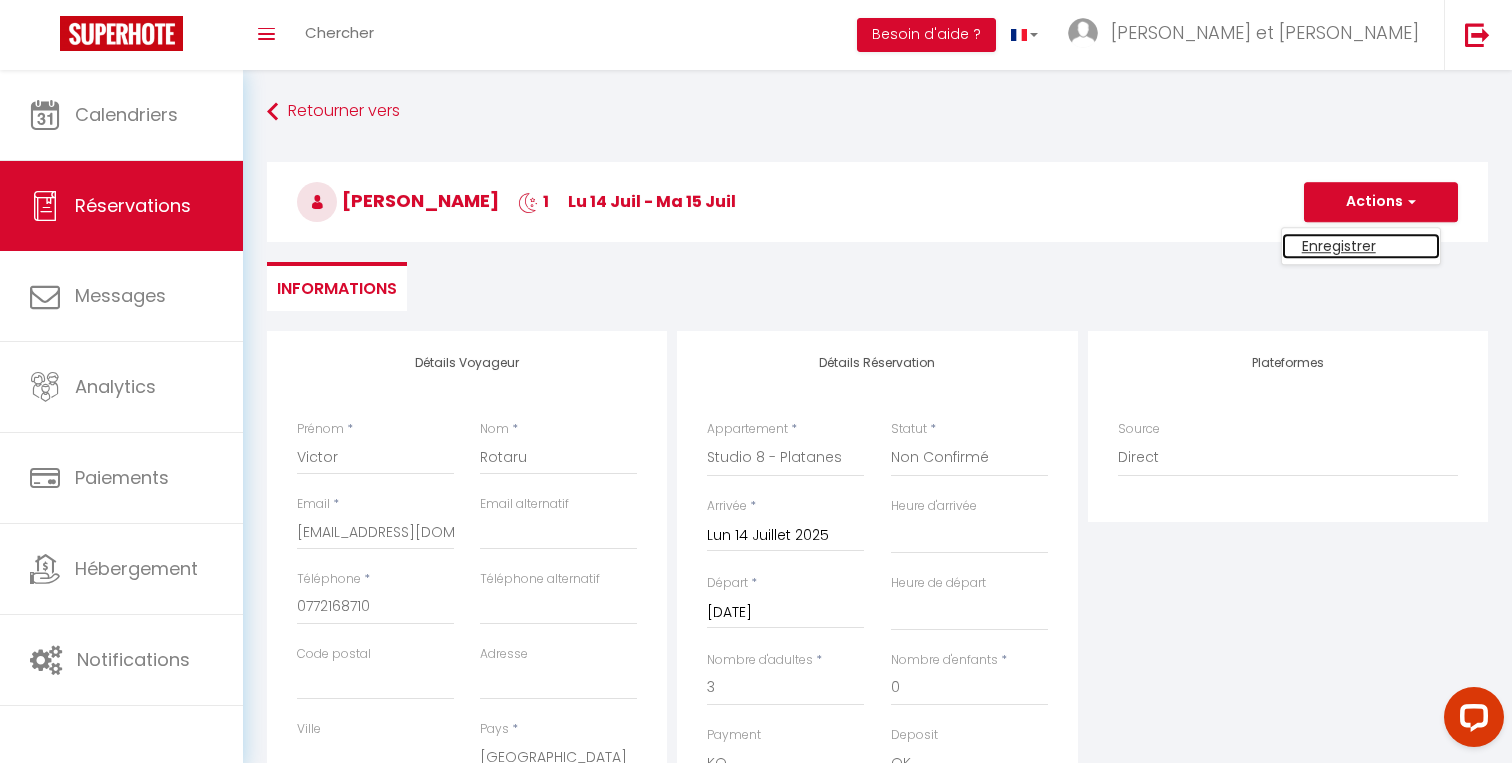 click on "Enregistrer" at bounding box center (1361, 246) 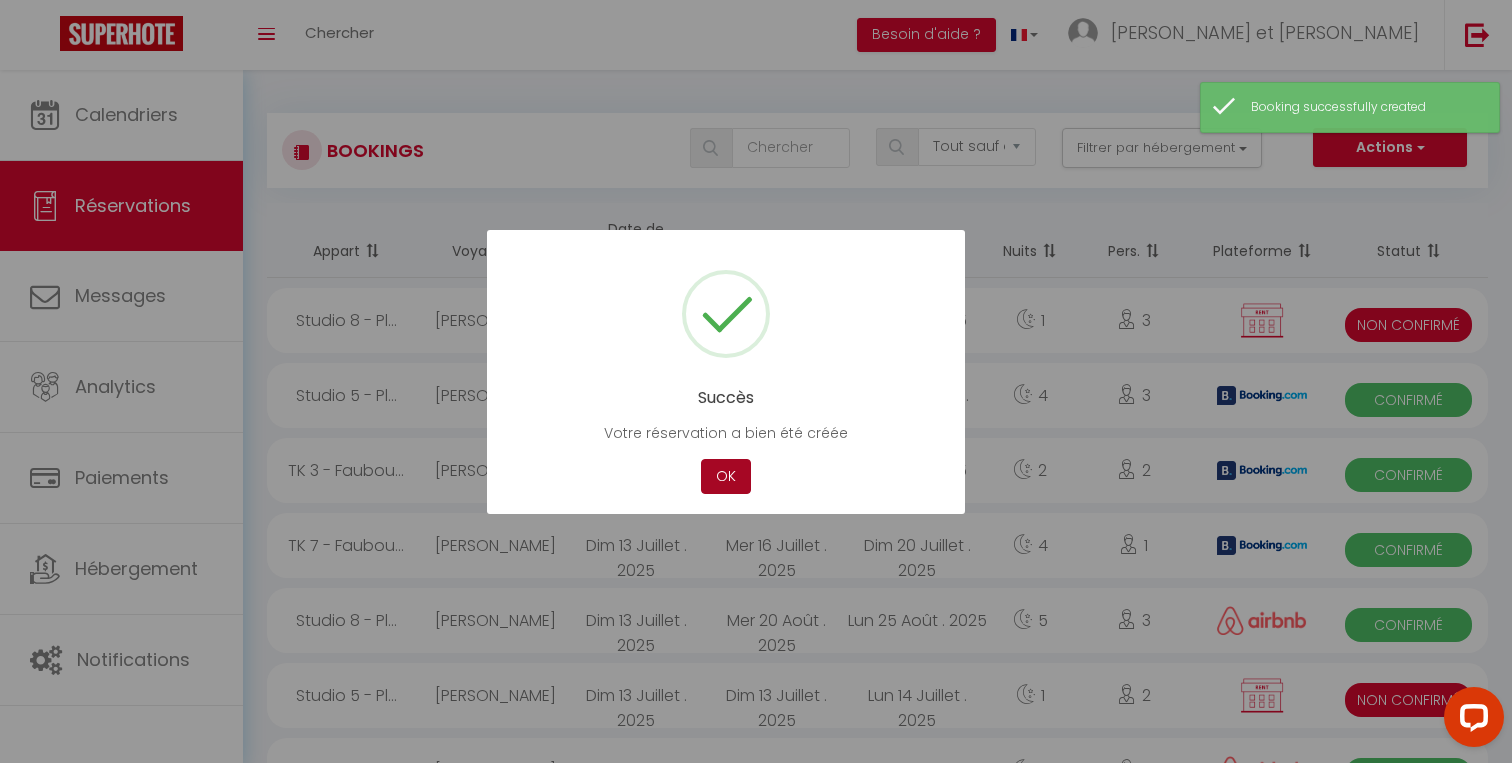 click on "OK" at bounding box center [726, 476] 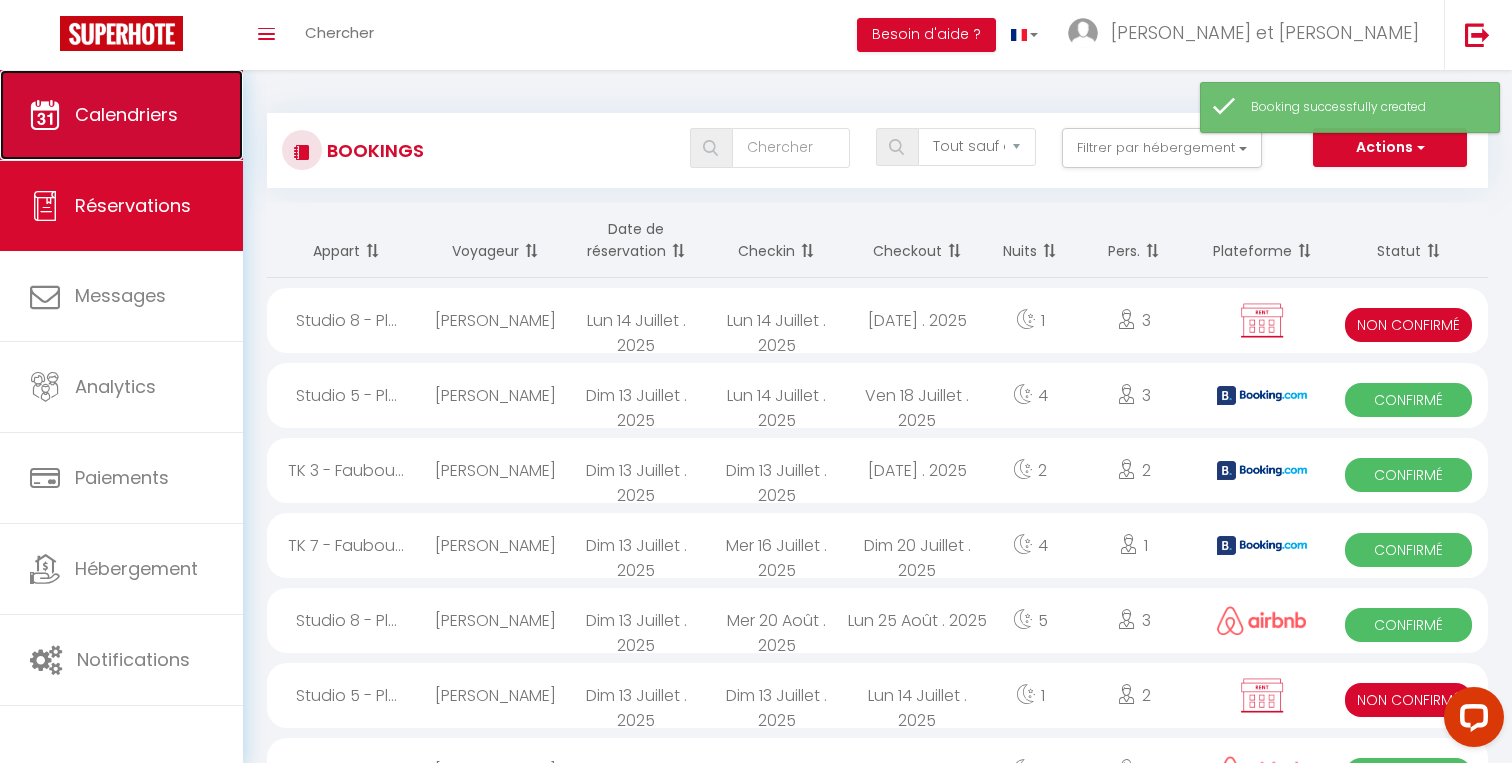 click on "Calendriers" at bounding box center [121, 115] 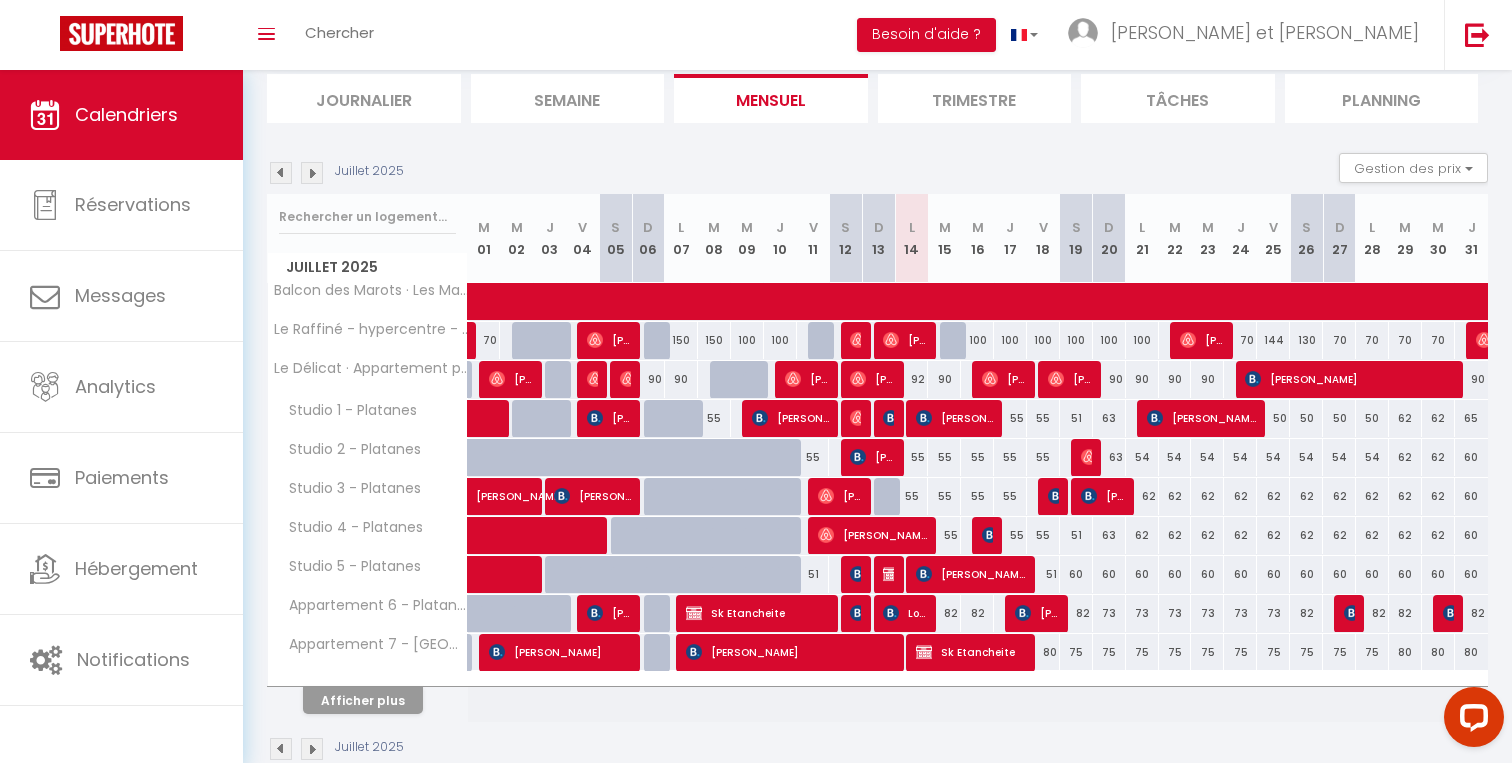 scroll, scrollTop: 160, scrollLeft: 0, axis: vertical 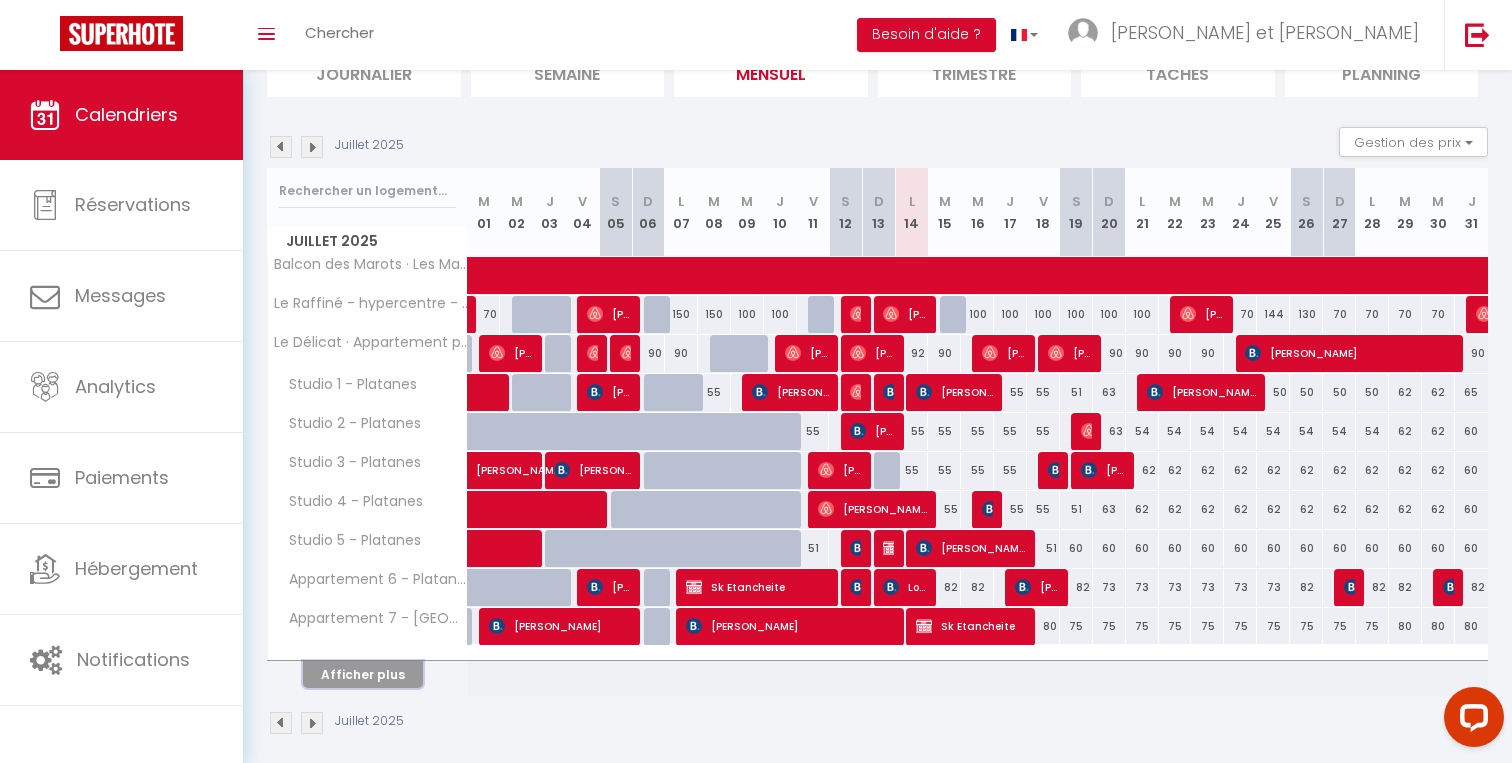 click on "Afficher plus" at bounding box center (363, 674) 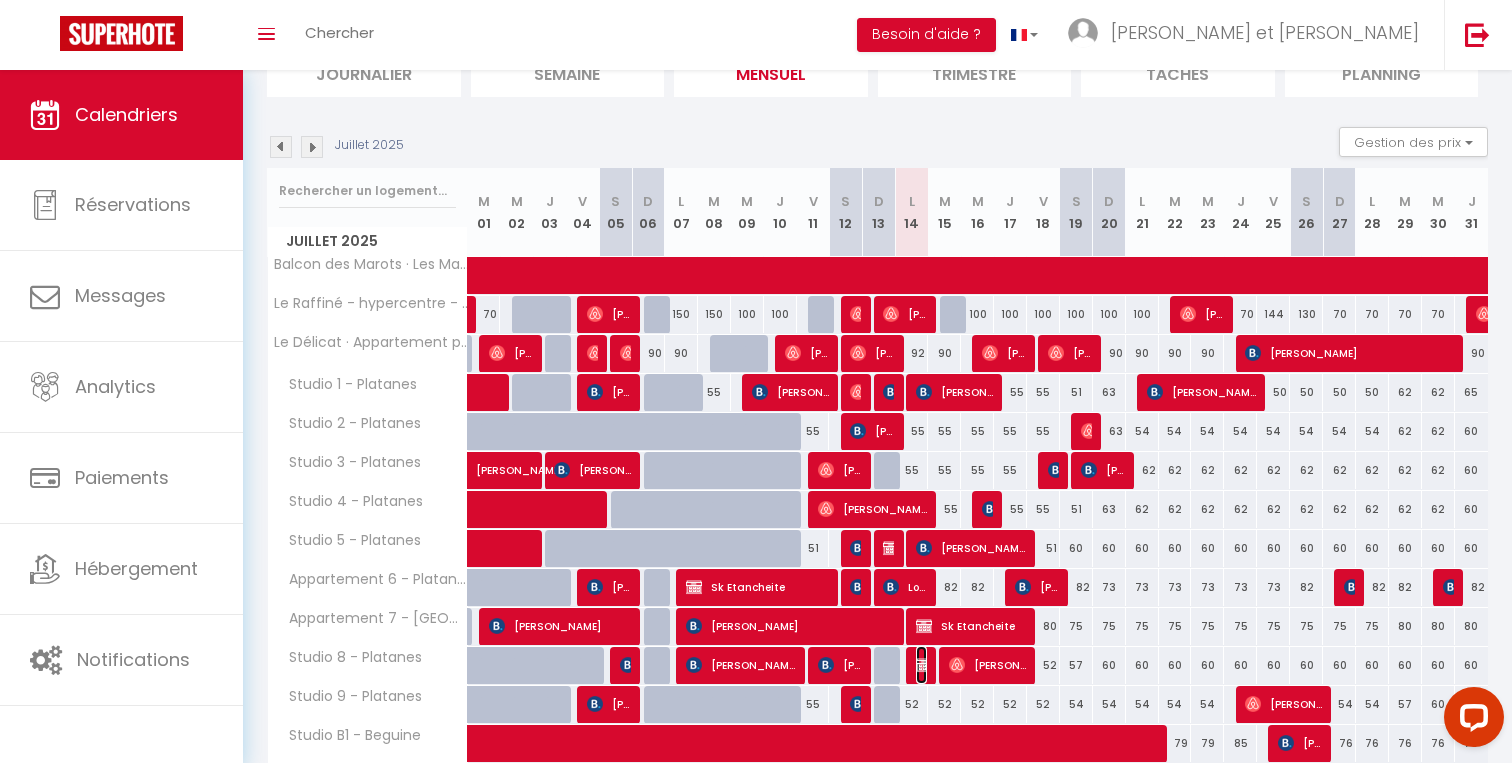 click at bounding box center (924, 665) 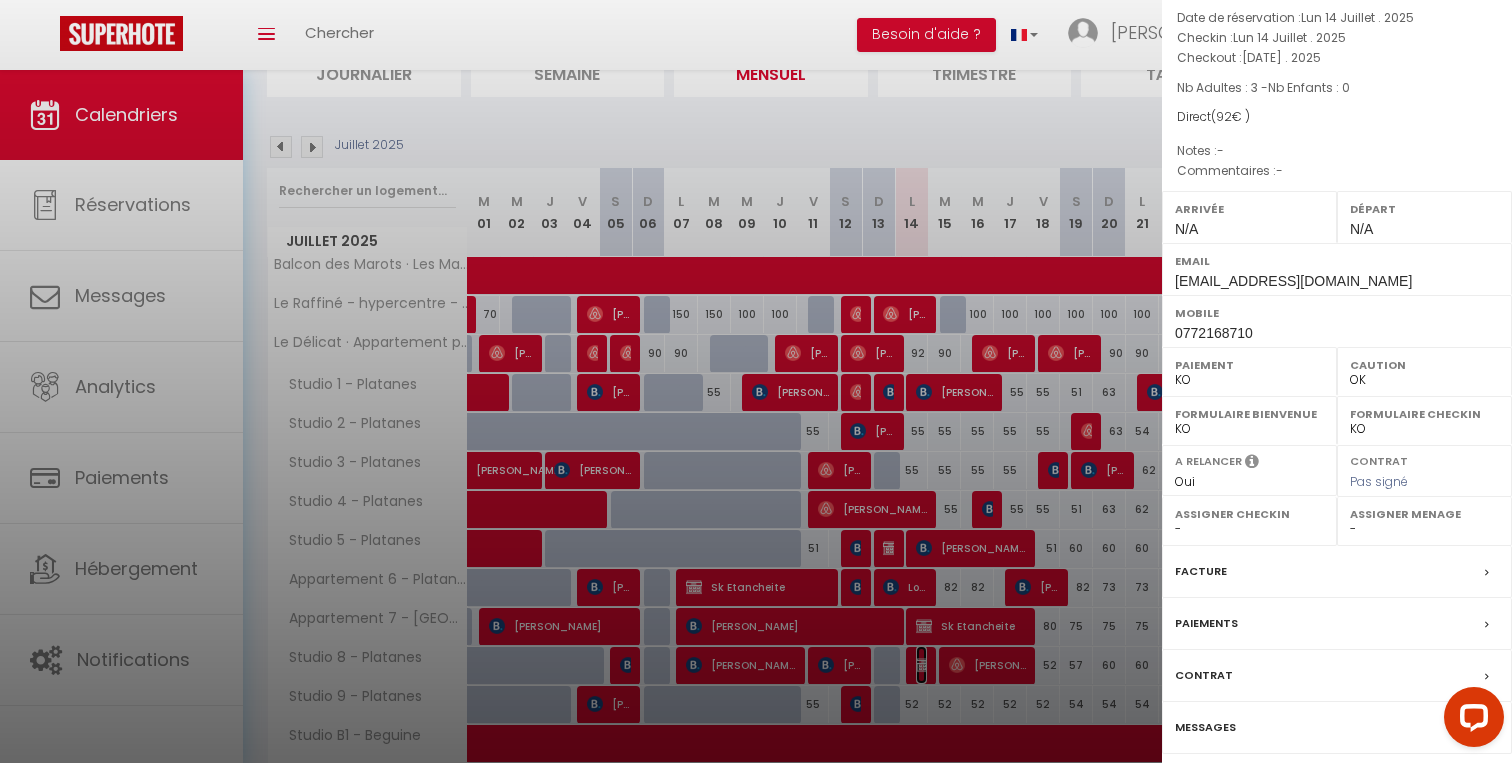 scroll, scrollTop: 121, scrollLeft: 0, axis: vertical 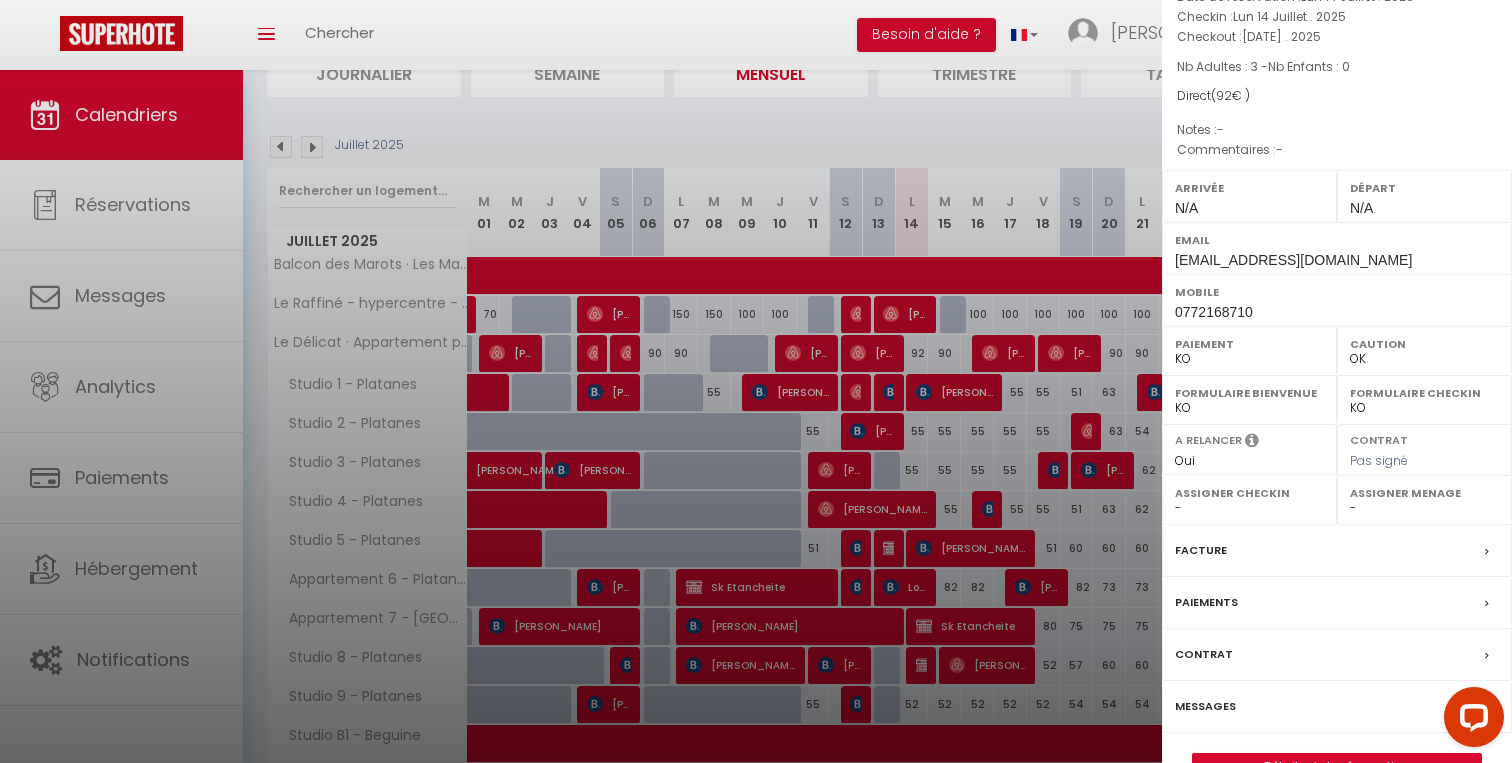 click on "Paiements" at bounding box center [1337, 603] 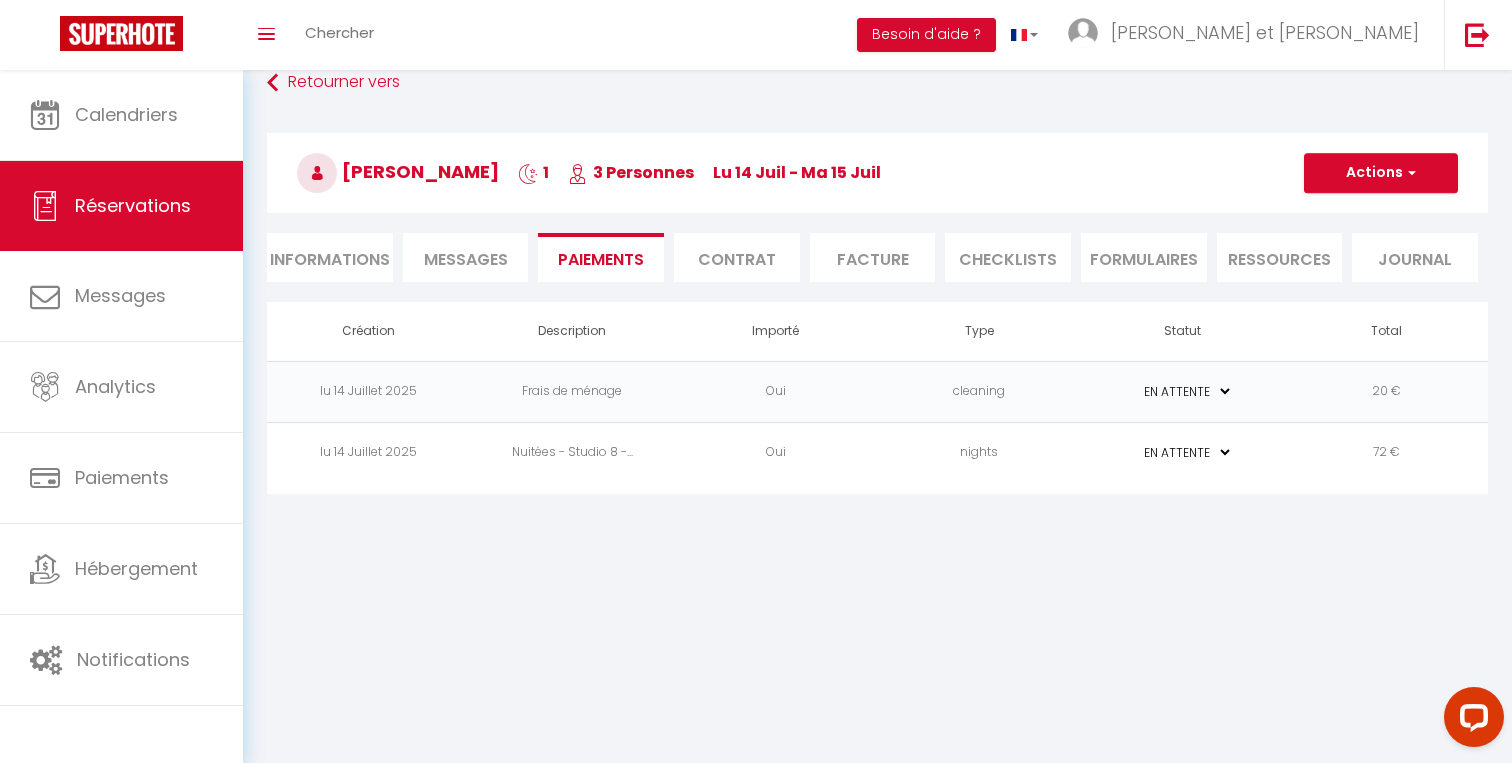scroll, scrollTop: 31, scrollLeft: 0, axis: vertical 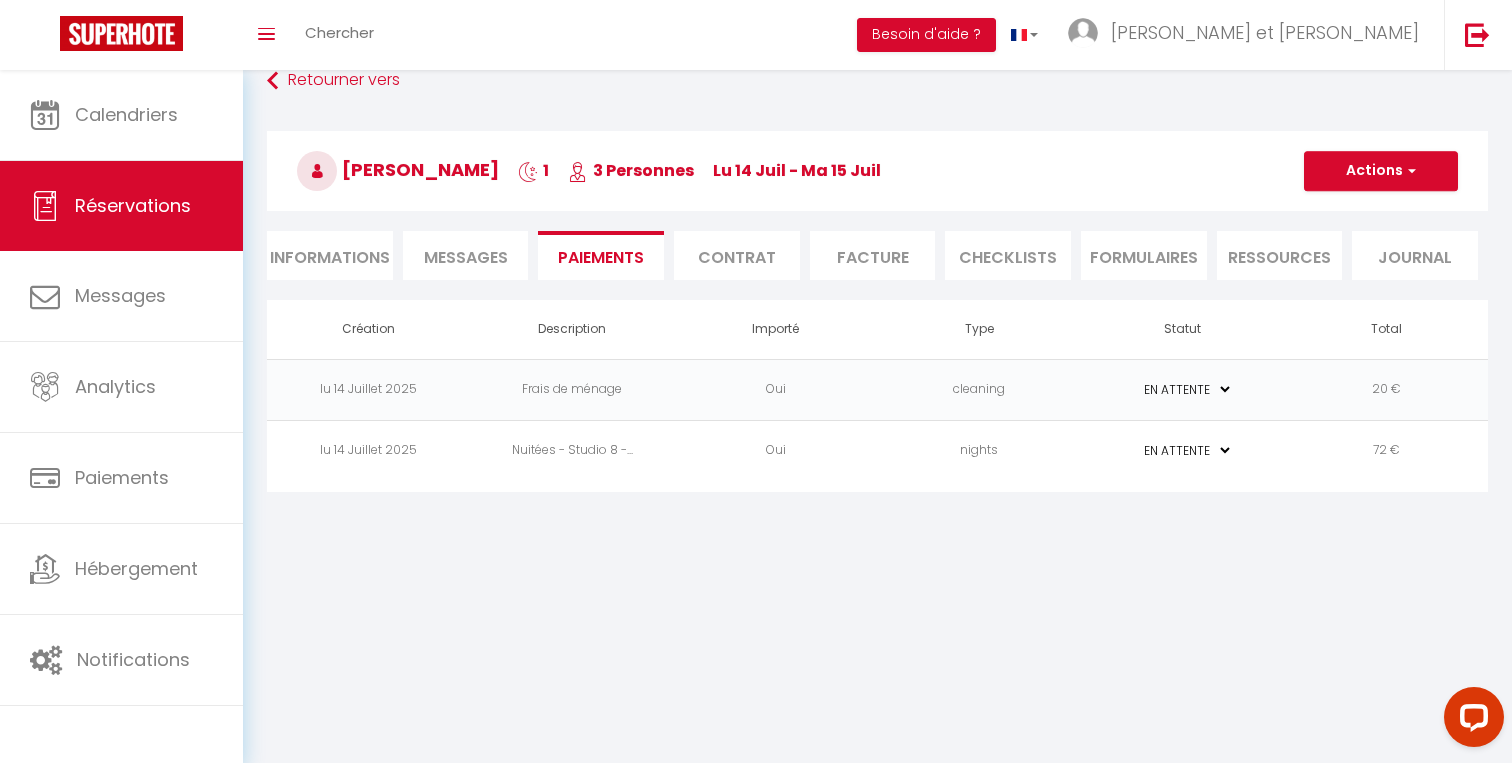 click on "PAYÉ   EN ATTENTE" at bounding box center (1183, 450) 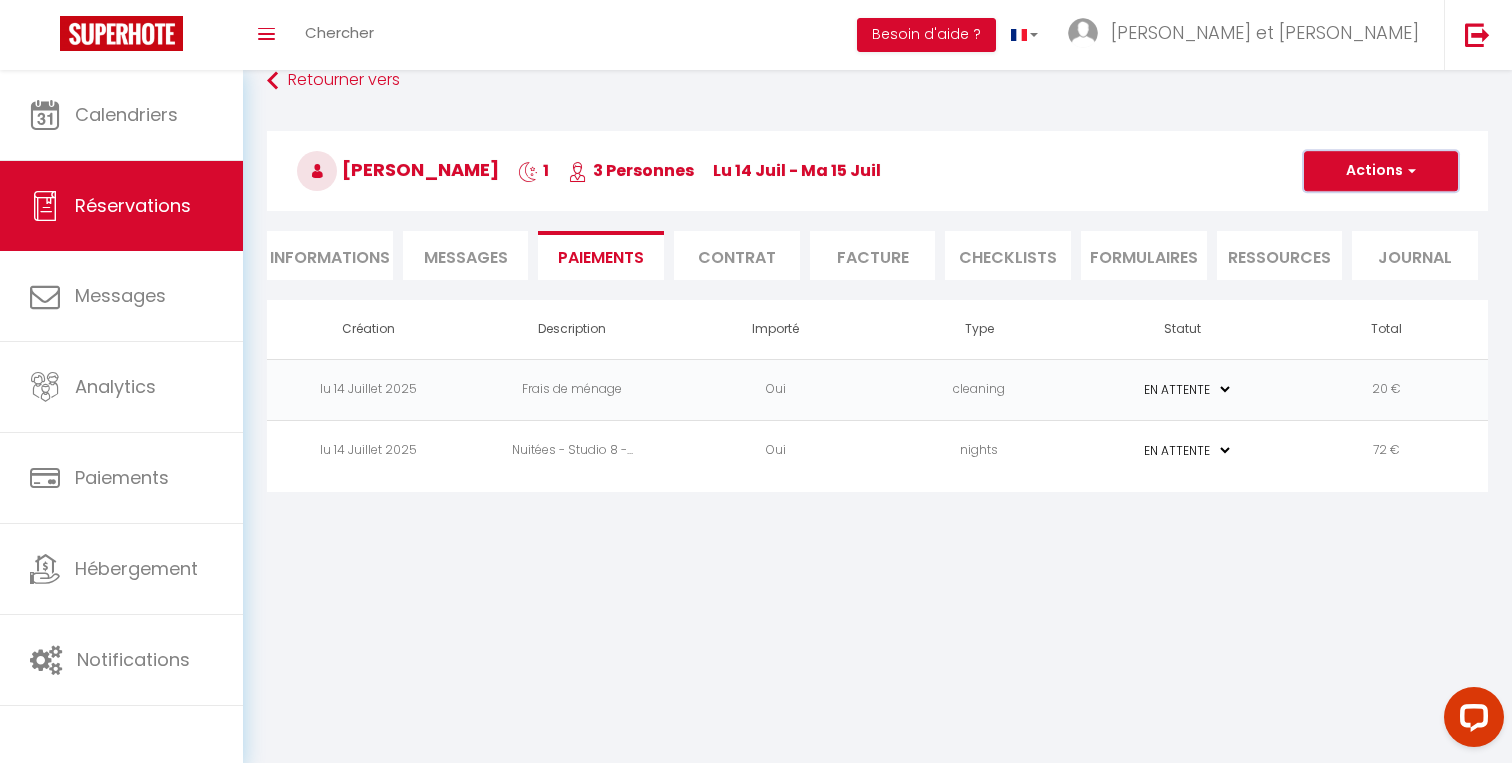 click on "Actions" at bounding box center [1381, 171] 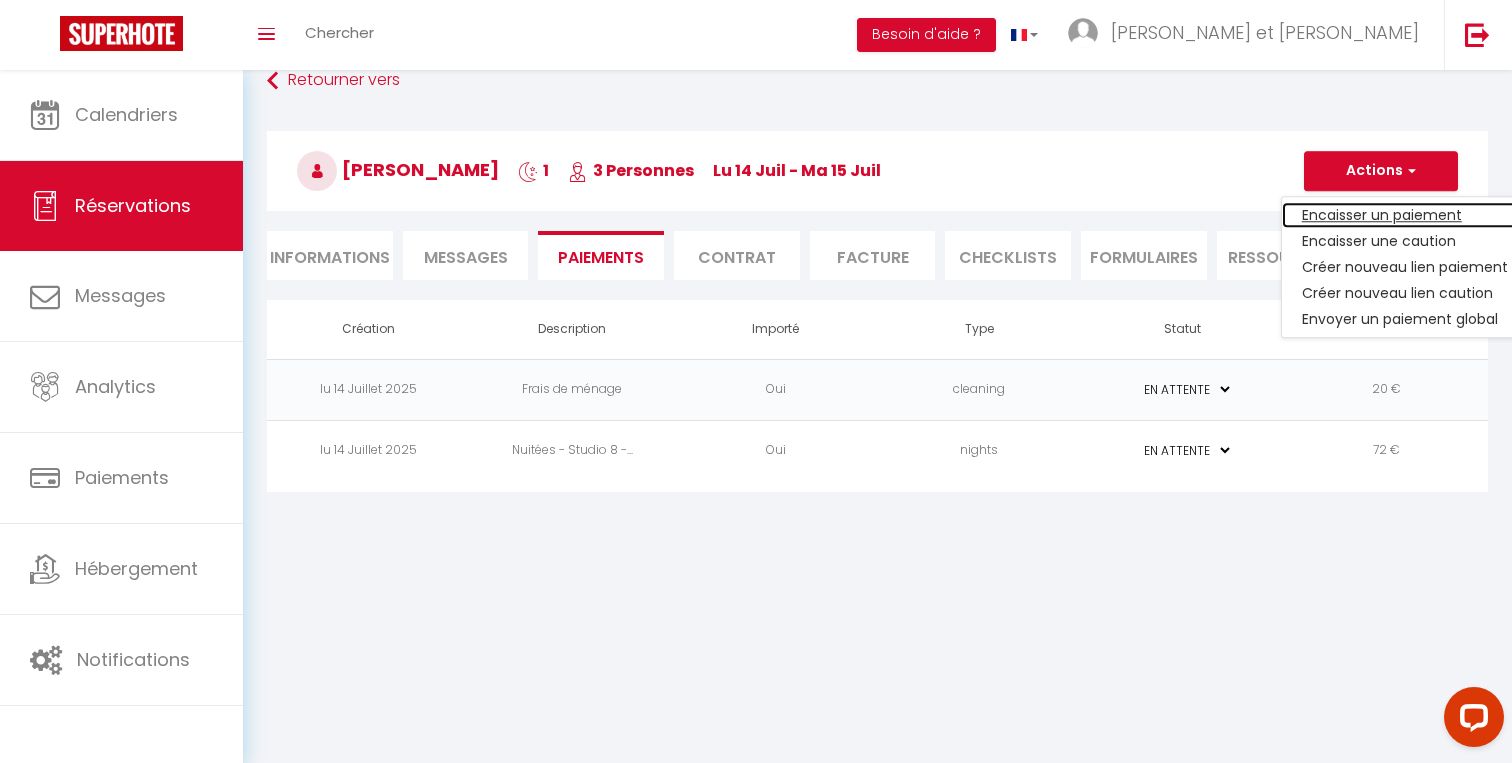 click on "Encaisser un paiement" at bounding box center (1405, 215) 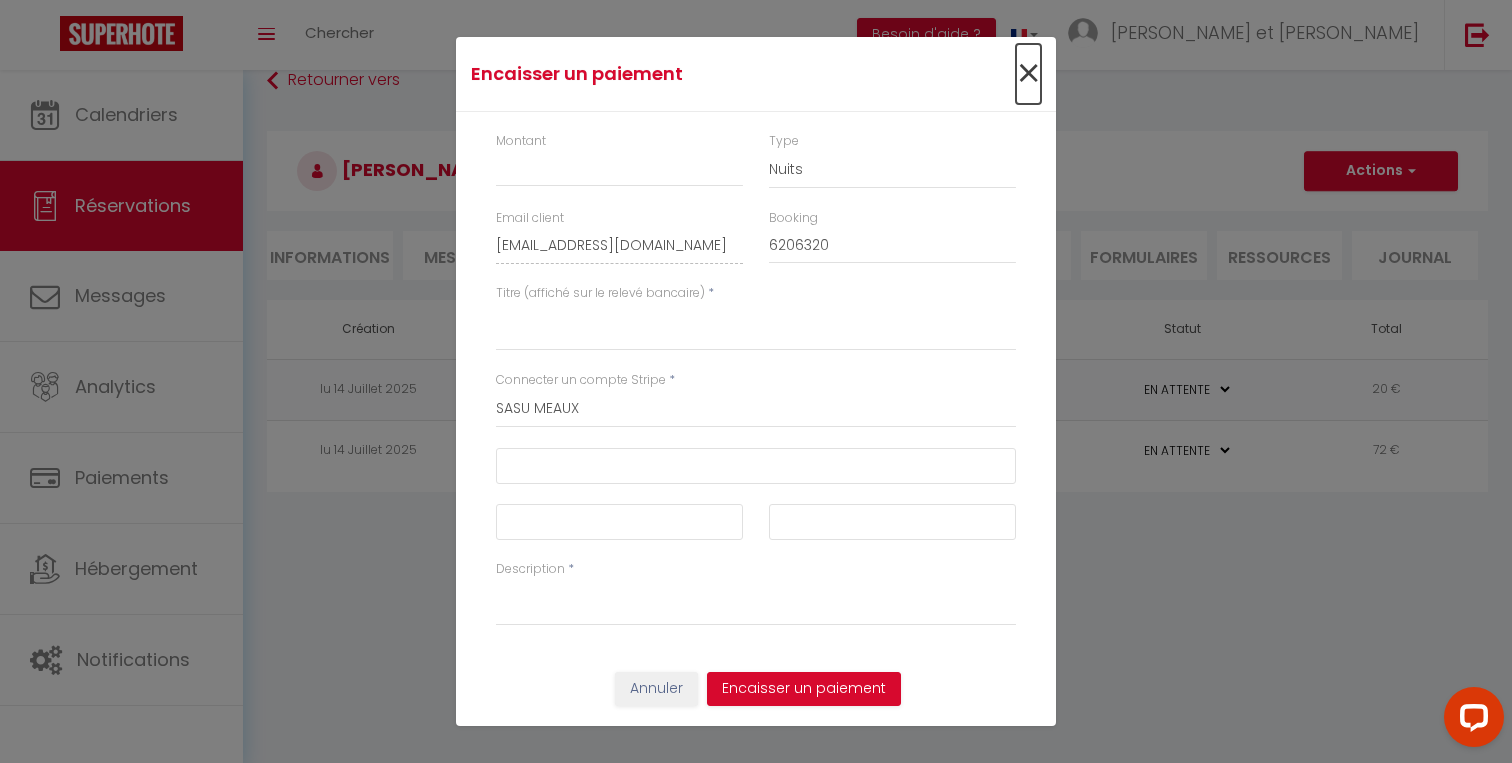 click on "×" at bounding box center [1028, 74] 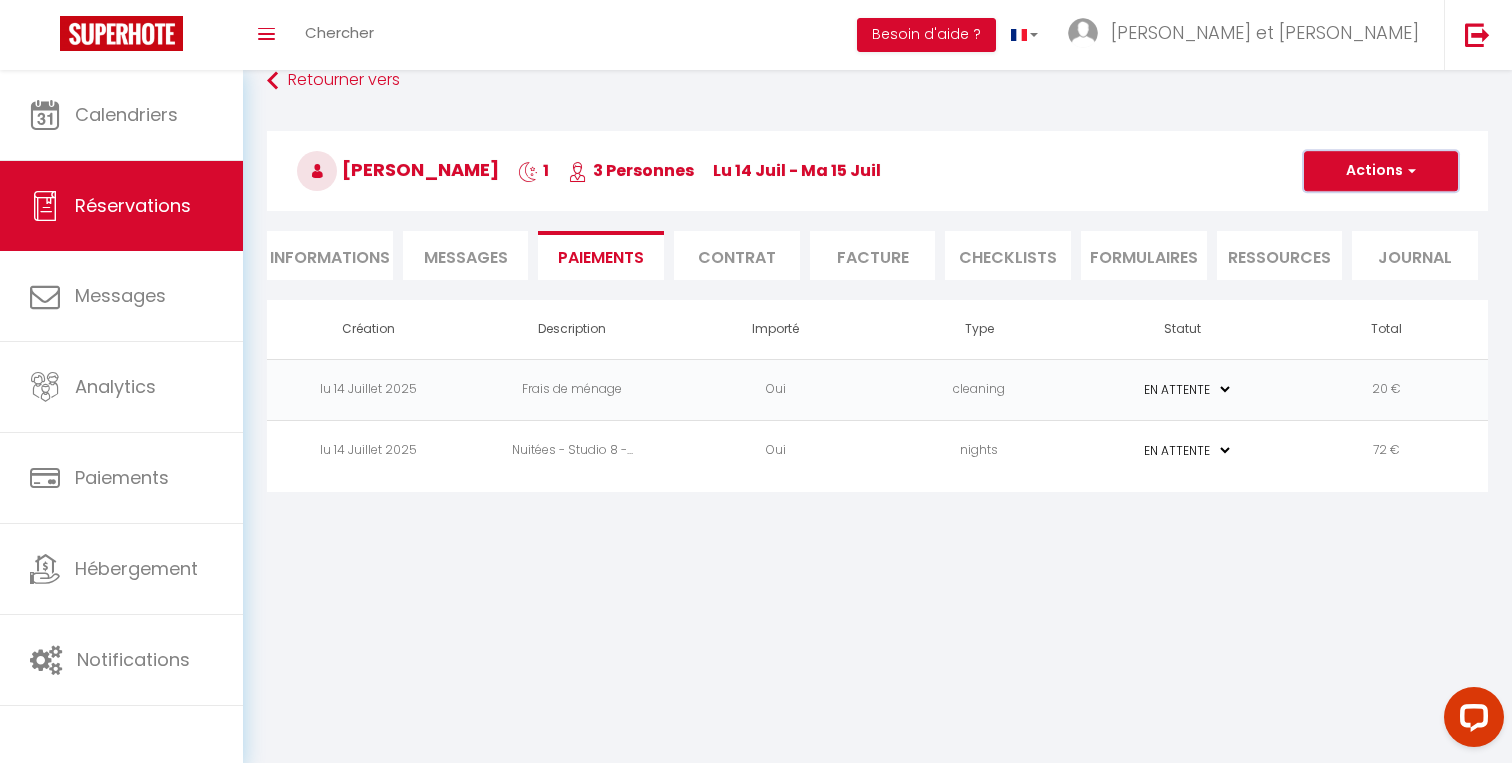click on "Actions" at bounding box center [1381, 171] 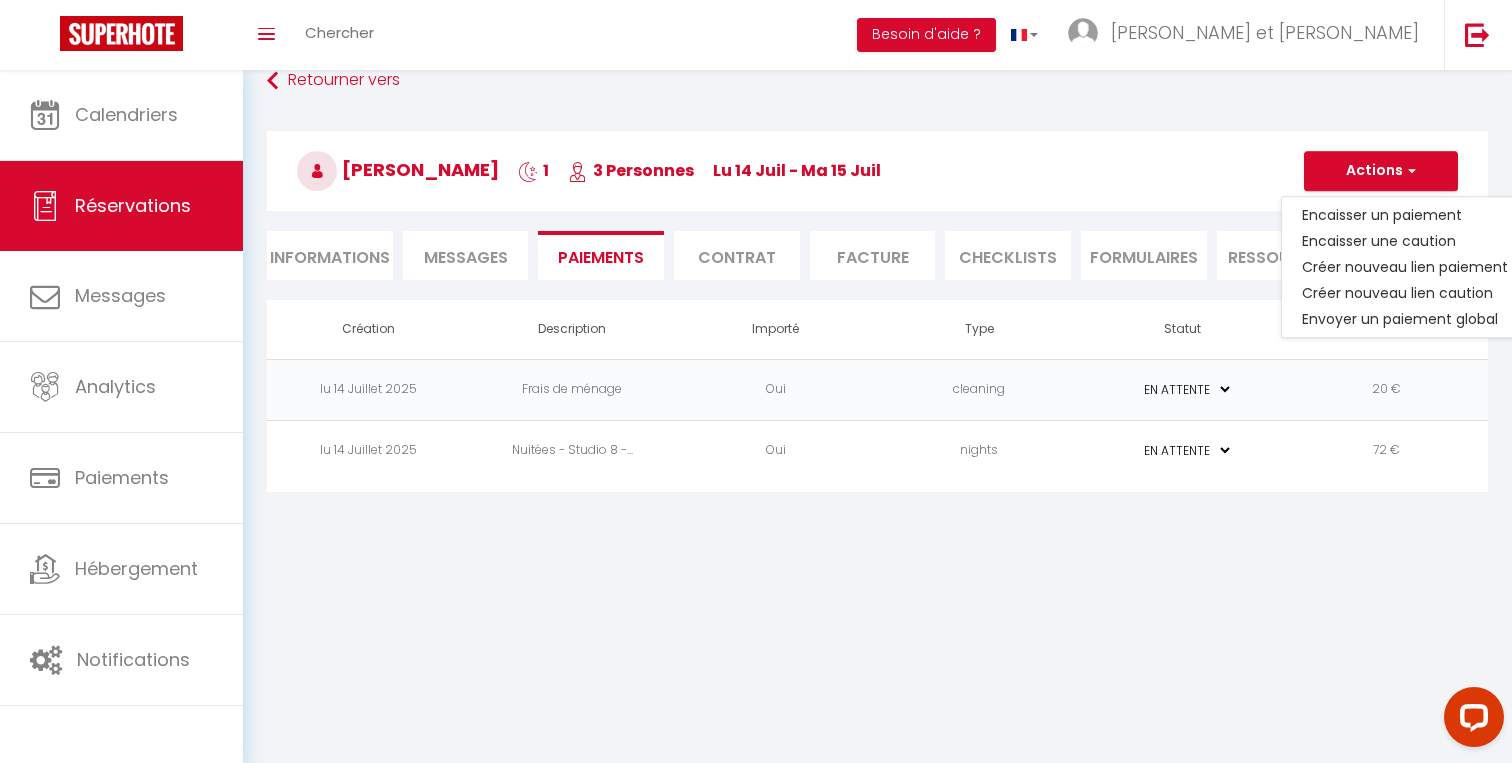 click on "Coaching SuperHote ce soir à 18h00, pour participer:  https://us02web.zoom.us/j/4667554618?pwd=QUhUTnBqenhNTG1HazhBOFJXWjRYUT09   ×     Toggle navigation       Toggle Search     Toggle menubar     Chercher   BUTTON
Besoin d'aide ?
Samuel et Leïla   Paramètres        Équipe     Résultat de la recherche   Aucun résultat     Calendriers     Réservations     Messages     Analytics      Paiements     Hébergement     Notifications                 Résultat de la recherche   Id   Appart   Voyageur    Checkin   Checkout   Nuits   Pers.   Plateforme   Statut     Résultat de la recherche   Aucun résultat            Retourner vers    Victor   Rotaru   1    3 Personnes
lu 14 Juil - ma 15 Juil
Actions
Enregistrer   Dupliquer   Supprimer
Actions
Enregistrer   Aperçu et éditer   Envoyer la facture" at bounding box center (756, 420) 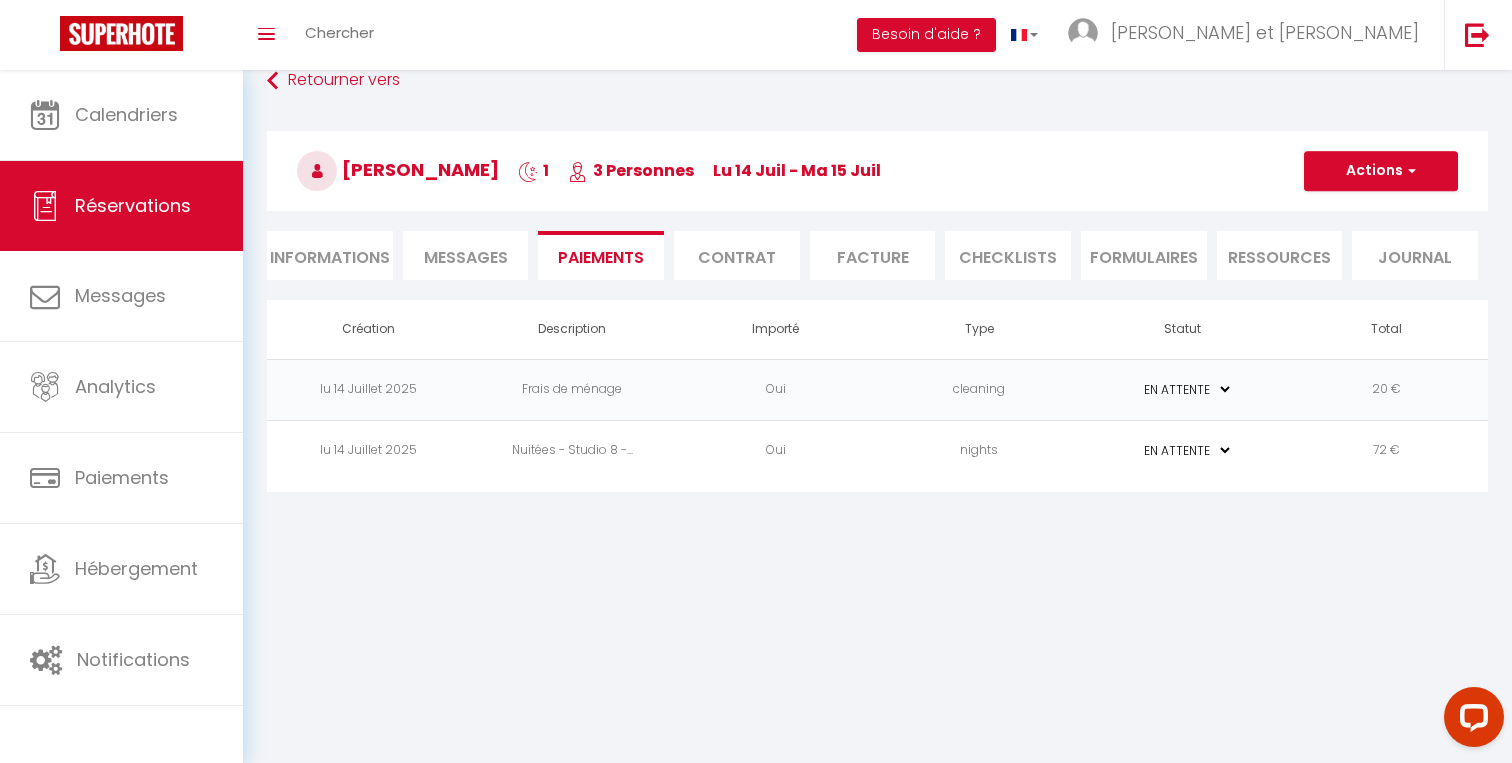 click on "PAYÉ   EN ATTENTE" at bounding box center (1183, 450) 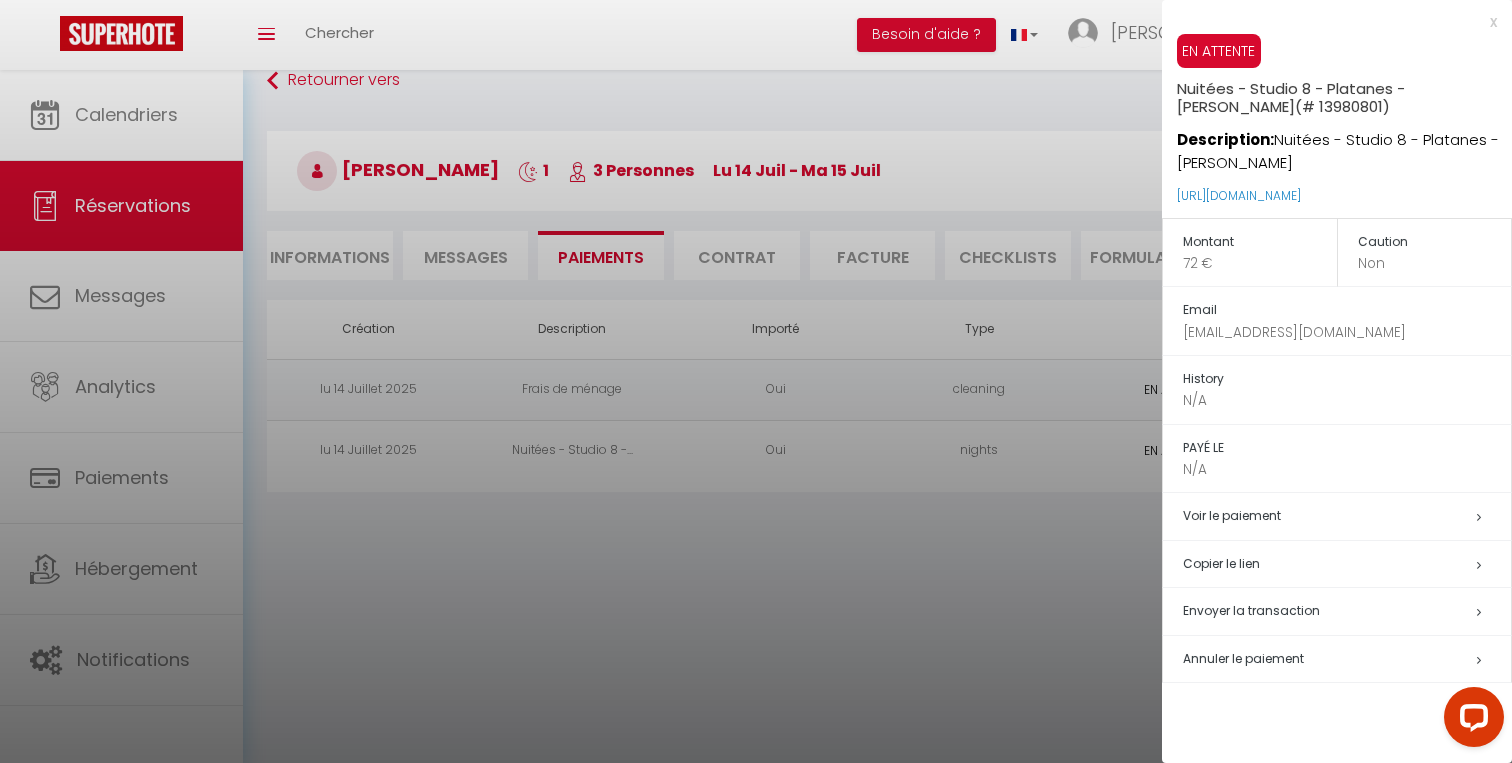 click on "72 €" at bounding box center (1260, 263) 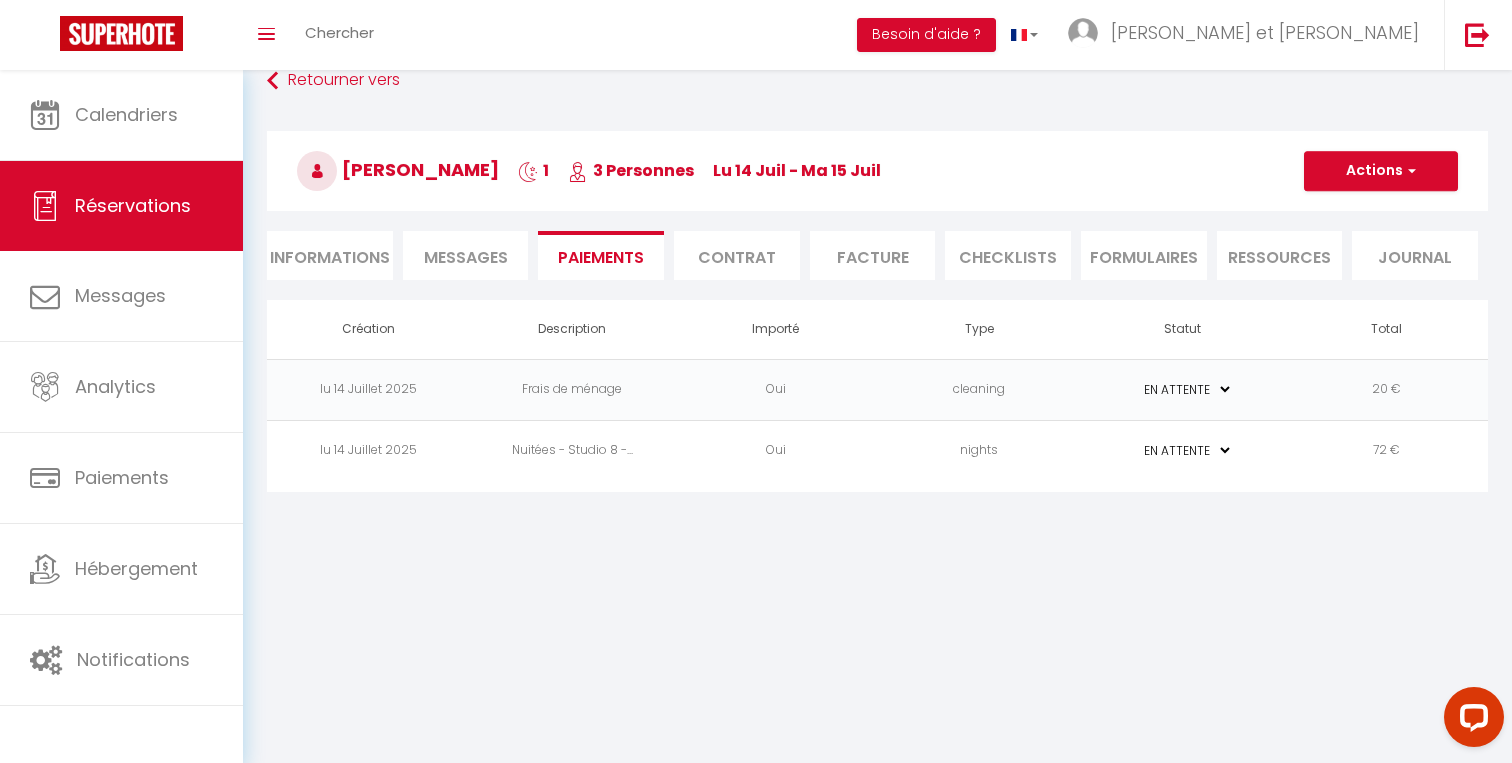 click on "72 €" at bounding box center [1387, 450] 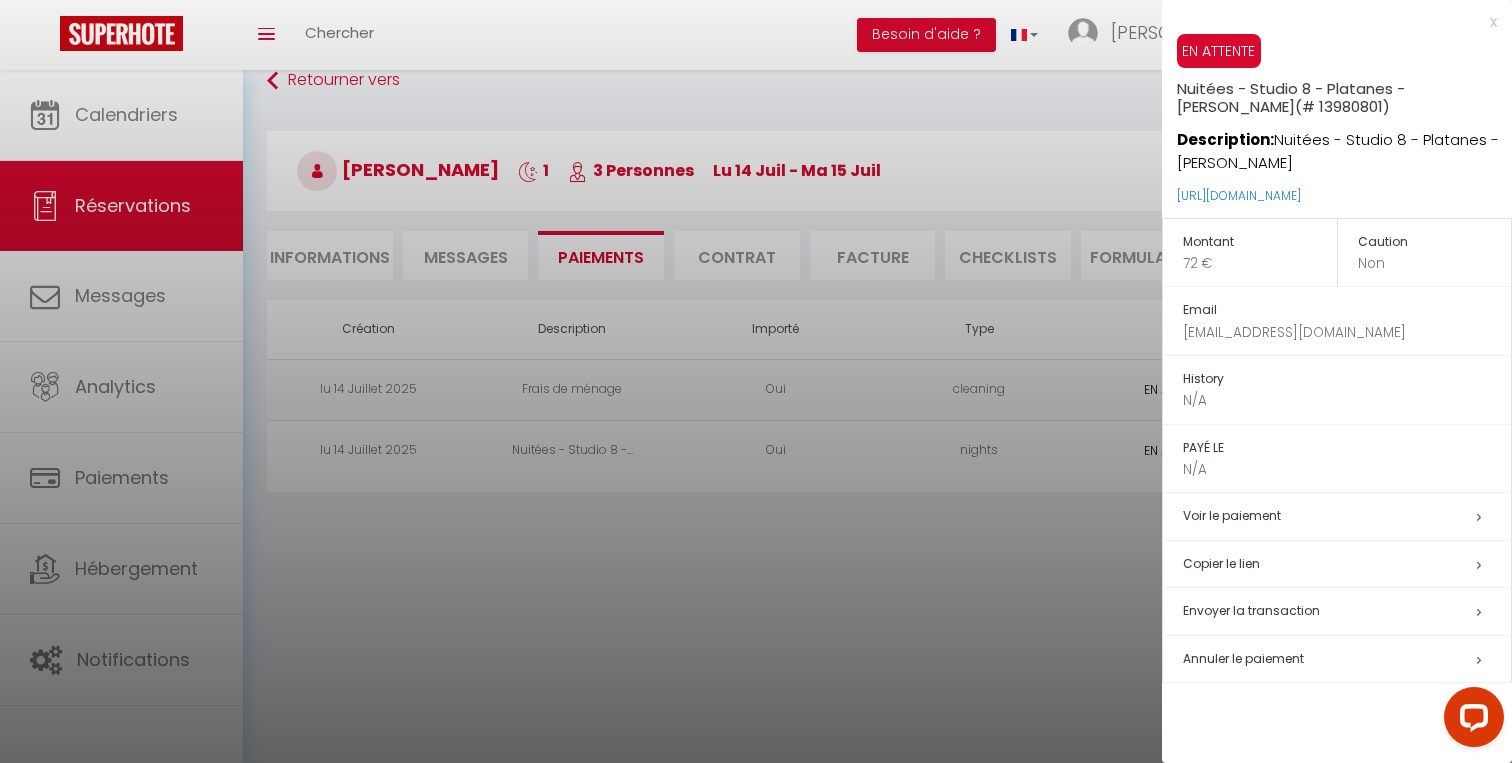 click on "Copier le lien" at bounding box center (1347, 564) 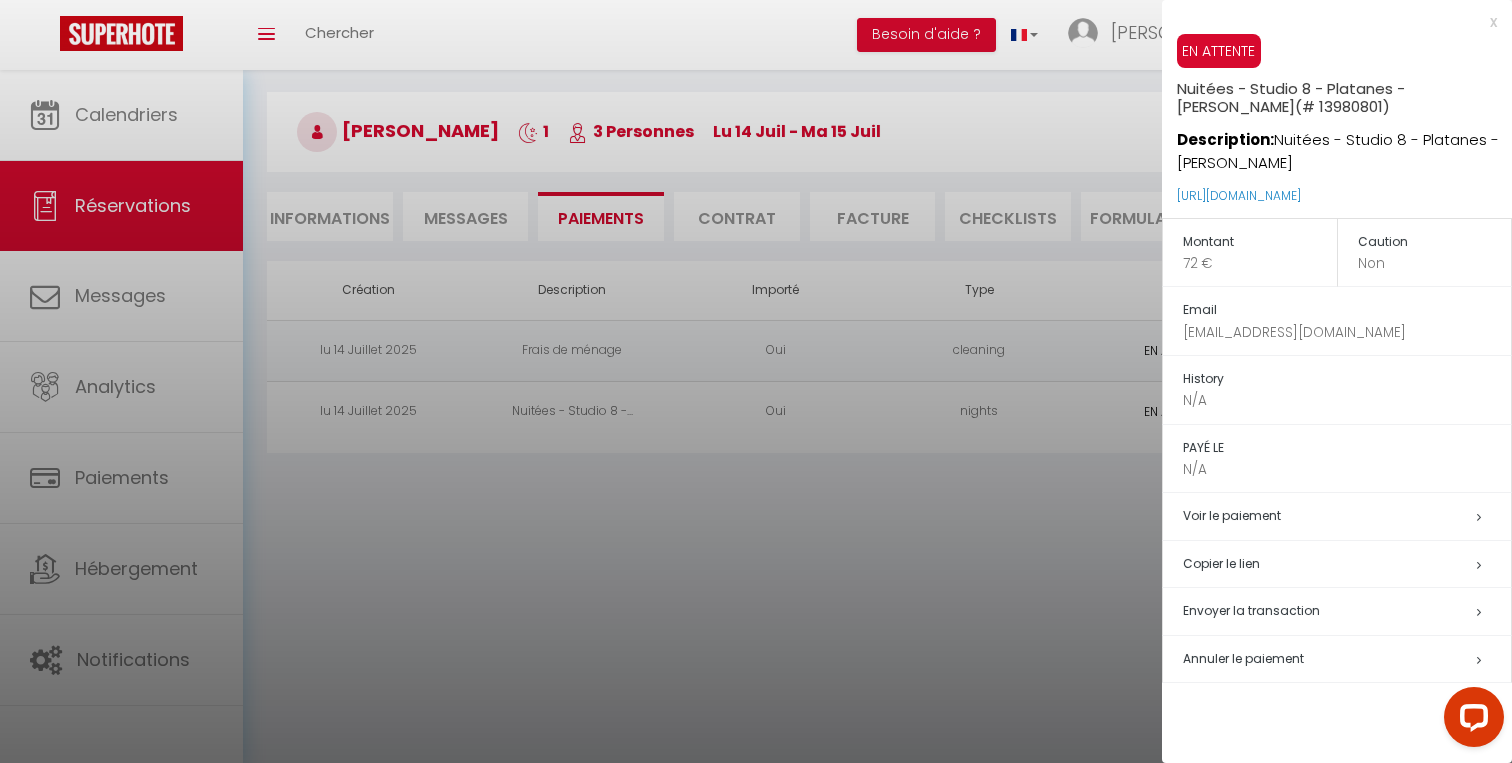 click at bounding box center [756, 381] 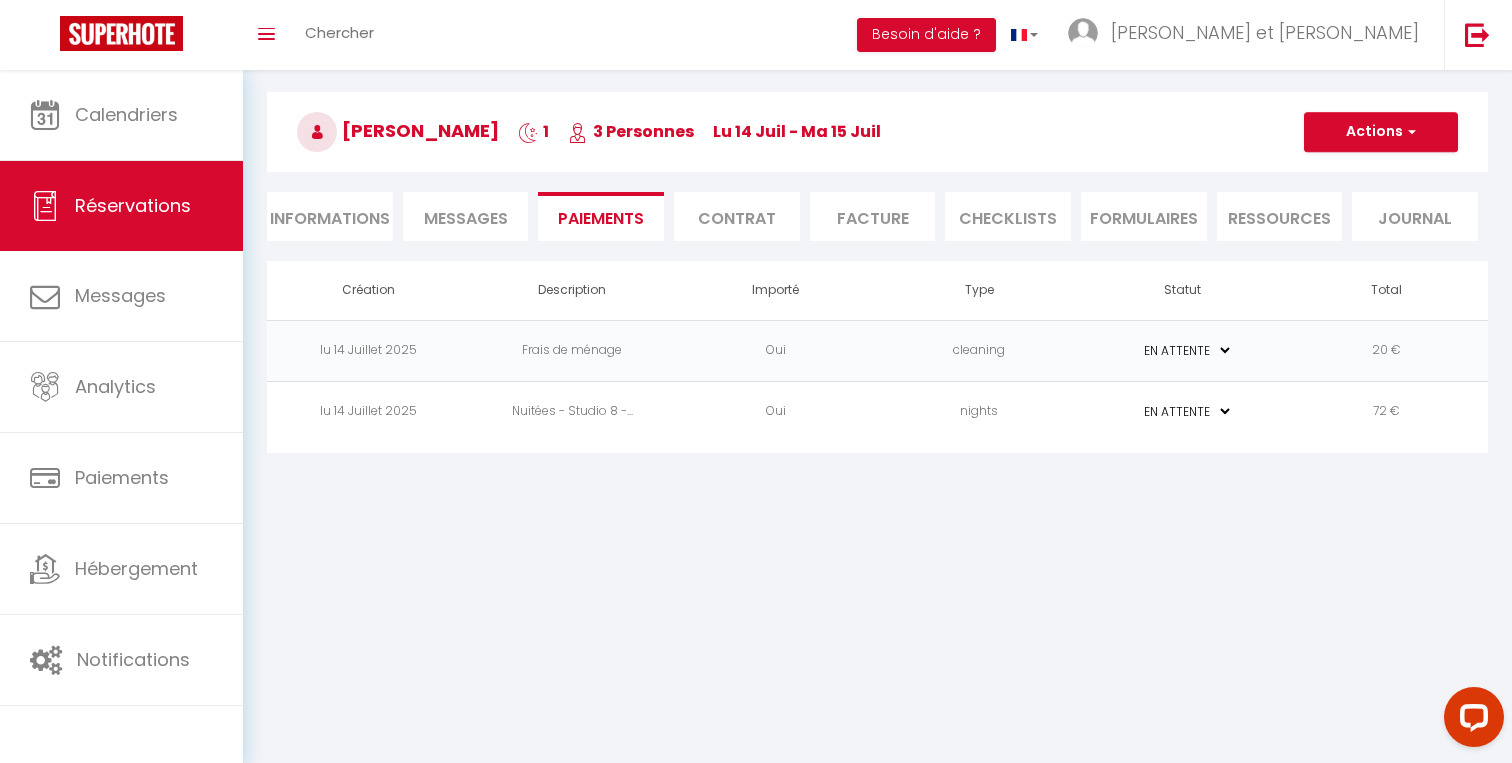 click on "PAYÉ   EN ATTENTE" at bounding box center (1183, 350) 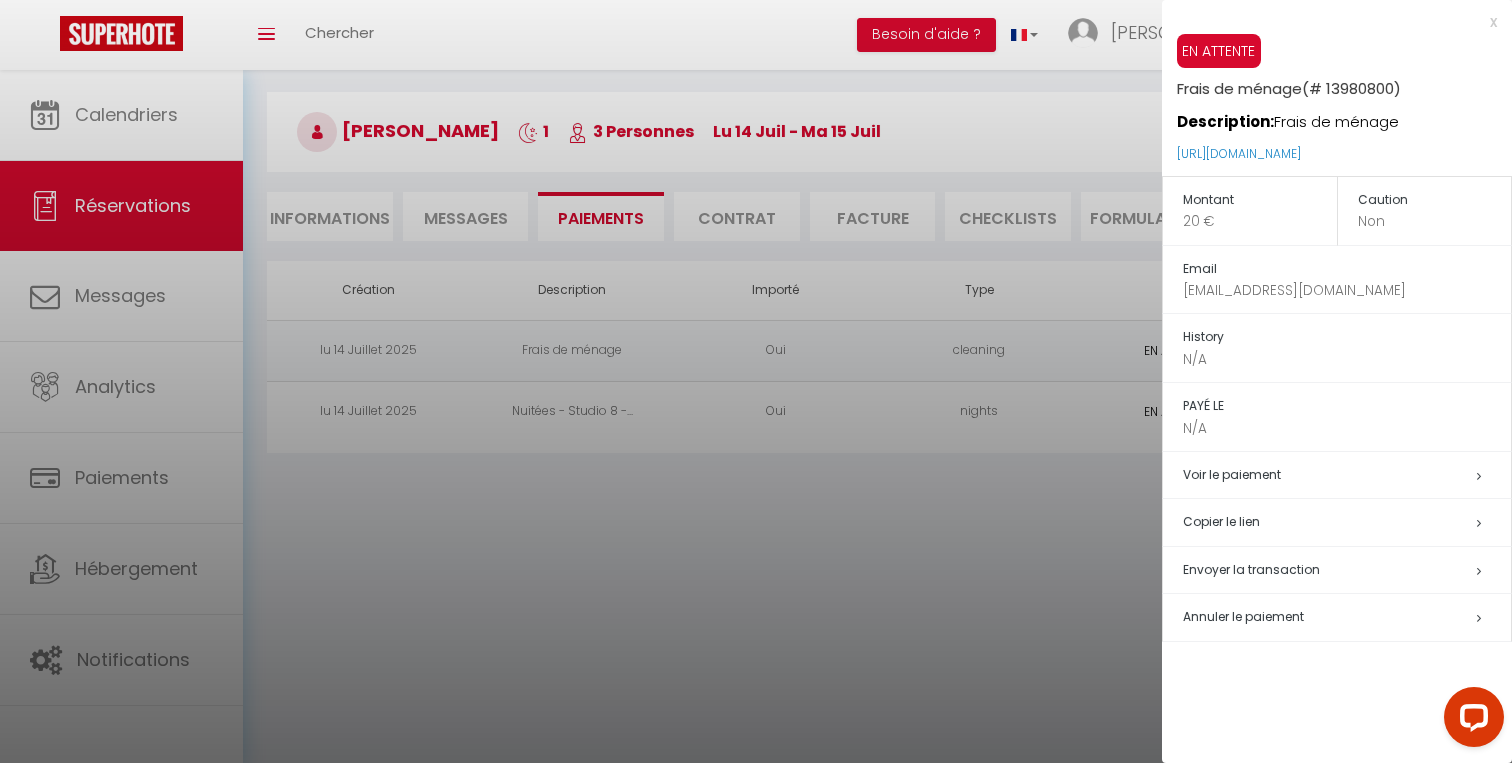 click at bounding box center (756, 381) 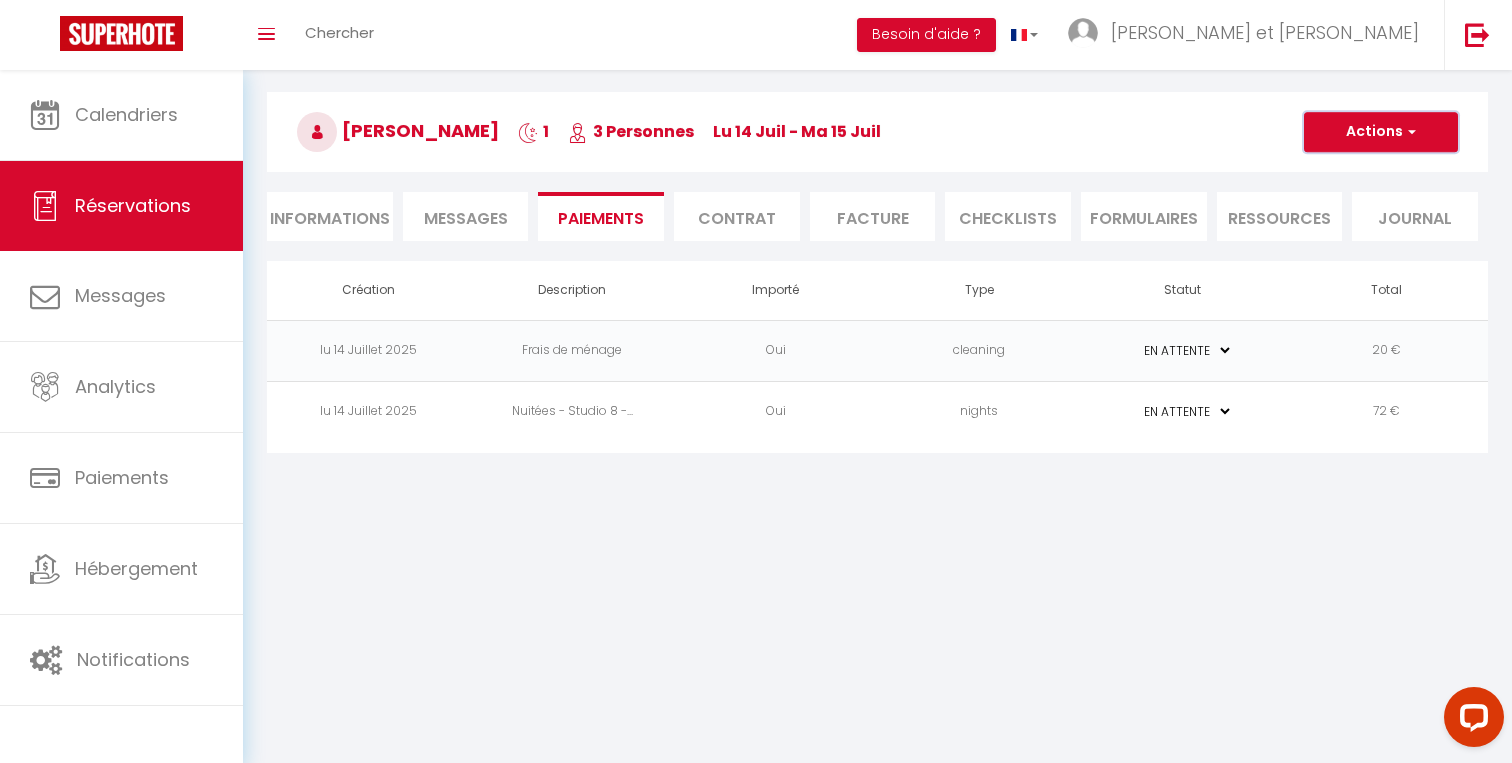 click on "Actions" at bounding box center [1381, 132] 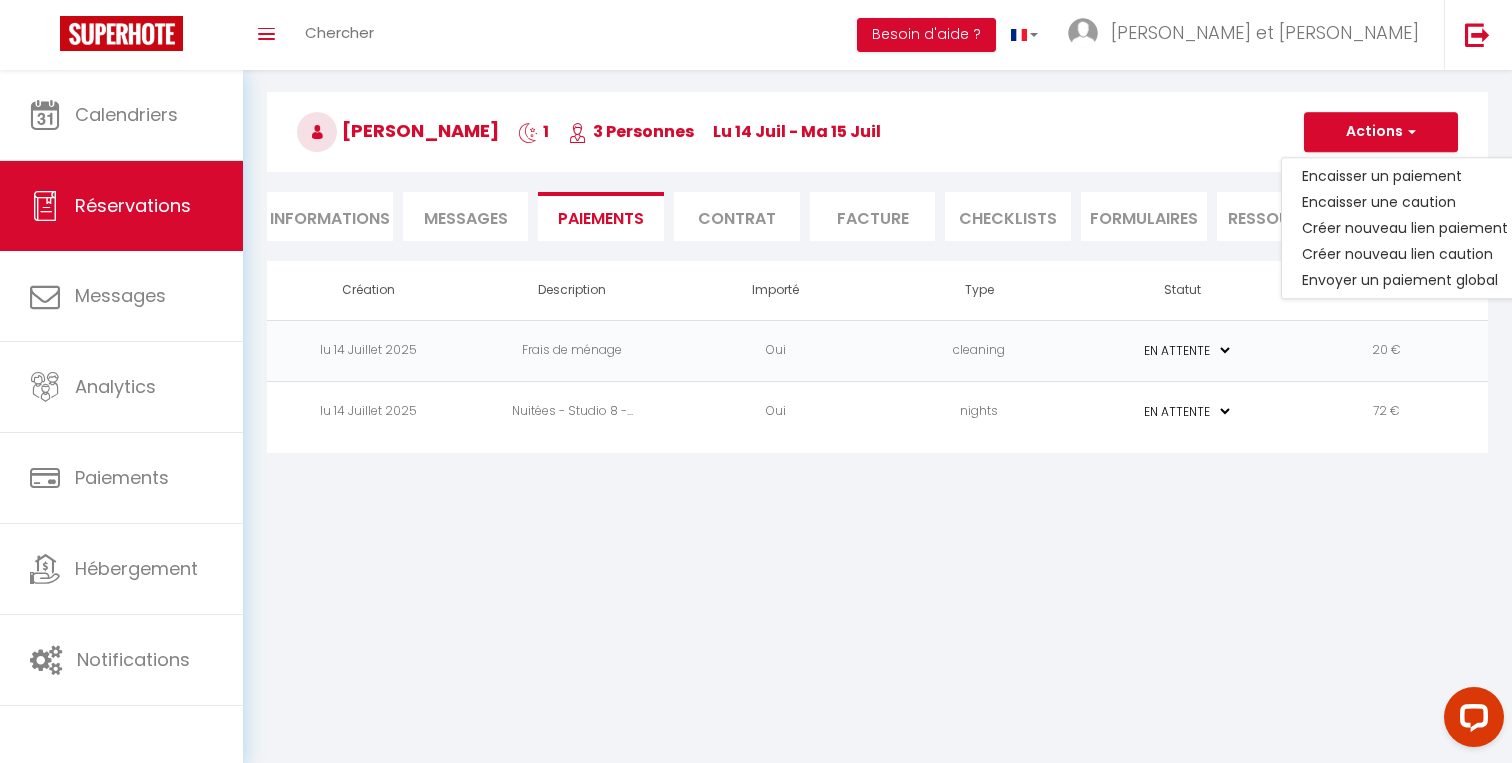 click on "Coaching SuperHote ce soir à 18h00, pour participer:  https://us02web.zoom.us/j/4667554618?pwd=QUhUTnBqenhNTG1HazhBOFJXWjRYUT09   ×     Toggle navigation       Toggle Search     Toggle menubar     Chercher   BUTTON
Besoin d'aide ?
Samuel et Leïla   Paramètres        Équipe     Résultat de la recherche   Aucun résultat     Calendriers     Réservations     Messages     Analytics      Paiements     Hébergement     Notifications                 Résultat de la recherche   Id   Appart   Voyageur    Checkin   Checkout   Nuits   Pers.   Plateforme   Statut     Résultat de la recherche   Aucun résultat            Retourner vers    Victor   Rotaru   1    3 Personnes
lu 14 Juil - ma 15 Juil
Actions
Enregistrer   Dupliquer   Supprimer
Actions
Enregistrer   Aperçu et éditer   Envoyer la facture" at bounding box center (756, 381) 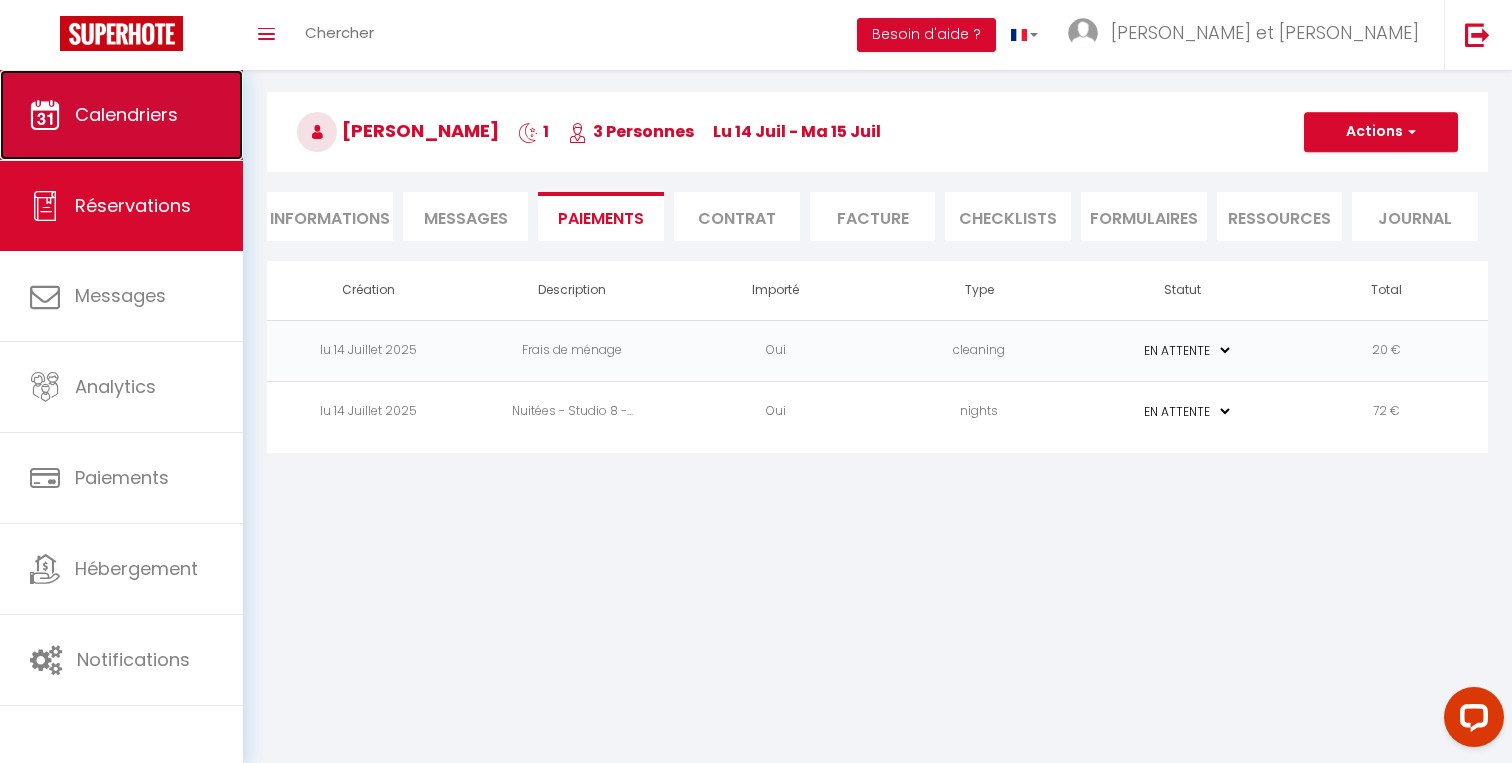 click on "Calendriers" at bounding box center (121, 115) 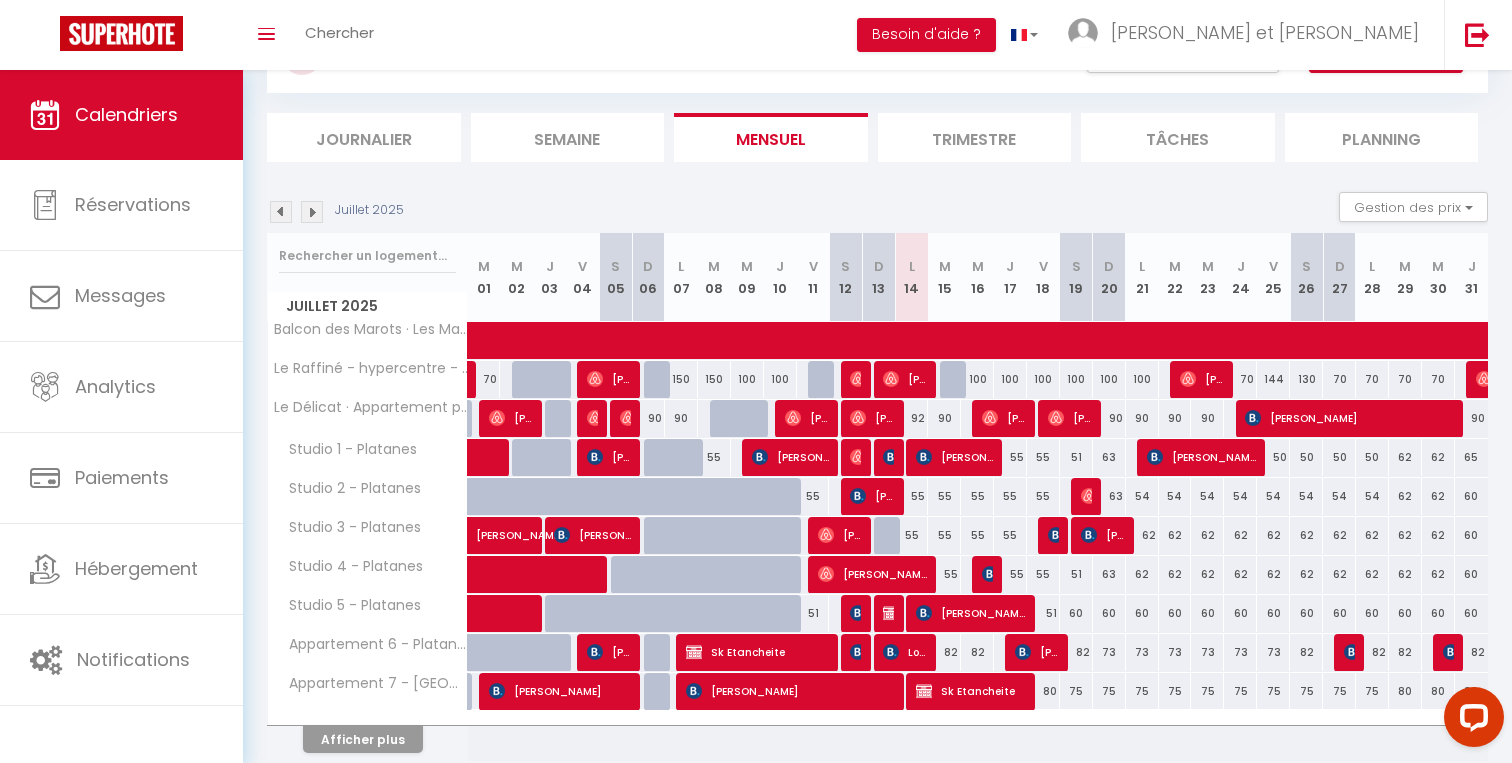 scroll, scrollTop: 145, scrollLeft: 0, axis: vertical 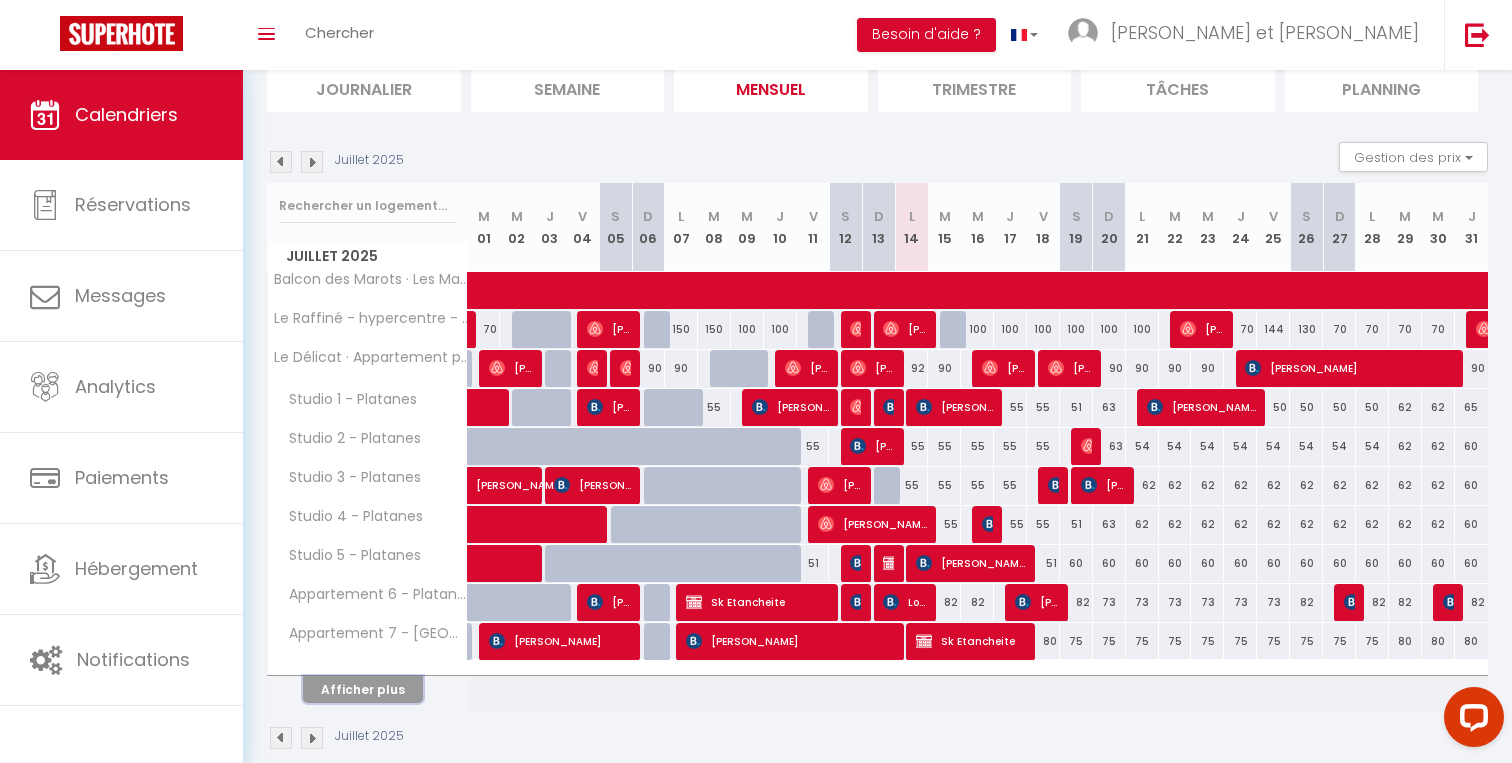 click on "Afficher plus" at bounding box center [363, 689] 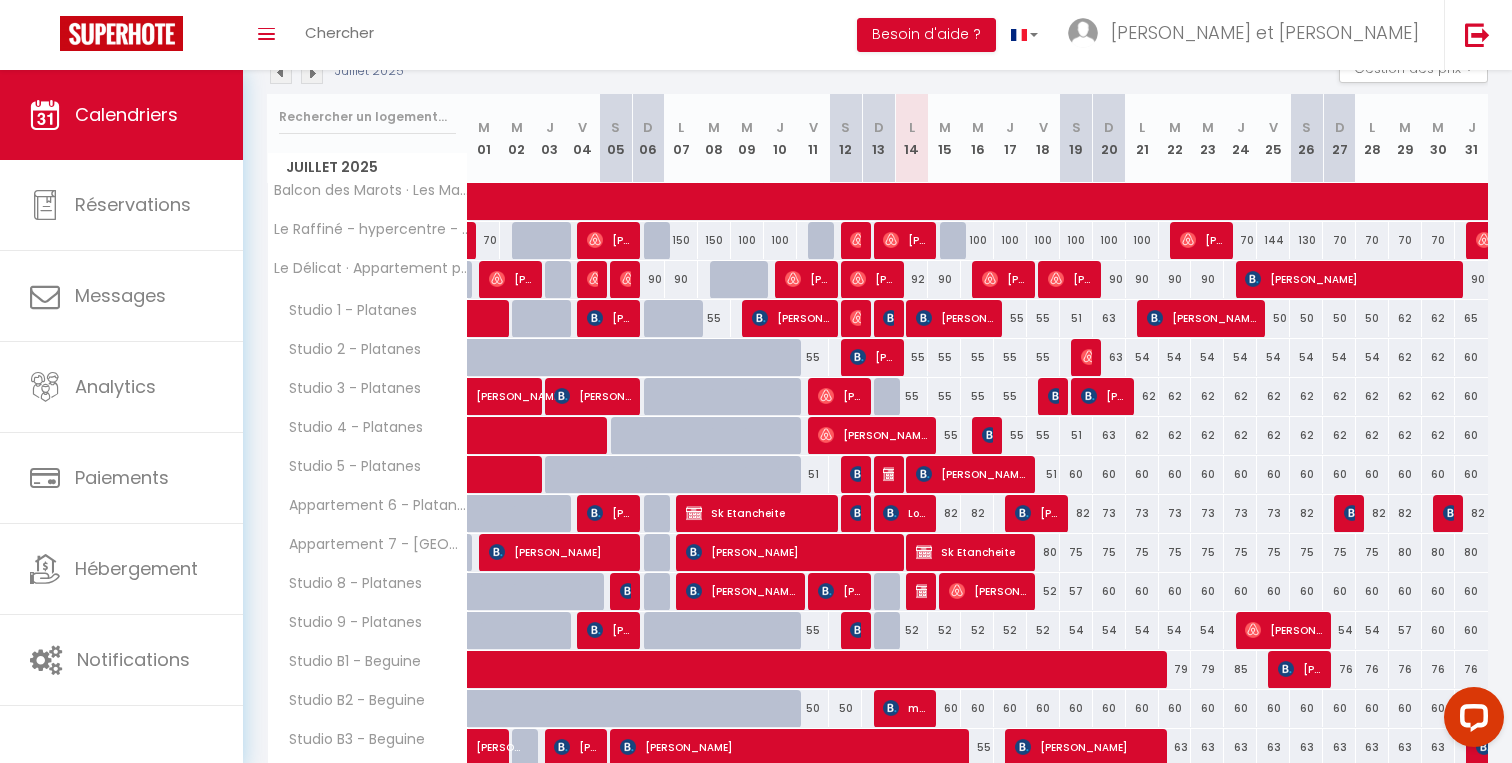 scroll, scrollTop: 243, scrollLeft: 0, axis: vertical 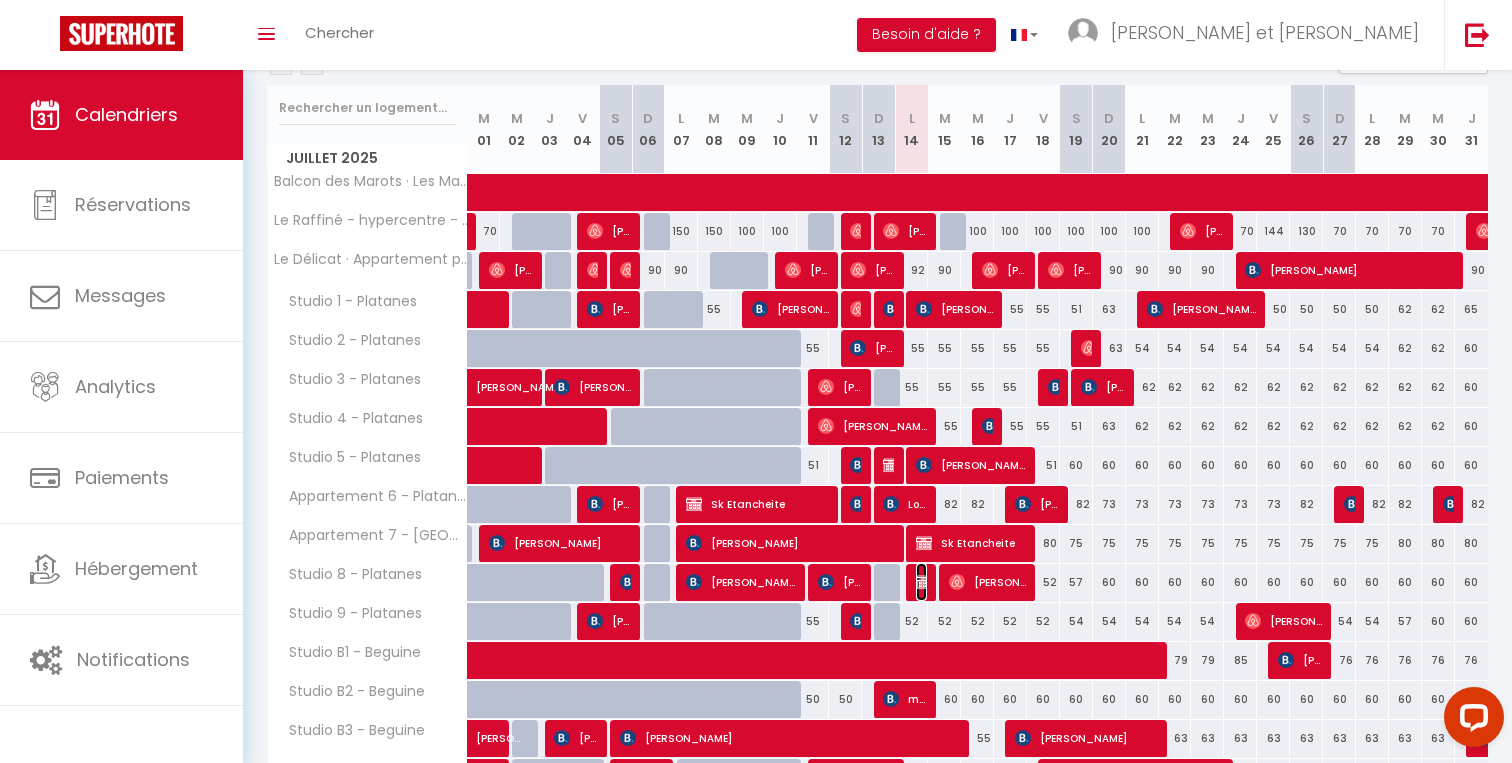 click at bounding box center (924, 582) 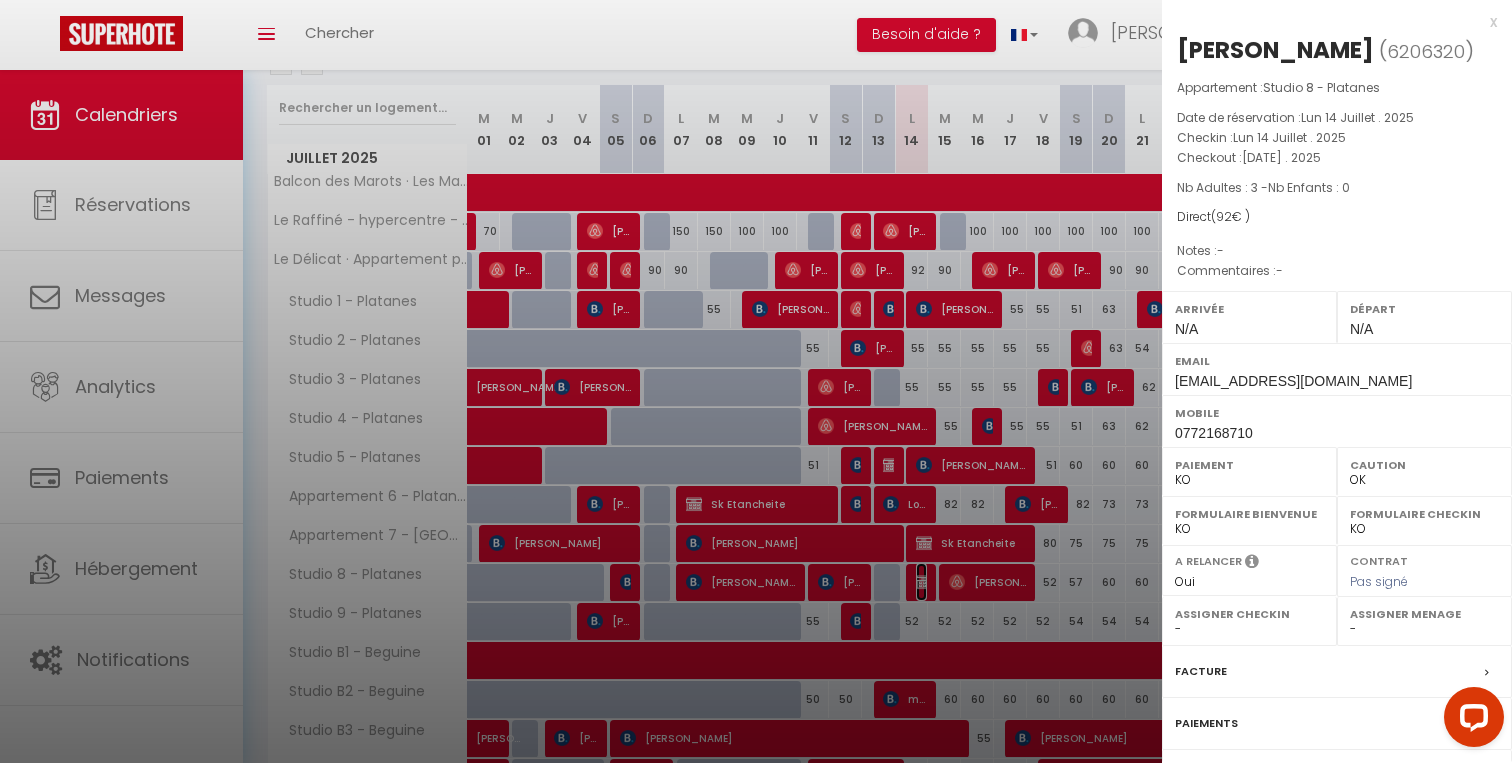 scroll, scrollTop: 169, scrollLeft: 0, axis: vertical 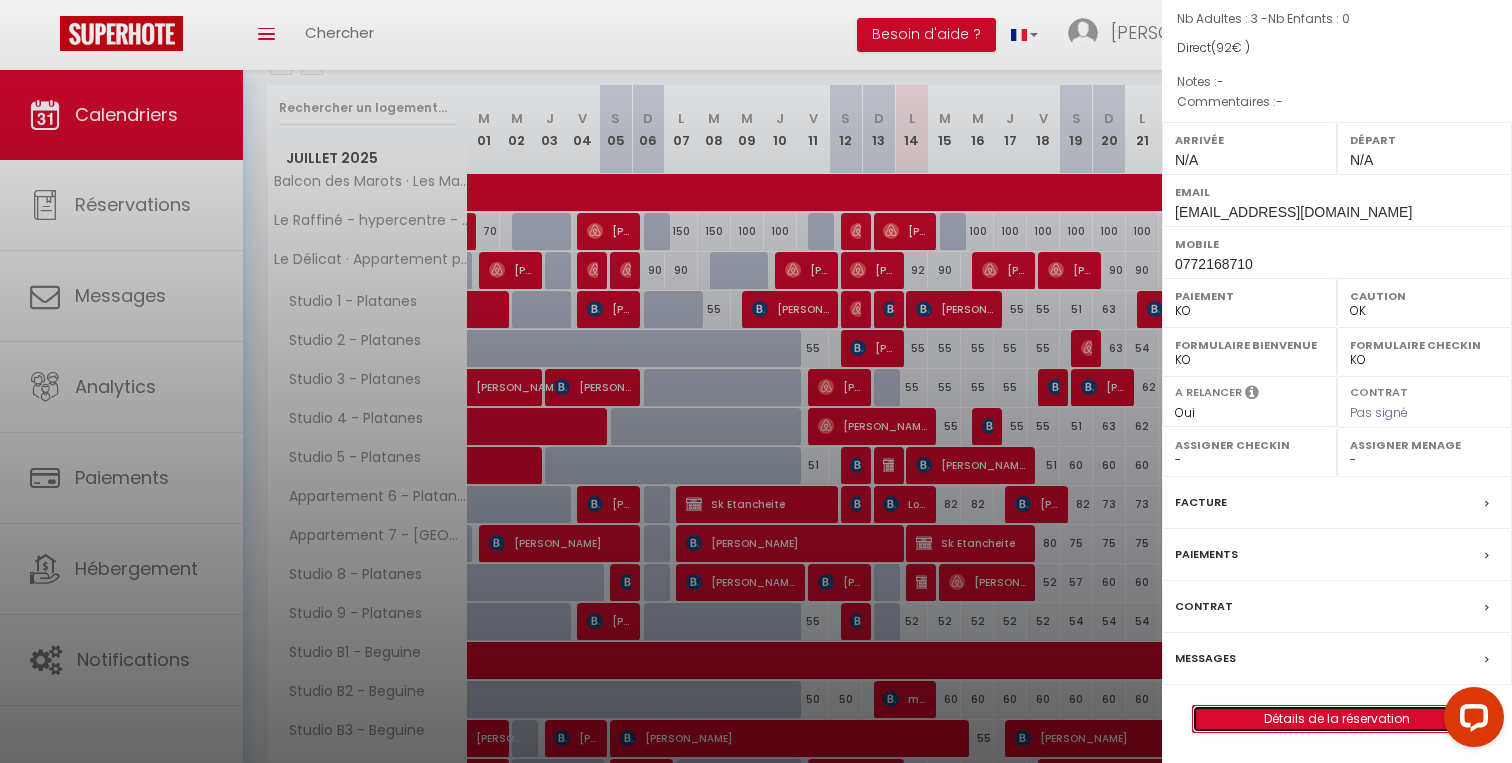 click on "Détails de la réservation" at bounding box center (1337, 719) 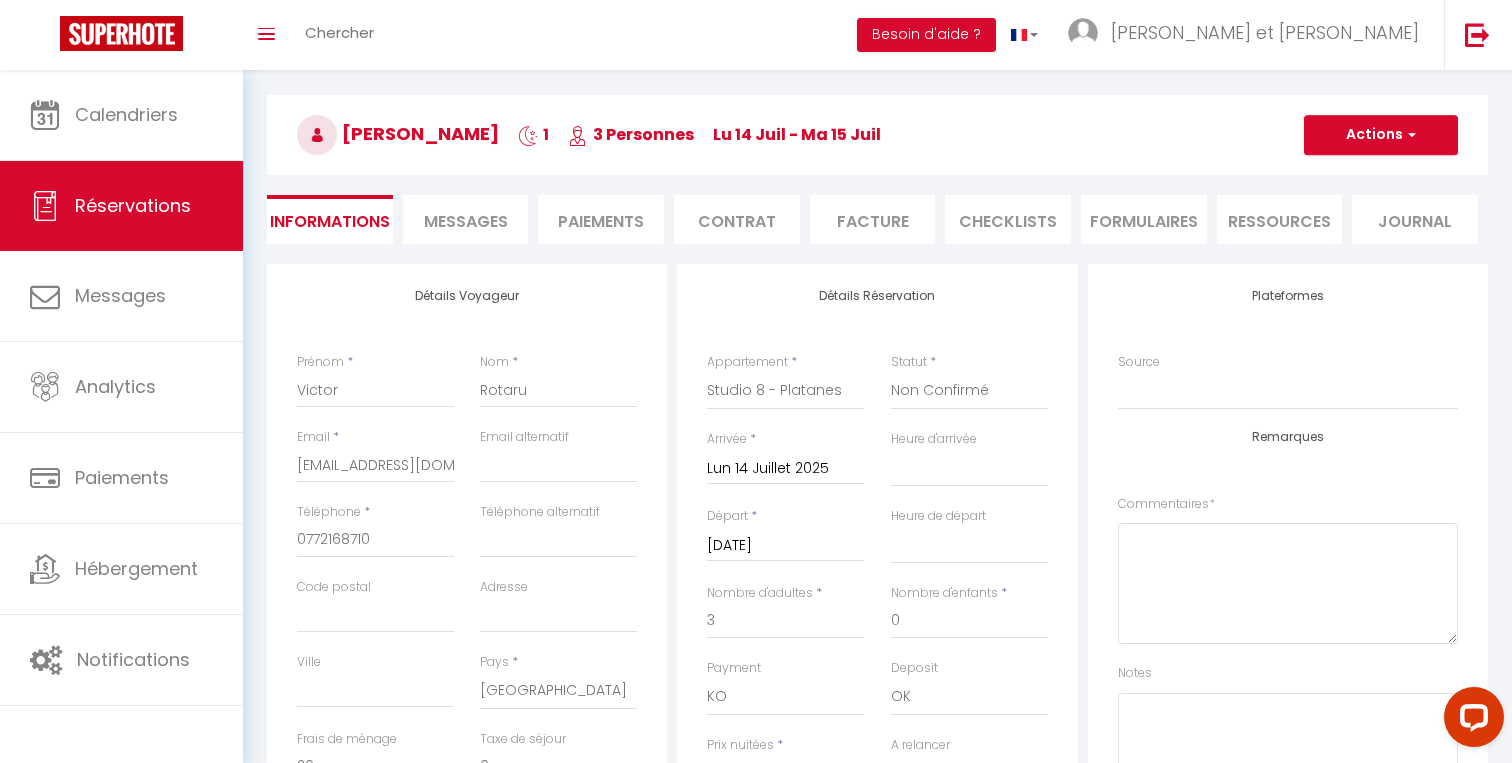 scroll, scrollTop: 31, scrollLeft: 0, axis: vertical 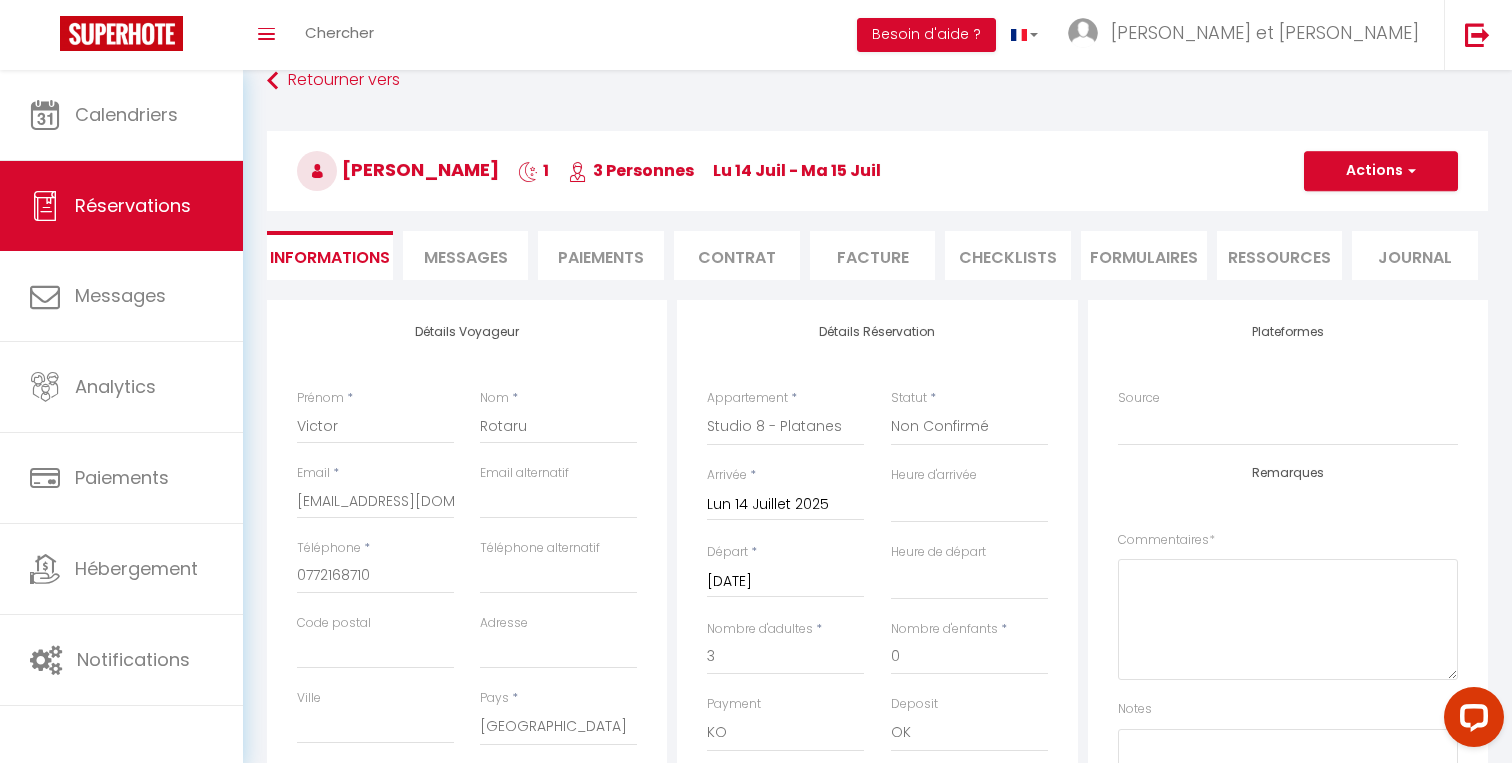 click on "Paiements" at bounding box center [601, 255] 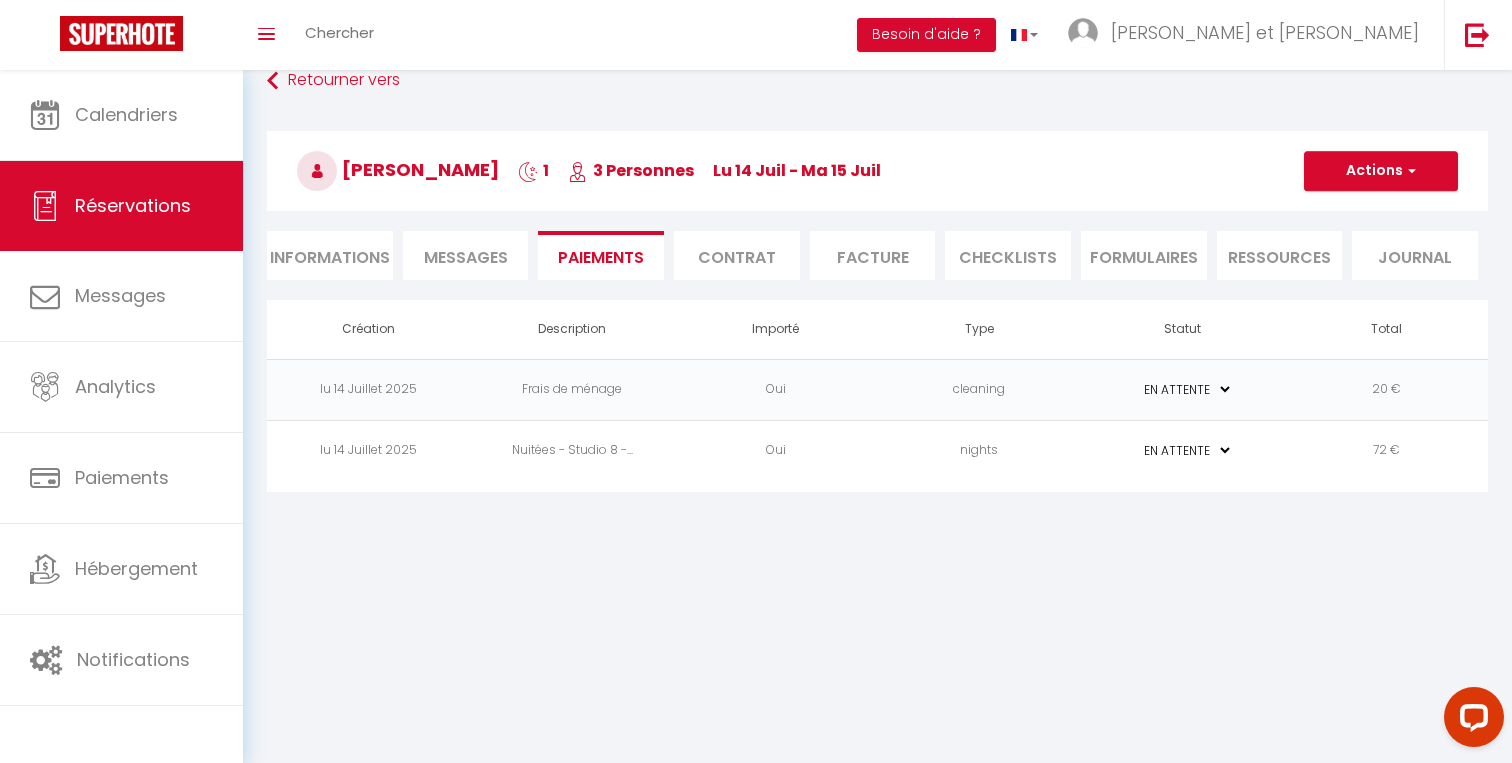 click on "Messages" at bounding box center [466, 257] 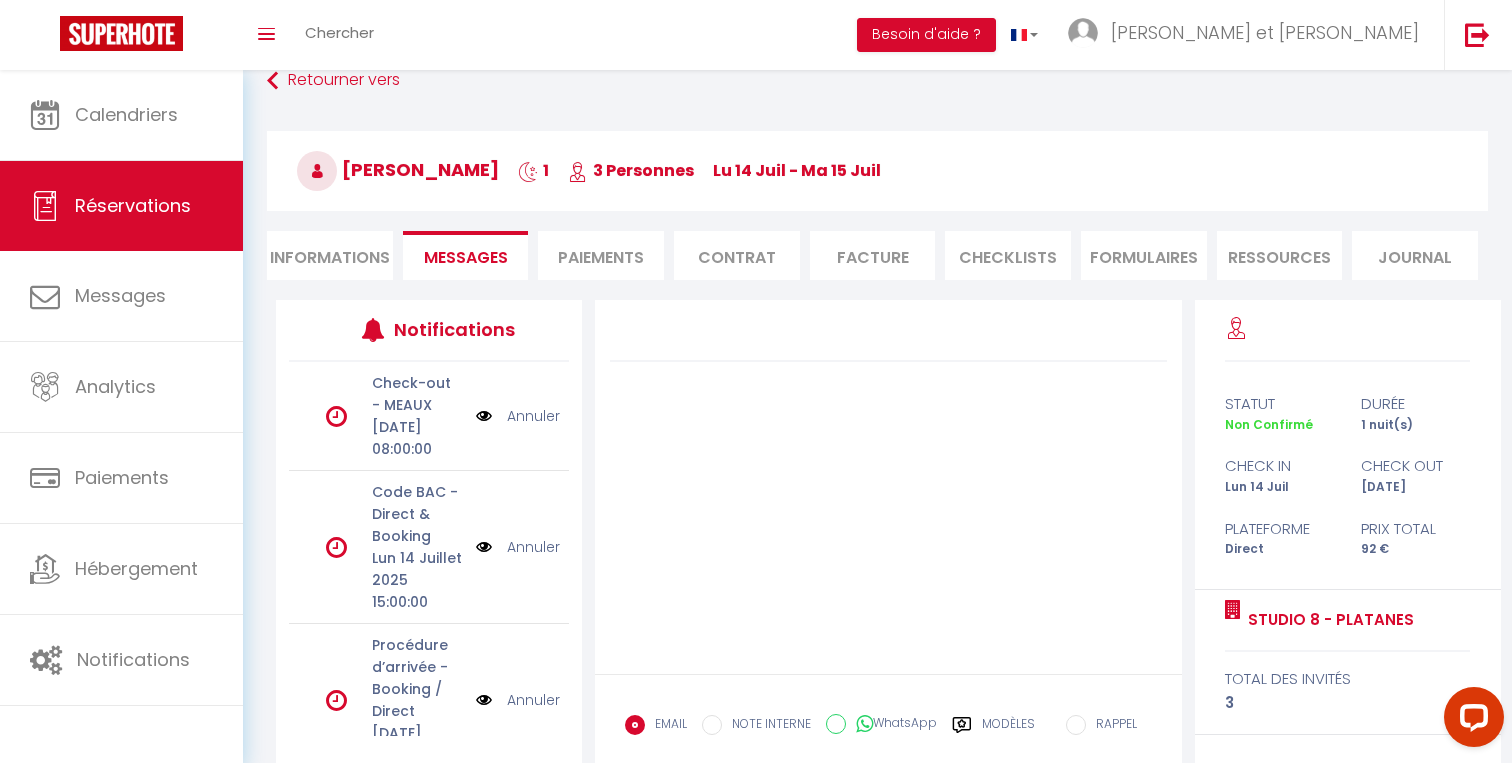 click on "Informations" at bounding box center [330, 255] 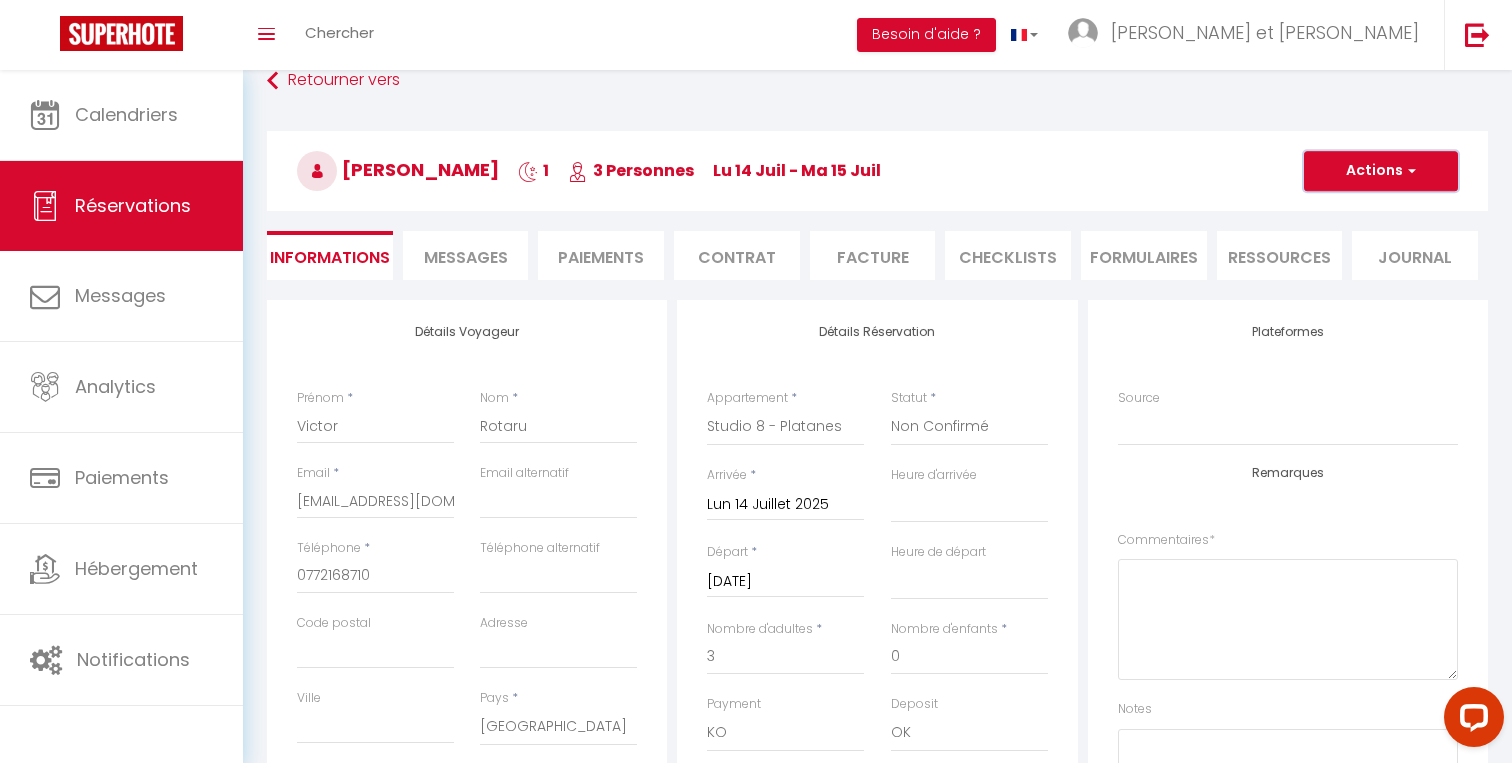 click on "Actions" at bounding box center [1381, 171] 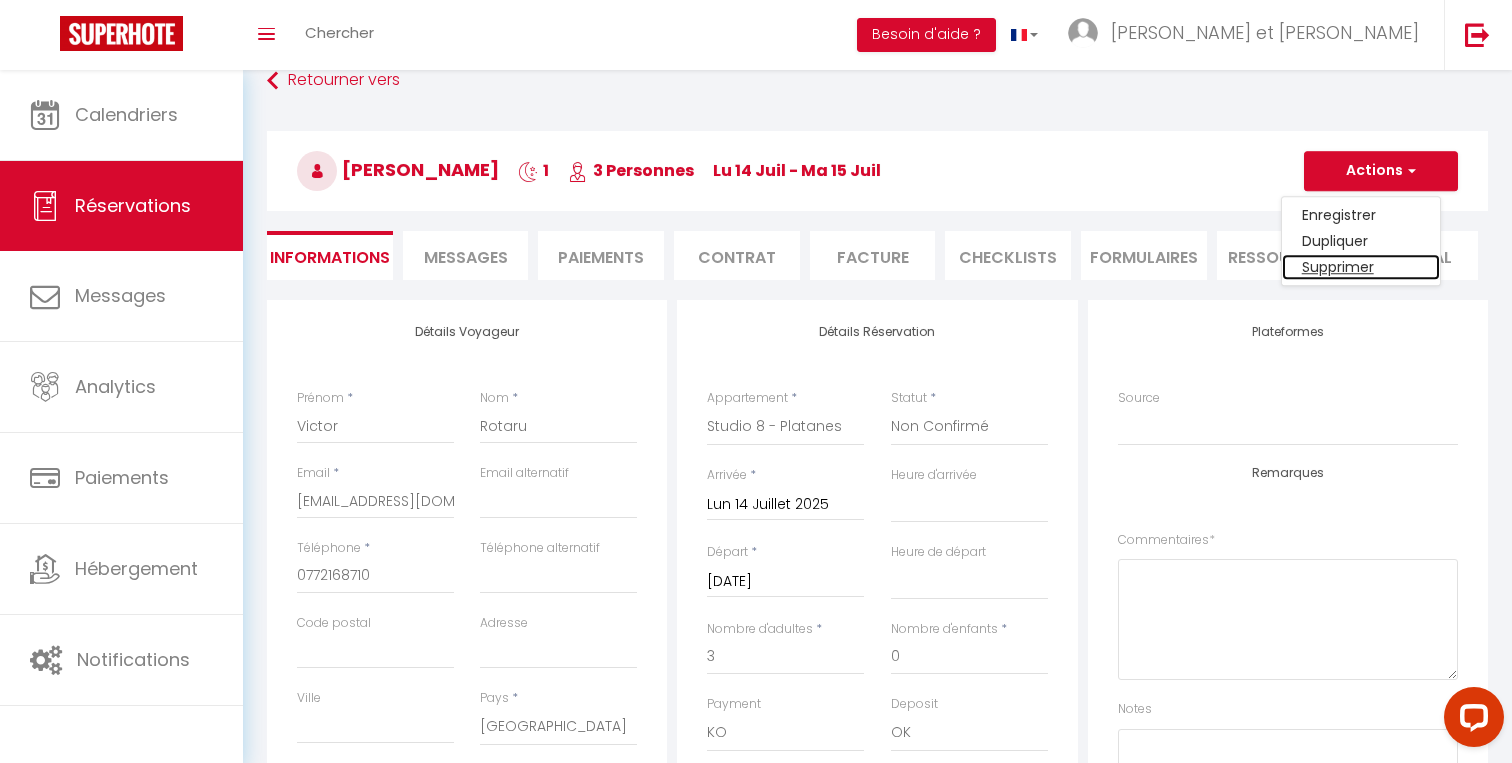 click on "Supprimer" at bounding box center (1361, 267) 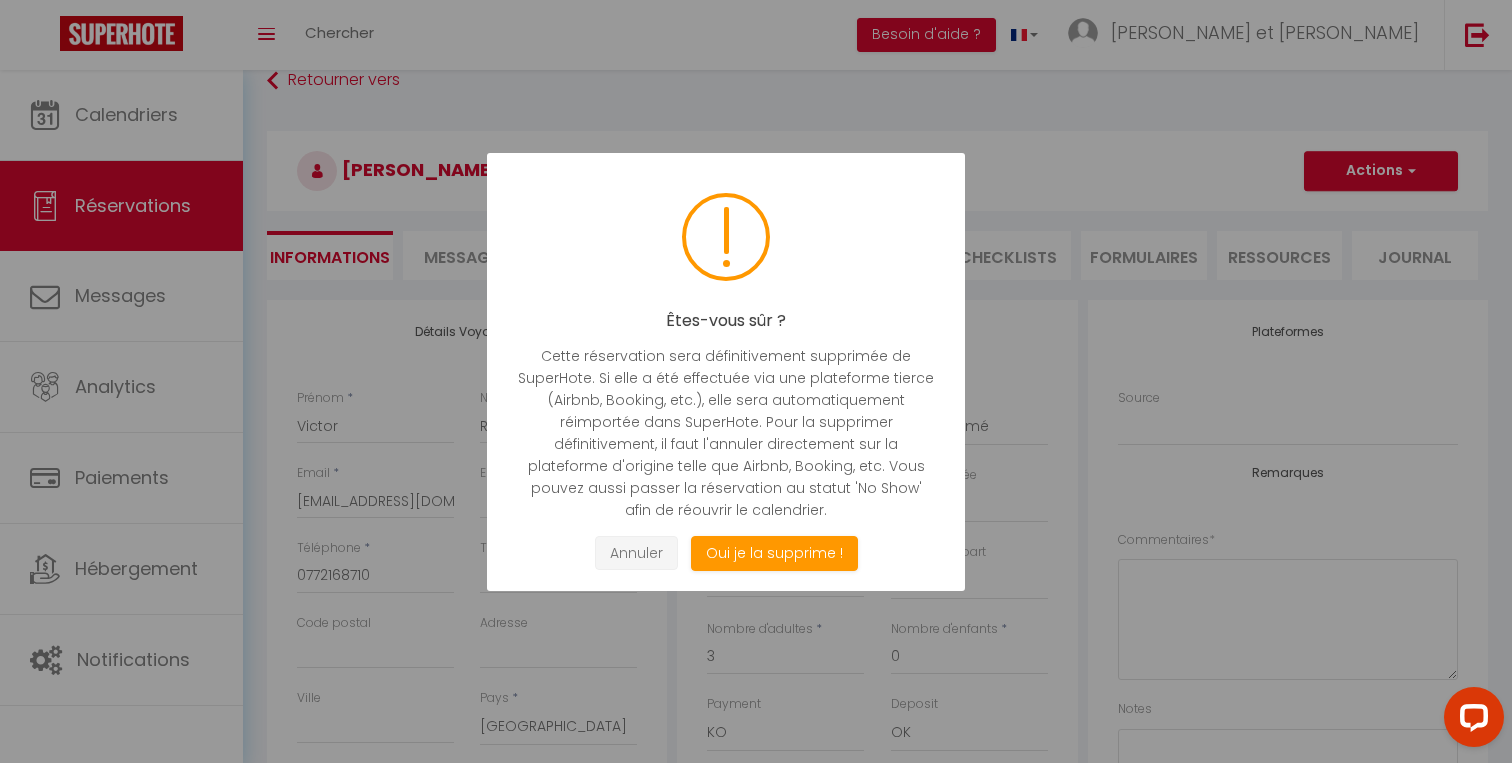 click on "Annuler" at bounding box center [636, 553] 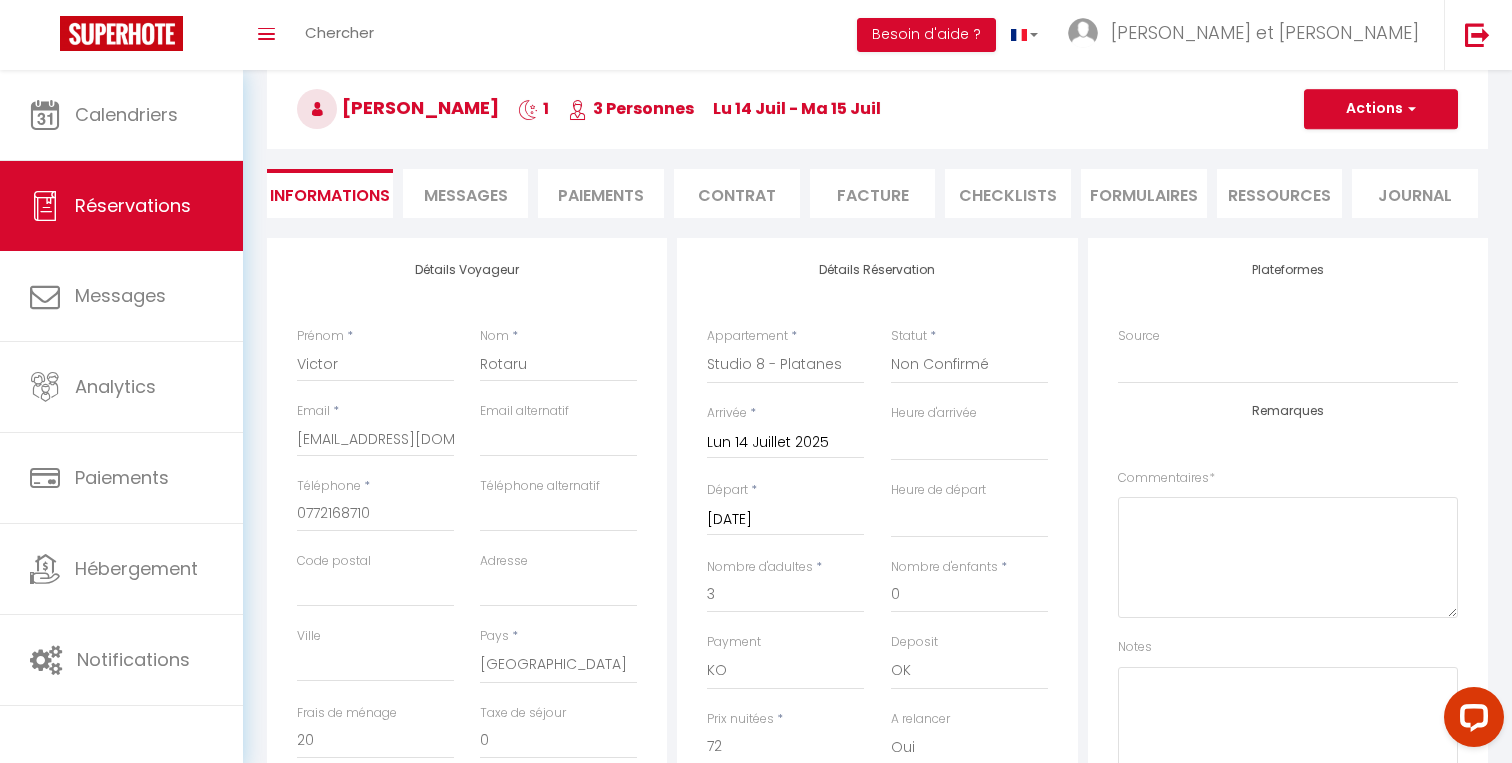 scroll, scrollTop: 0, scrollLeft: 0, axis: both 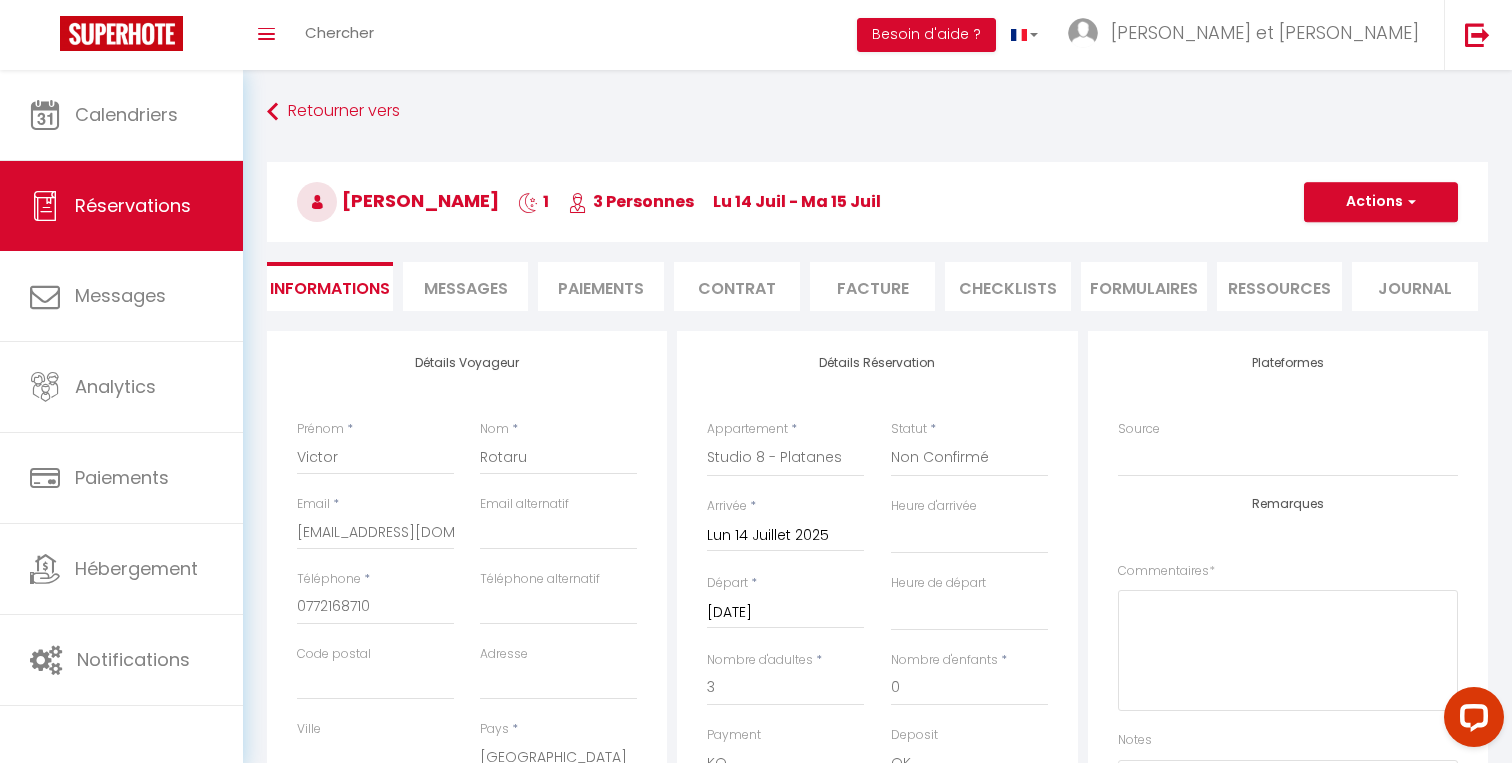 click on "Paiements" at bounding box center (601, 286) 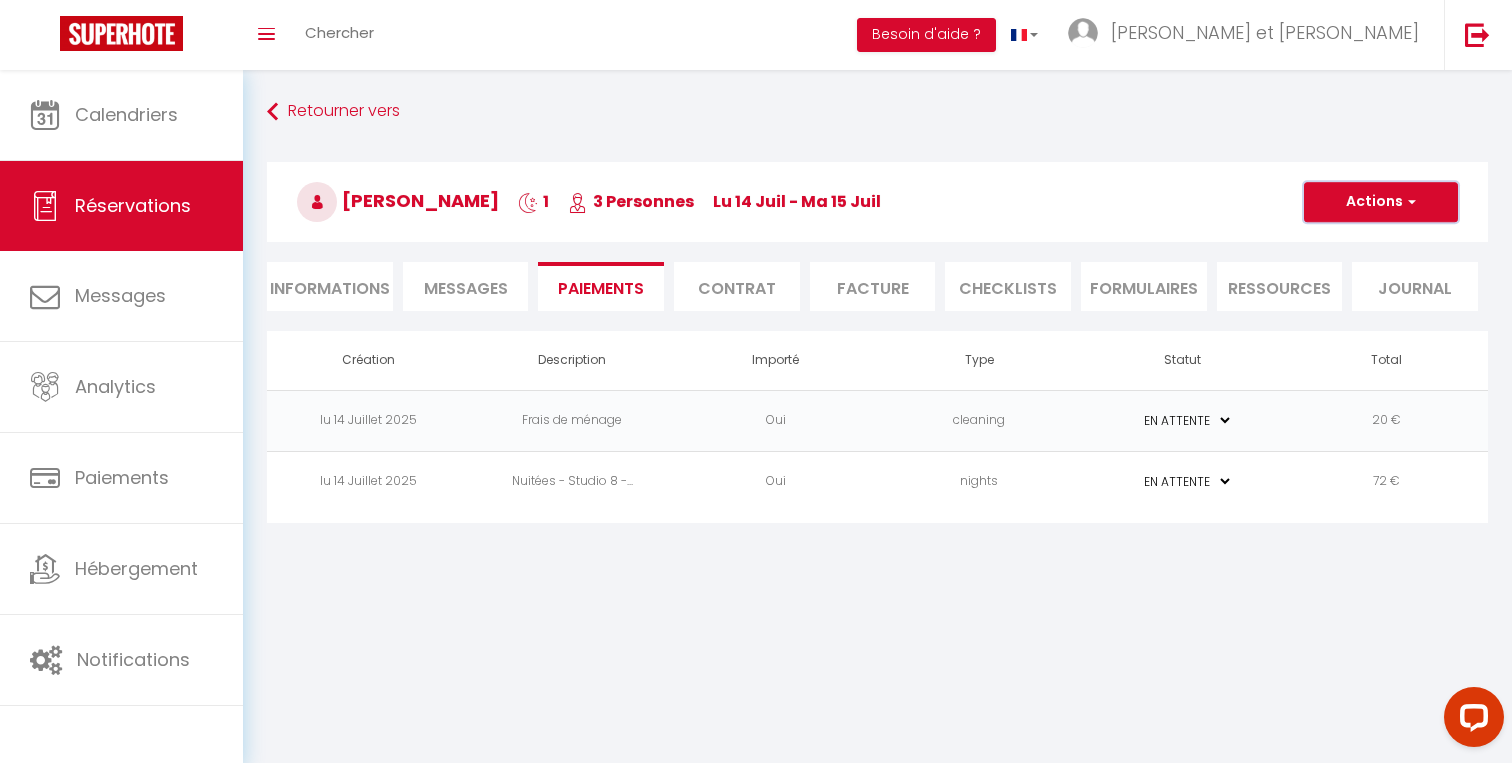 click on "Actions" at bounding box center [1381, 202] 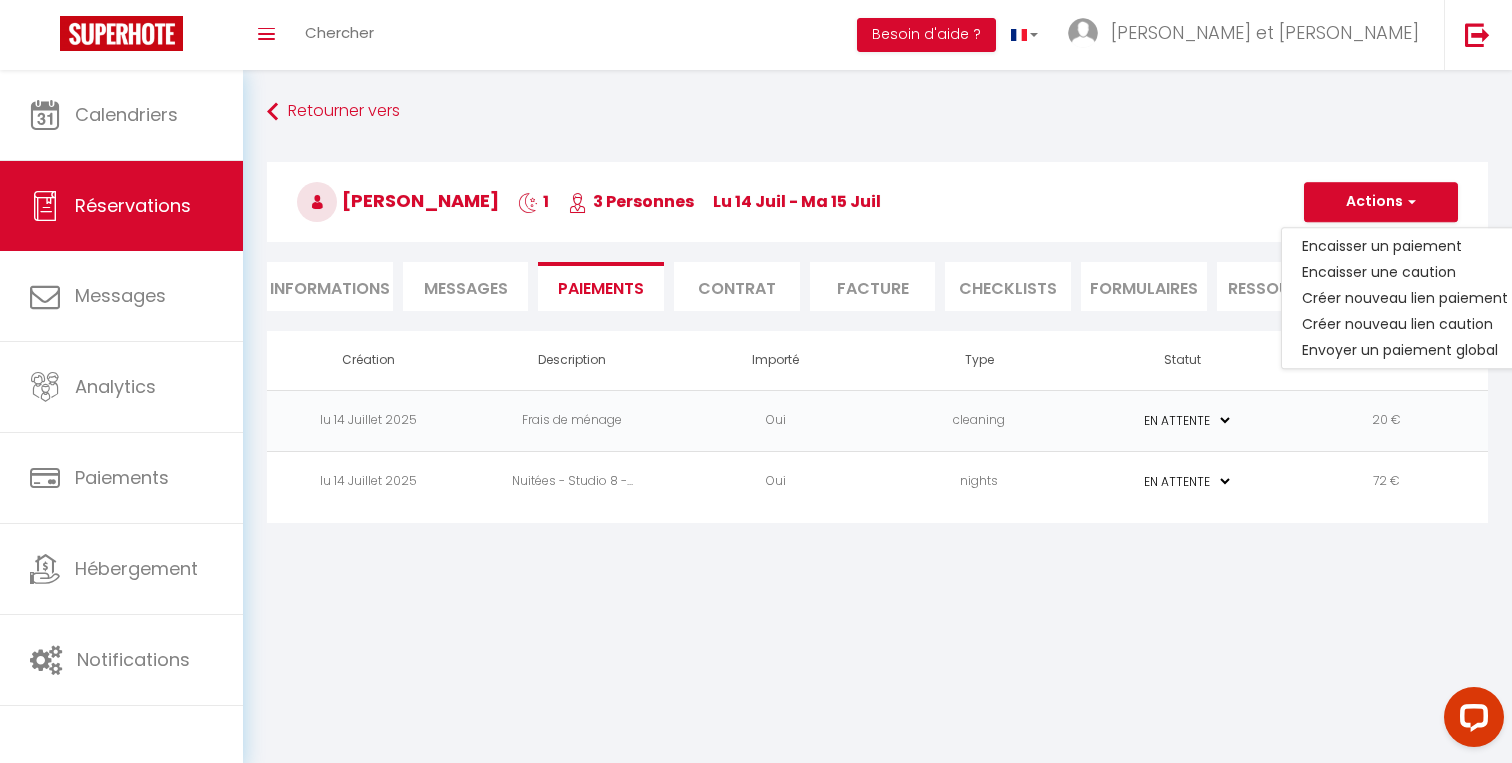 click on "Coaching SuperHote ce soir à 18h00, pour participer:  https://us02web.zoom.us/j/4667554618?pwd=QUhUTnBqenhNTG1HazhBOFJXWjRYUT09   ×     Toggle navigation       Toggle Search     Toggle menubar     Chercher   BUTTON
Besoin d'aide ?
Samuel et Leïla   Paramètres        Équipe     Résultat de la recherche   Aucun résultat     Calendriers     Réservations     Messages     Analytics      Paiements     Hébergement     Notifications                 Résultat de la recherche   Id   Appart   Voyageur    Checkin   Checkout   Nuits   Pers.   Plateforme   Statut     Résultat de la recherche   Aucun résultat            Retourner vers    Victor   Rotaru   1    3 Personnes
lu 14 Juil - ma 15 Juil
Actions
Enregistrer   Dupliquer   Supprimer
Actions
Enregistrer   Aperçu et éditer   Envoyer la facture" at bounding box center (756, 451) 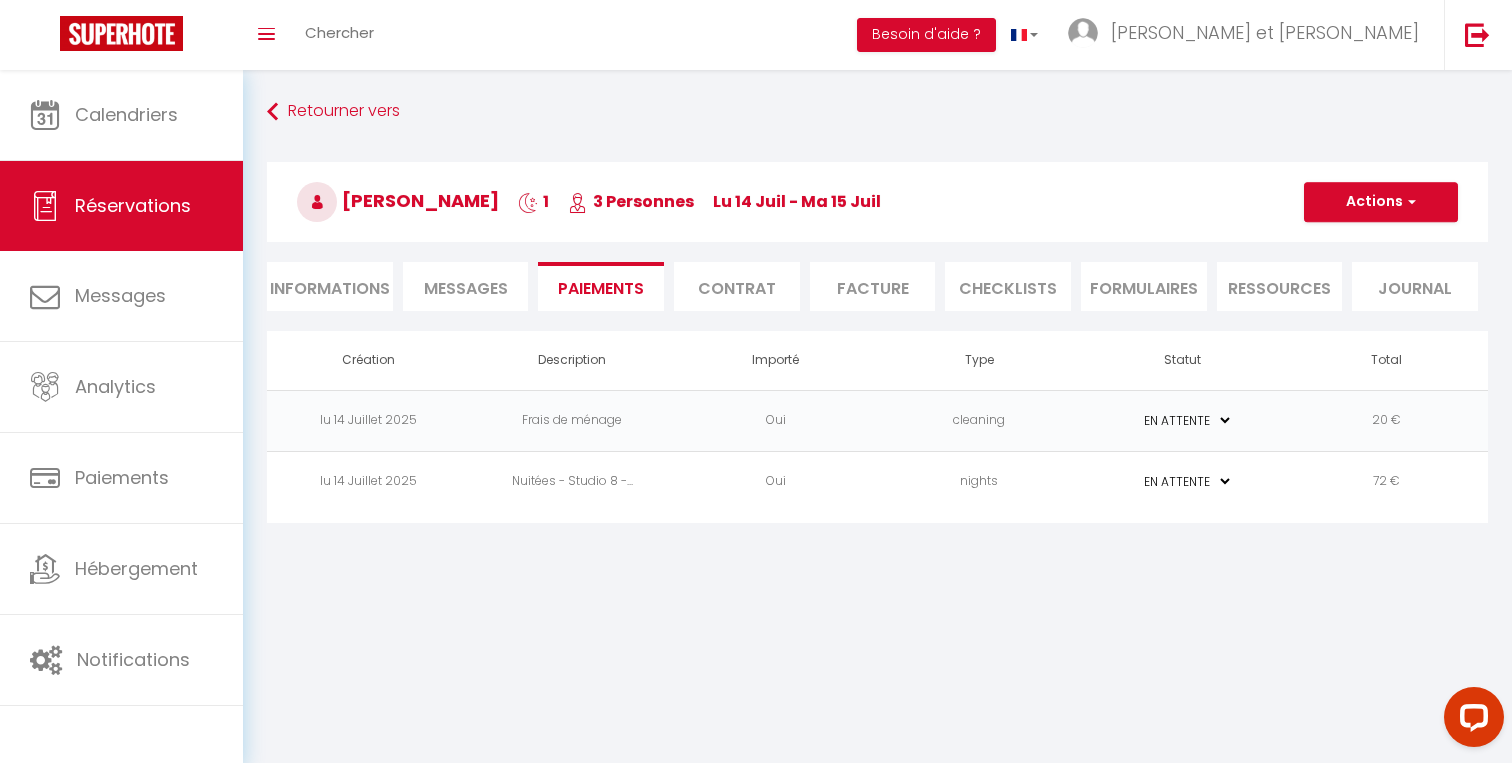 click on "Messages" at bounding box center [466, 286] 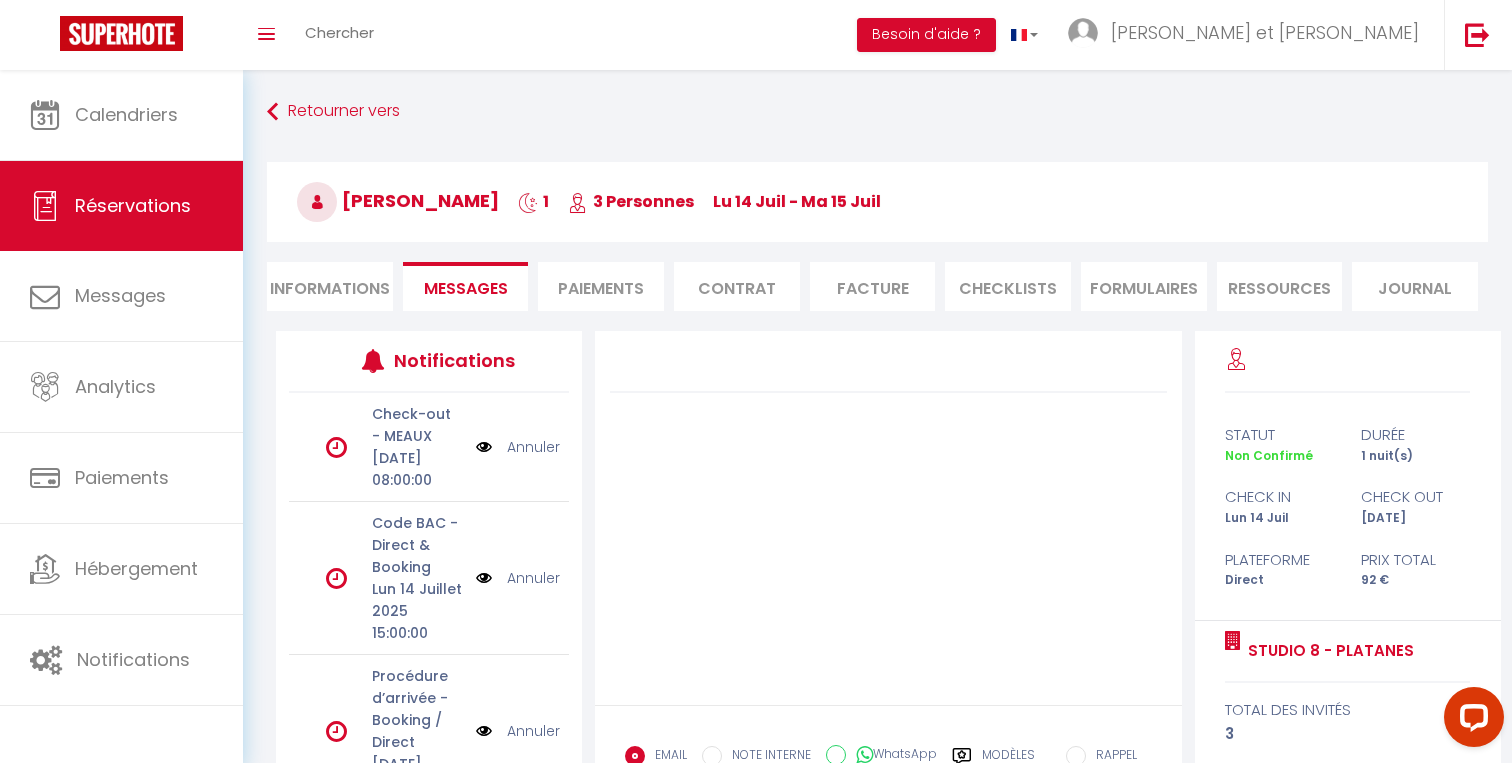 click on "Informations" at bounding box center [330, 286] 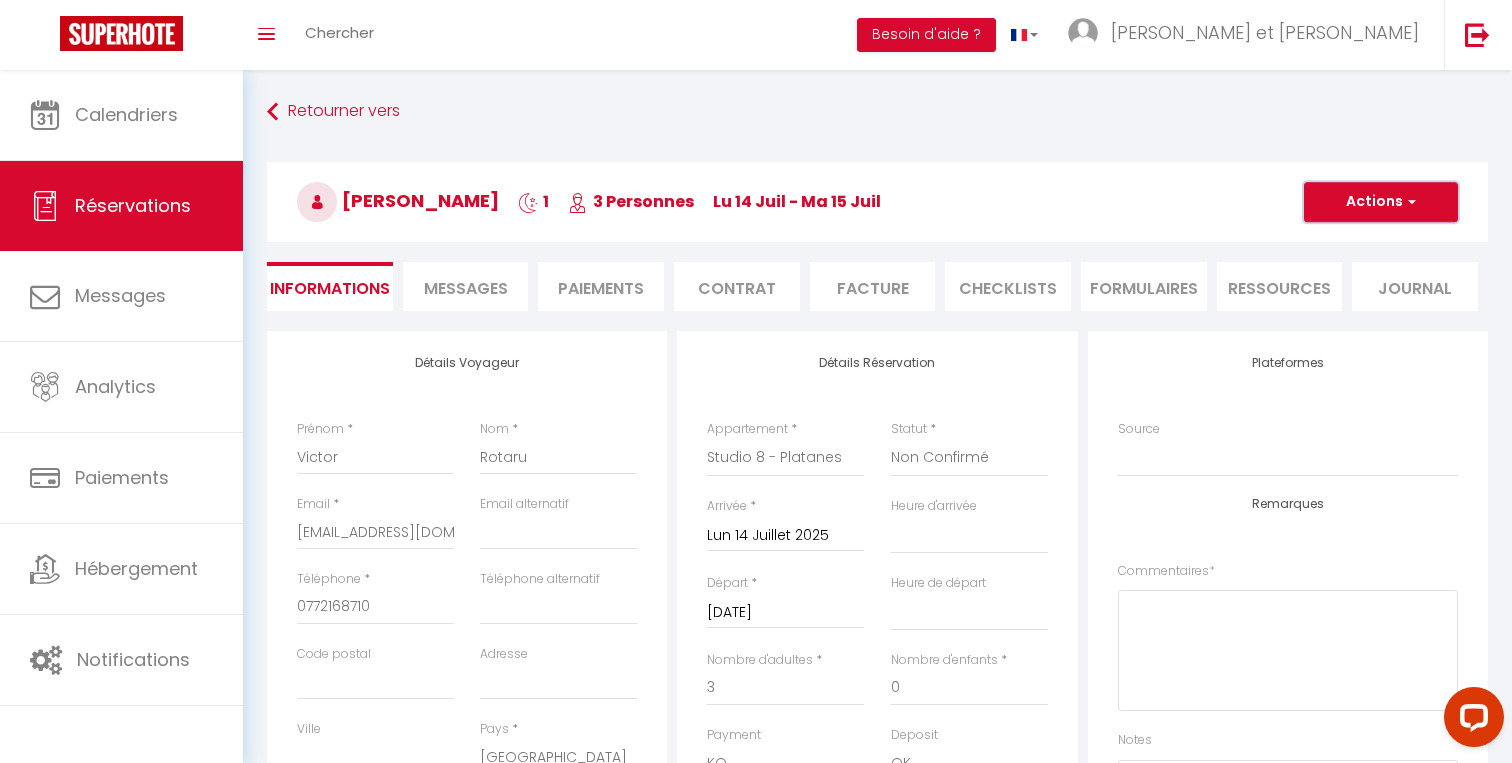click on "Actions" at bounding box center [1381, 202] 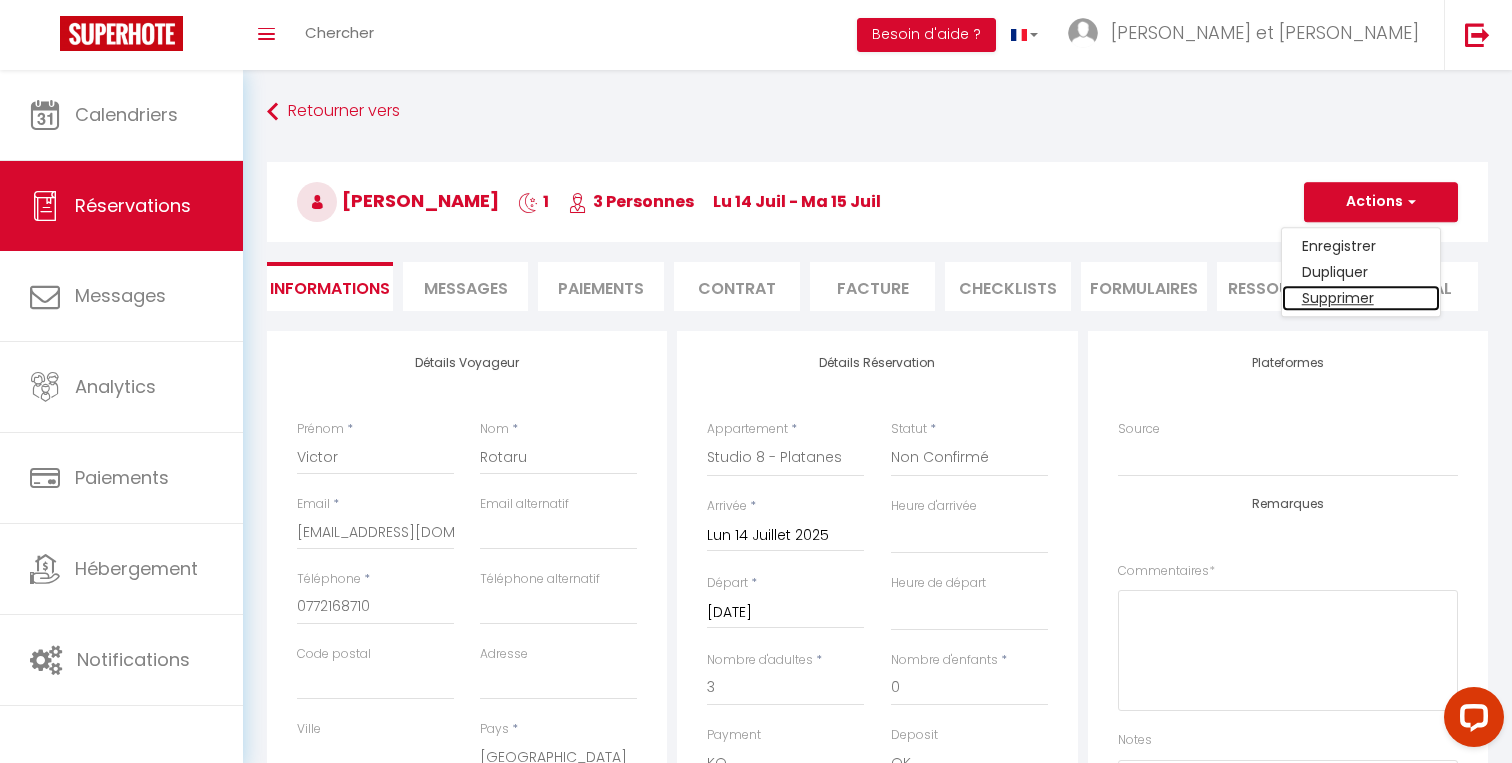 click on "Supprimer" at bounding box center (1361, 298) 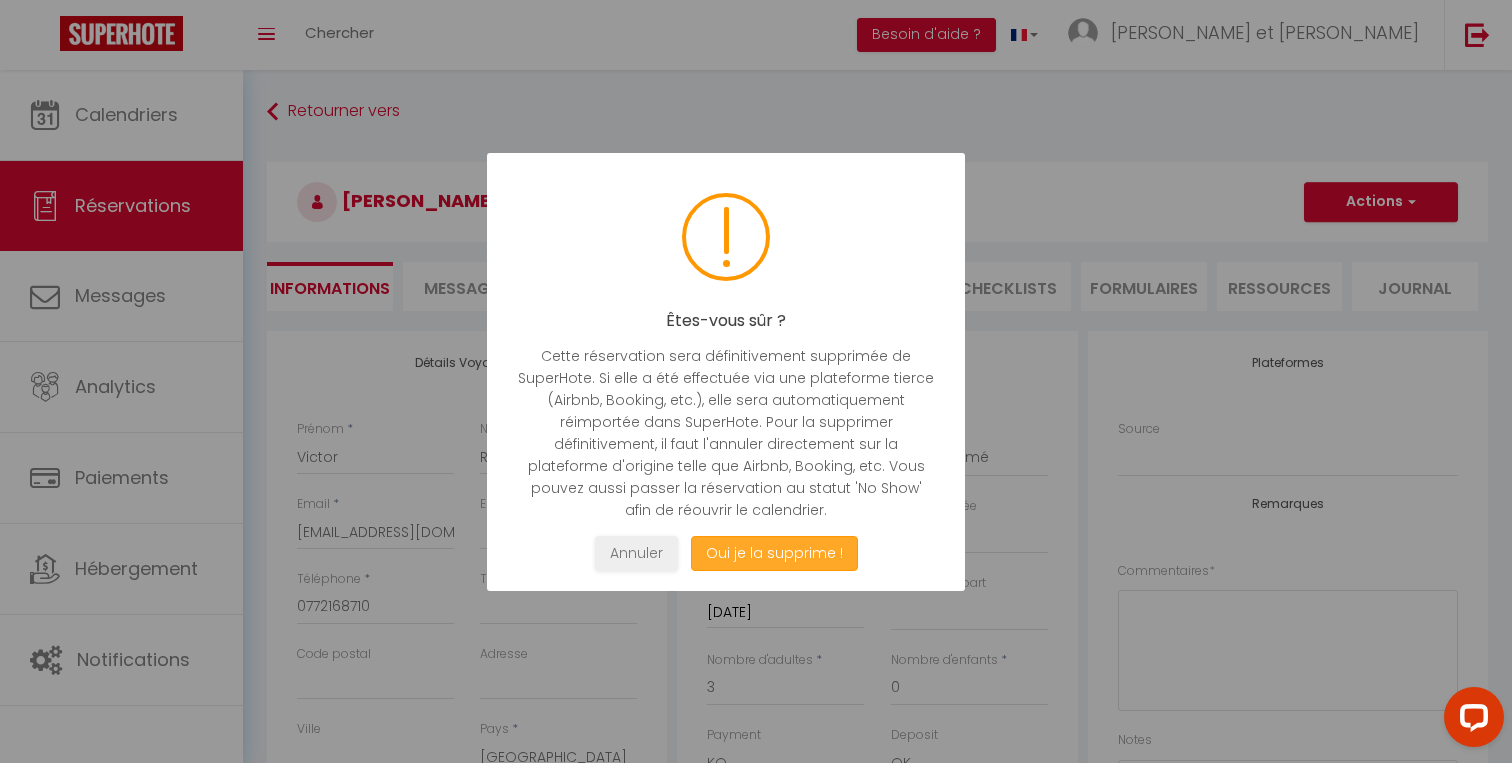 click on "Oui je la supprime !" at bounding box center (774, 553) 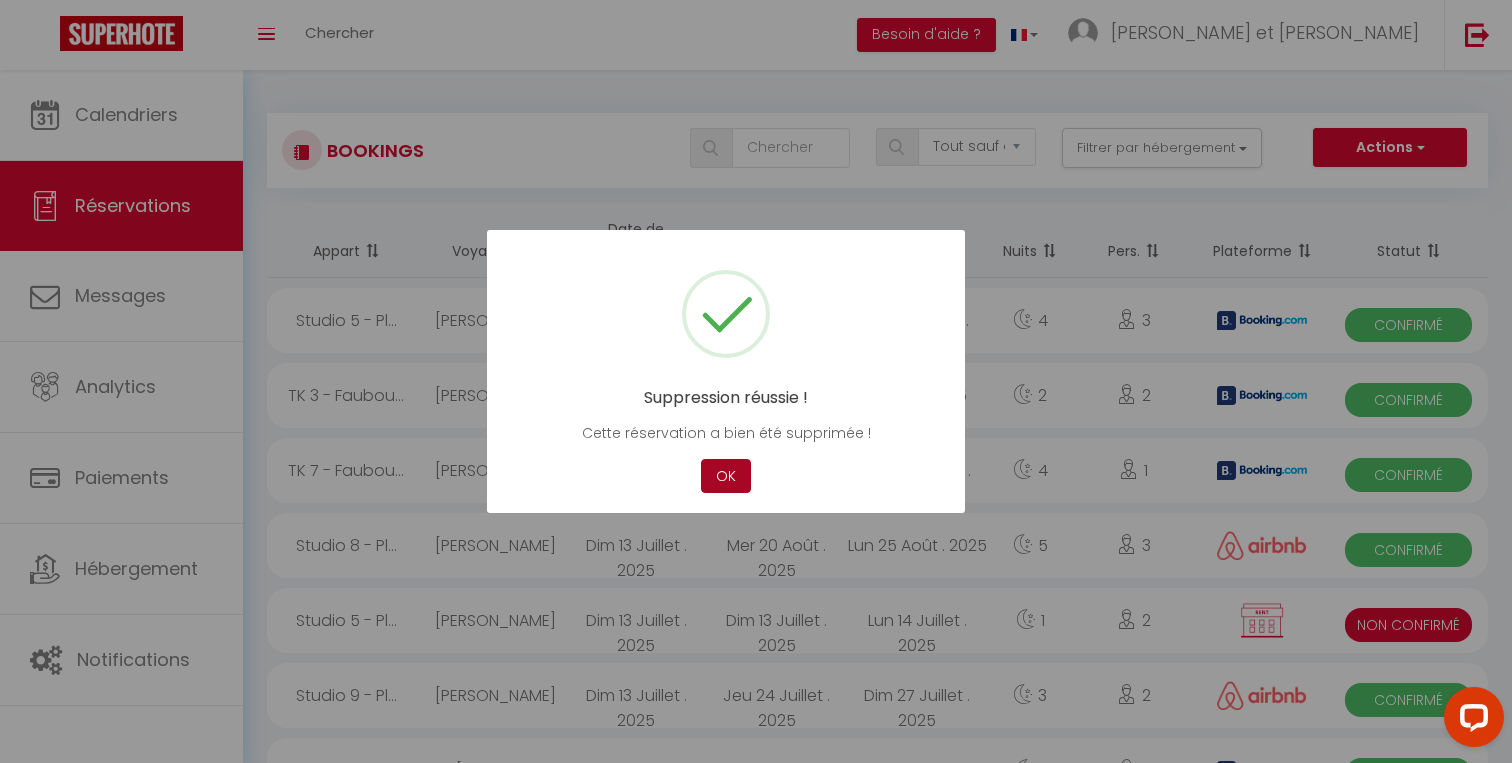 click on "OK" at bounding box center [726, 476] 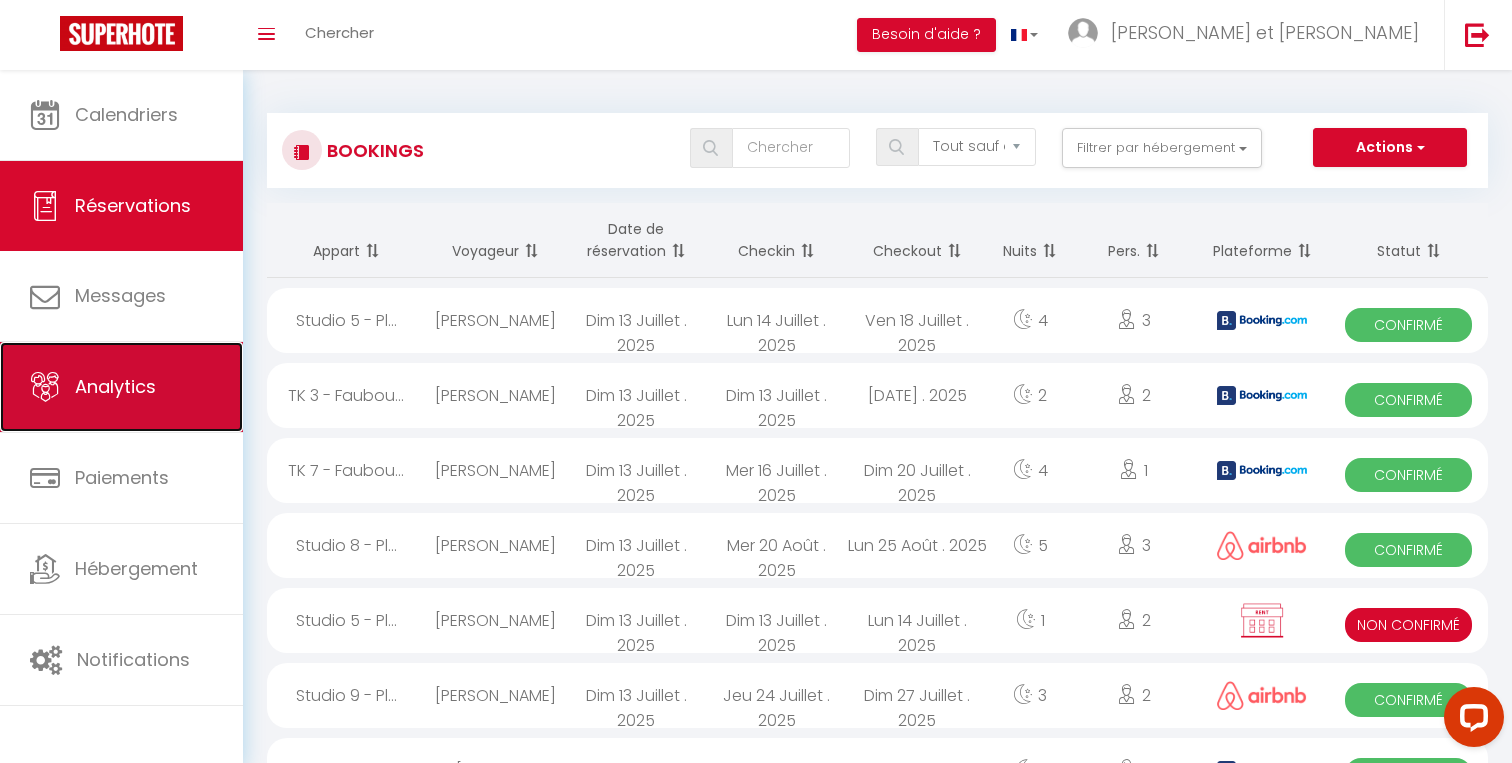 click on "Analytics" at bounding box center [121, 387] 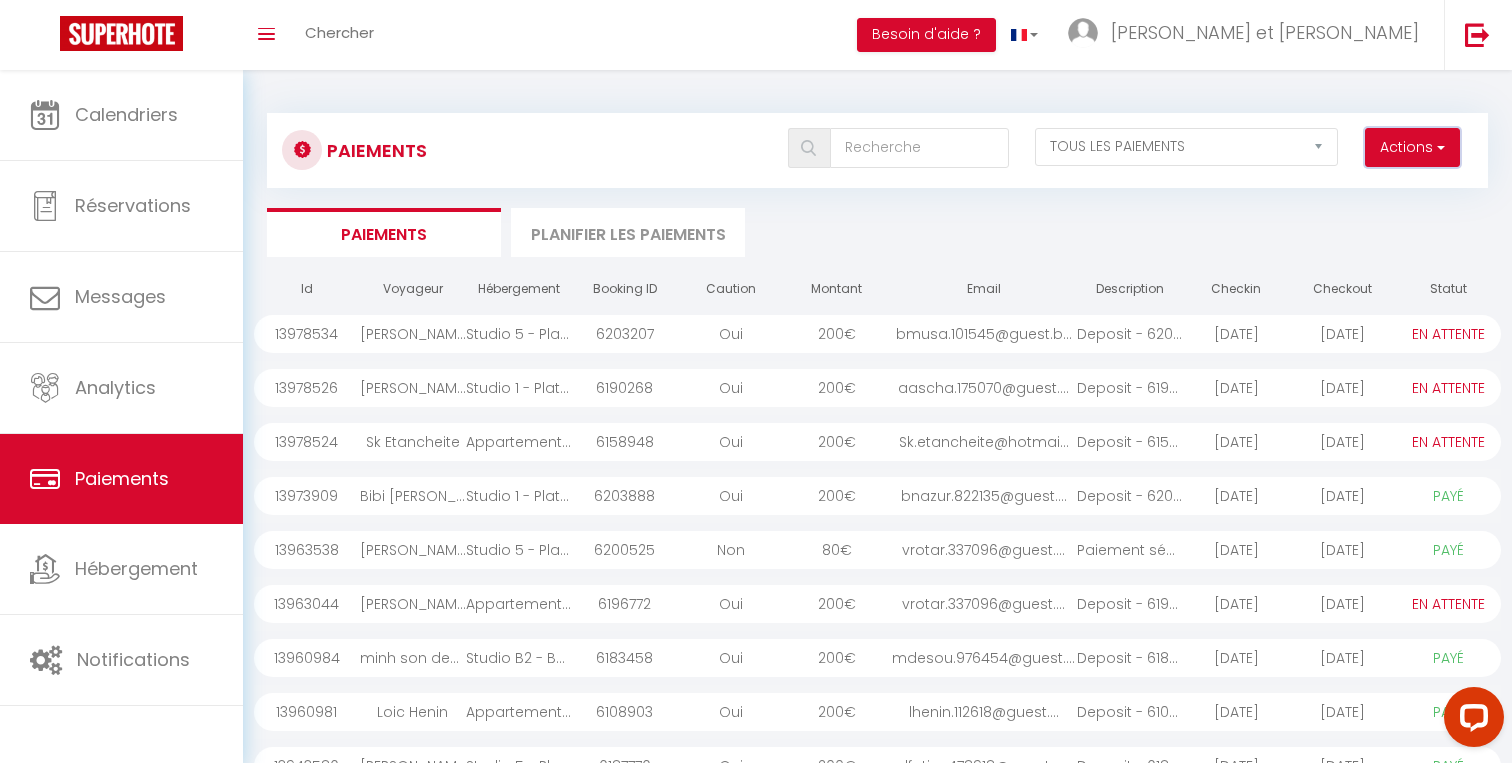 click on "Actions" at bounding box center [1412, 148] 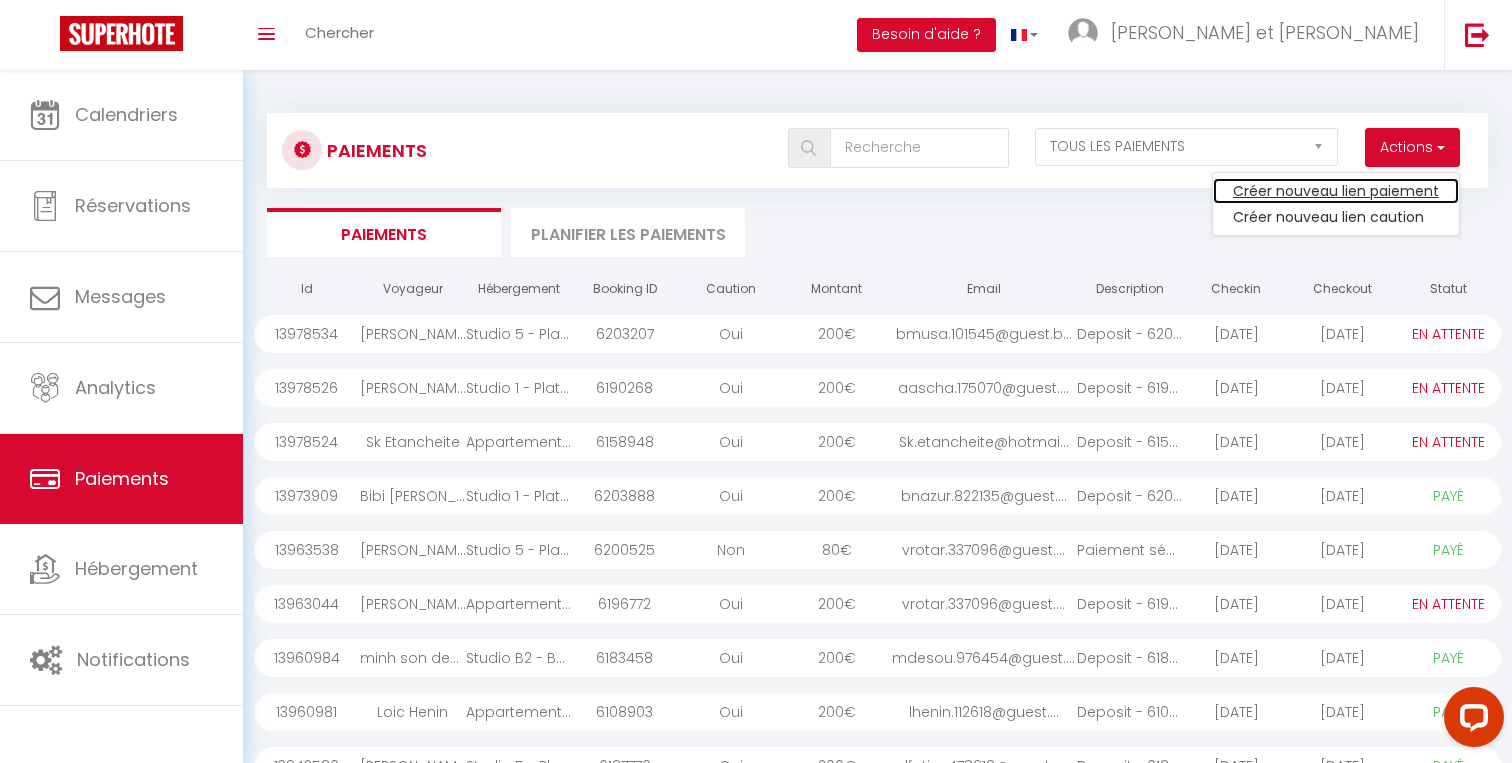 click on "Créer nouveau lien paiement" at bounding box center (1336, 191) 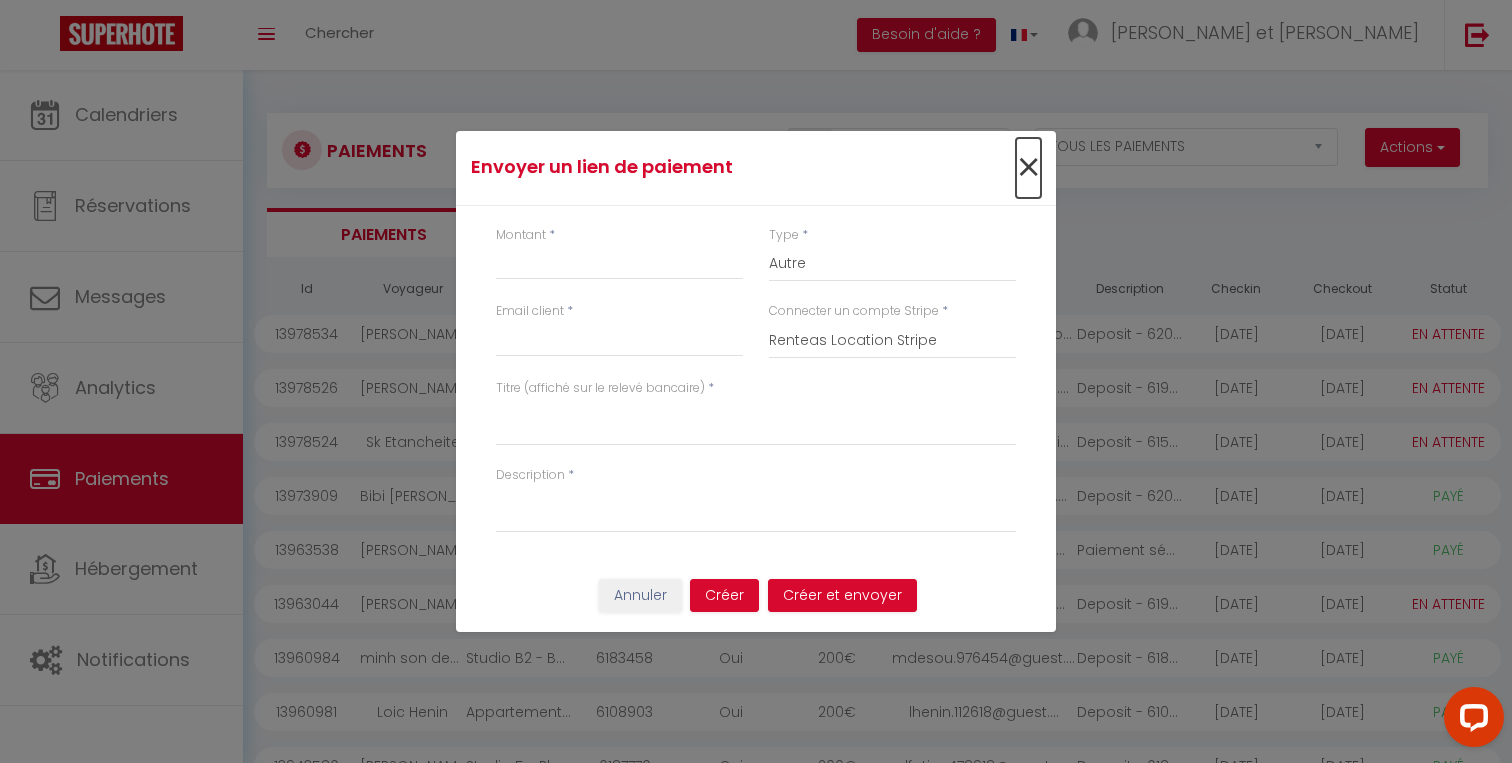 click on "×" at bounding box center [1028, 168] 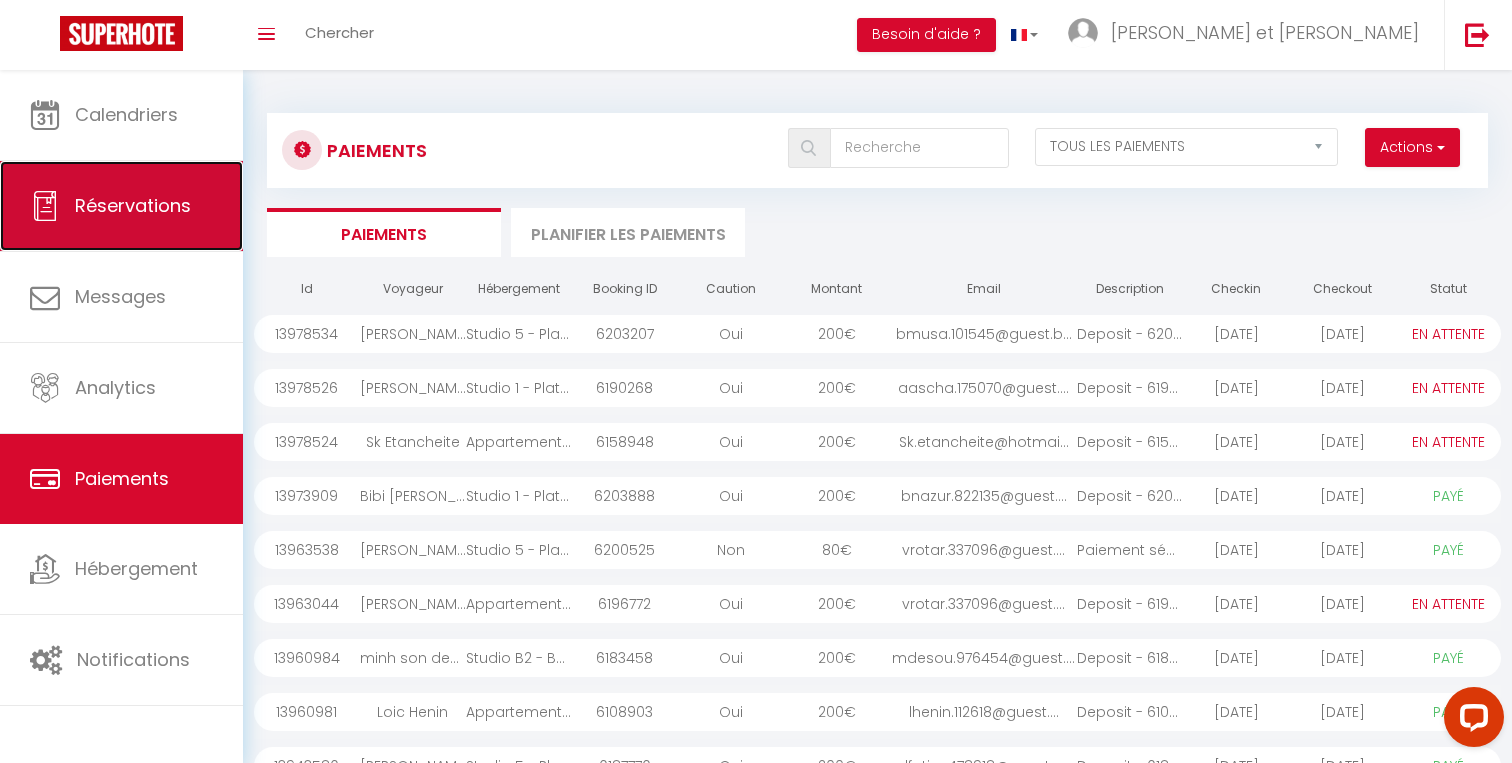 click on "Réservations" at bounding box center [121, 206] 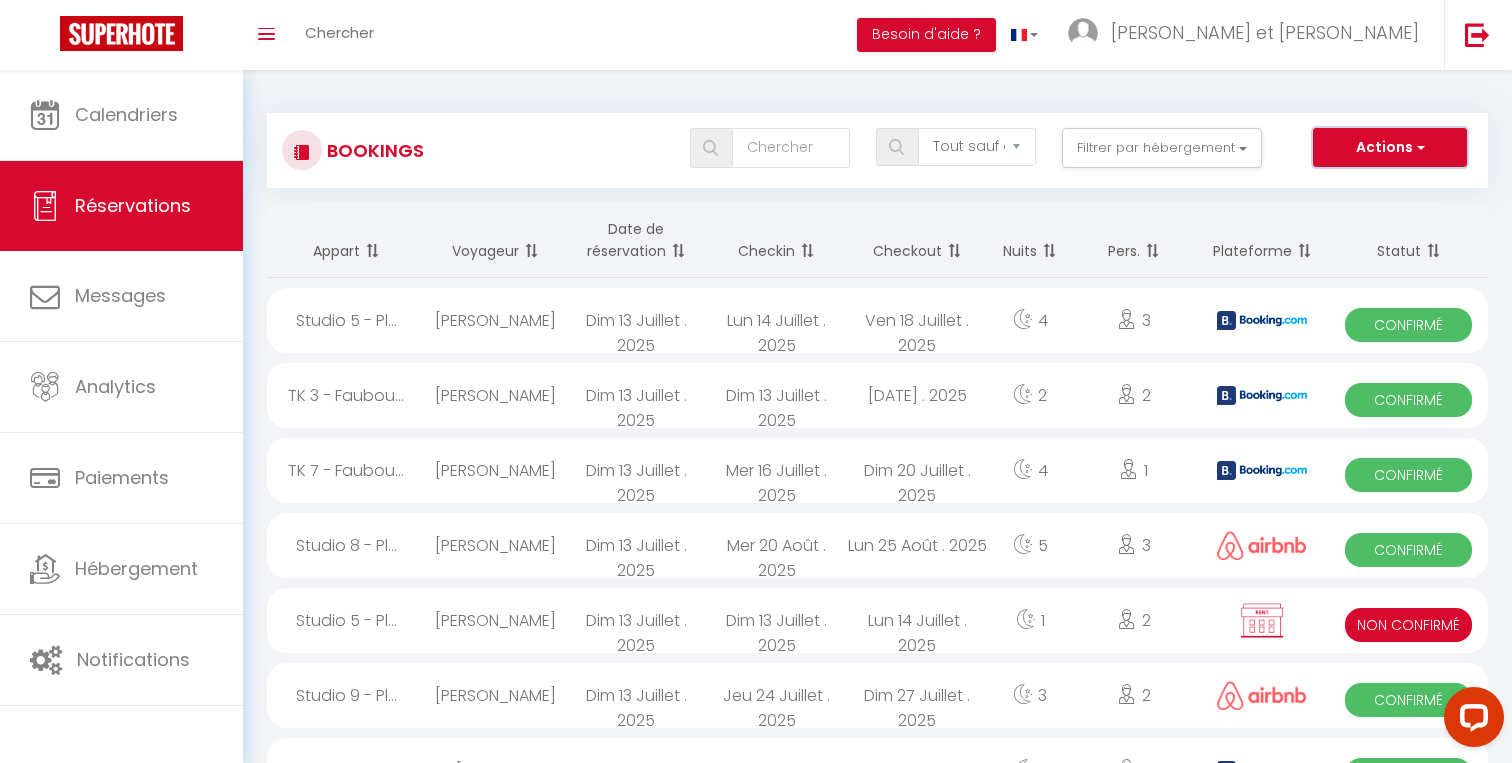 click on "Actions" at bounding box center [1390, 148] 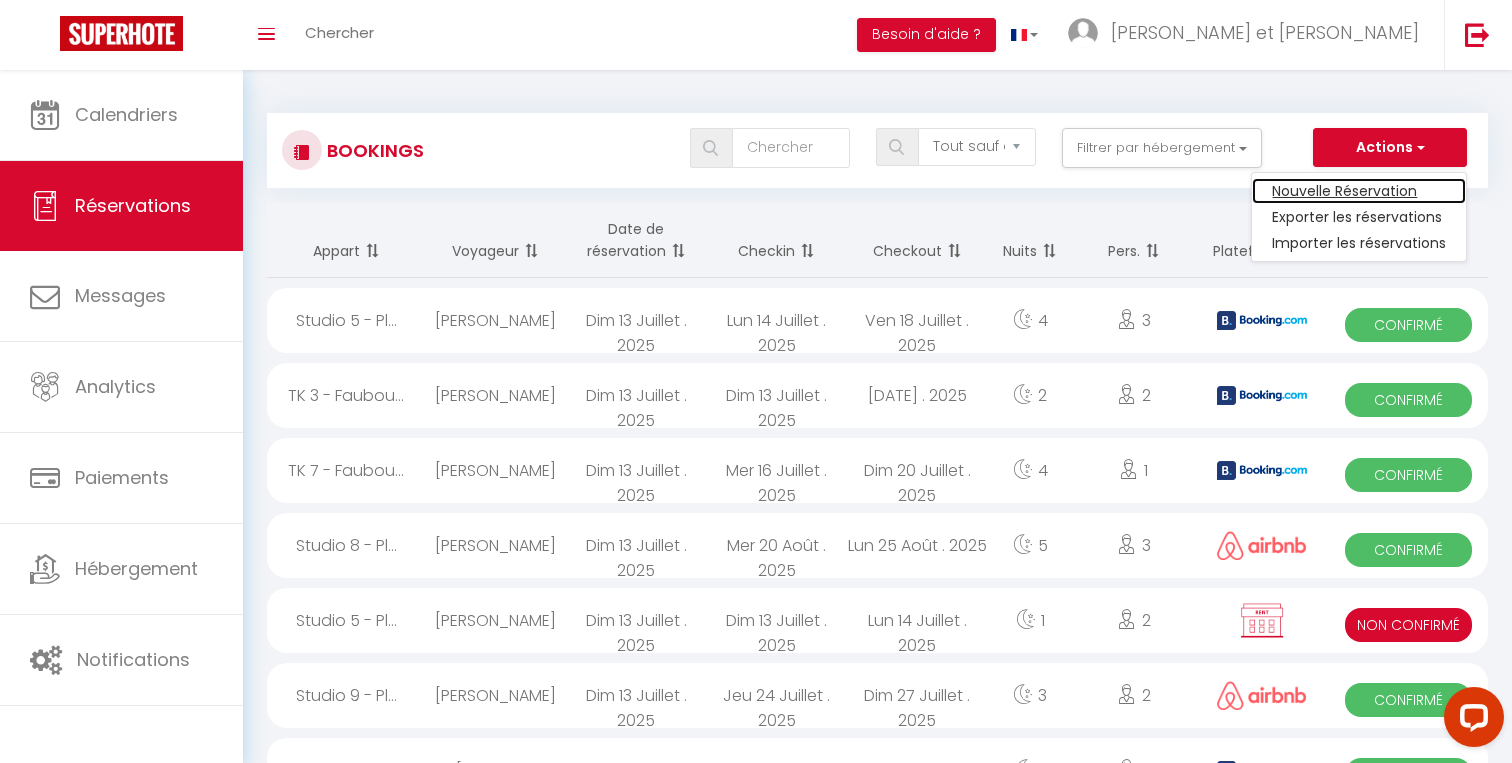 click on "Nouvelle Réservation" at bounding box center (1359, 191) 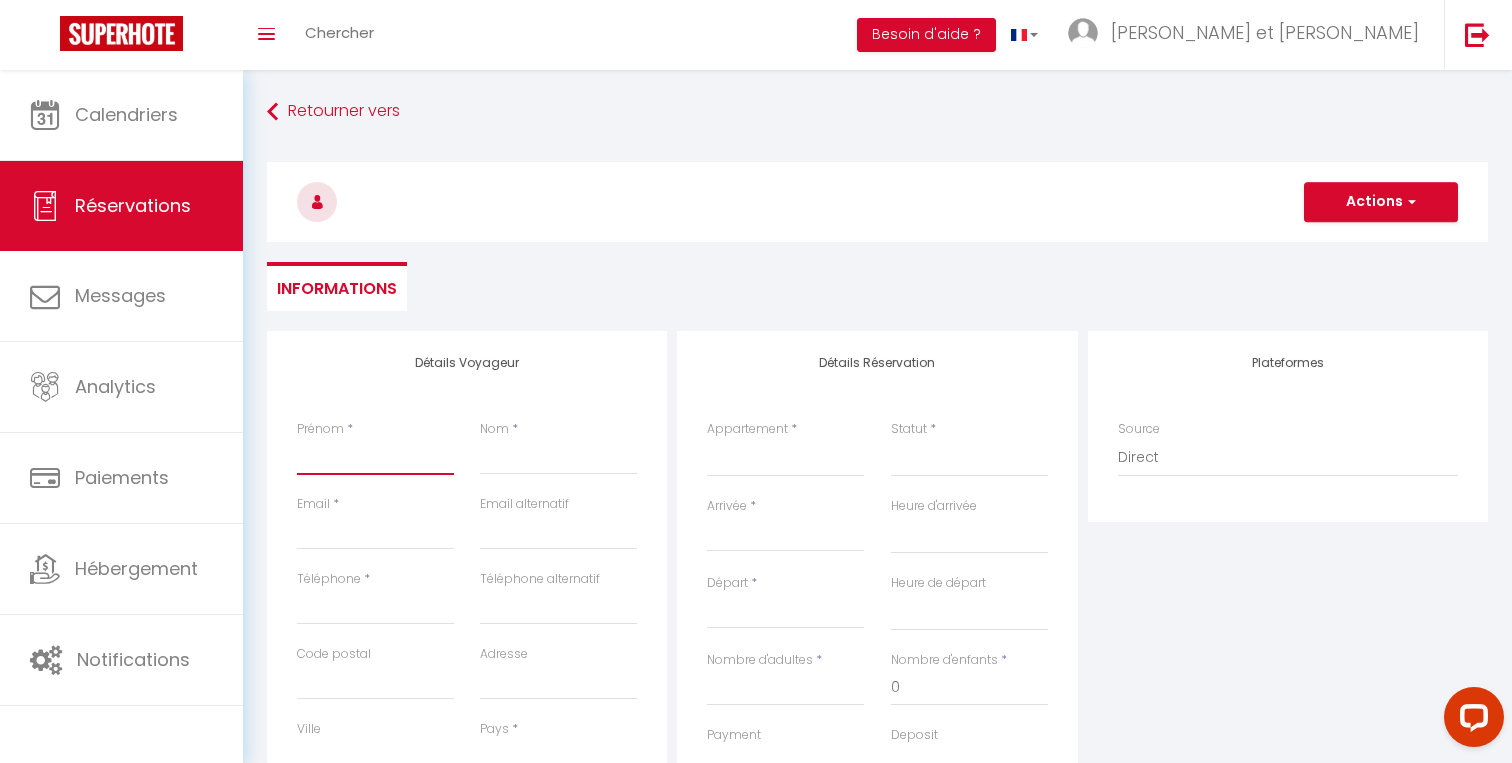 click on "Prénom" at bounding box center (375, 457) 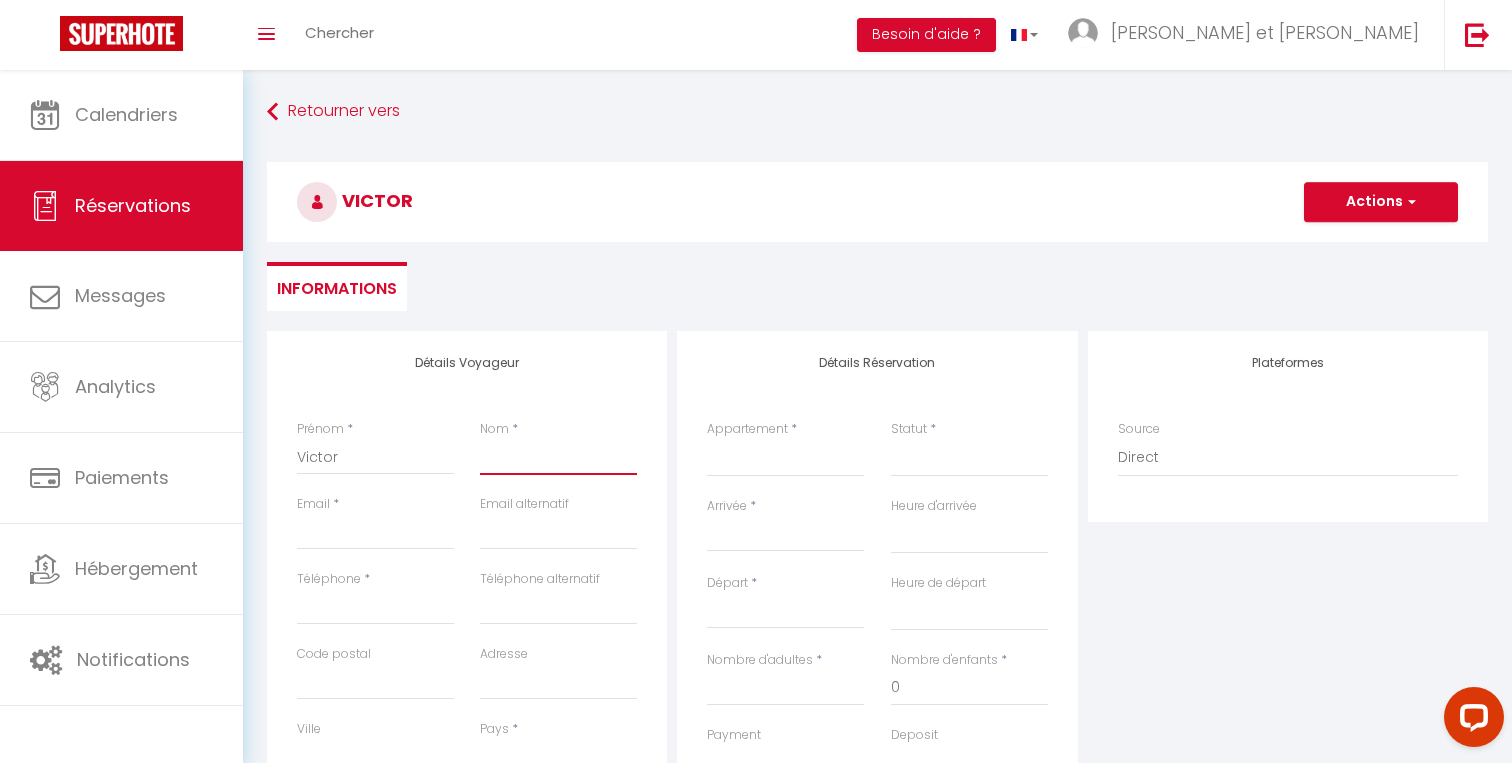 click on "Nom" at bounding box center [558, 457] 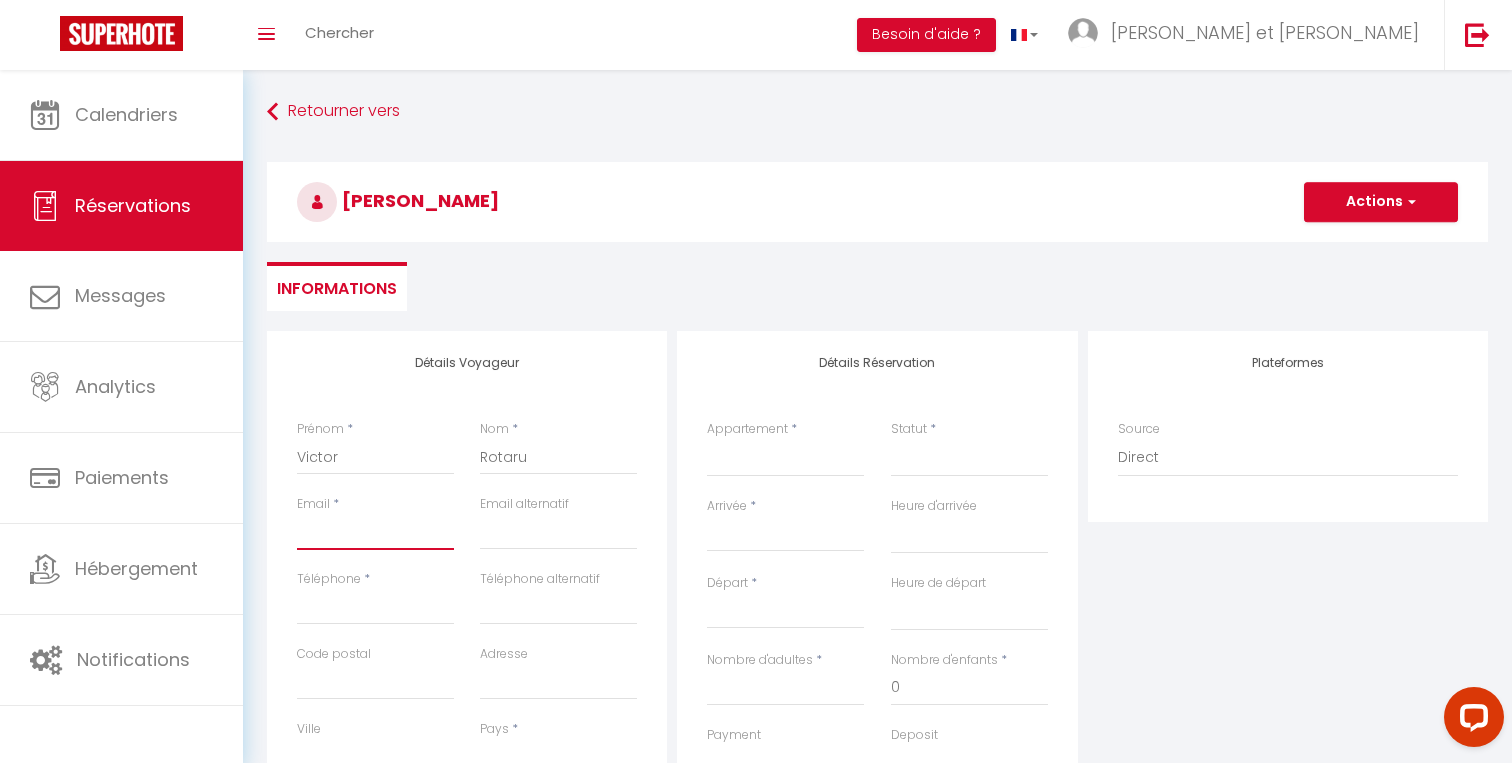 click on "Email client" at bounding box center (375, 532) 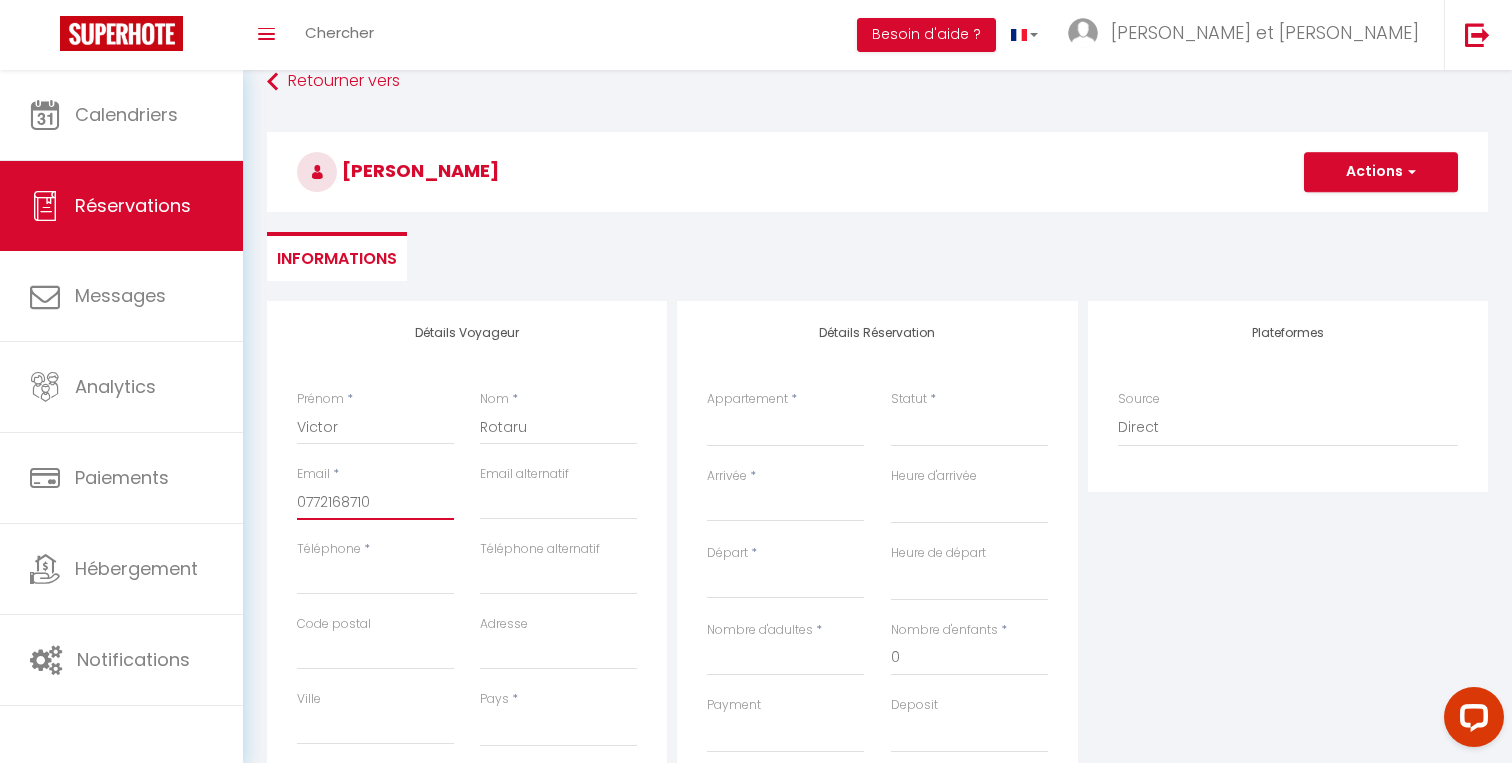 scroll, scrollTop: 31, scrollLeft: 0, axis: vertical 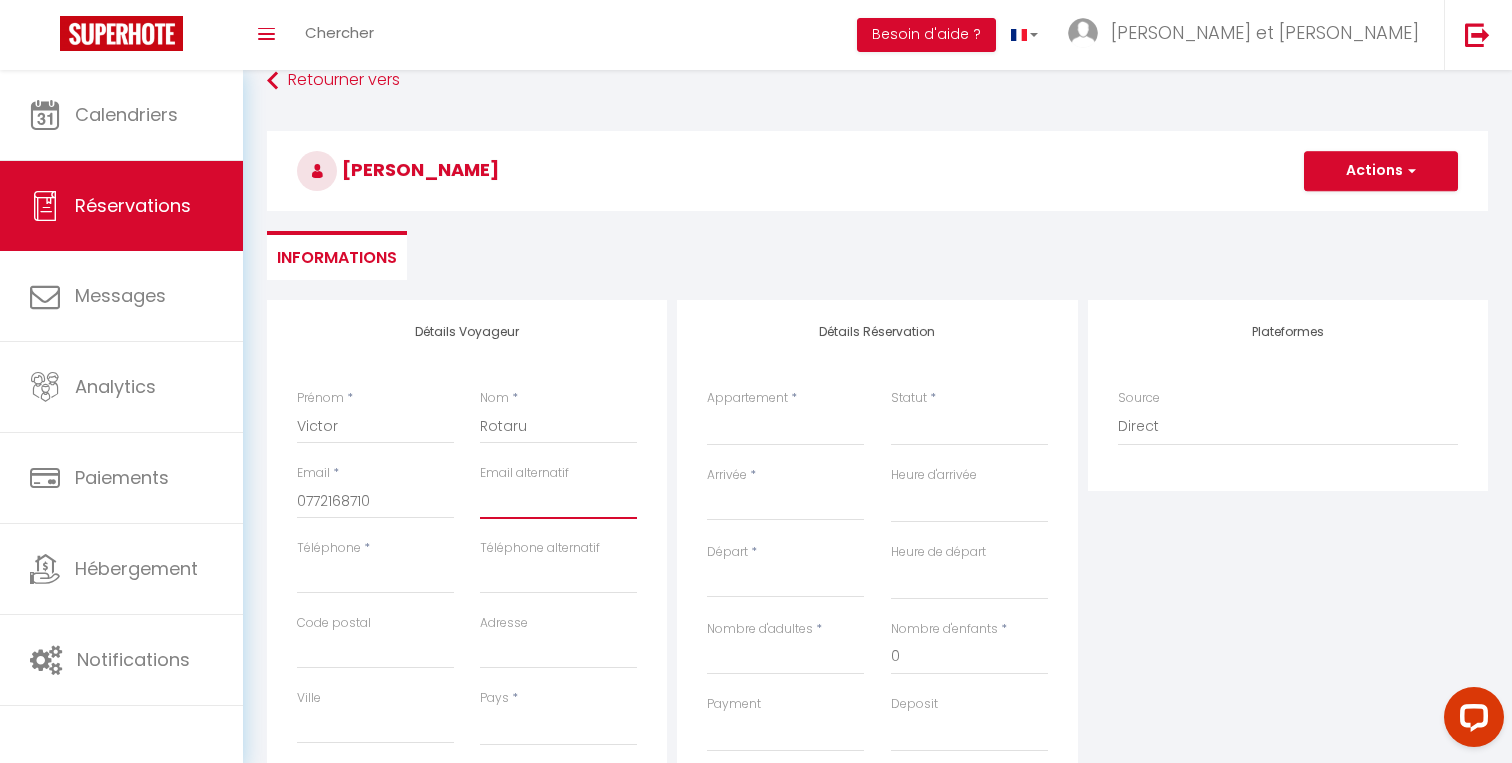 click at bounding box center [558, 501] 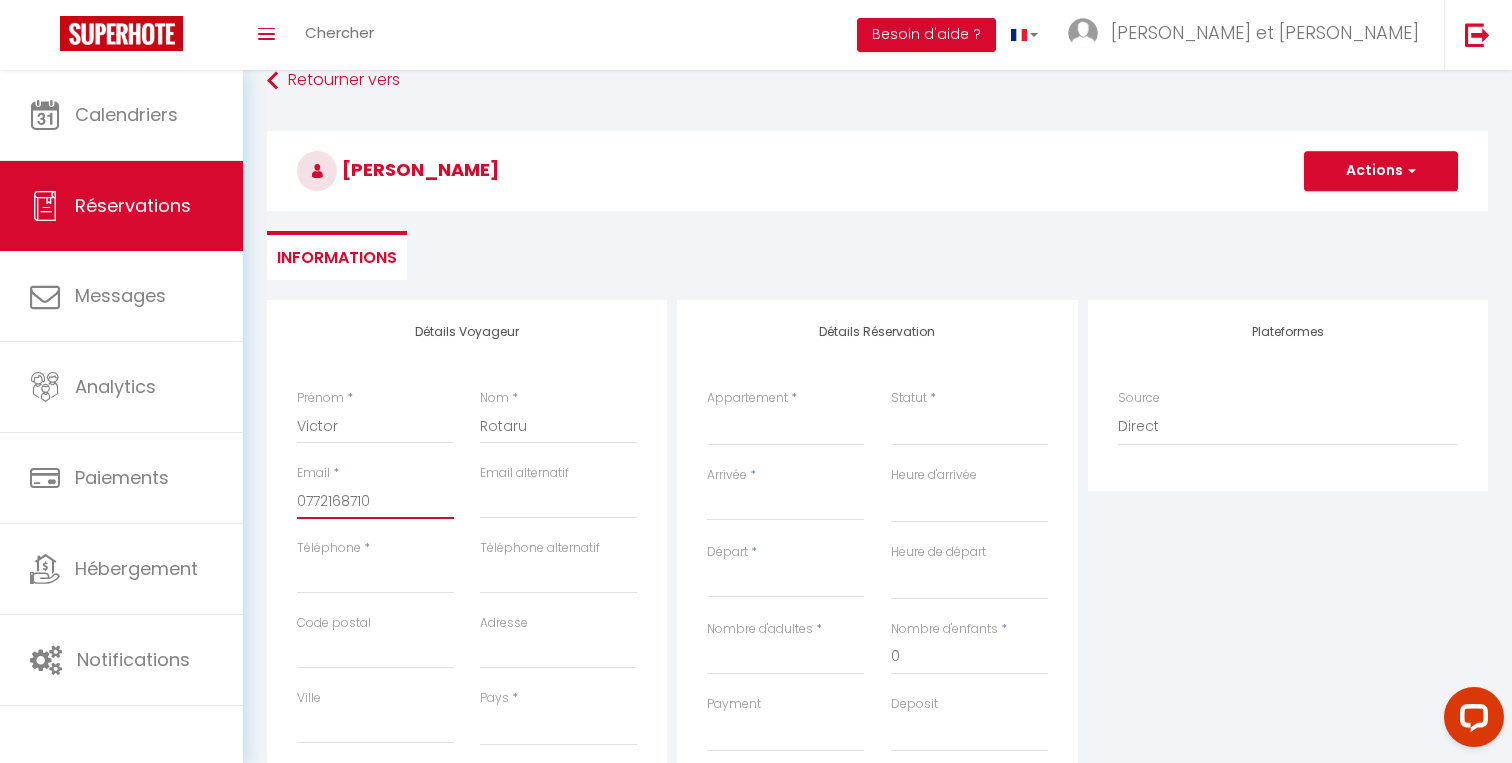 click on "0772168710" at bounding box center [375, 501] 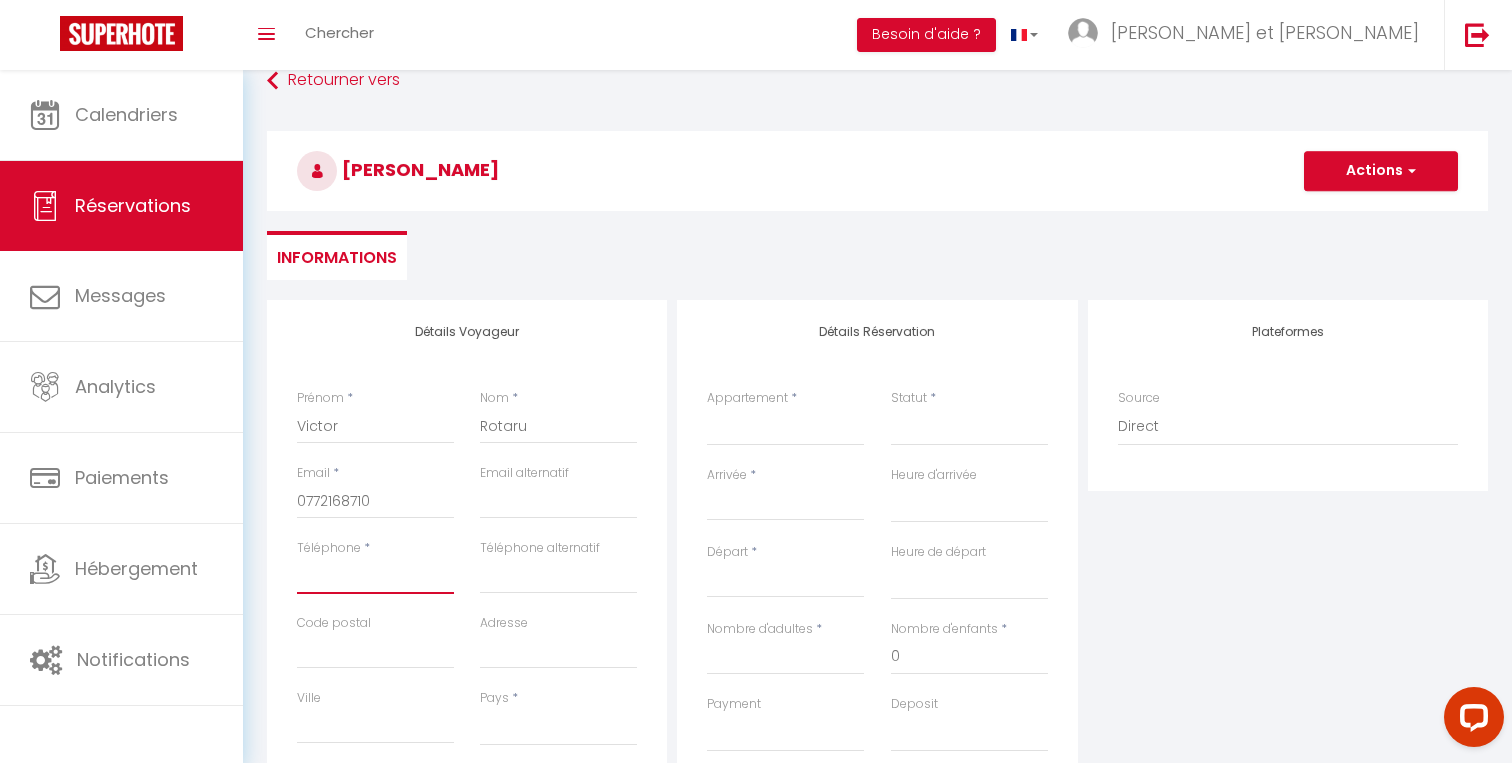 click on "Téléphone" at bounding box center [375, 576] 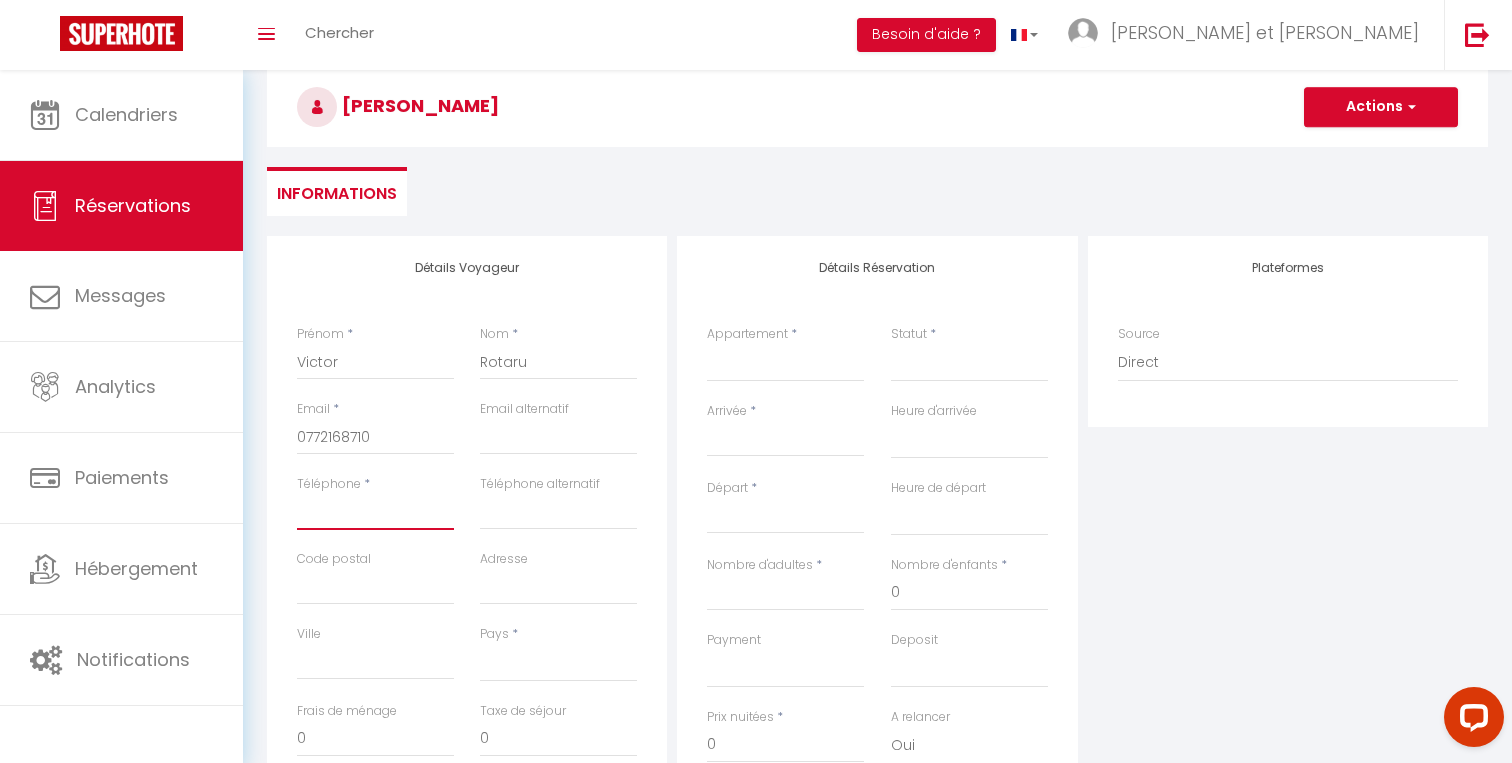 scroll, scrollTop: 104, scrollLeft: 0, axis: vertical 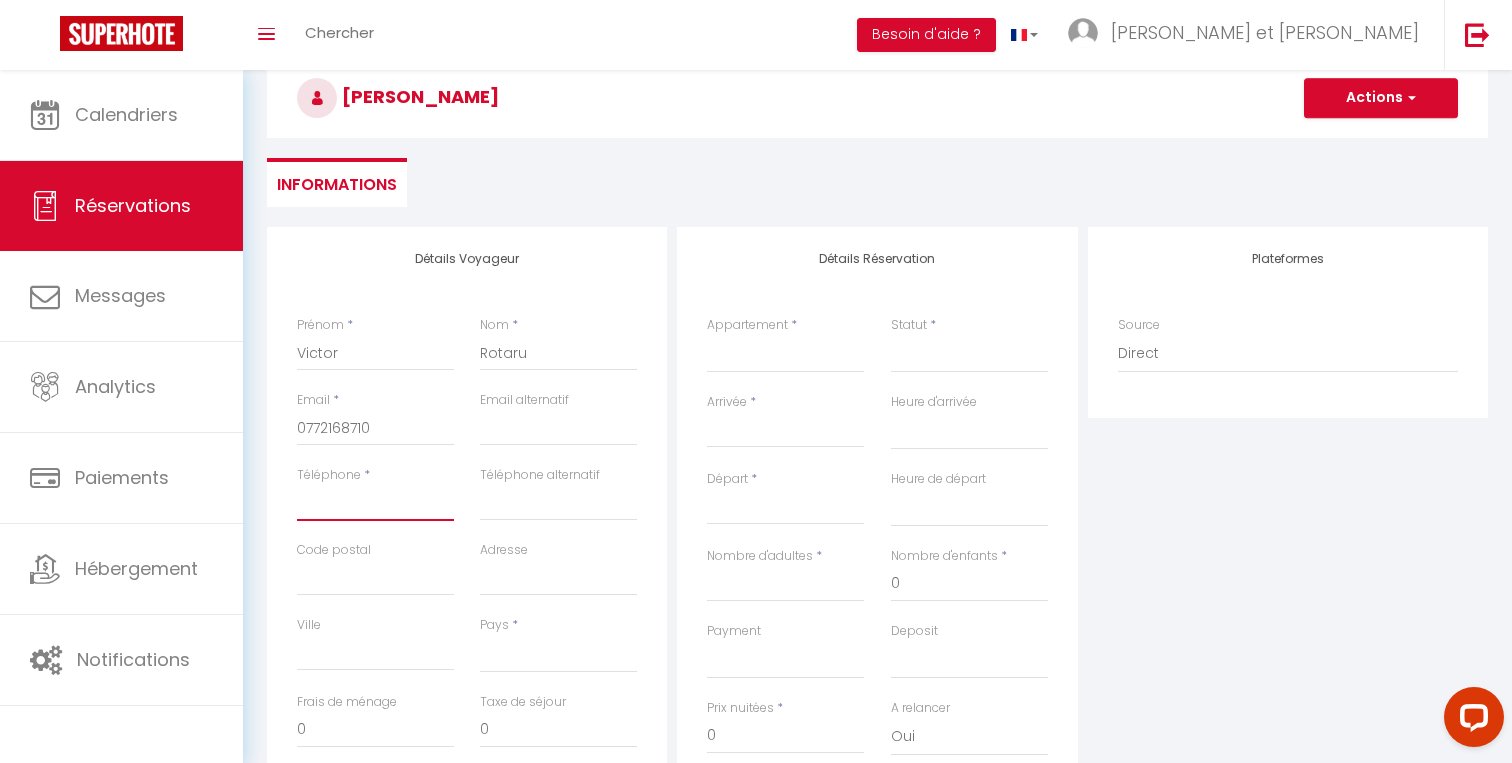 click on "Téléphone" at bounding box center [375, 503] 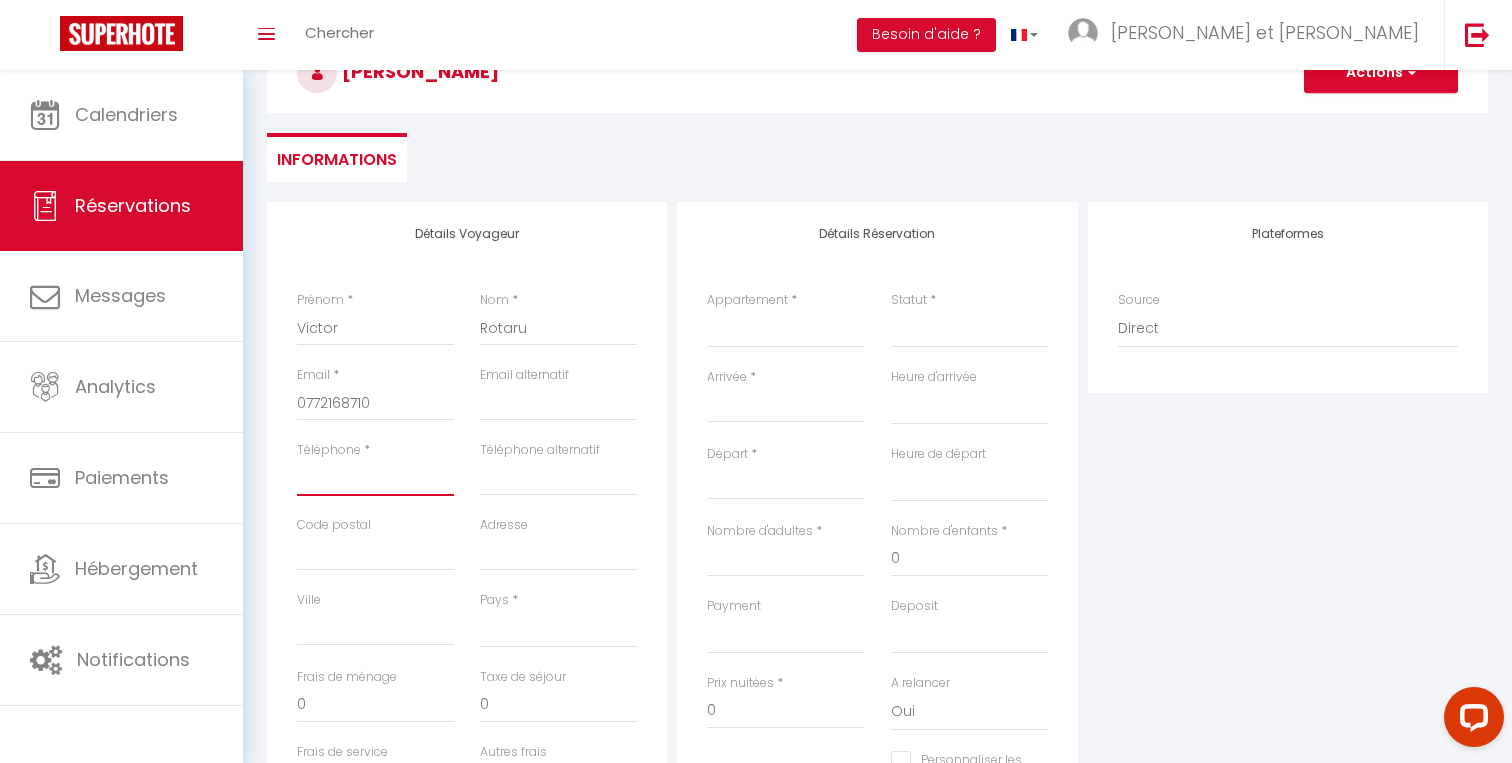 scroll, scrollTop: 132, scrollLeft: 0, axis: vertical 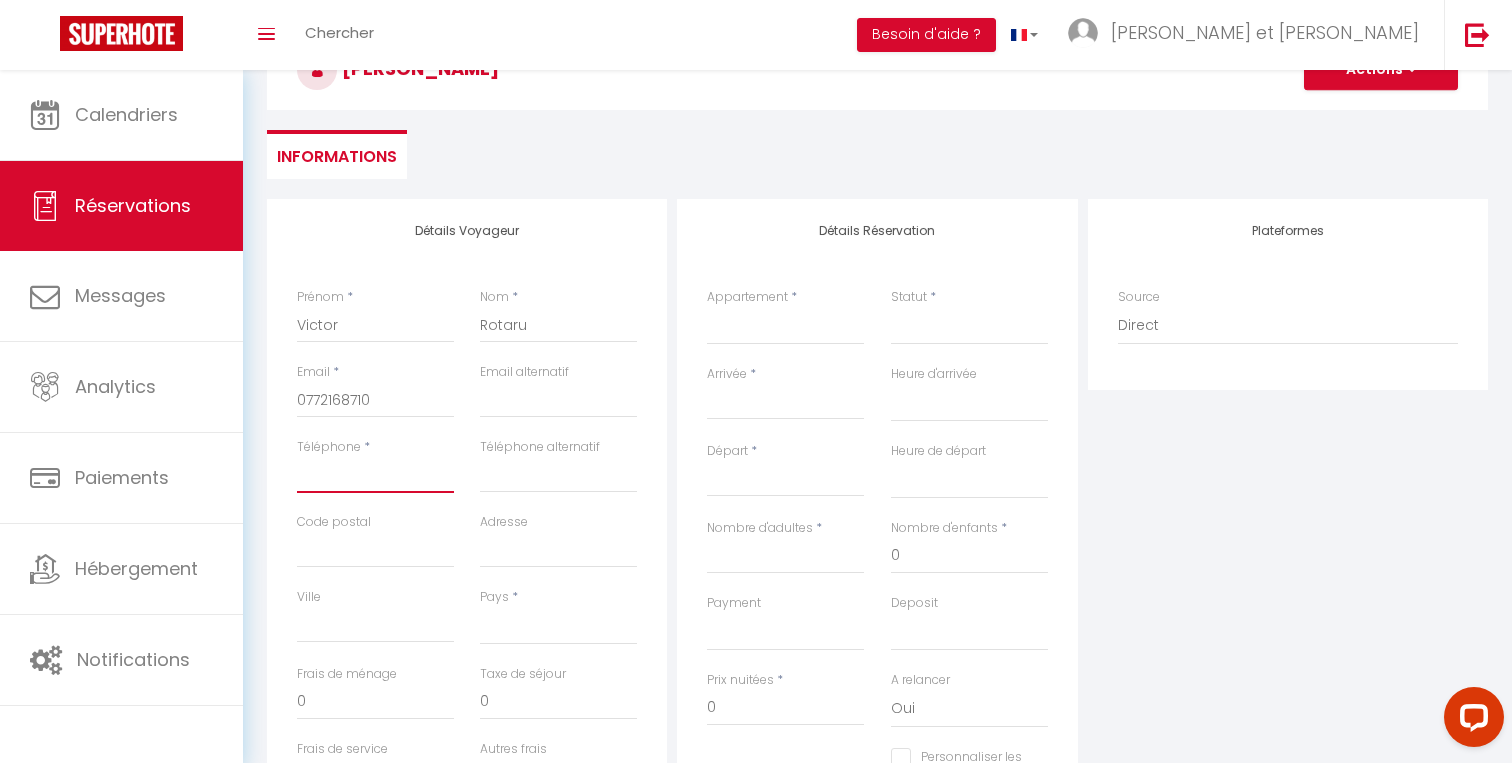 paste on "0772168710" 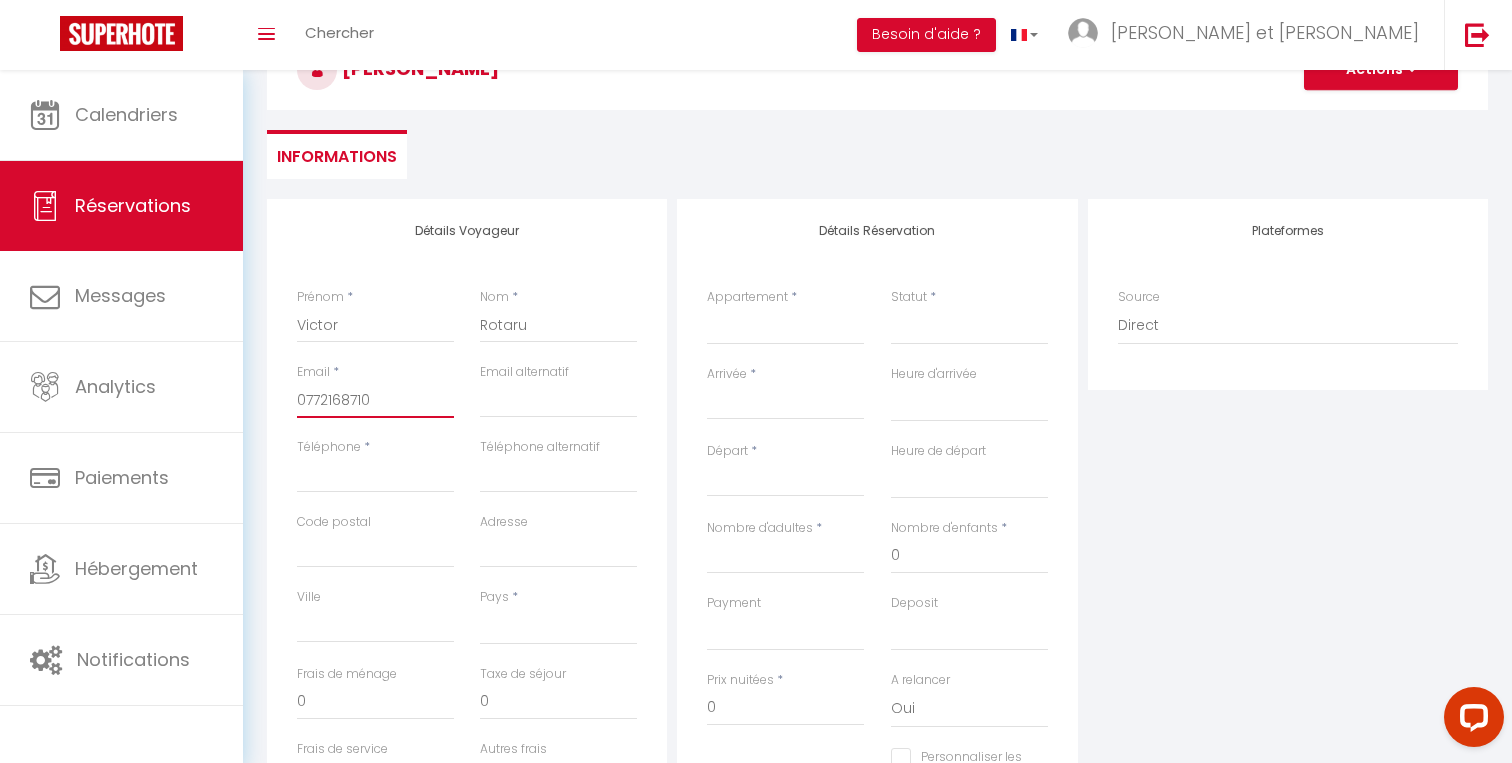 click on "0772168710" at bounding box center [375, 400] 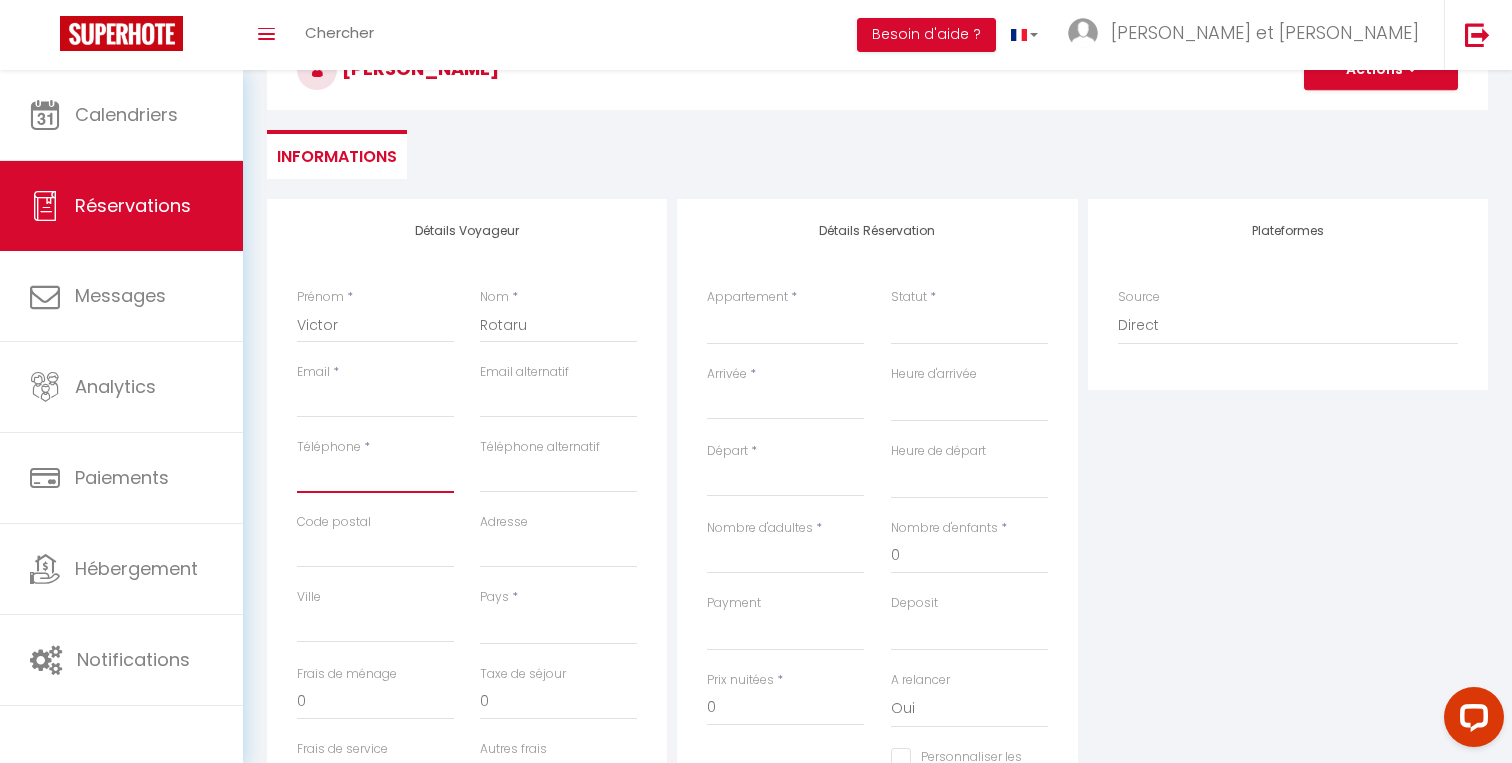 click on "Téléphone" at bounding box center [375, 475] 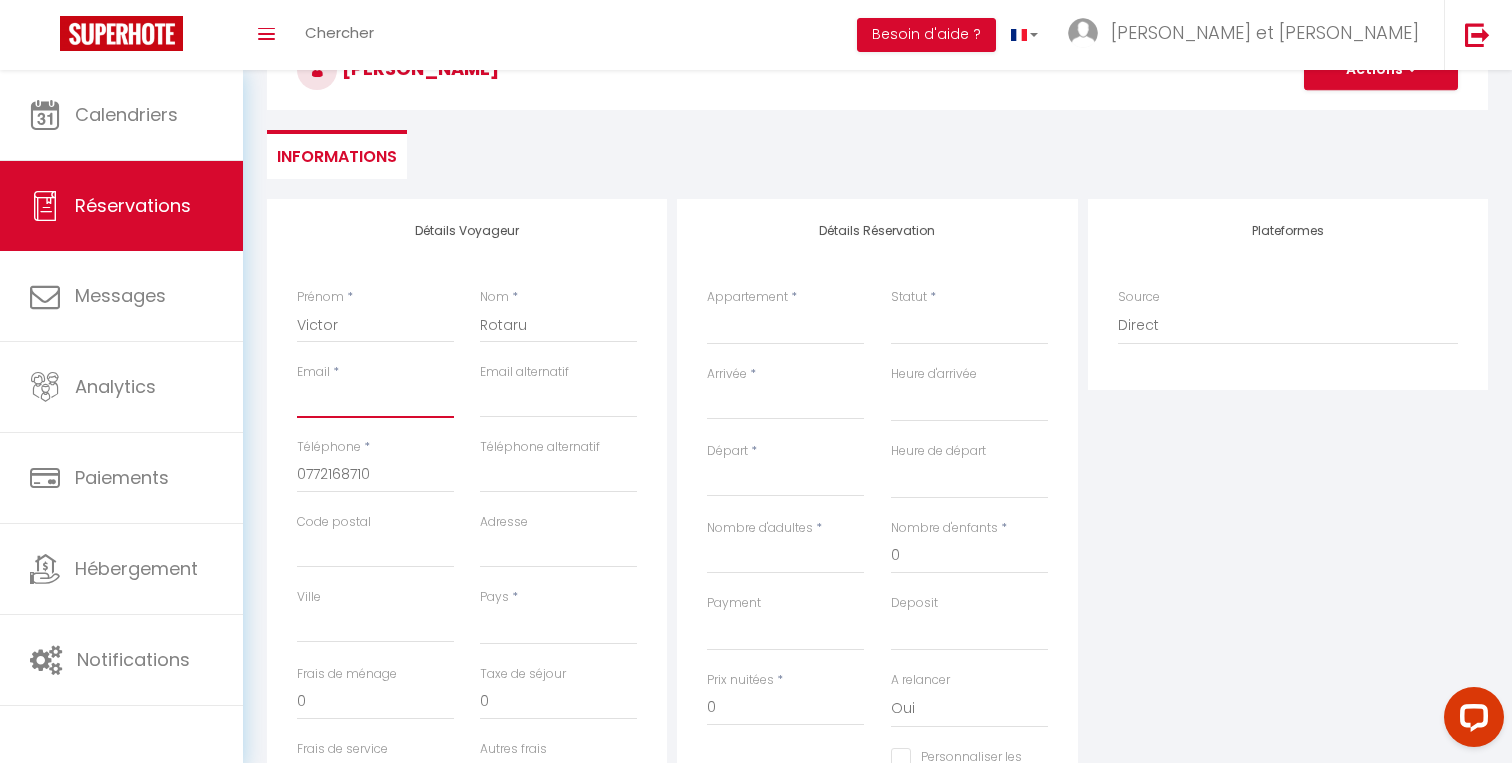 click on "Email client" at bounding box center [375, 400] 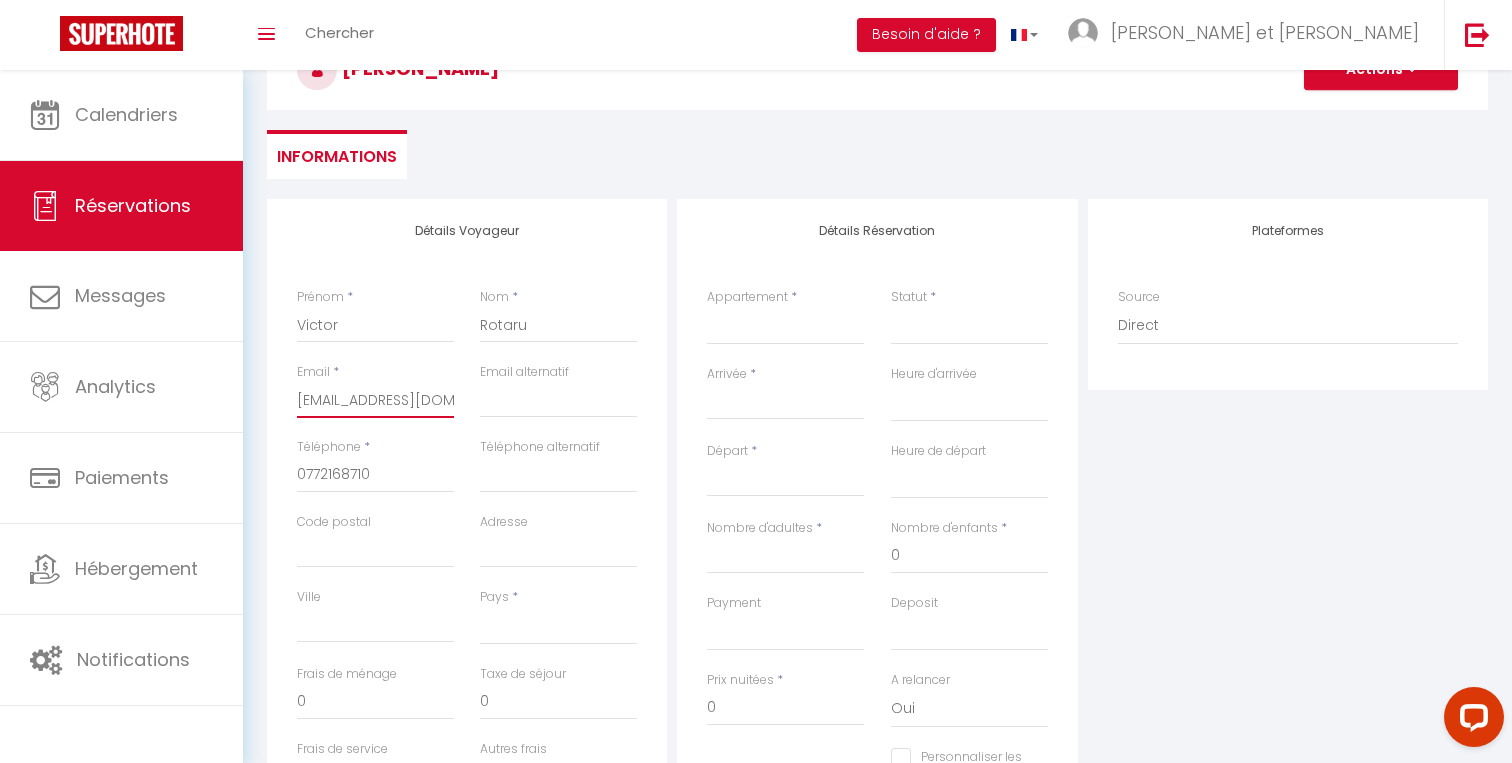 scroll, scrollTop: 0, scrollLeft: 82, axis: horizontal 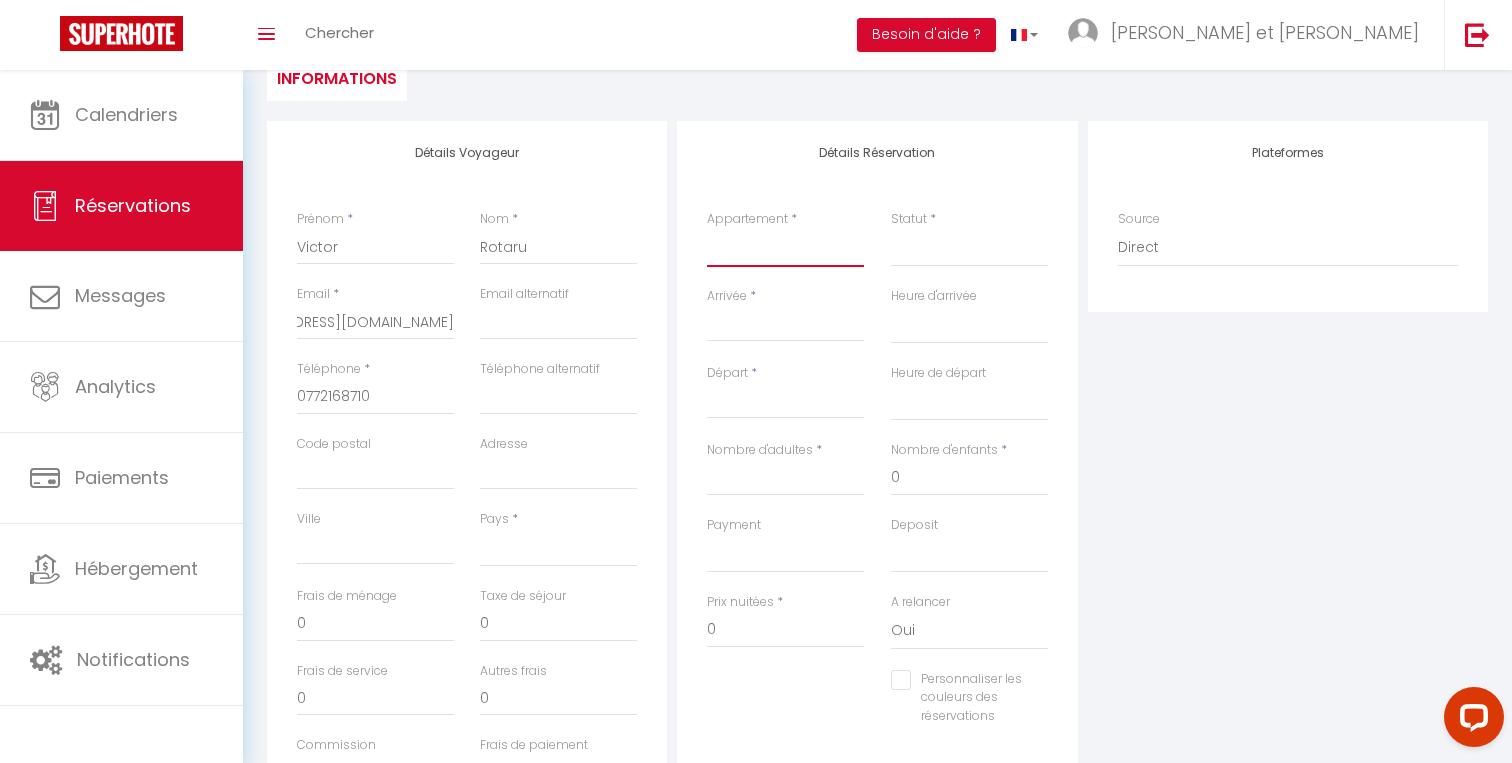 click on "Balcon des Marots · Les Marots - Balcon -  5min du centre-ville Troyes Le Raffiné - hypercentre - 6 personnes - 110m2 Le Délicat · Appartement proche Disney 5min-Paris 45min-Parking Studio 1 - Platanes Studio 2 - Platanes Studio 3 - Platanes Studio 4 - Platanes Studio 5 - Platanes Appartement 6 - Platanes Appartement 7 - Platanes Studio 8 - Platanes Studio 9 - Platanes Studio B1 - Beguine Studio B2 - Beguine Studio B3 - Beguine Studio B4 - Beguine Studio B5 - Beguine Studio B6 - Beguine Studio B7 - Beguine TK 1 - Faubourg TK 2 - Faubourg TK 3 - Faubourg TK 4 - Faubourg TK 5 - Faubourg TK 7 - Faubourg TK 8 - Faubourg TK 9 - Faubourg" at bounding box center [785, 248] 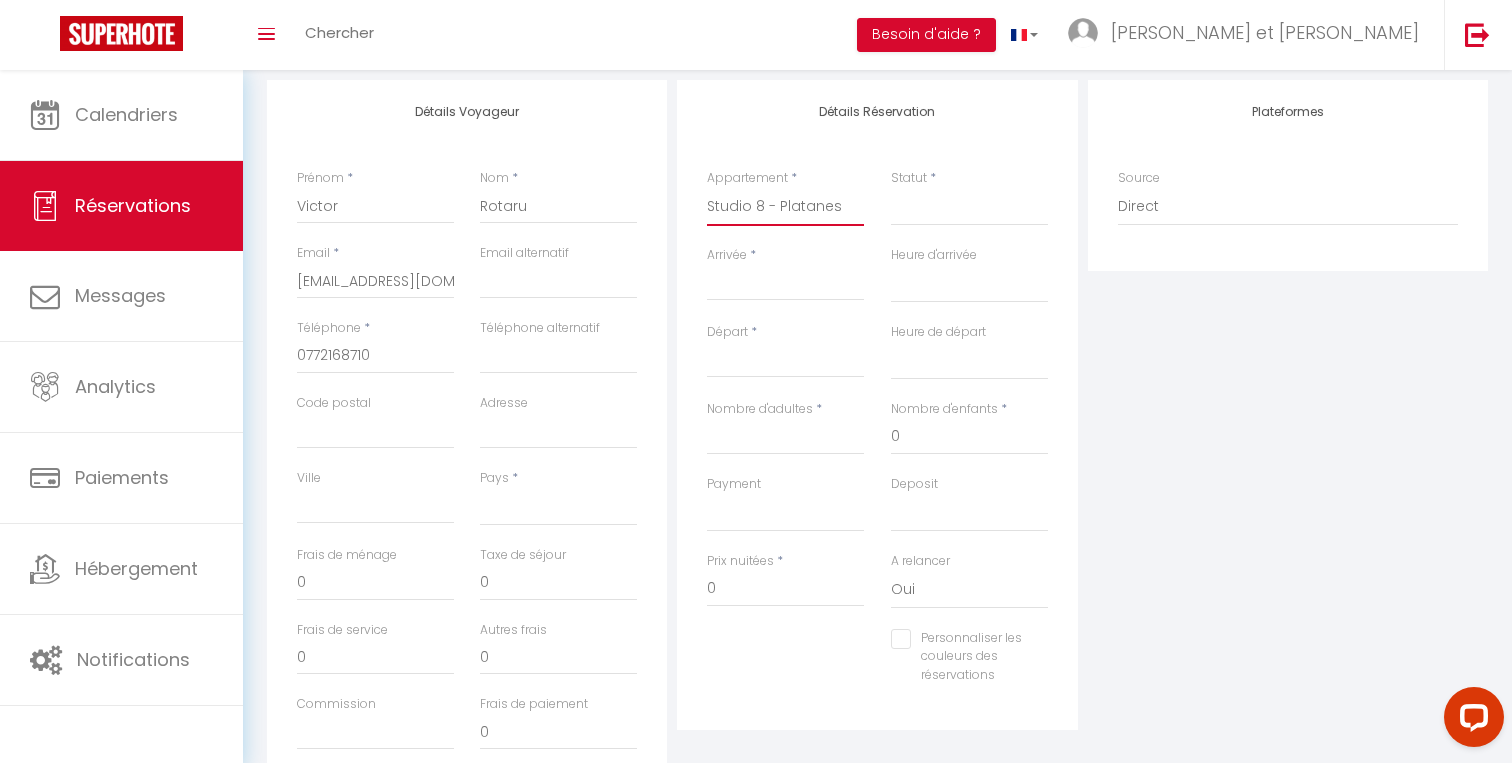 scroll, scrollTop: 254, scrollLeft: 0, axis: vertical 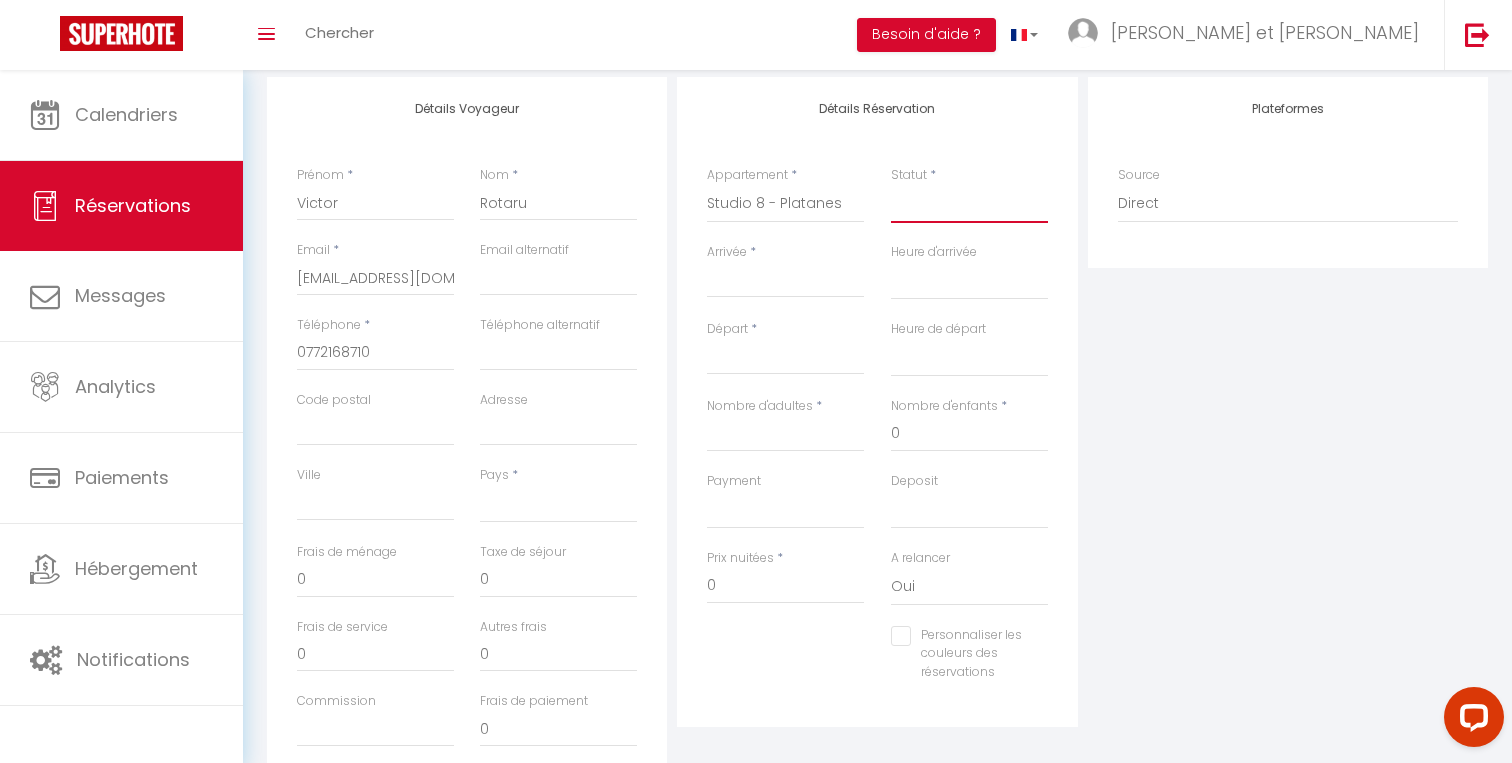 click on "Confirmé Non Confirmé Annulé Annulé par le voyageur No Show Request" at bounding box center [969, 204] 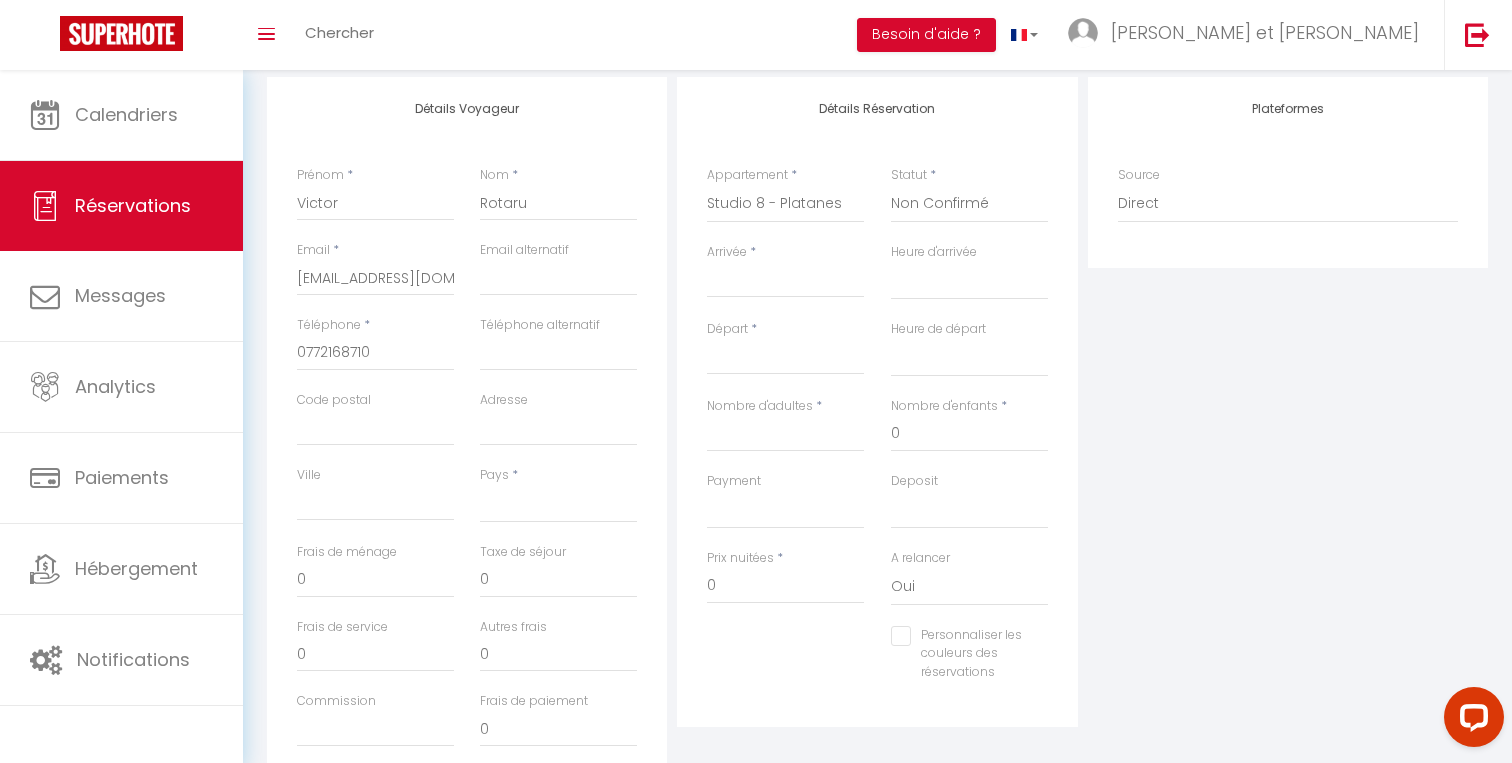 click on "Arrivée" at bounding box center (785, 282) 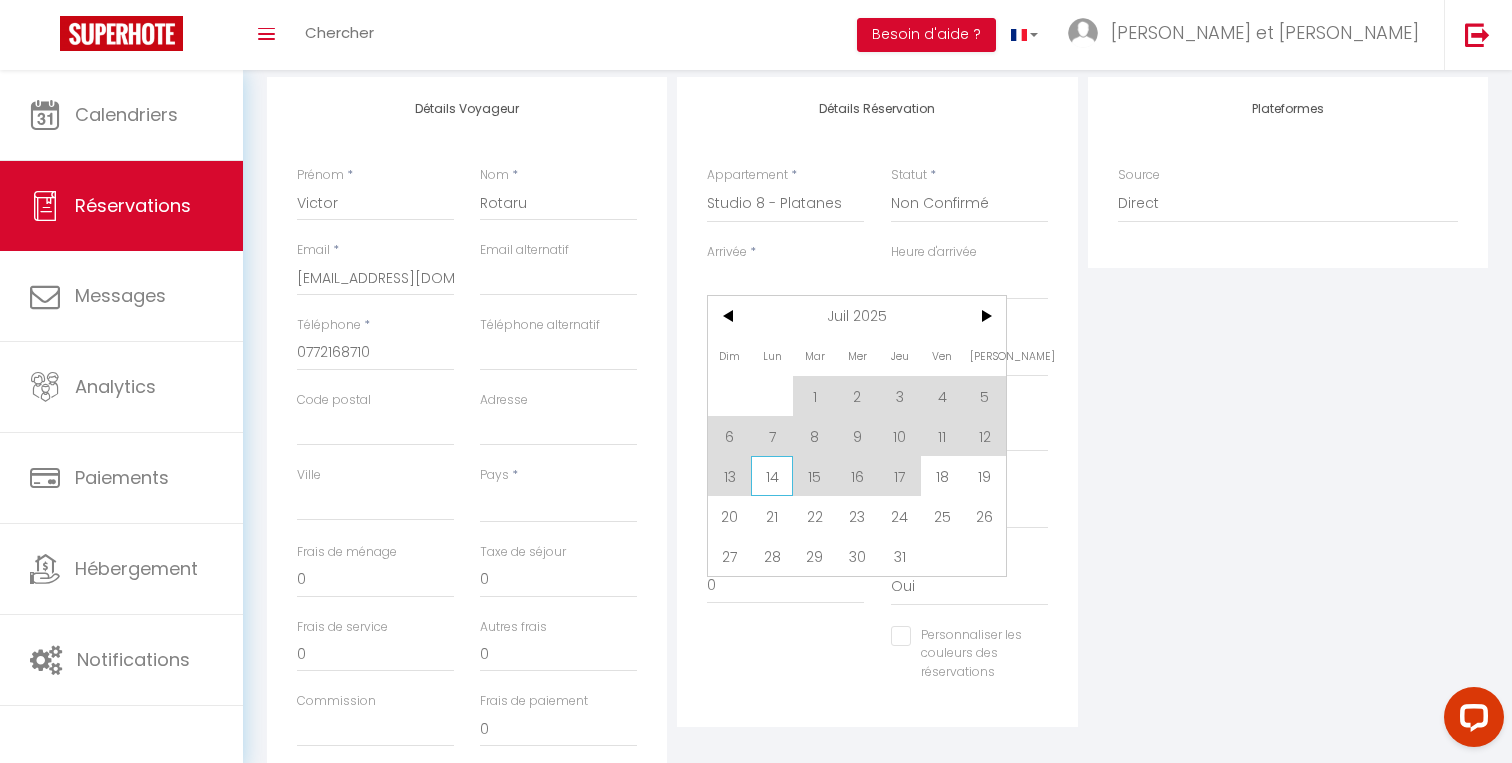 click on "14" at bounding box center (772, 476) 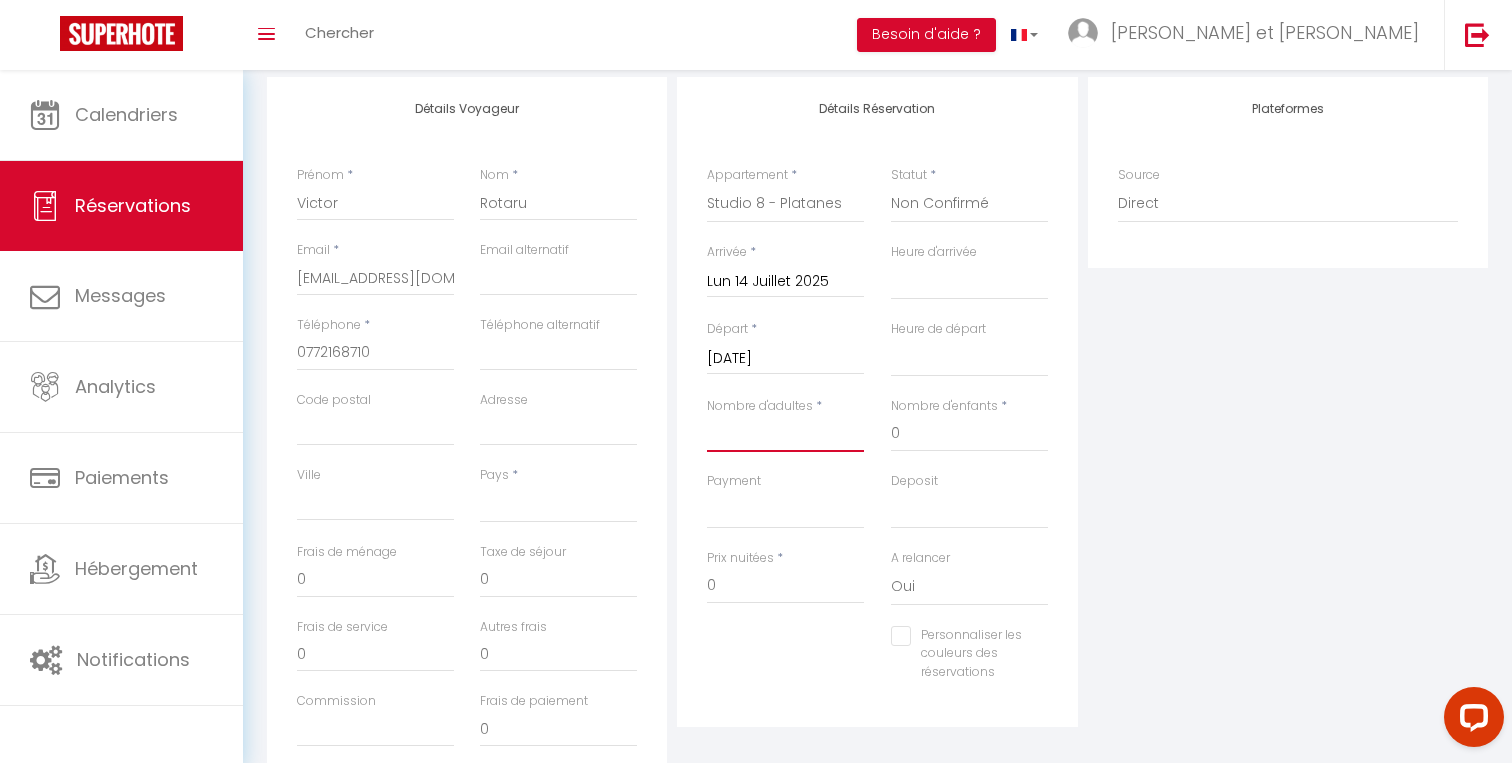 click on "Nombre d'adultes" at bounding box center (785, 434) 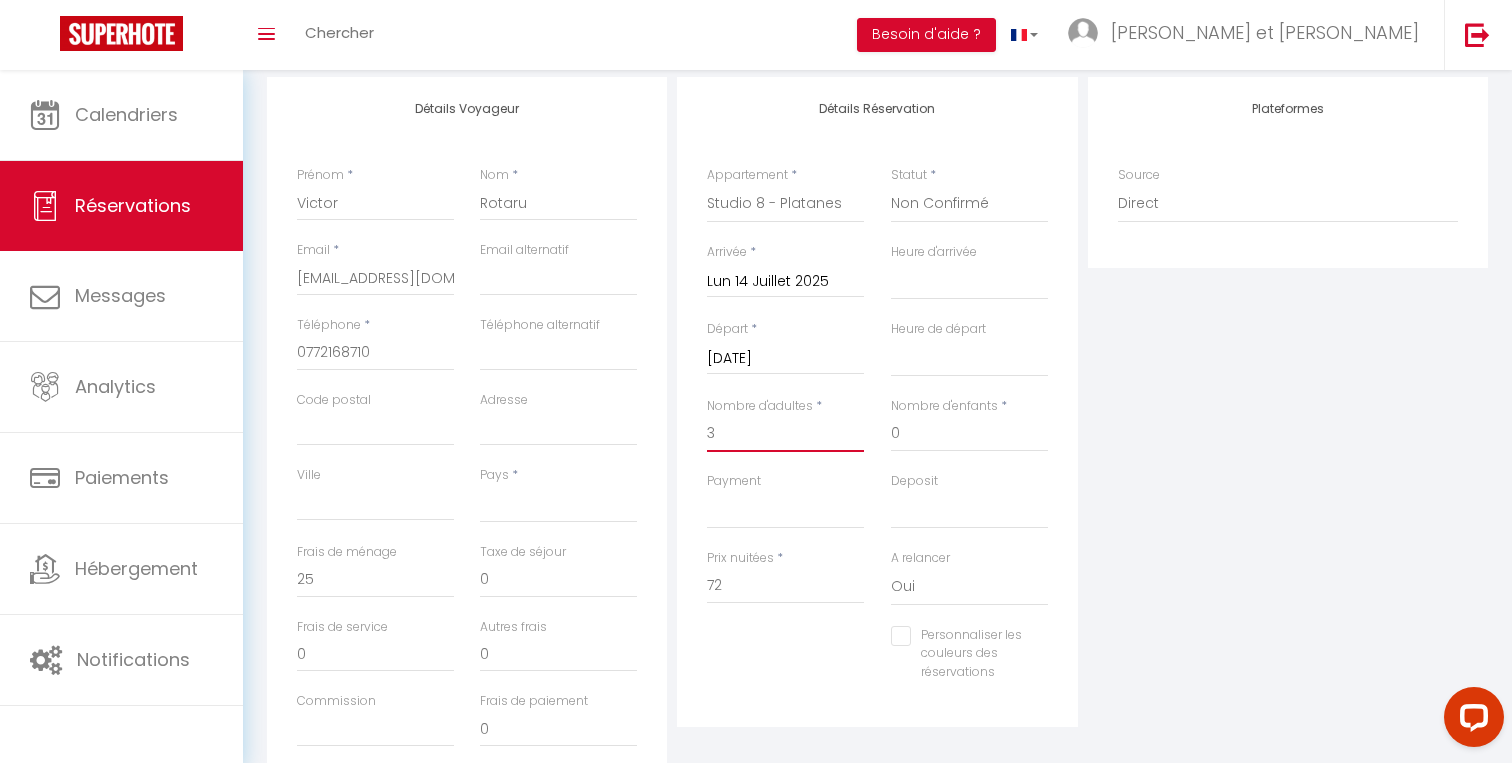 scroll, scrollTop: 423, scrollLeft: 0, axis: vertical 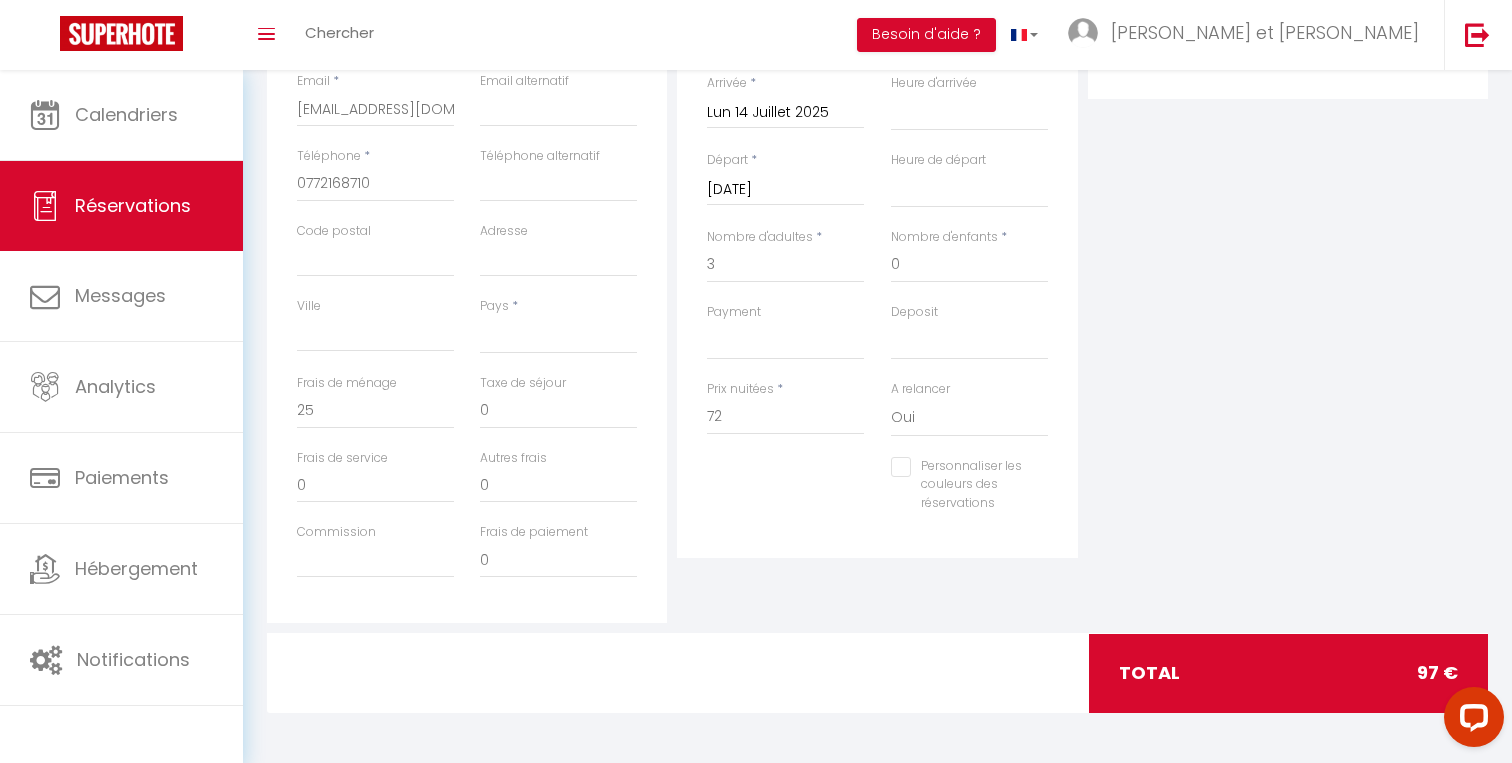 click on "Frais de ménage   25" at bounding box center [375, 411] 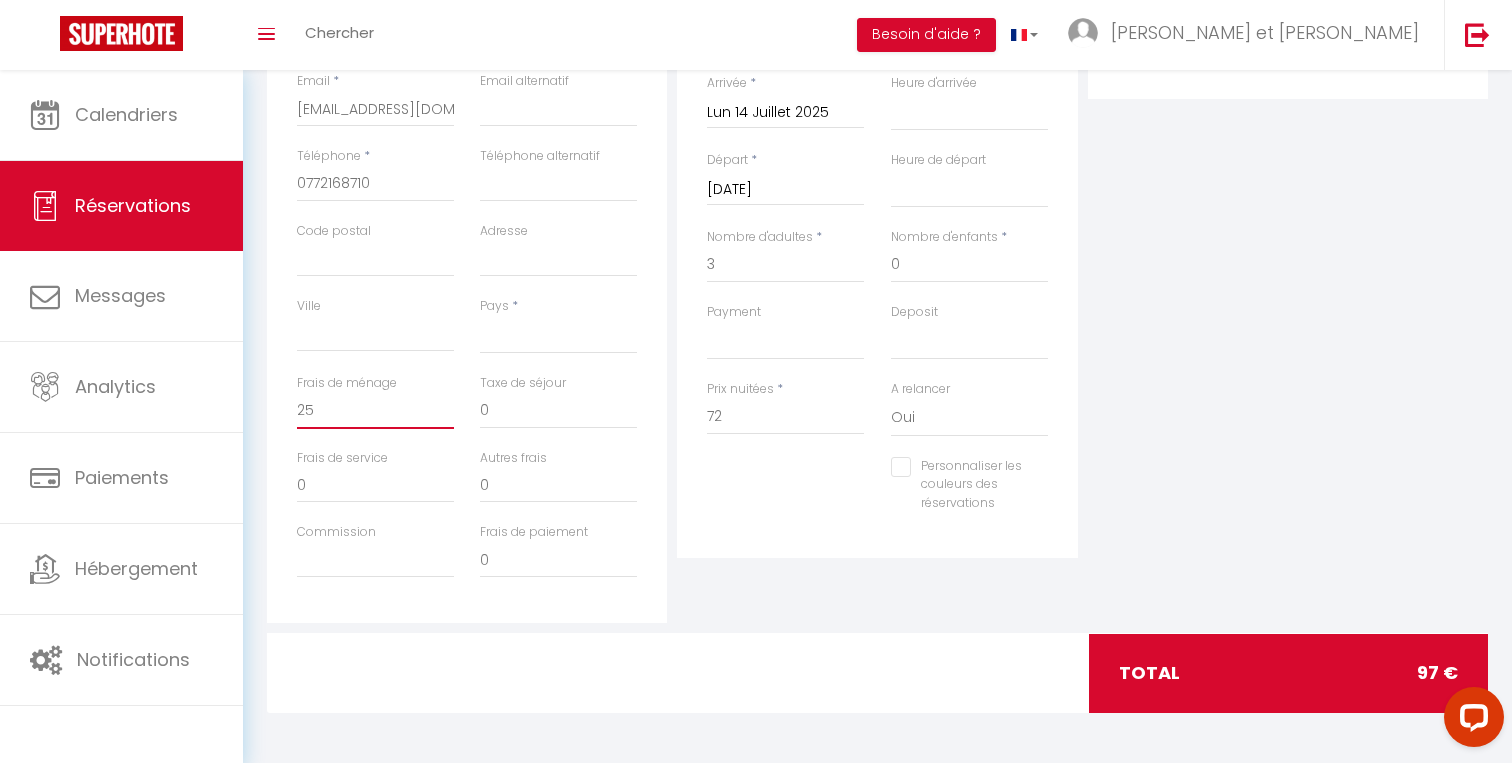 click on "25" at bounding box center [375, 411] 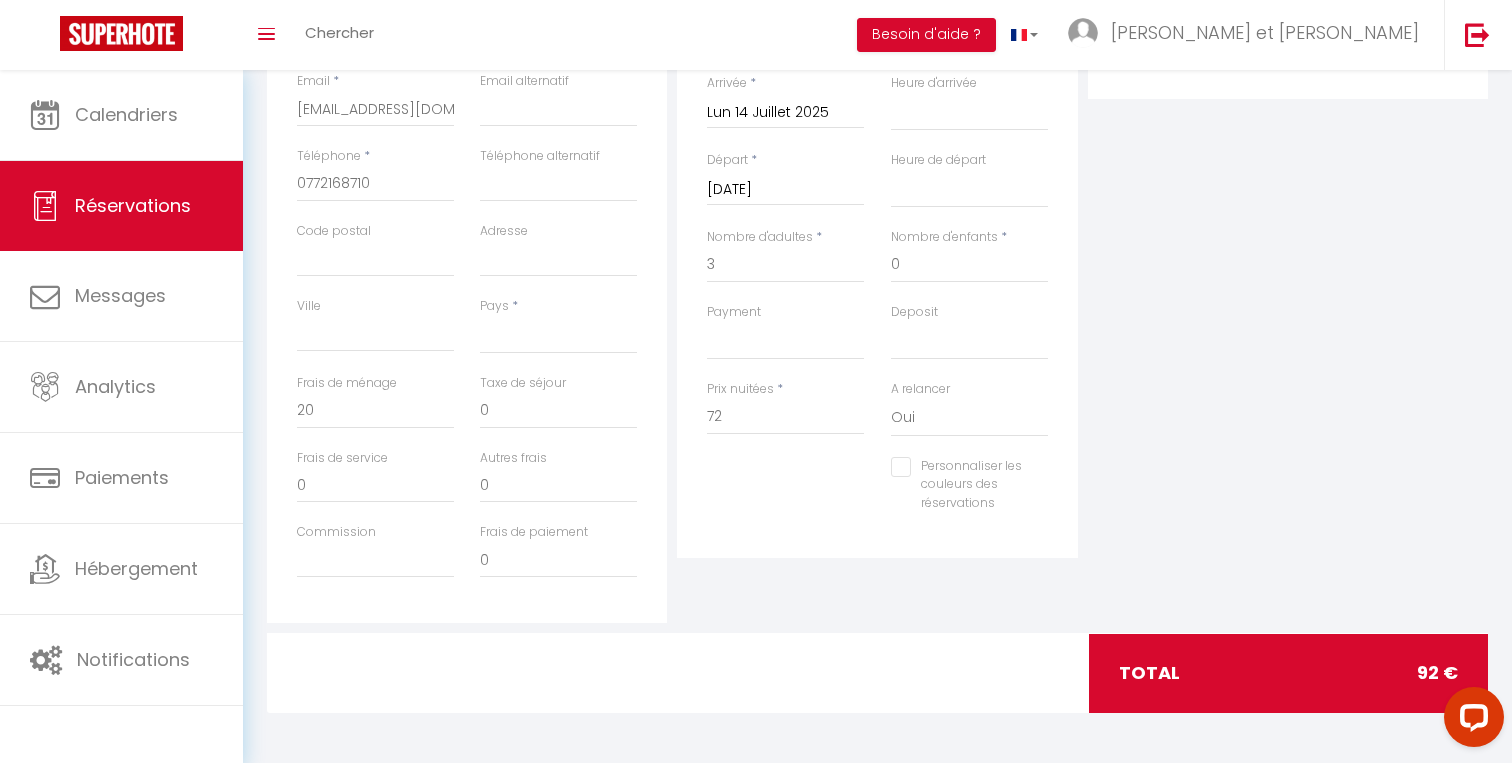 click on "Détails Réservation    Appartement   *     Balcon des Marots · Les Marots - Balcon -  5min du centre-ville Troyes Le Raffiné - hypercentre - 6 personnes - 110m2 Le Délicat · Appartement proche Disney 5min-Paris 45min-Parking Studio 1 - Platanes Studio 2 - Platanes Studio 3 - Platanes Studio 4 - Platanes Studio 5 - Platanes Appartement 6 - Platanes Appartement 7 - Platanes Studio 8 - Platanes Studio 9 - Platanes Studio B1 - Beguine Studio B2 - Beguine Studio B3 - Beguine Studio B4 - Beguine Studio B5 - Beguine Studio B6 - Beguine Studio B7 - Beguine TK 1 - Faubourg TK 2 - Faubourg TK 3 - Faubourg TK 4 - Faubourg TK 5 - Faubourg TK 7 - Faubourg TK 8 - Faubourg TK 9 - Faubourg   Statut   *   Confirmé Non Confirmé Annulé Annulé par le voyageur No Show Request   Arrivée   *       Lun 14 Juillet 2025         <   Juil 2025   >   Dim Lun Mar Mer Jeu Ven Sam   1 2 3 4 5 6 7 8 9 10 11 12 13 14 15 16 17 18 19 20 21 22 23 24 25 26 27 28 29 30 31     <   2025   >   Janvier Février Mars Avril Mai Juin Juillet" at bounding box center (877, 265) 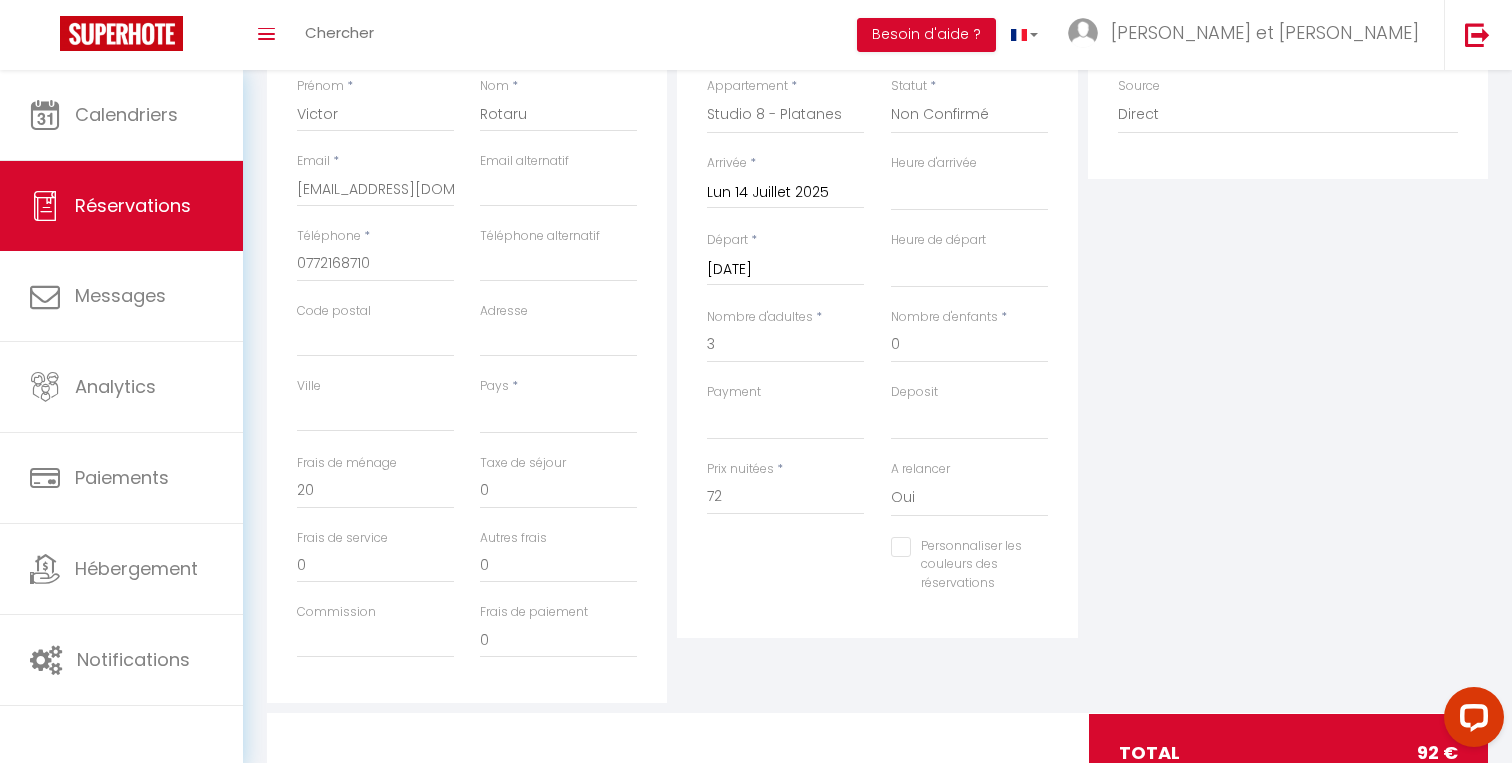 scroll, scrollTop: 330, scrollLeft: 0, axis: vertical 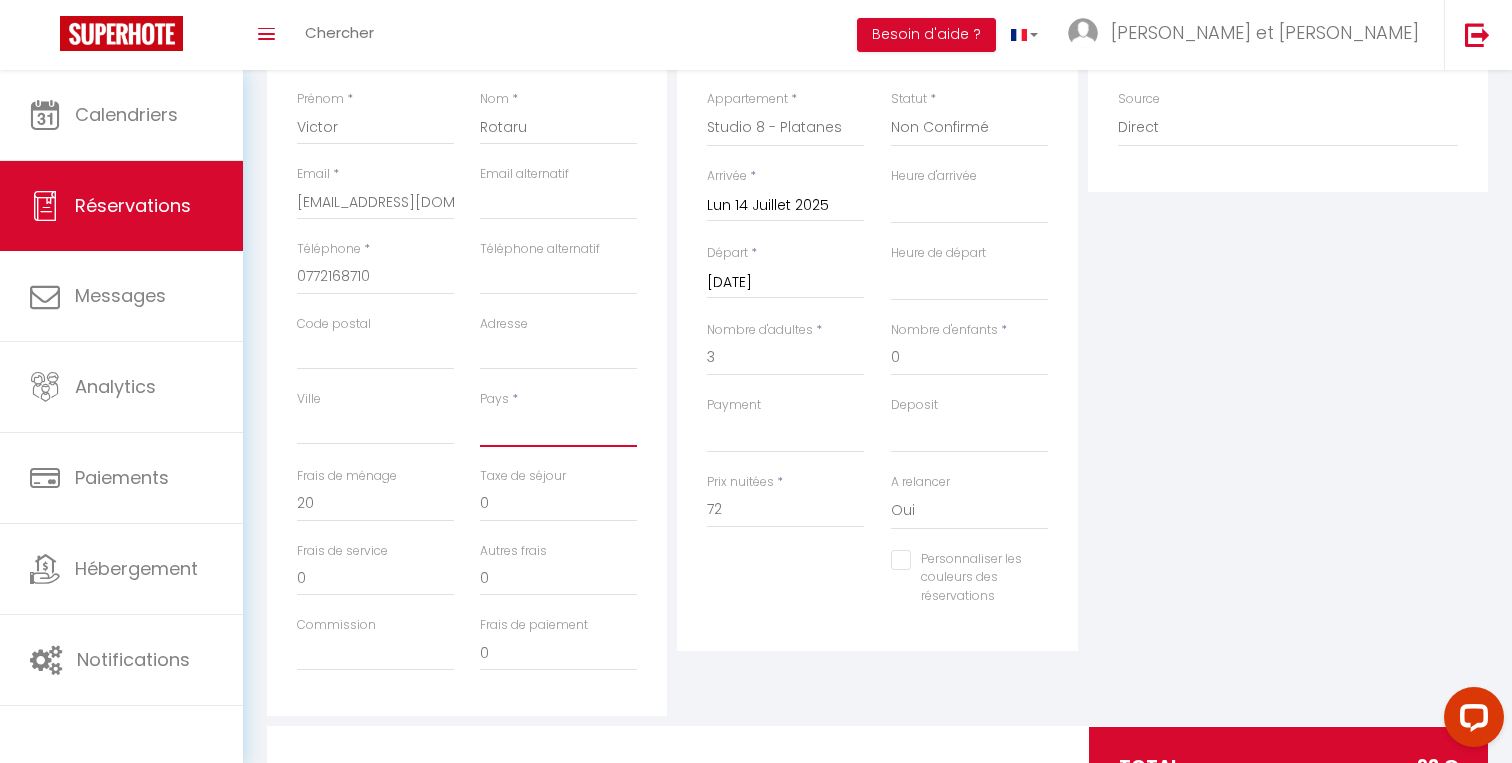 click on "France
Portugal
Afghanistan
Albania
Algeria
American Samoa
Andorra
Angola
Anguilla
Antarctica
Antigua and Barbuda
Argentina
Armenia
Aruba
Australia
Austria
Azerbaijan
Bahamas
Bahrain
Bangladesh
Barbados
Belarus
Belgium
Belize" at bounding box center (558, 428) 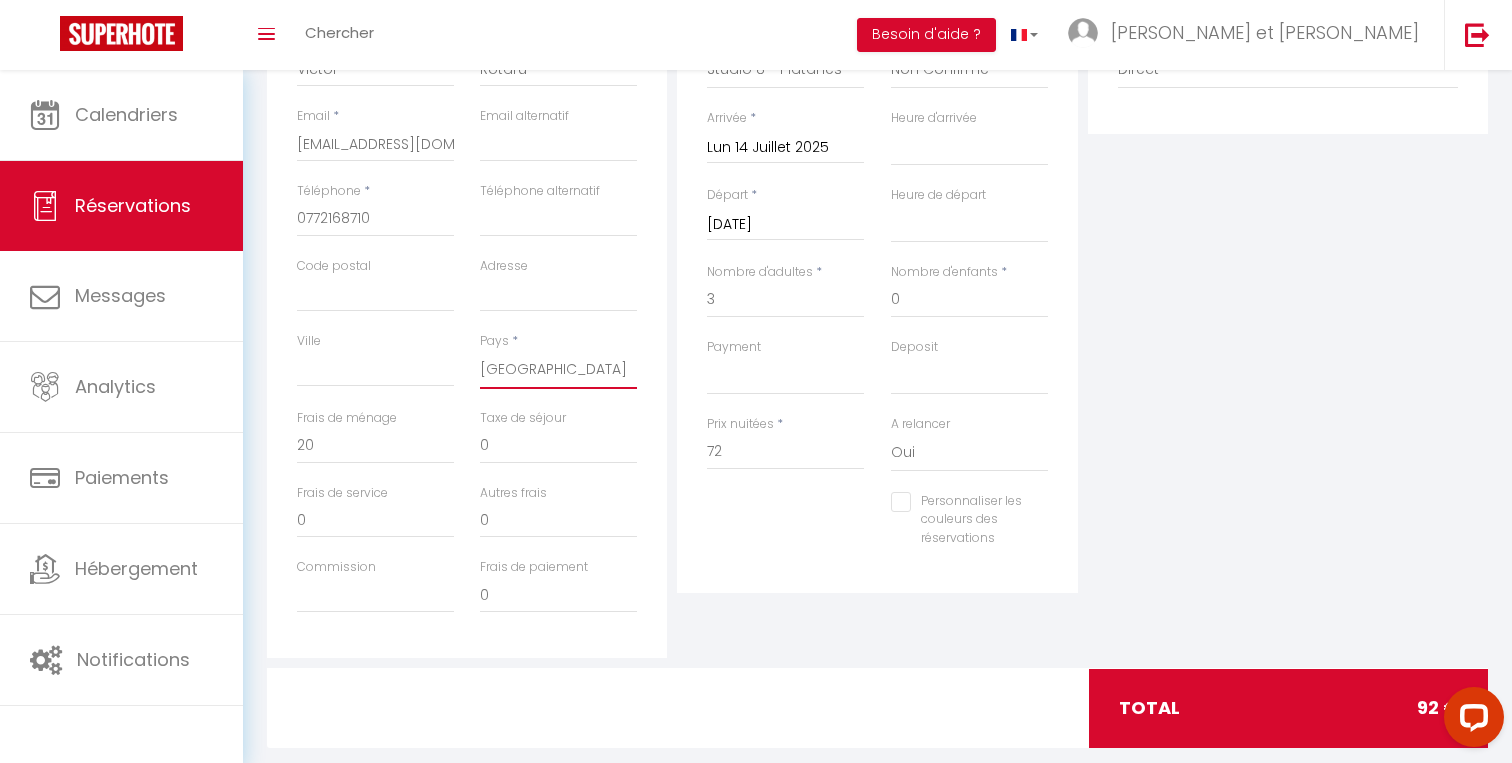 scroll, scrollTop: 390, scrollLeft: 0, axis: vertical 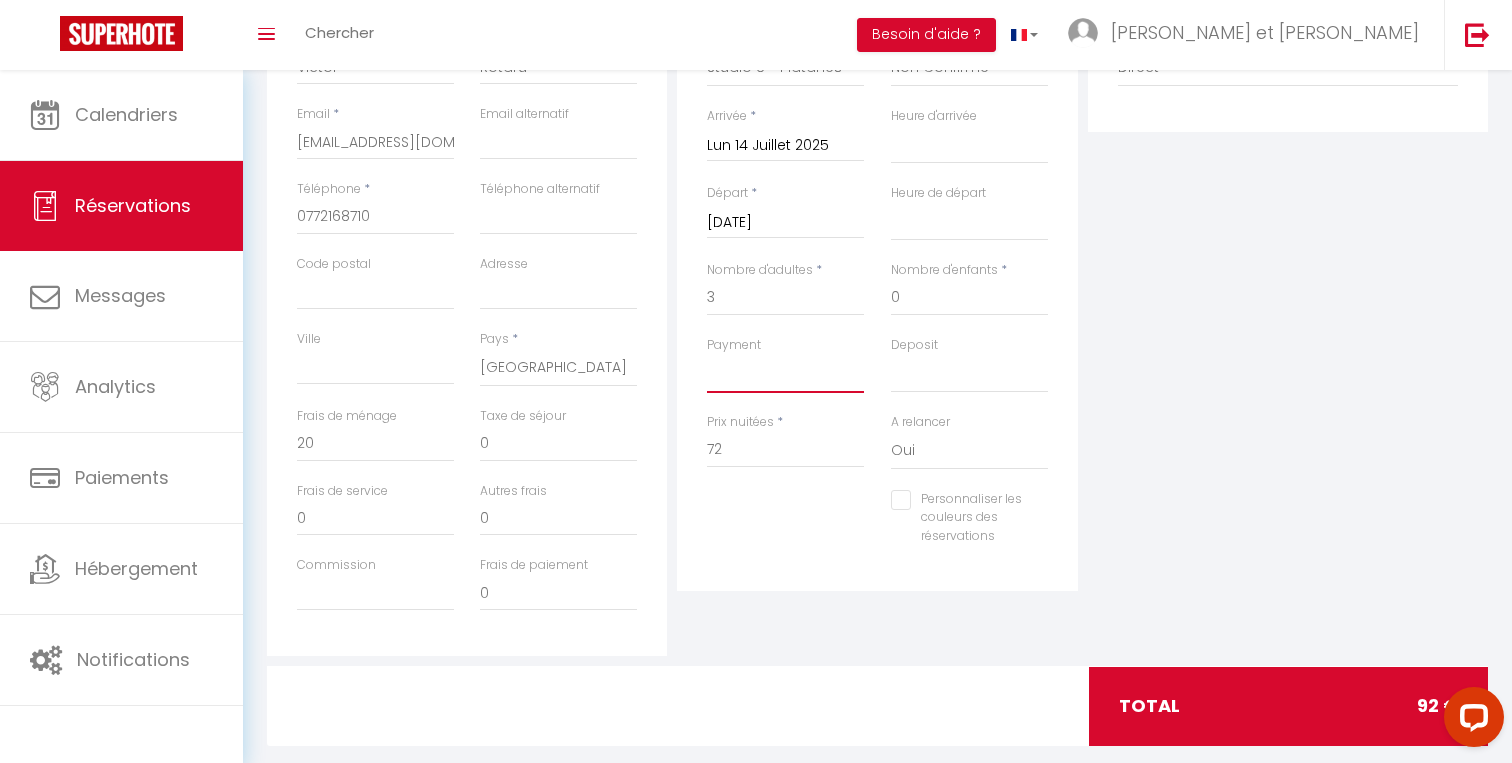 click on "OK   KO" at bounding box center [785, 374] 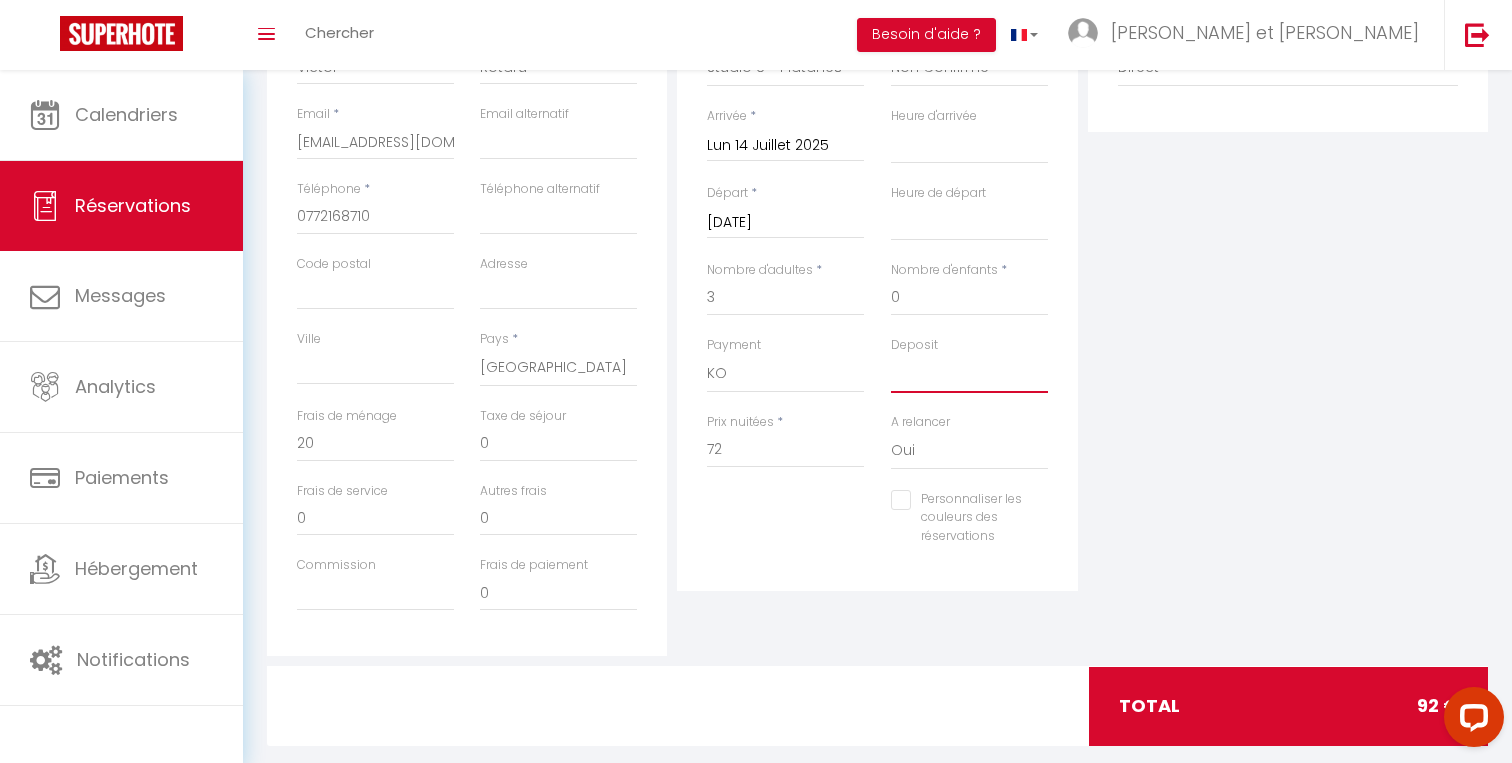 click on "OK   KO" at bounding box center (969, 374) 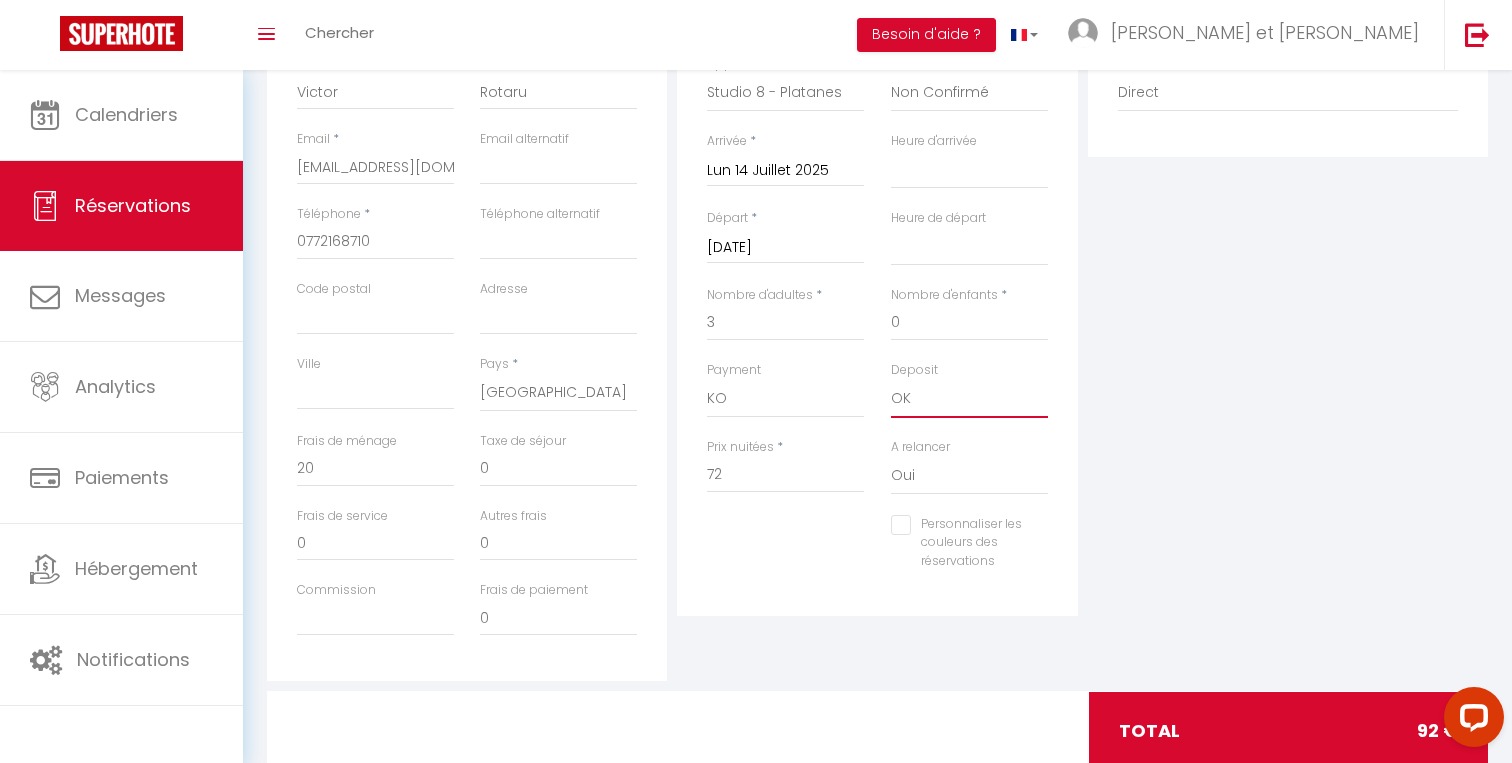 scroll, scrollTop: 372, scrollLeft: 0, axis: vertical 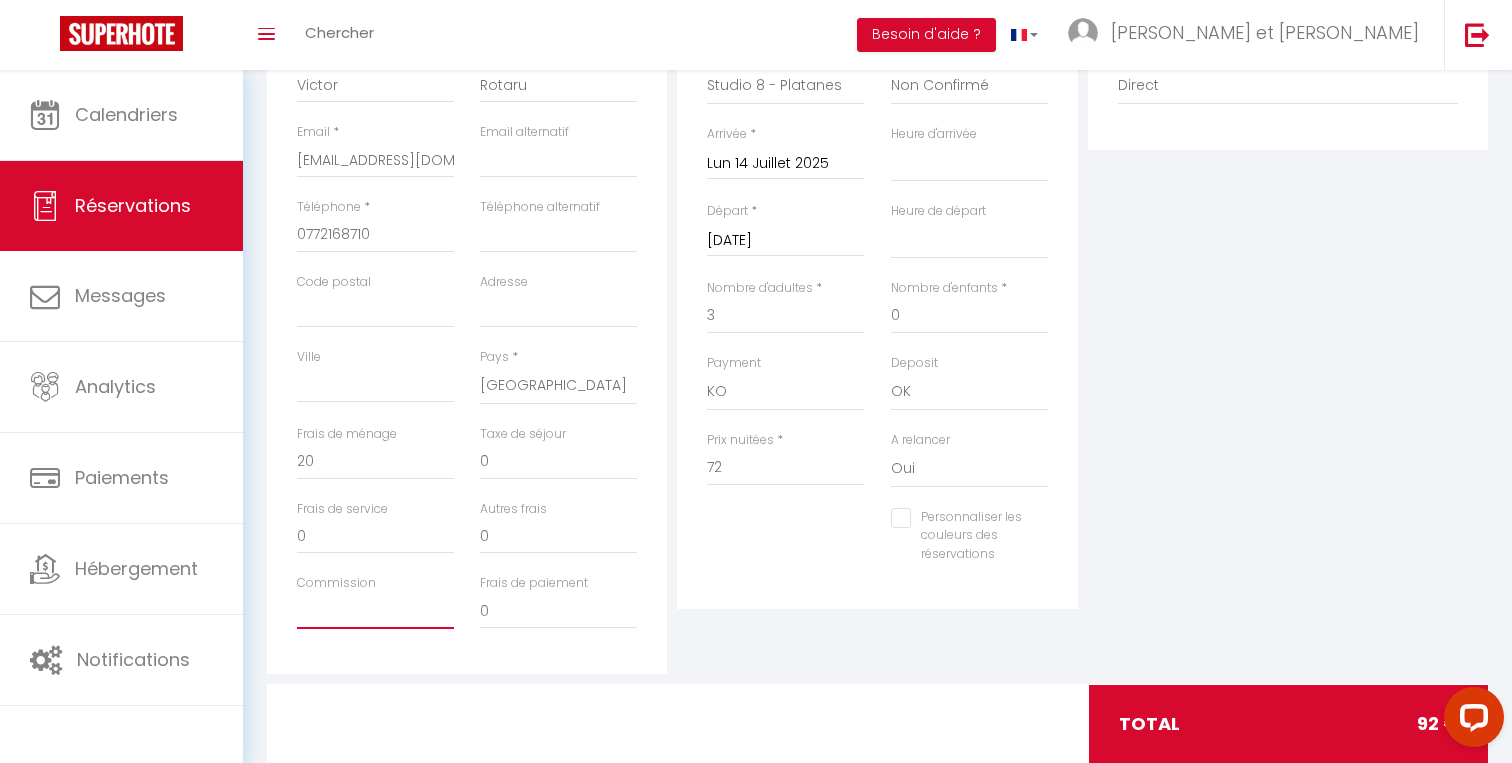 click on "Commission" at bounding box center [375, 611] 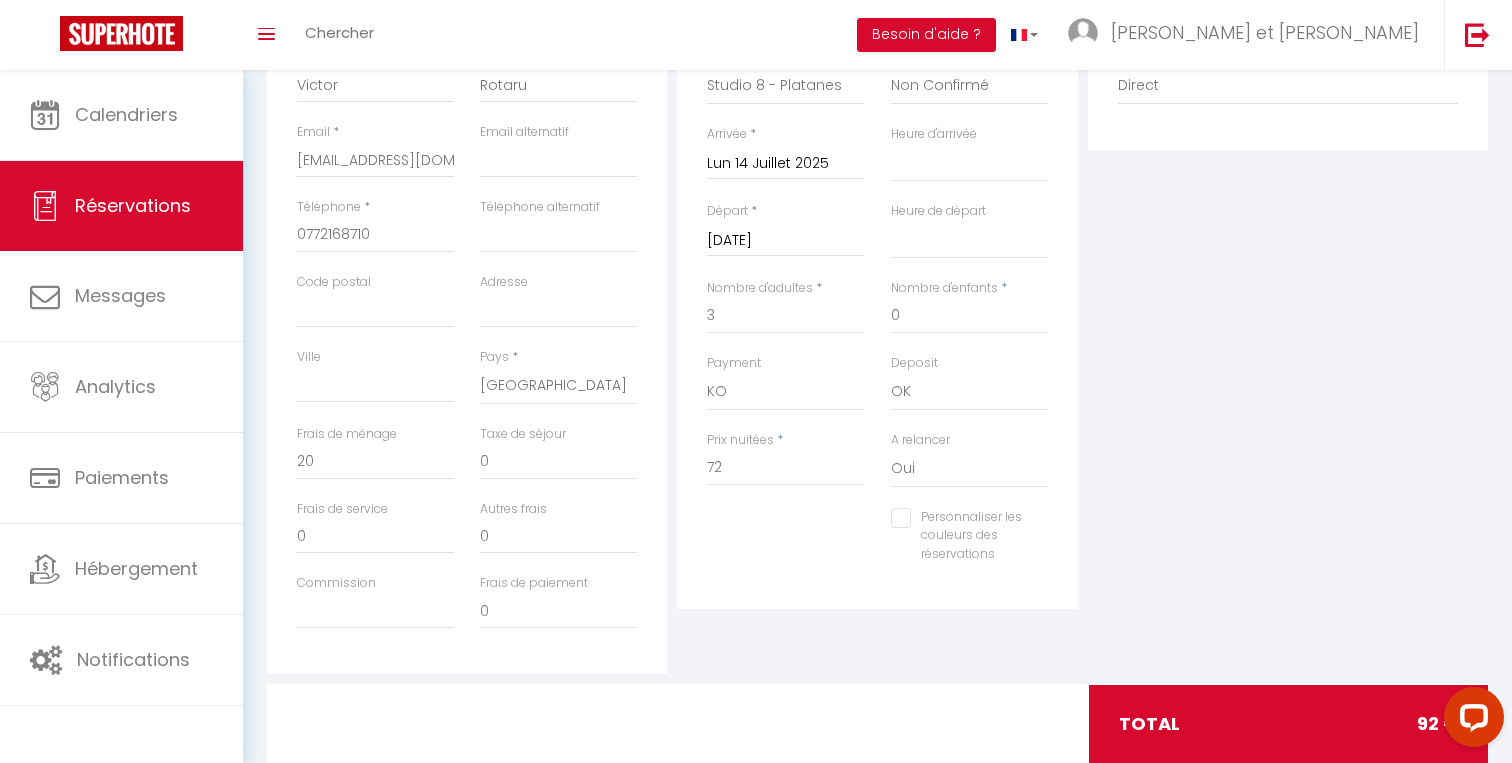 click on "Détails Réservation    Appartement   *     Balcon des Marots · Les Marots - Balcon -  5min du centre-ville Troyes Le Raffiné - hypercentre - 6 personnes - 110m2 Le Délicat · Appartement proche Disney 5min-Paris 45min-Parking Studio 1 - Platanes Studio 2 - Platanes Studio 3 - Platanes Studio 4 - Platanes Studio 5 - Platanes Appartement 6 - Platanes Appartement 7 - Platanes Studio 8 - Platanes Studio 9 - Platanes Studio B1 - Beguine Studio B2 - Beguine Studio B3 - Beguine Studio B4 - Beguine Studio B5 - Beguine Studio B6 - Beguine Studio B7 - Beguine TK 1 - Faubourg TK 2 - Faubourg TK 3 - Faubourg TK 4 - Faubourg TK 5 - Faubourg TK 7 - Faubourg TK 8 - Faubourg TK 9 - Faubourg   Statut   *   Confirmé Non Confirmé Annulé Annulé par le voyageur No Show Request   Arrivée   *       Lun 14 Juillet 2025         <   Juil 2025   >   Dim Lun Mar Mer Jeu Ven Sam   1 2 3 4 5 6 7 8 9 10 11 12 13 14 15 16 17 18 19 20 21 22 23 24 25 26 27 28 29 30 31     <   2025   >   Janvier Février Mars Avril Mai Juin Juillet" at bounding box center (877, 316) 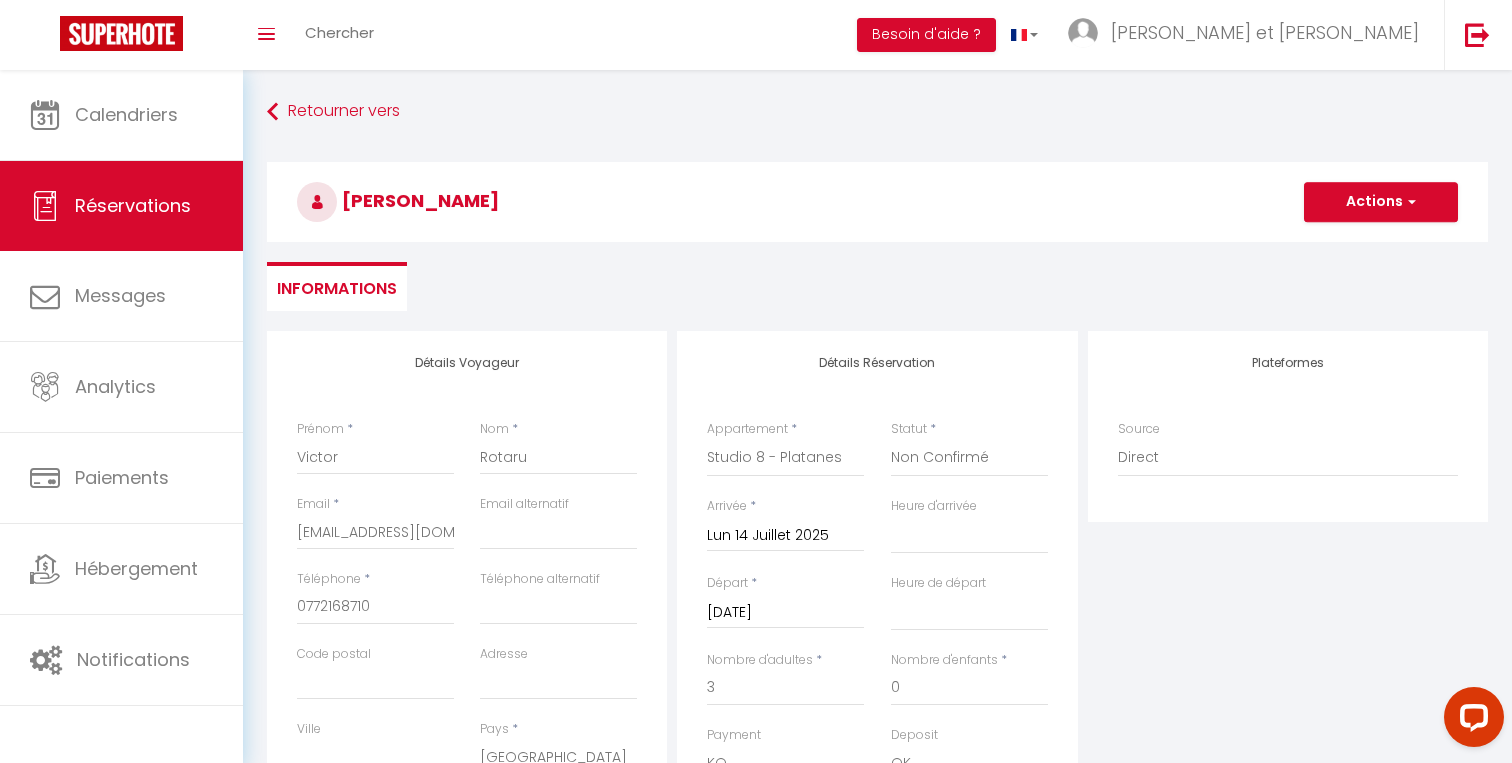 scroll, scrollTop: 423, scrollLeft: 0, axis: vertical 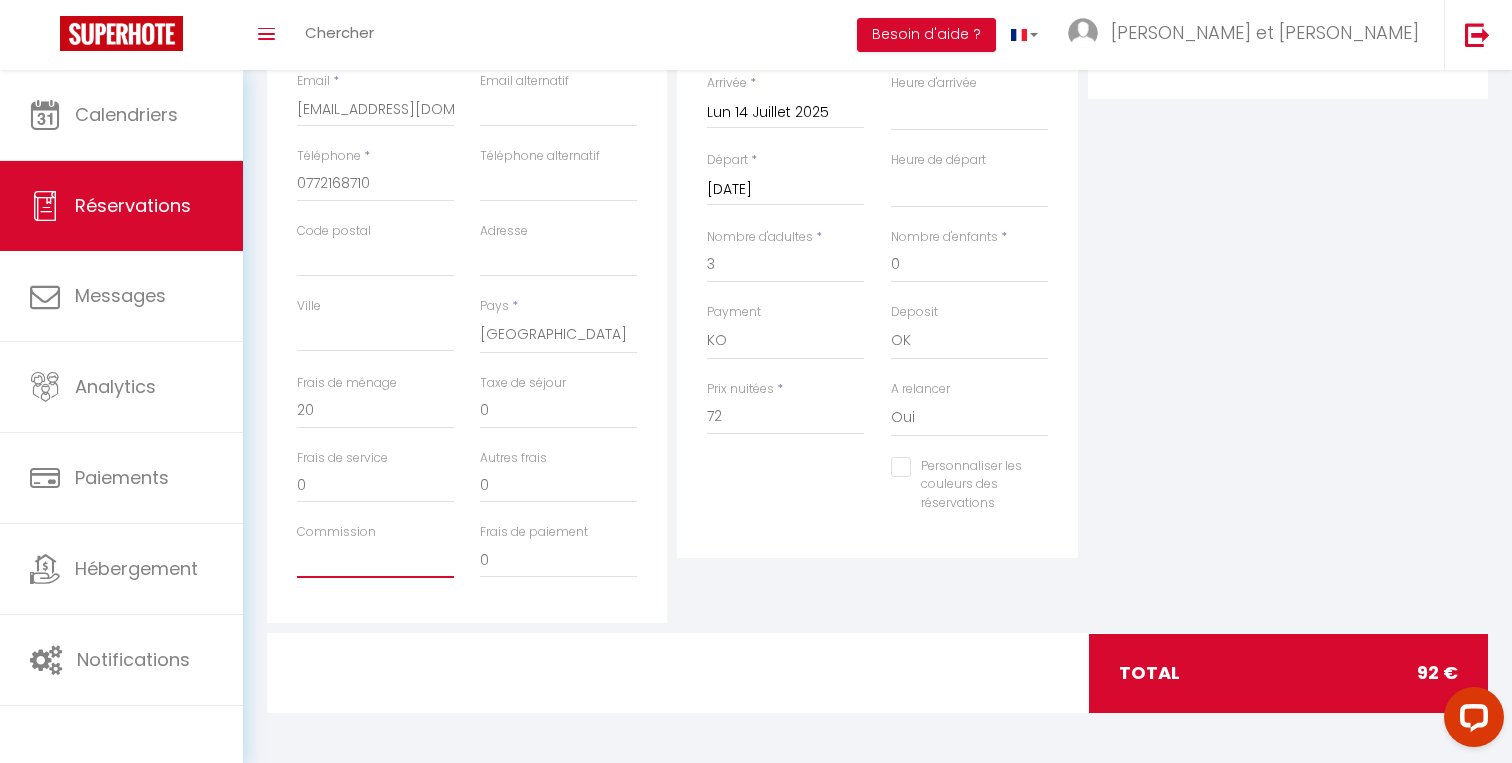 click on "Commission" at bounding box center (375, 560) 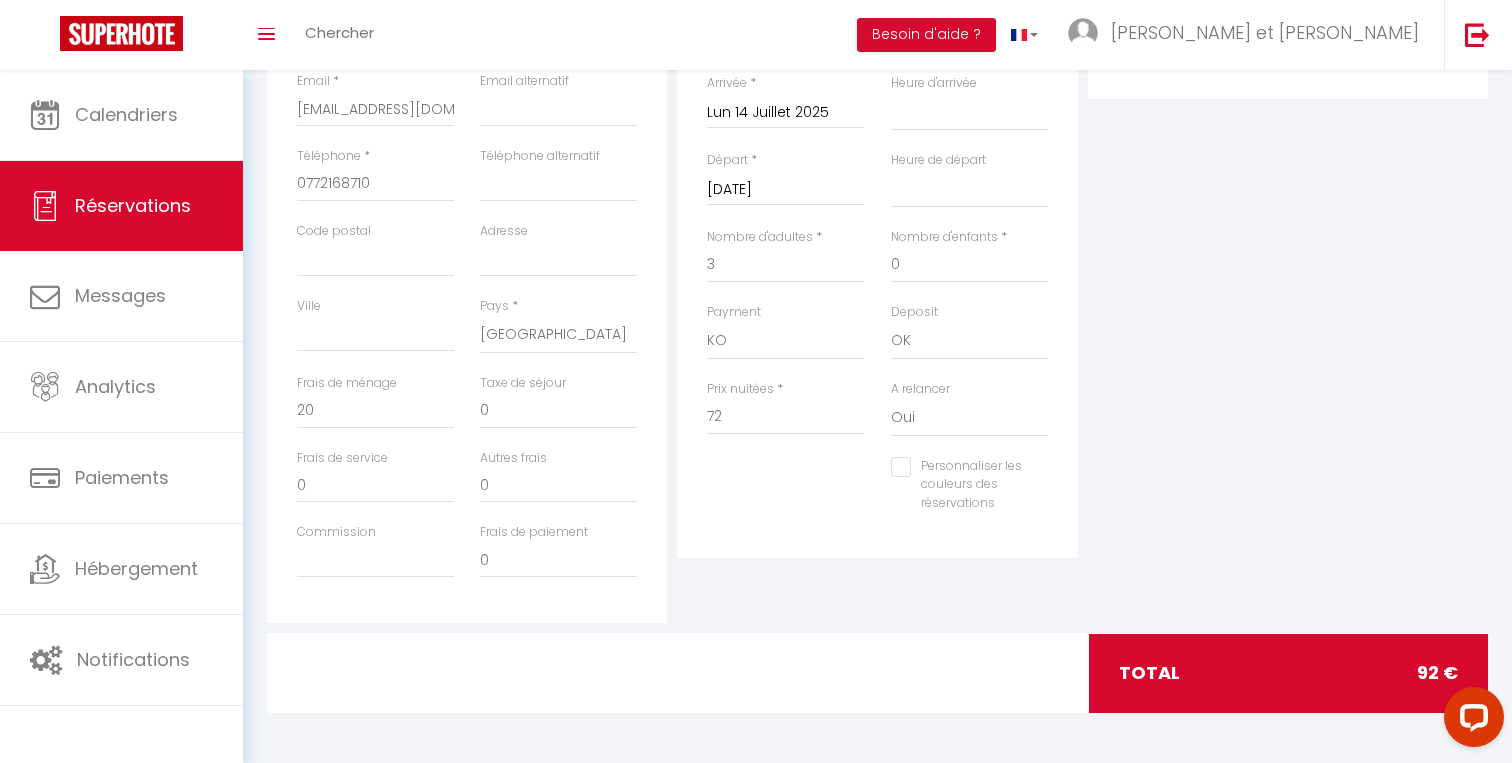 click on "Détails Voyageur   Prénom   *   Victor   Nom   *   Rotaru   Email   *   vrotar.337096@guest.booking.com   Email alternatif       Téléphone   *   0772168710   Téléphone alternatif     Code postal     Adresse     Ville     Pays   *   France
Portugal
Afghanistan
Albania
Algeria
American Samoa
Andorra
Angola
Anguilla
Antarctica
Antigua and Barbuda
Argentina
Armenia
Aruba
Australia
Austria
Azerbaijan
Bahamas
20     0" at bounding box center [877, 270] 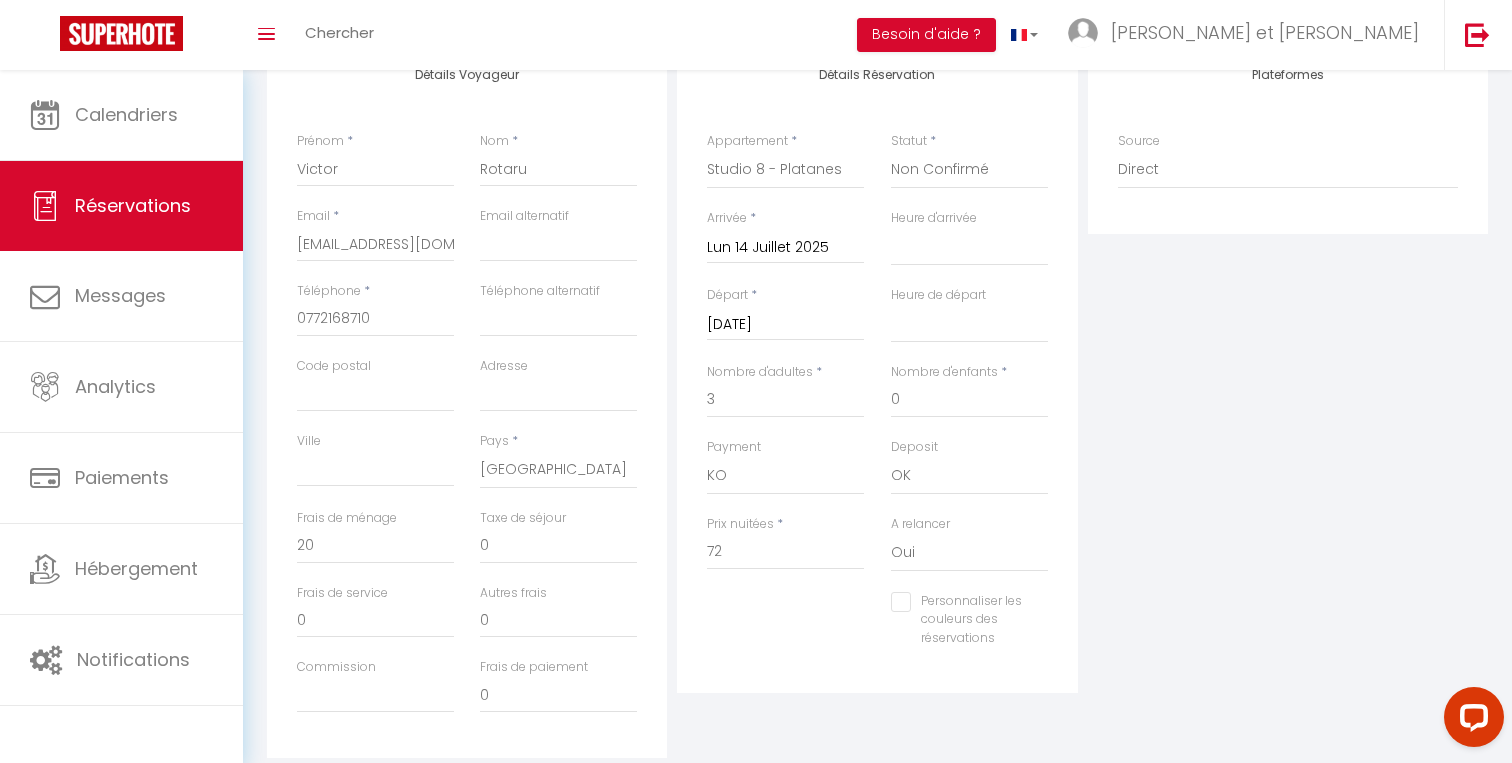 scroll, scrollTop: 0, scrollLeft: 0, axis: both 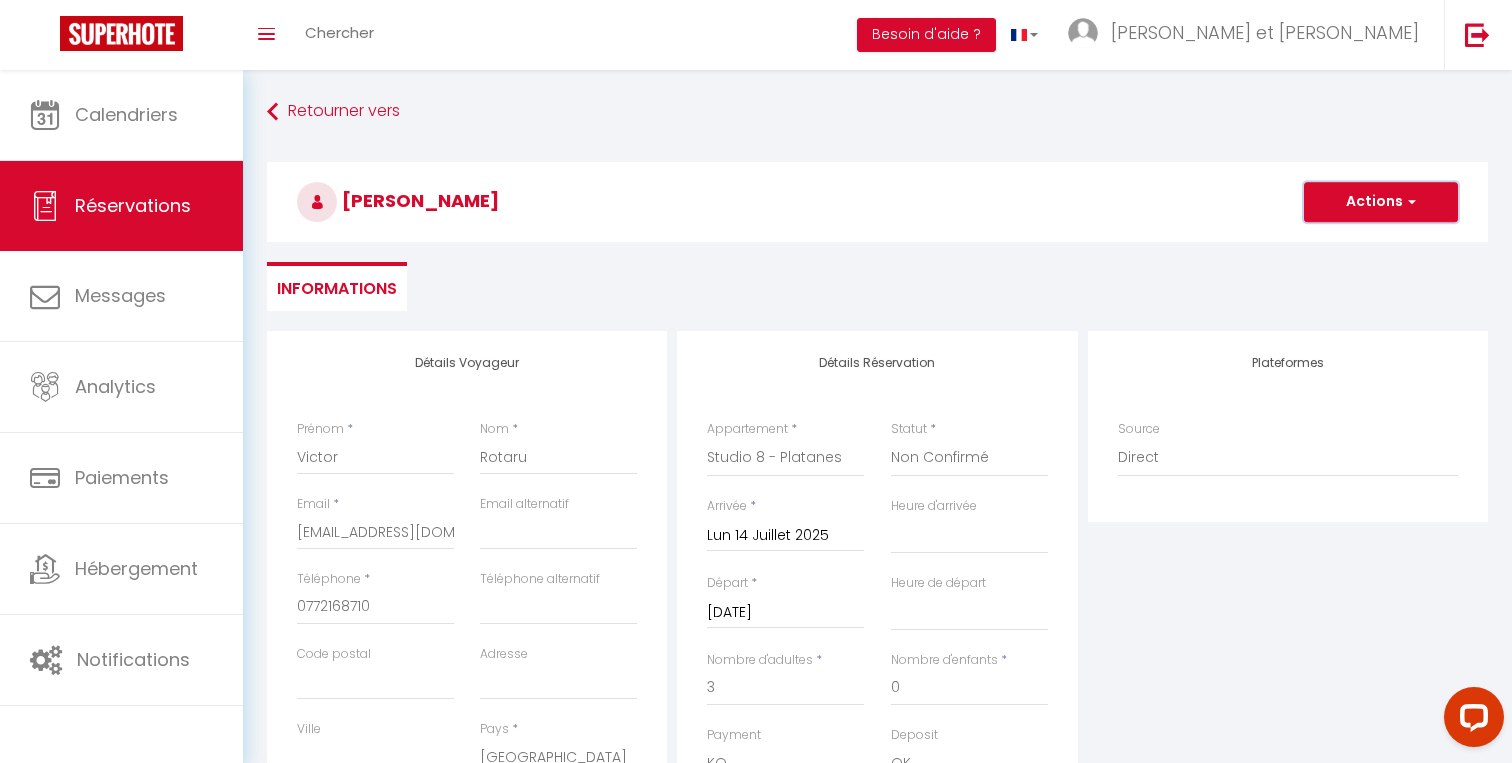 click on "Actions" at bounding box center (1381, 202) 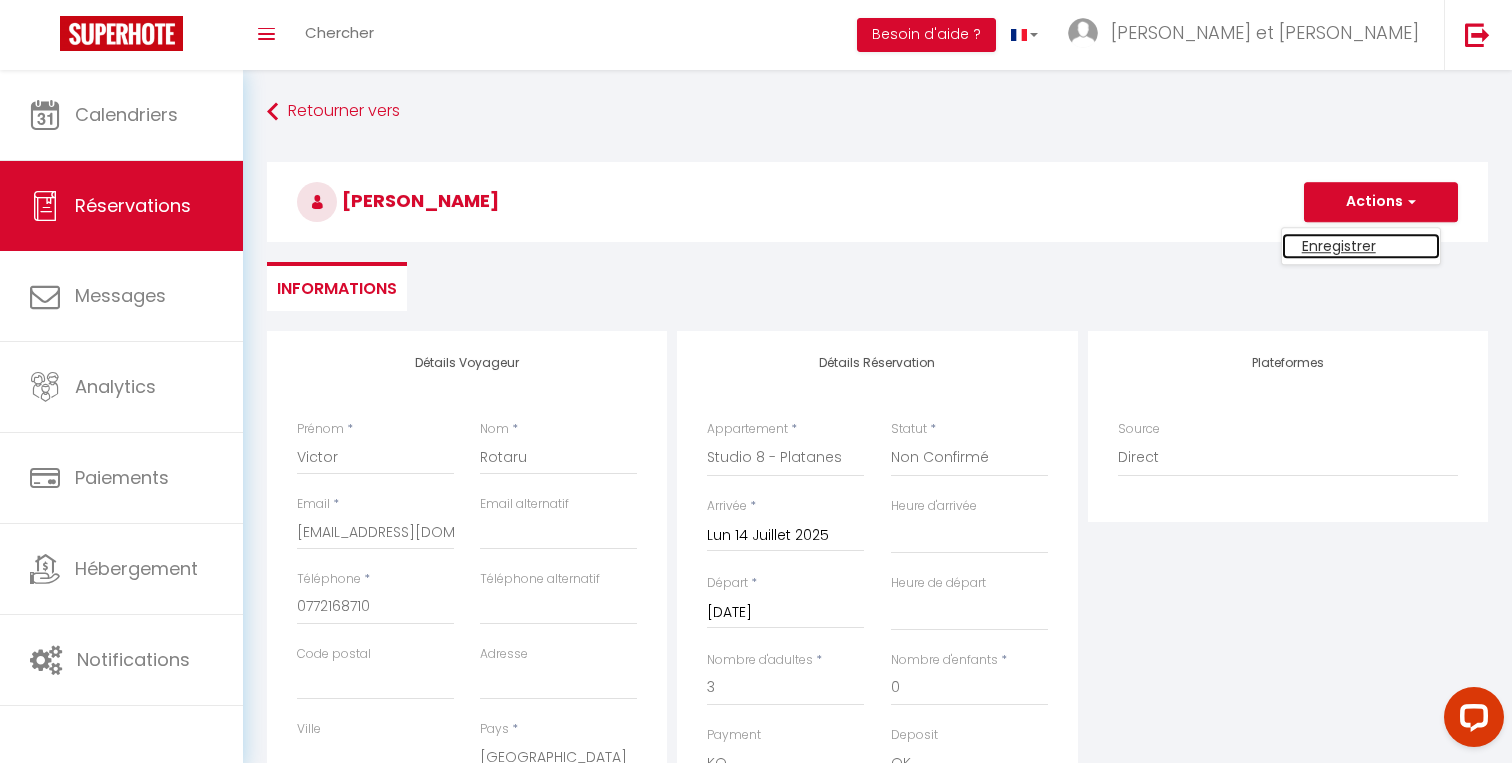 click on "Enregistrer" at bounding box center [1361, 246] 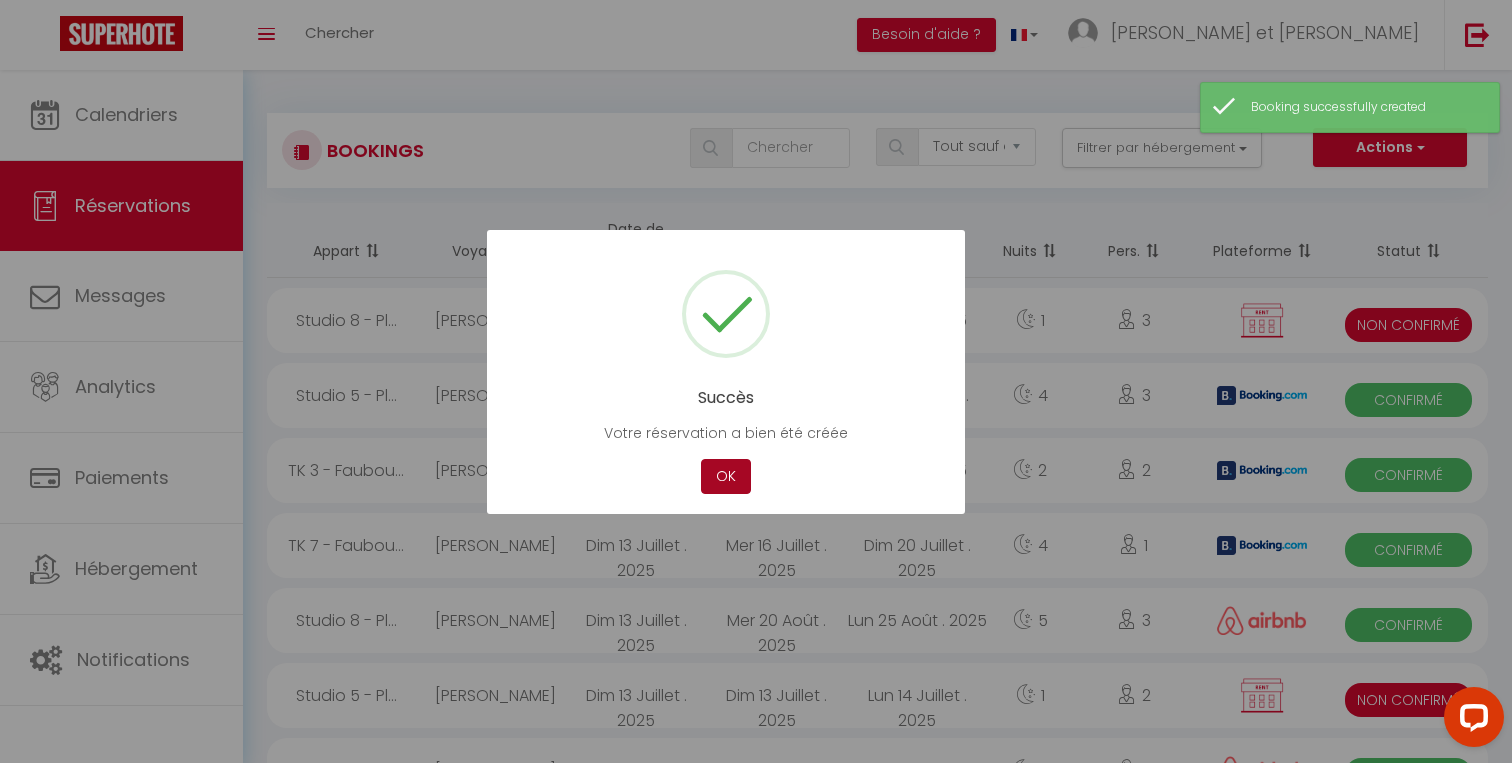 click on "OK" at bounding box center [726, 476] 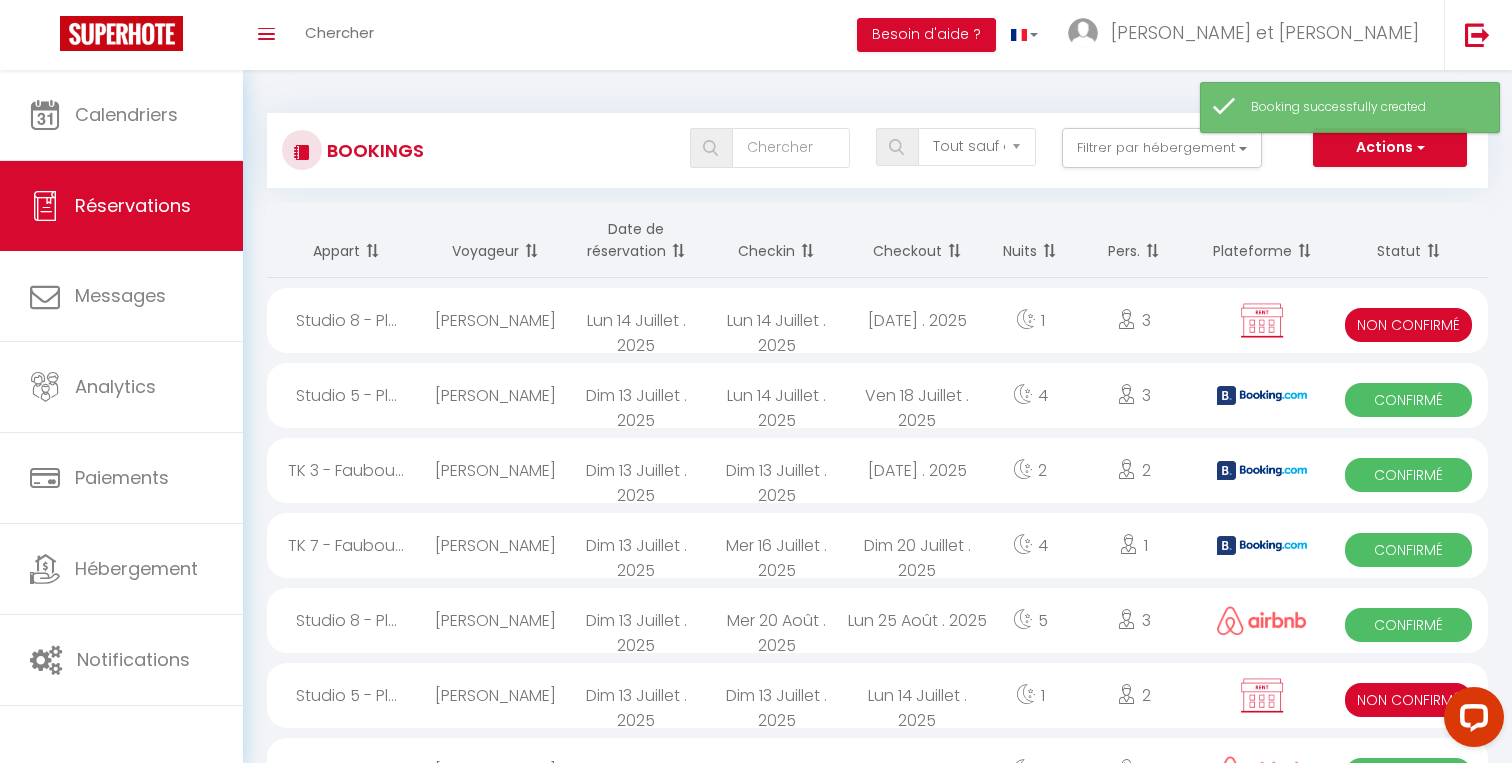 click on "Non Confirmé" at bounding box center (1408, 325) 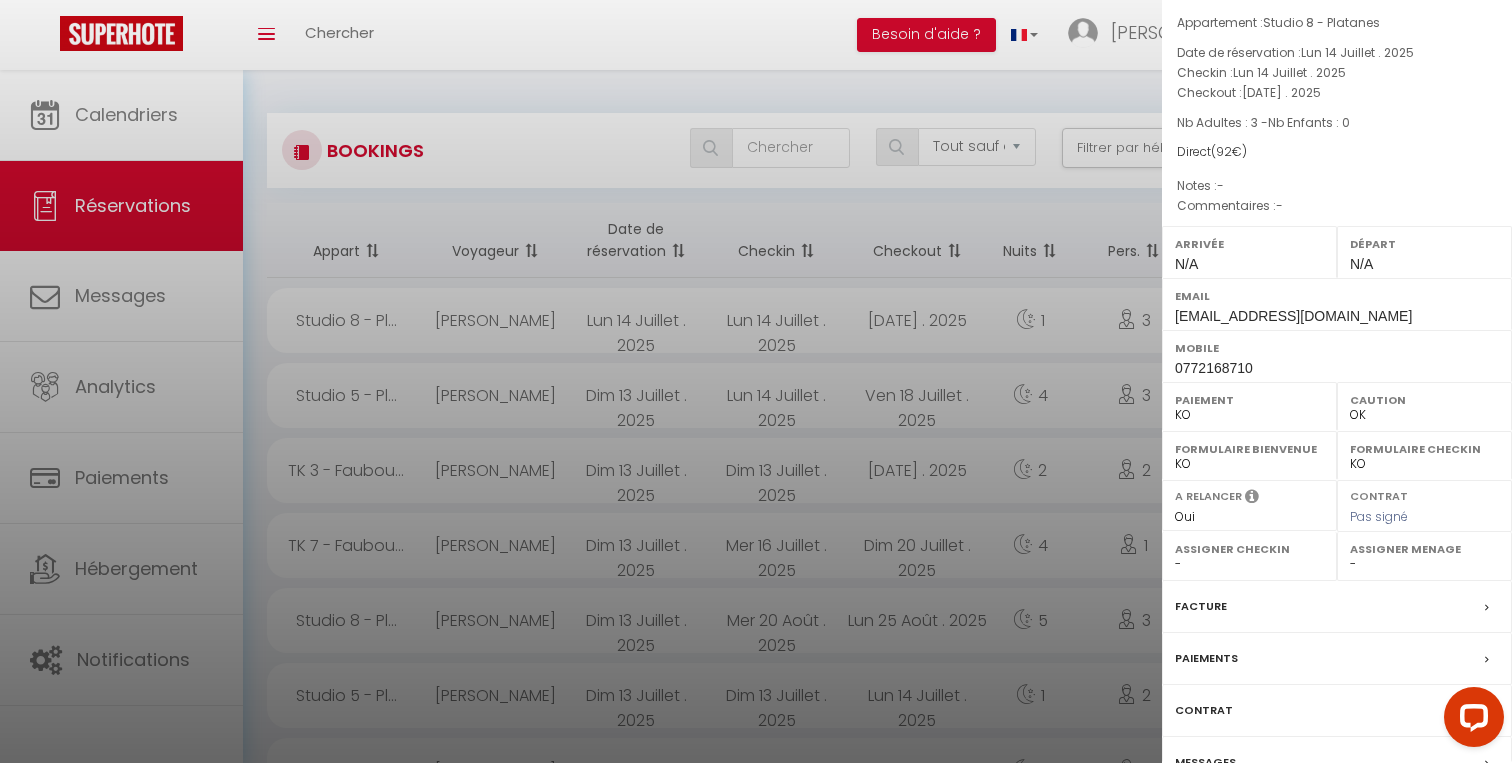 scroll, scrollTop: 169, scrollLeft: 0, axis: vertical 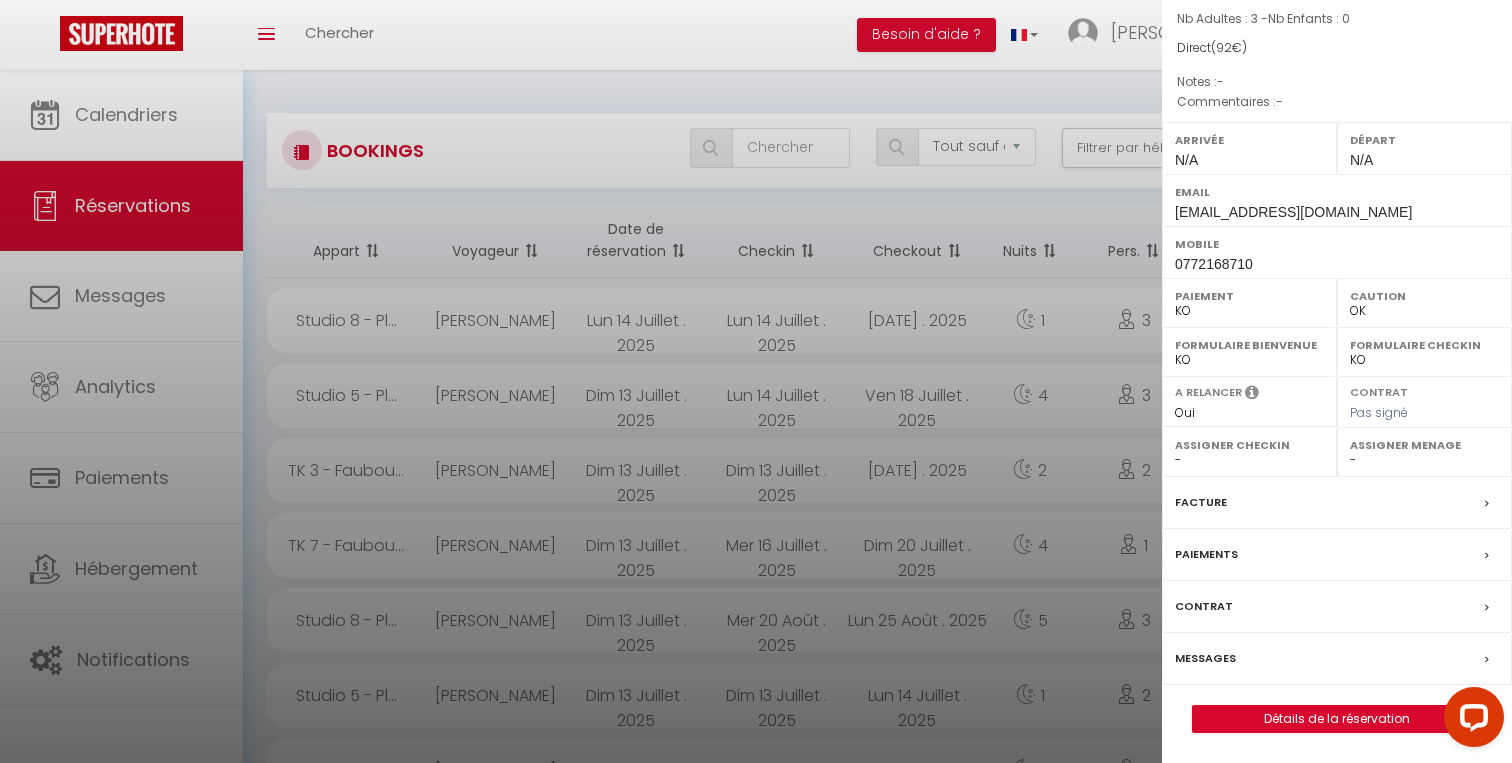click on "Paiements" at bounding box center [1337, 555] 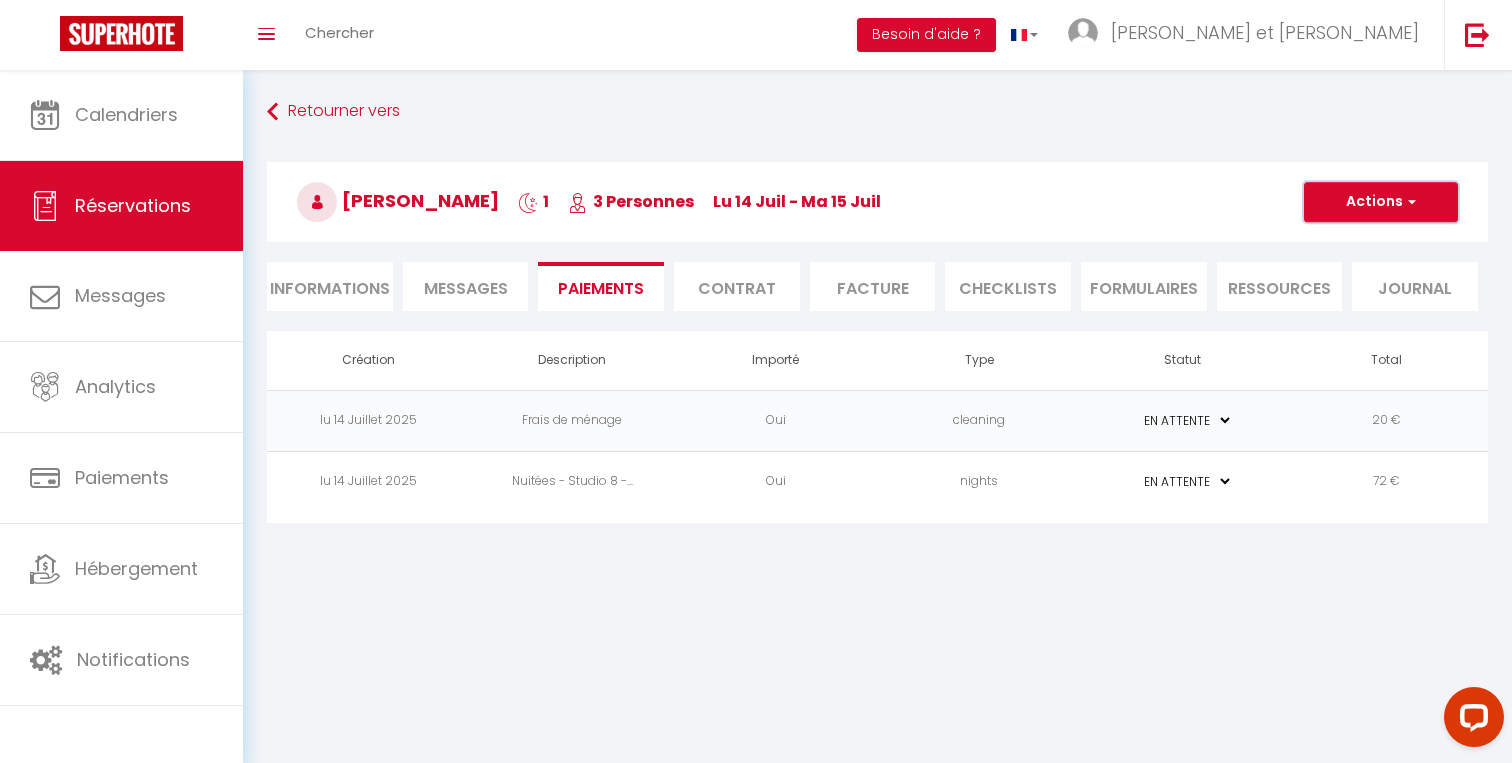 click on "Actions" at bounding box center (1381, 202) 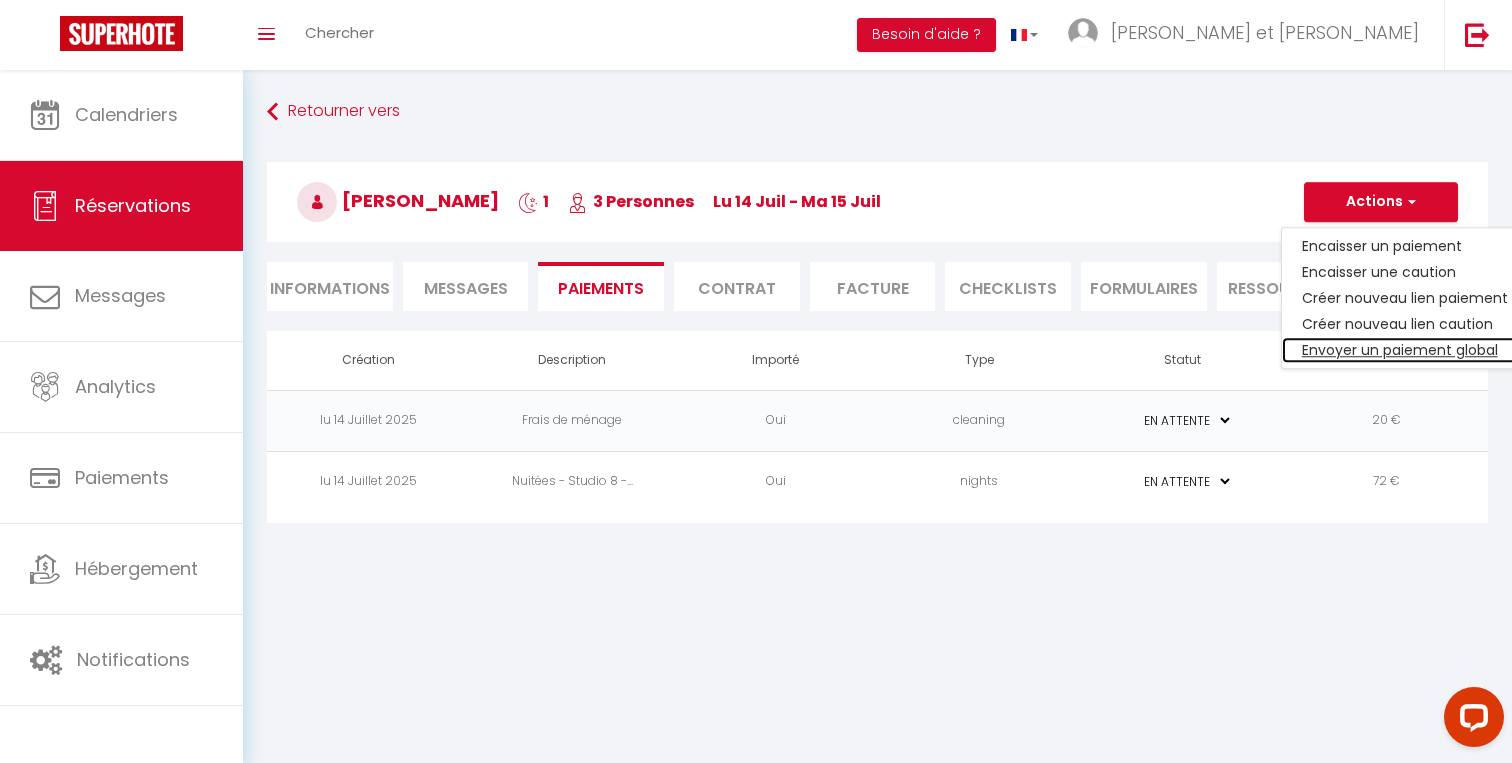 click on "Envoyer un paiement global" at bounding box center [1405, 350] 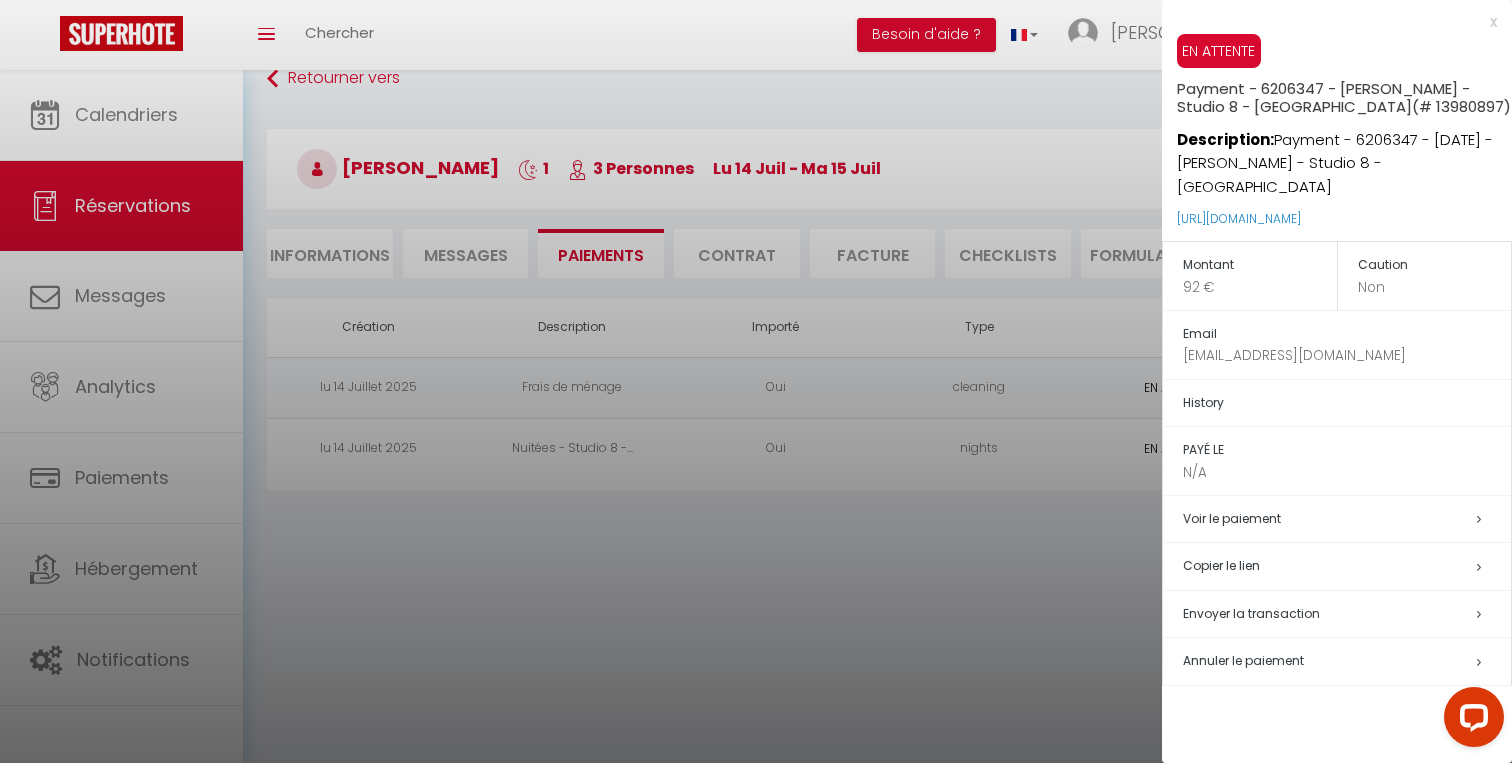 scroll, scrollTop: 70, scrollLeft: 0, axis: vertical 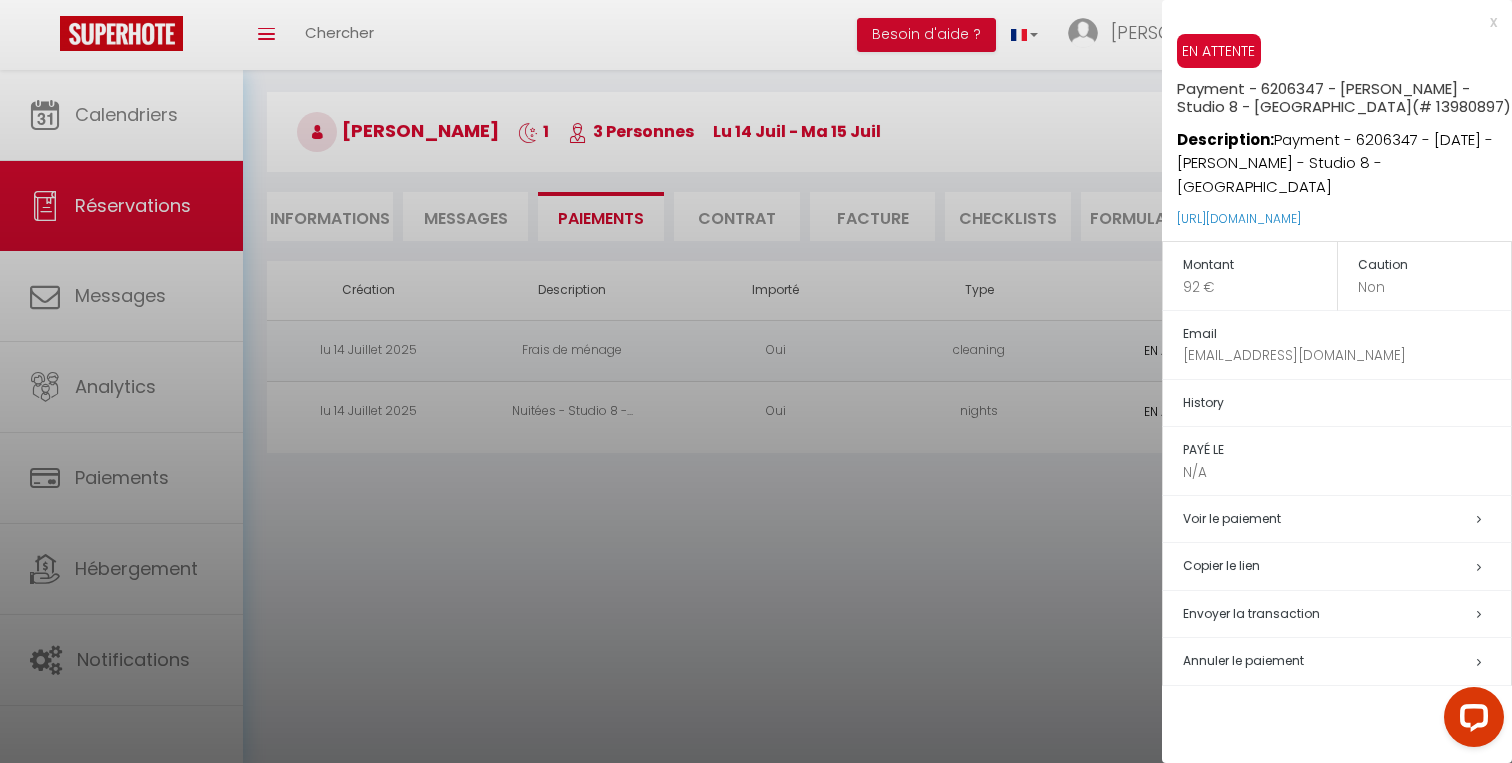 click on "Copier le lien" at bounding box center (1347, 566) 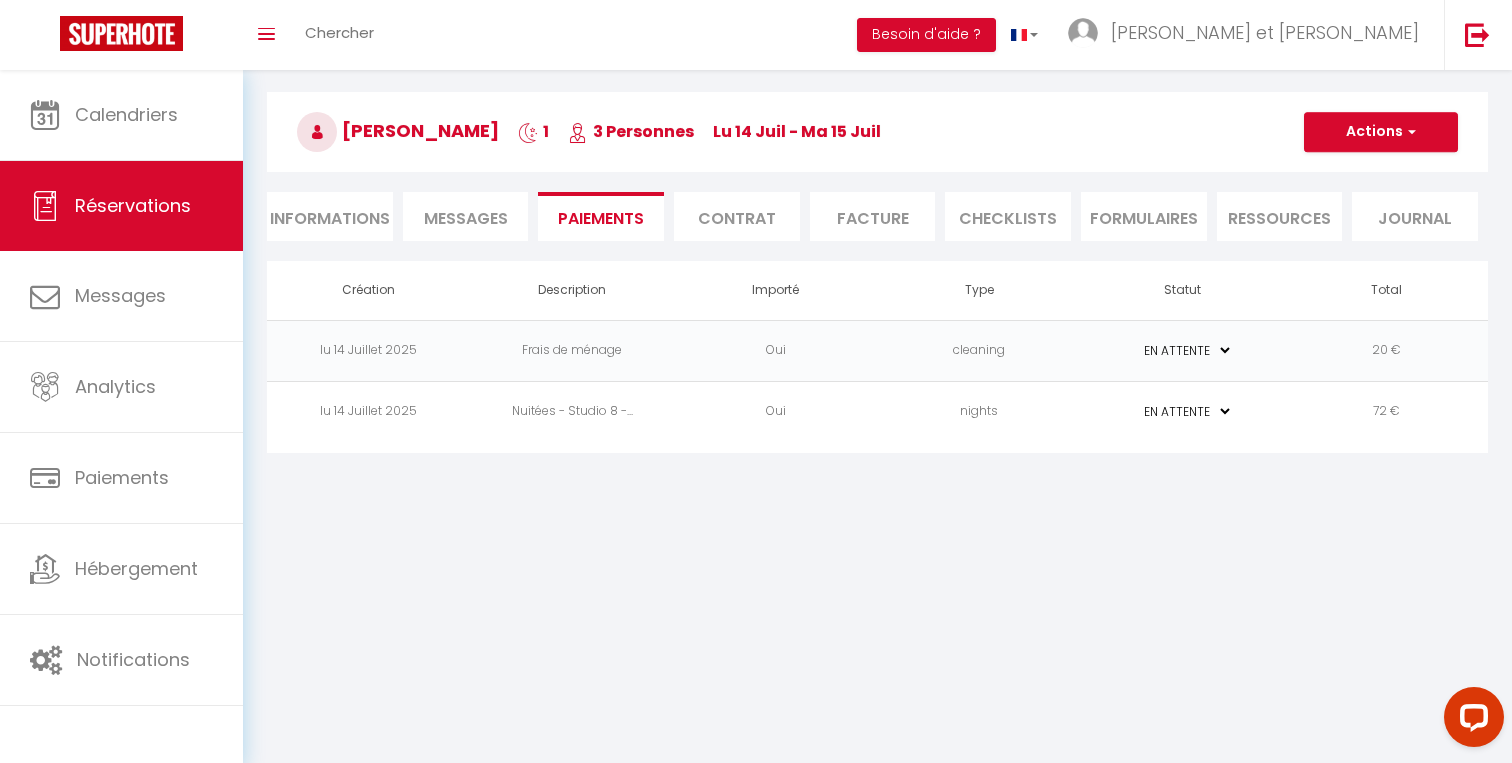 click on "Messages" at bounding box center (466, 218) 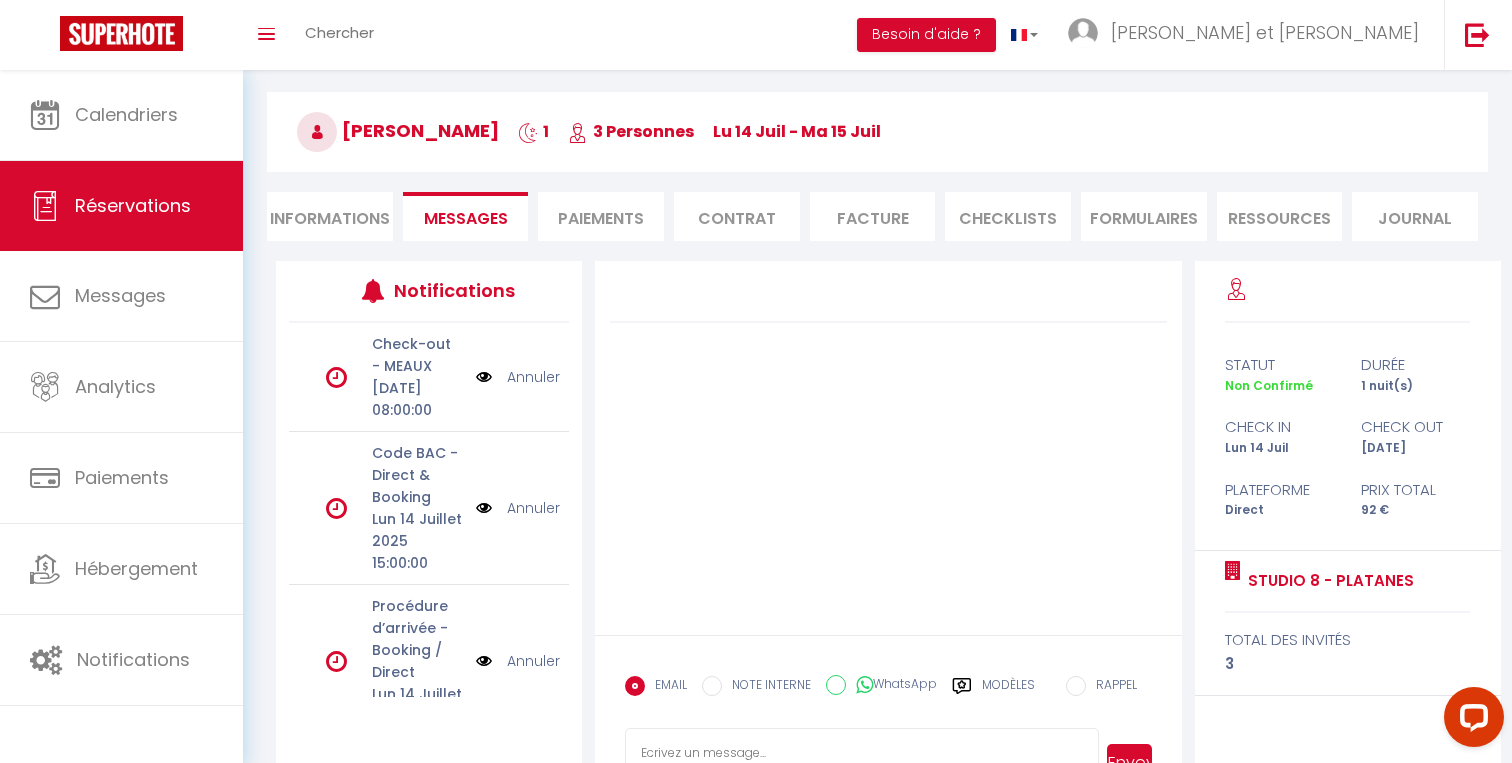 click on "Informations" at bounding box center (330, 216) 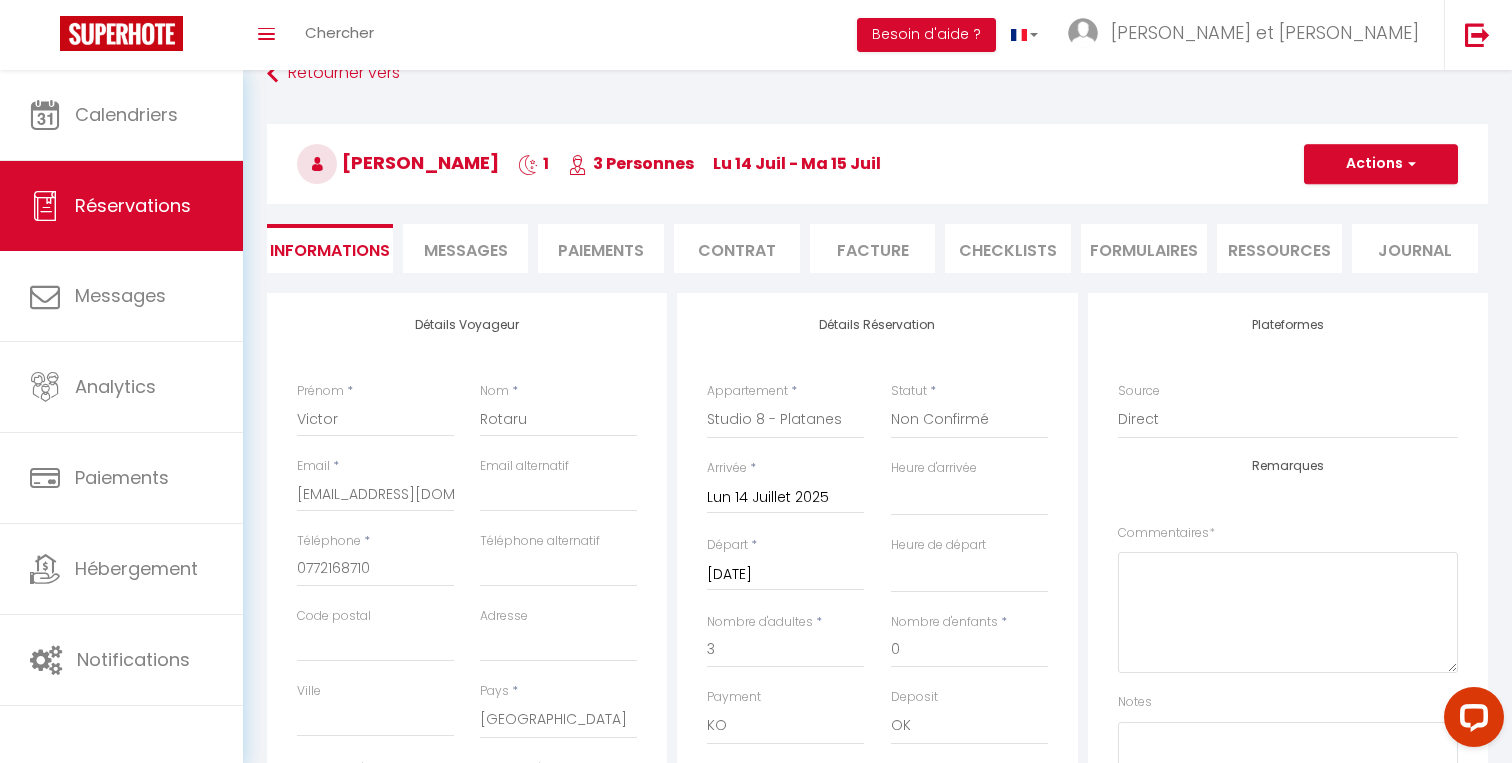 scroll, scrollTop: 0, scrollLeft: 0, axis: both 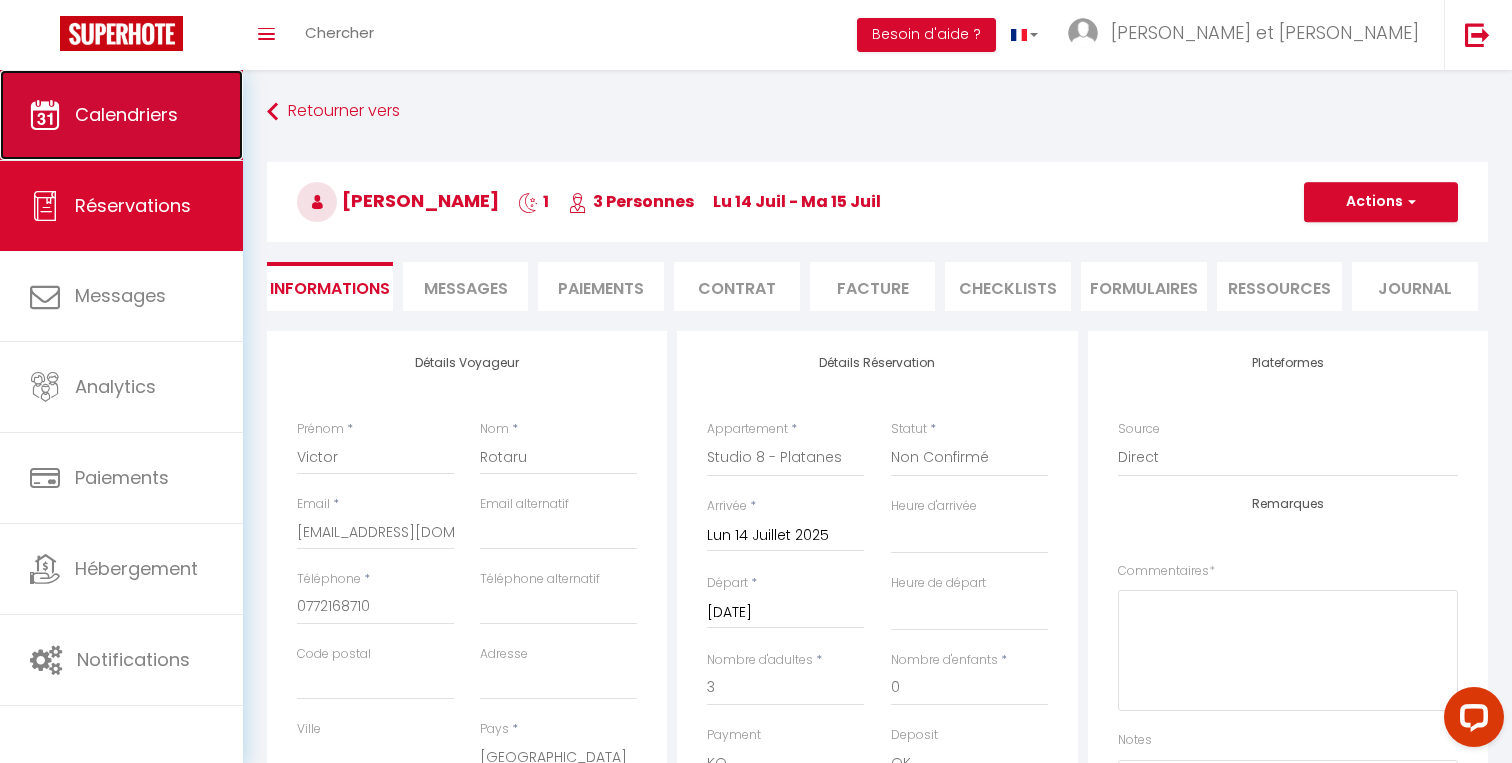 click on "Calendriers" at bounding box center (121, 115) 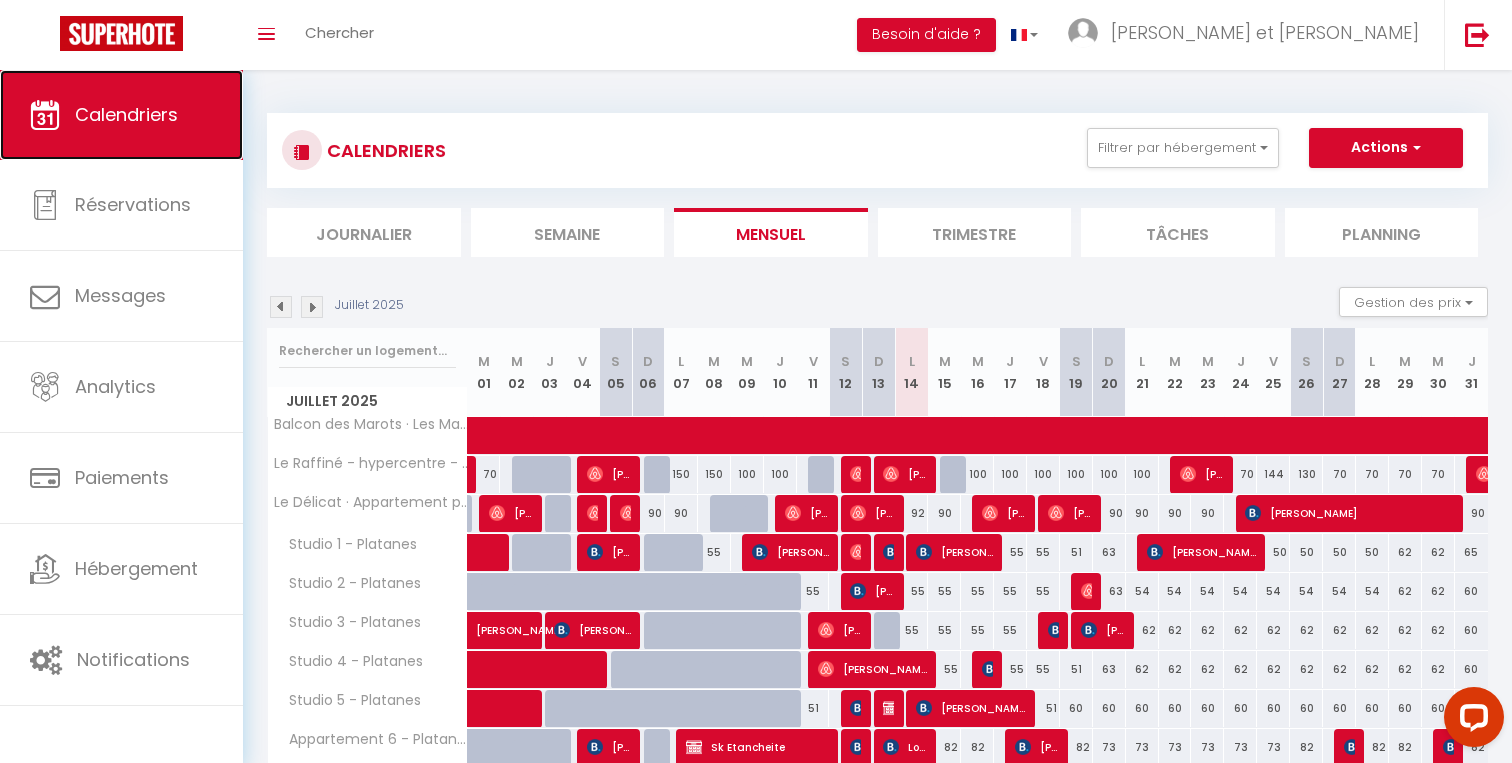 click on "Calendriers" at bounding box center (121, 115) 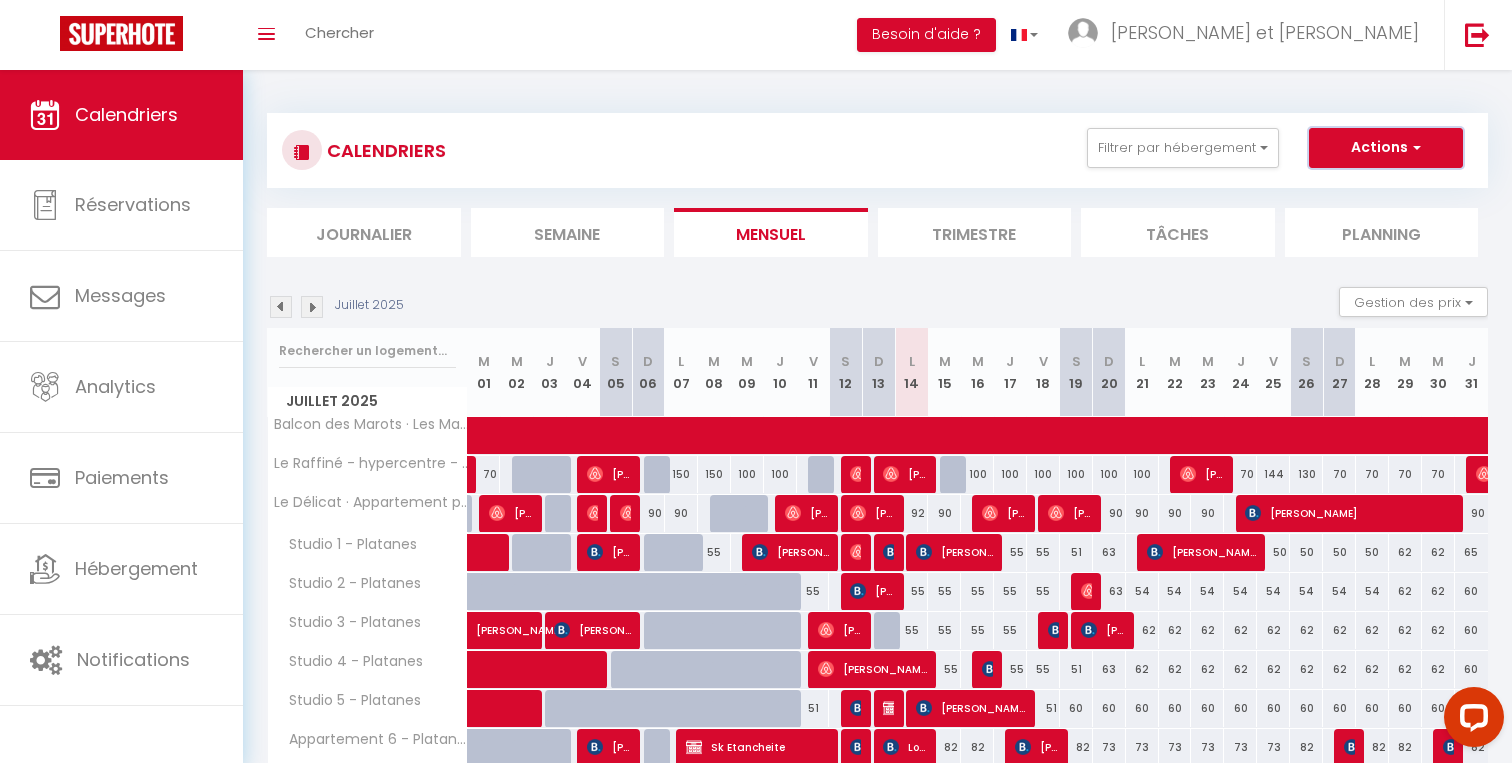 click on "Actions" at bounding box center [1386, 148] 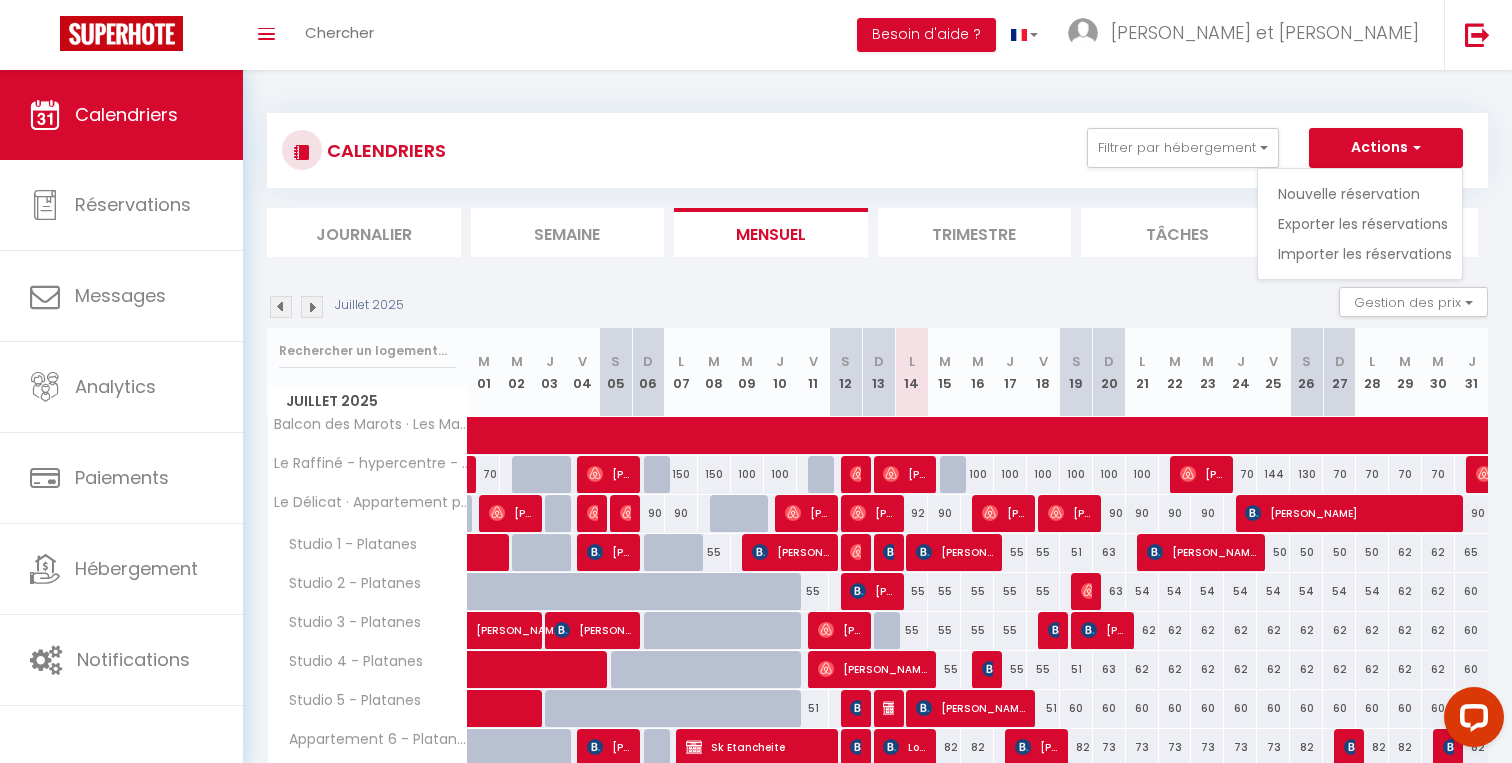 click on "CALENDRIERS
Filtrer par hébergement
Nos annonces Perso       Balcon des Marots · Les Marots - Balcon -  5min du centre-ville Troyes     Le Raffiné - hypercentre - 6 personnes - 110m2     Le Délicat · Appartement proche Disney 5min-Paris 45min-Parking     Maison des Platanes       Studio 1 - Platanes     Studio 2 - Platanes     Studio 3 - Platanes     Studio 4 - Platanes     Studio 5 - Platanes     Appartement 6 - Platanes     Appartement 7 - Platanes     Studio 8 - Platanes     Studio 9 - Platanes     Béguine       Studio B1 - Beguine     Studio B2 - Beguine     Studio B3 - Beguine     Studio B4 - Beguine     Studio B5 - Beguine     Studio B6 - Beguine     Studio B7 - Beguine     TK - Faubourg       TK 1 - Faubourg     TK 2 - Faubourg     TK 3 - Faubourg     TK 4 - Faubourg     TK 5 - Faubourg     TK 7 - Faubourg     TK 8 - Faubourg     TK 9 - Faubourg    Effacer   Sauvegarder
Actions" at bounding box center (877, 150) 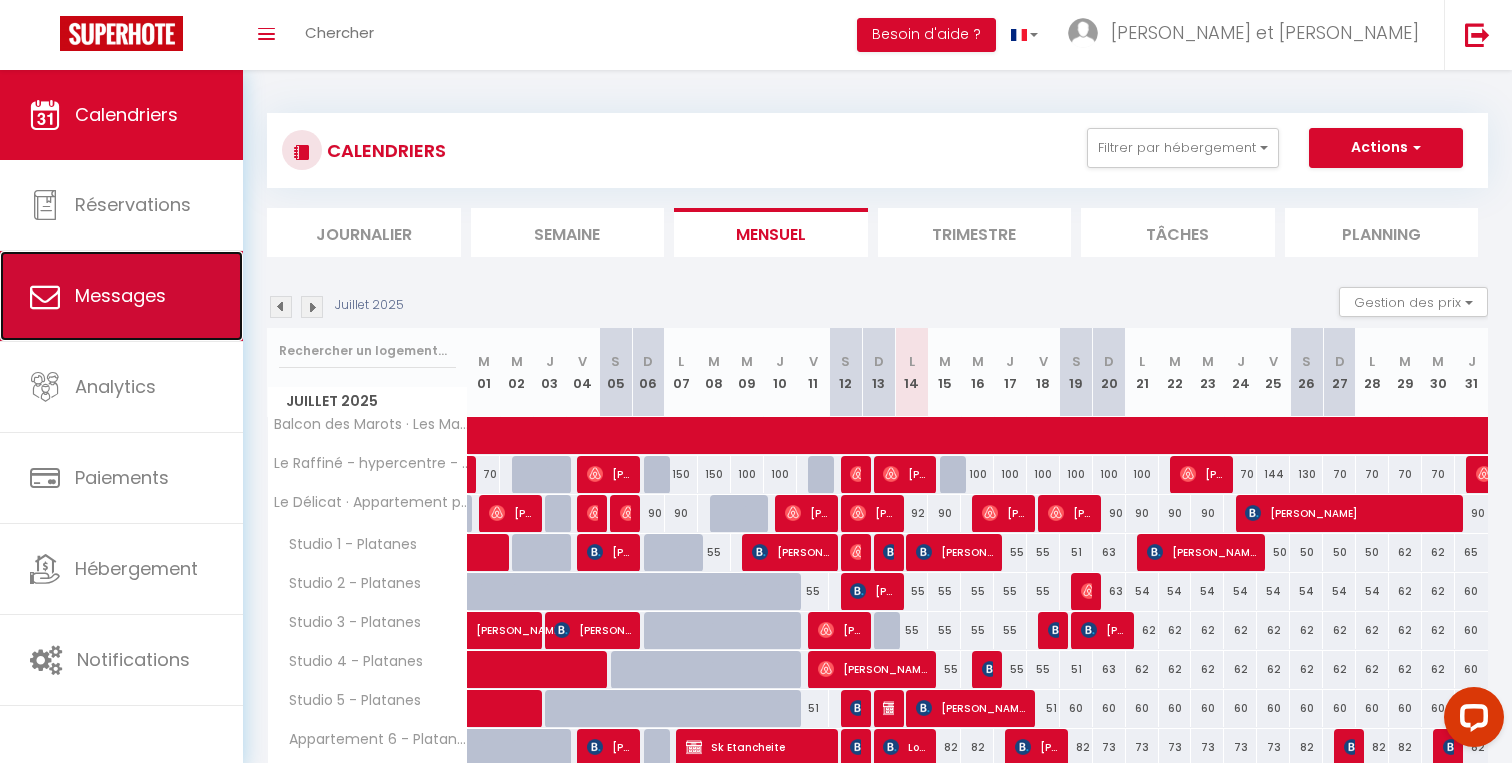 click on "Messages" at bounding box center [121, 296] 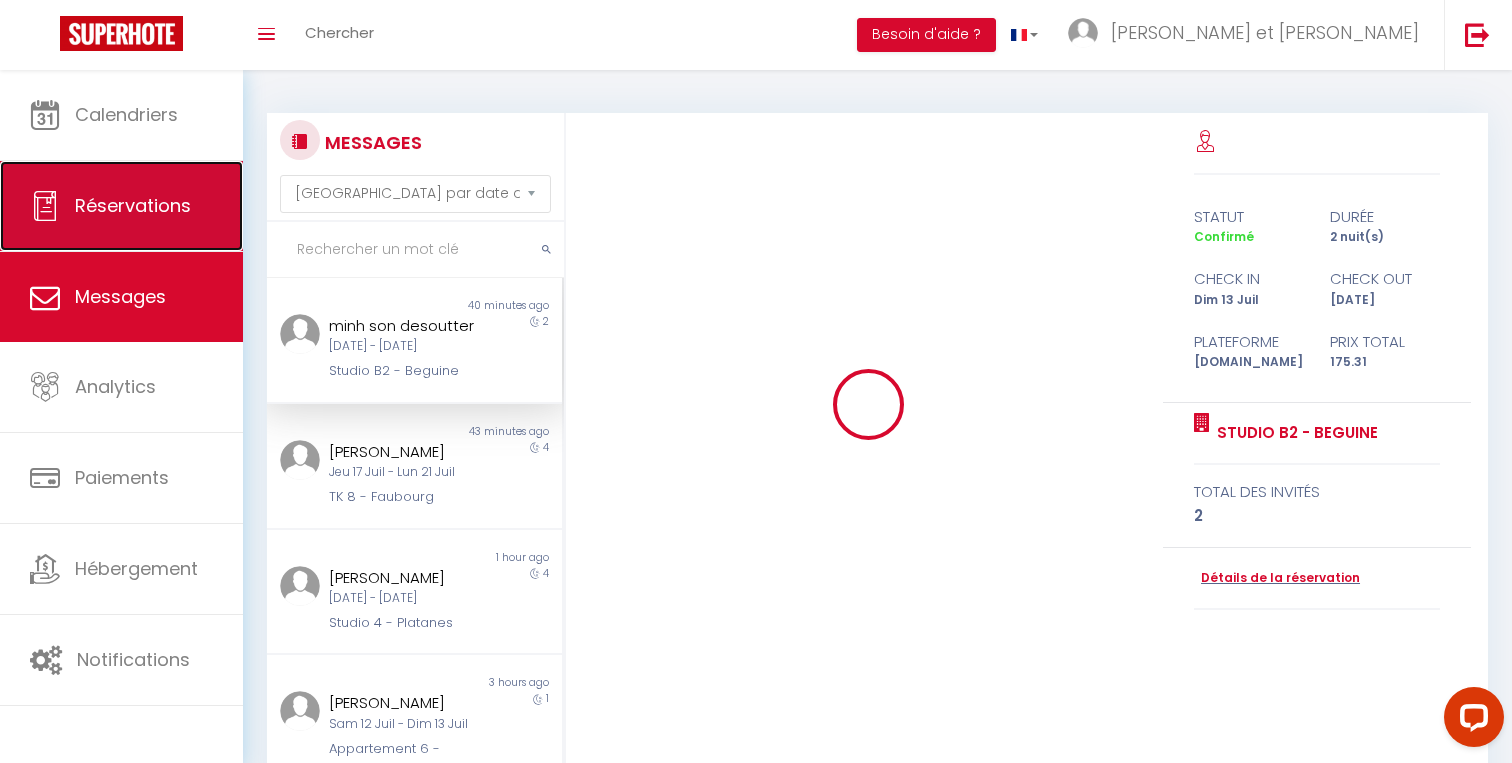 click on "Réservations" at bounding box center (133, 205) 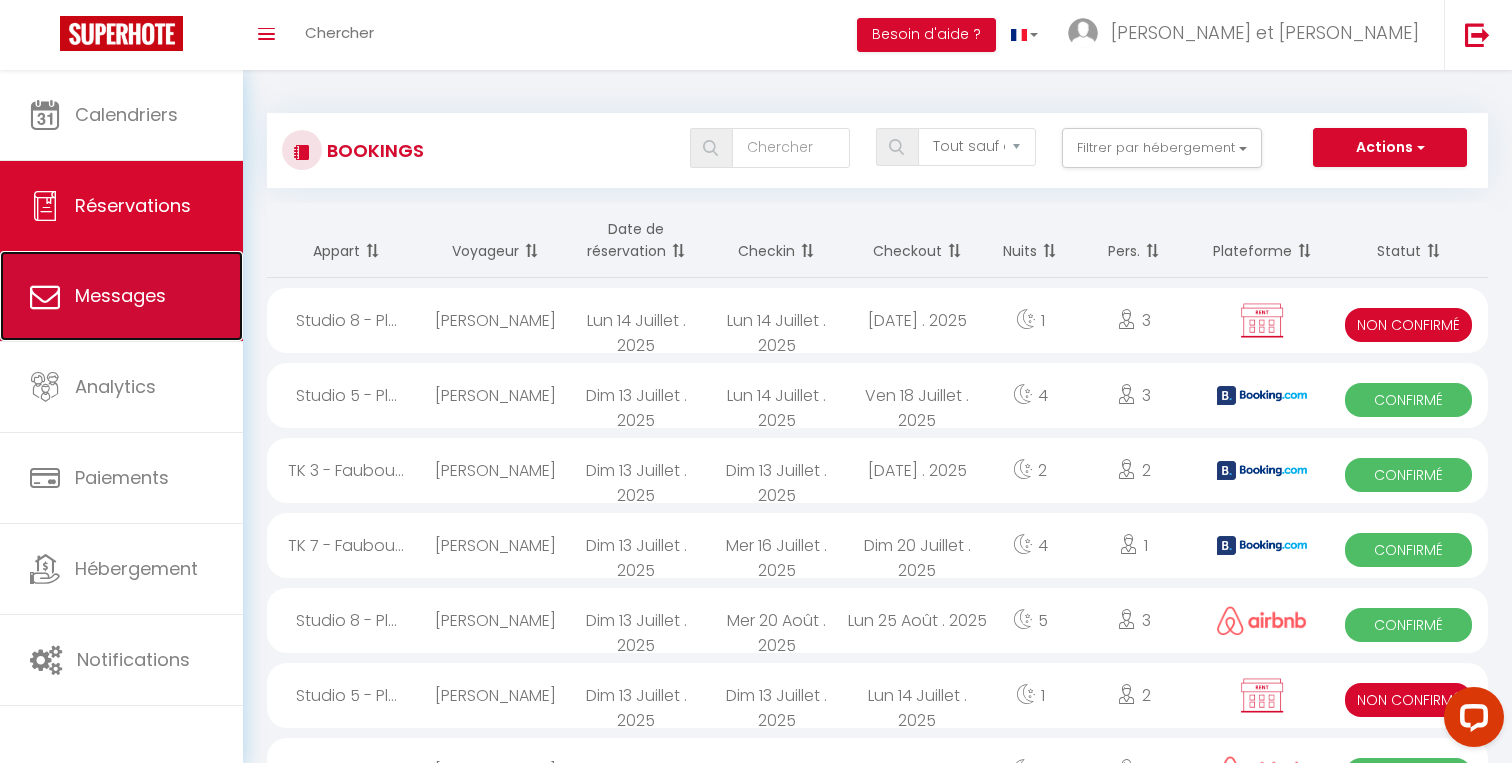 click on "Messages" at bounding box center [121, 296] 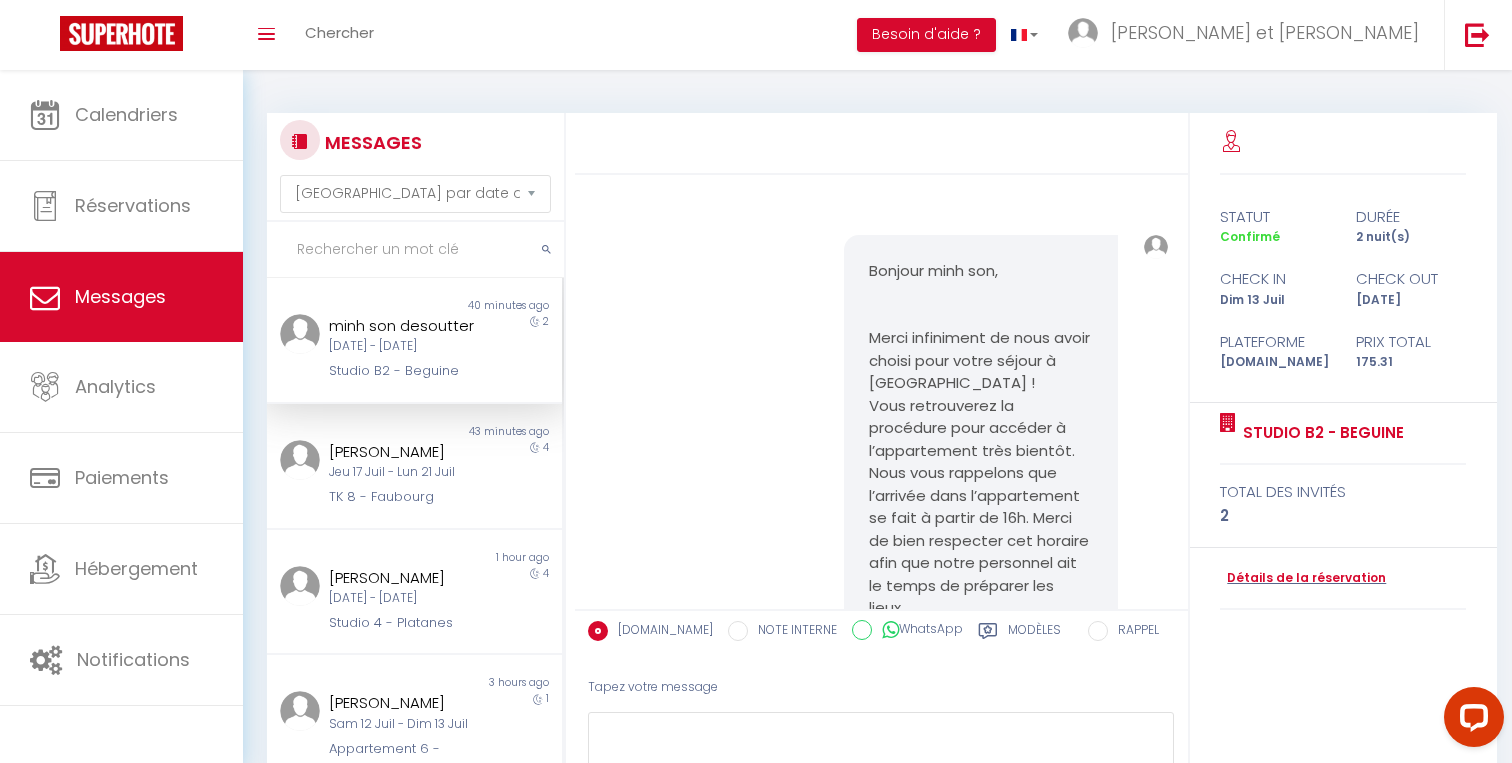 scroll, scrollTop: 6172, scrollLeft: 0, axis: vertical 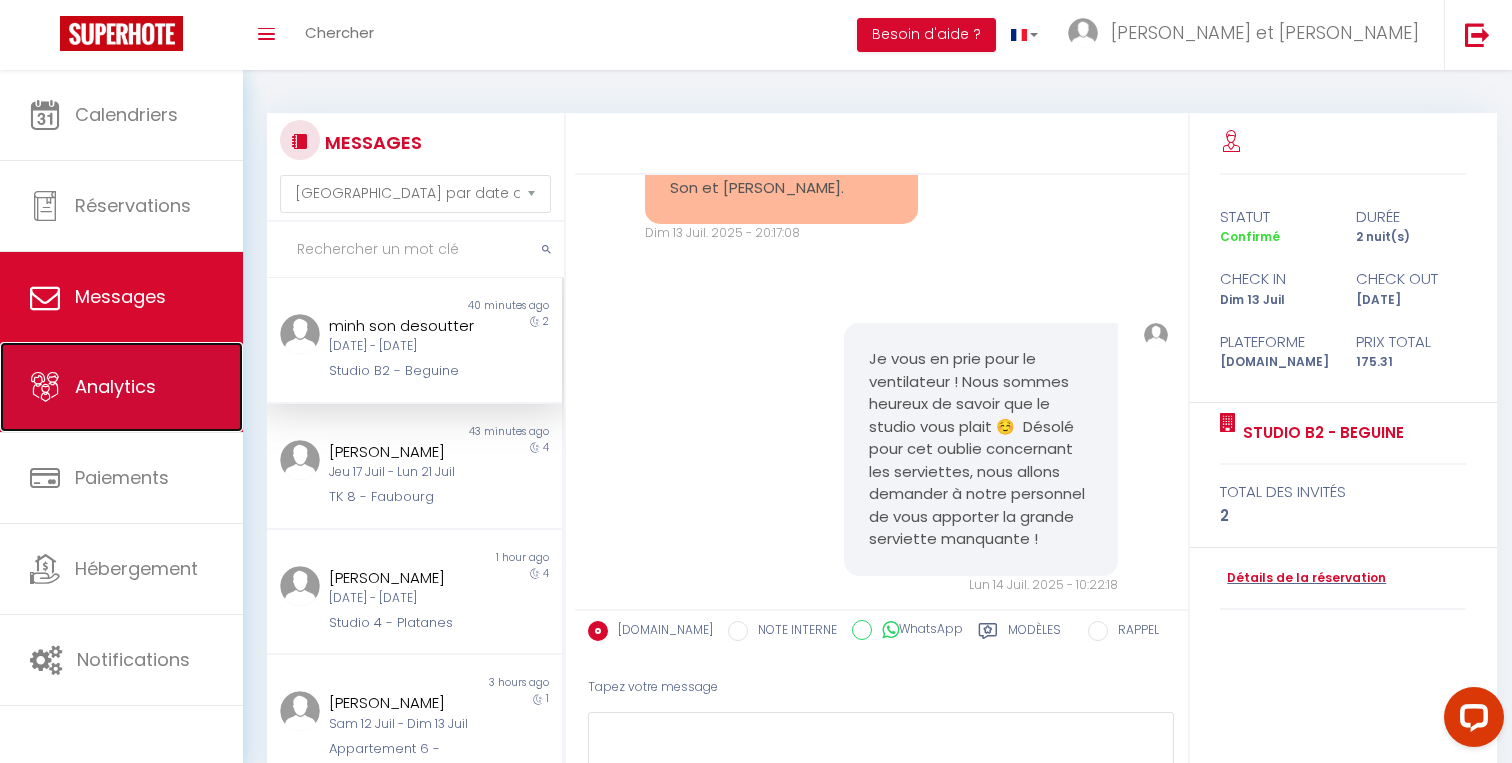 click on "Analytics" at bounding box center (121, 387) 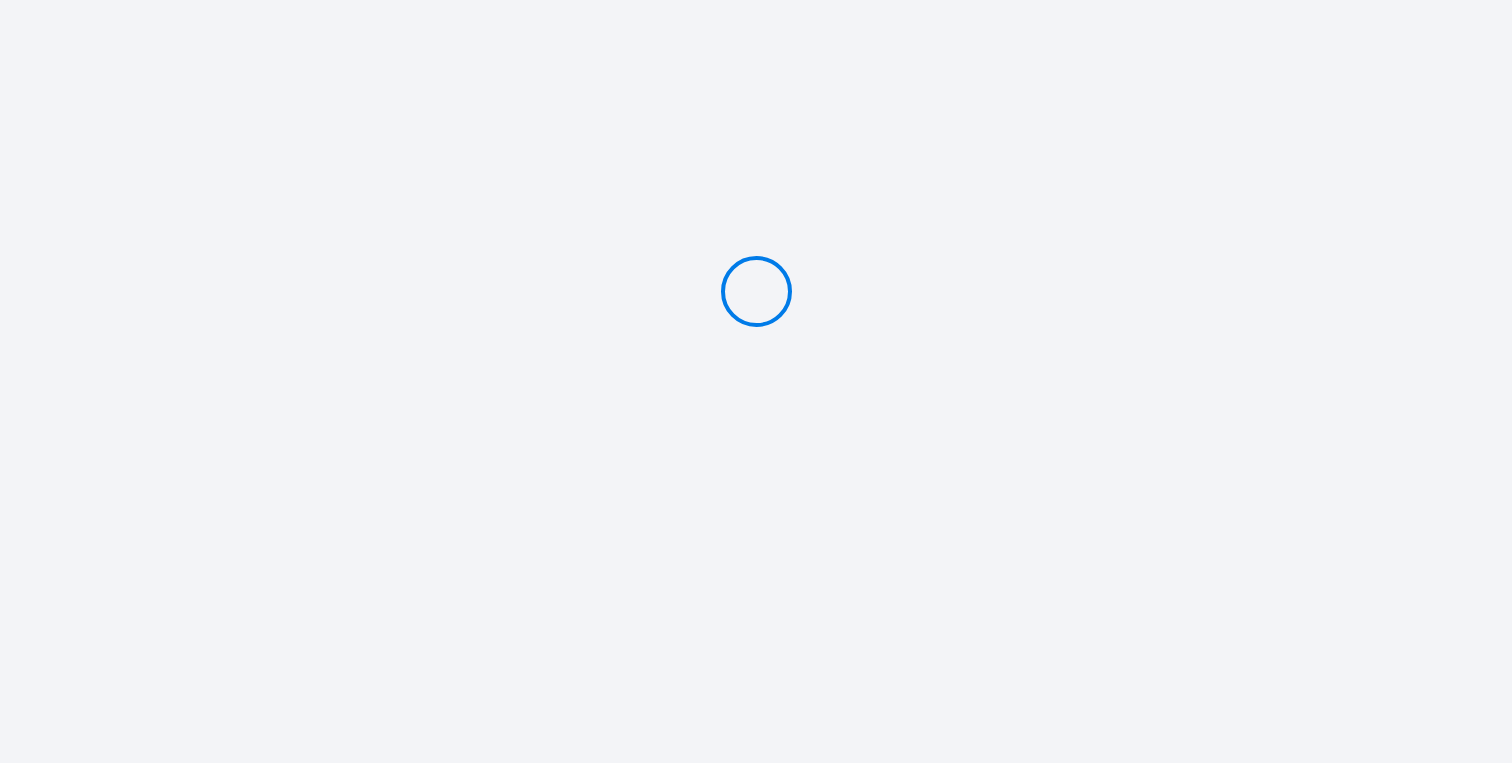 scroll, scrollTop: 0, scrollLeft: 0, axis: both 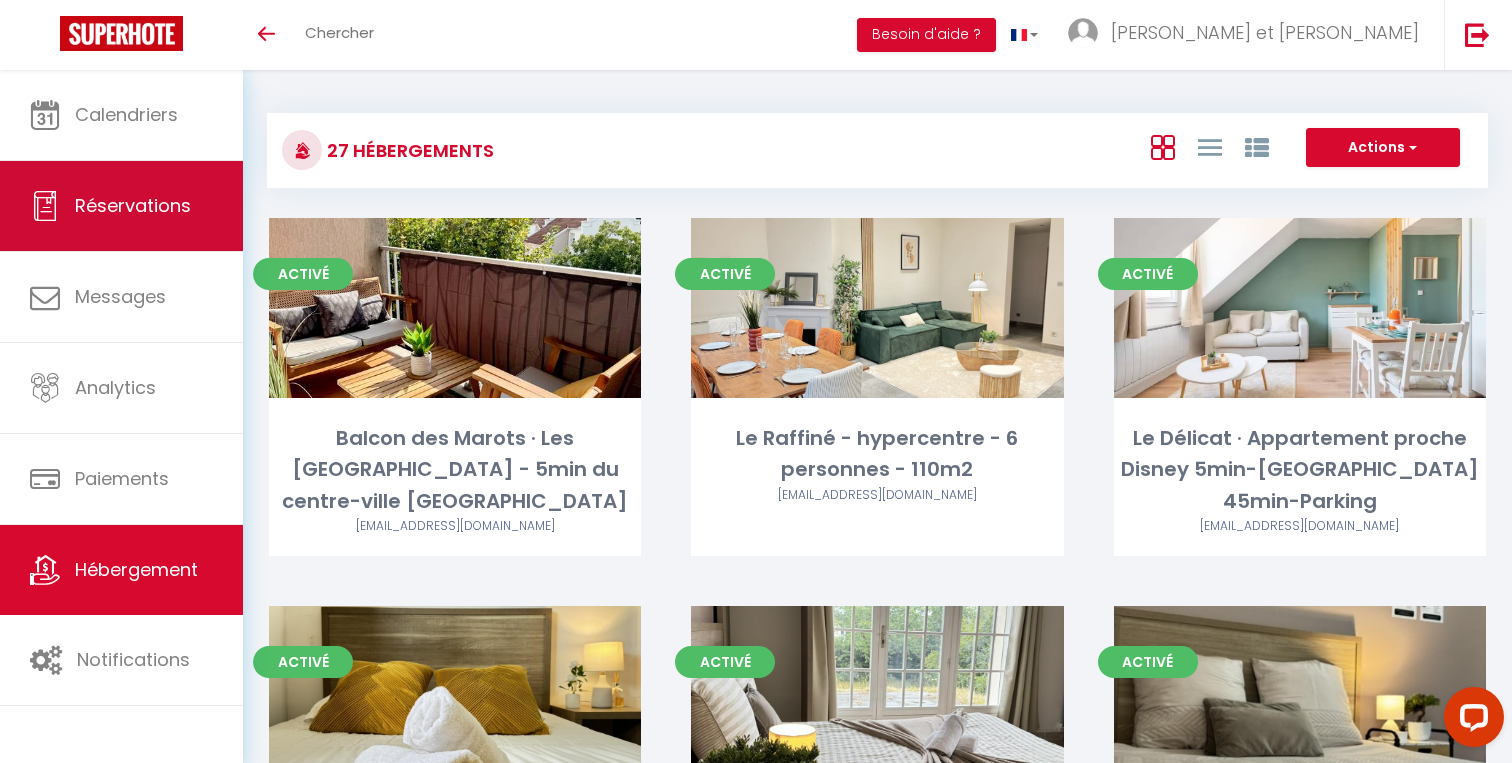 click on "Réservations" at bounding box center [133, 205] 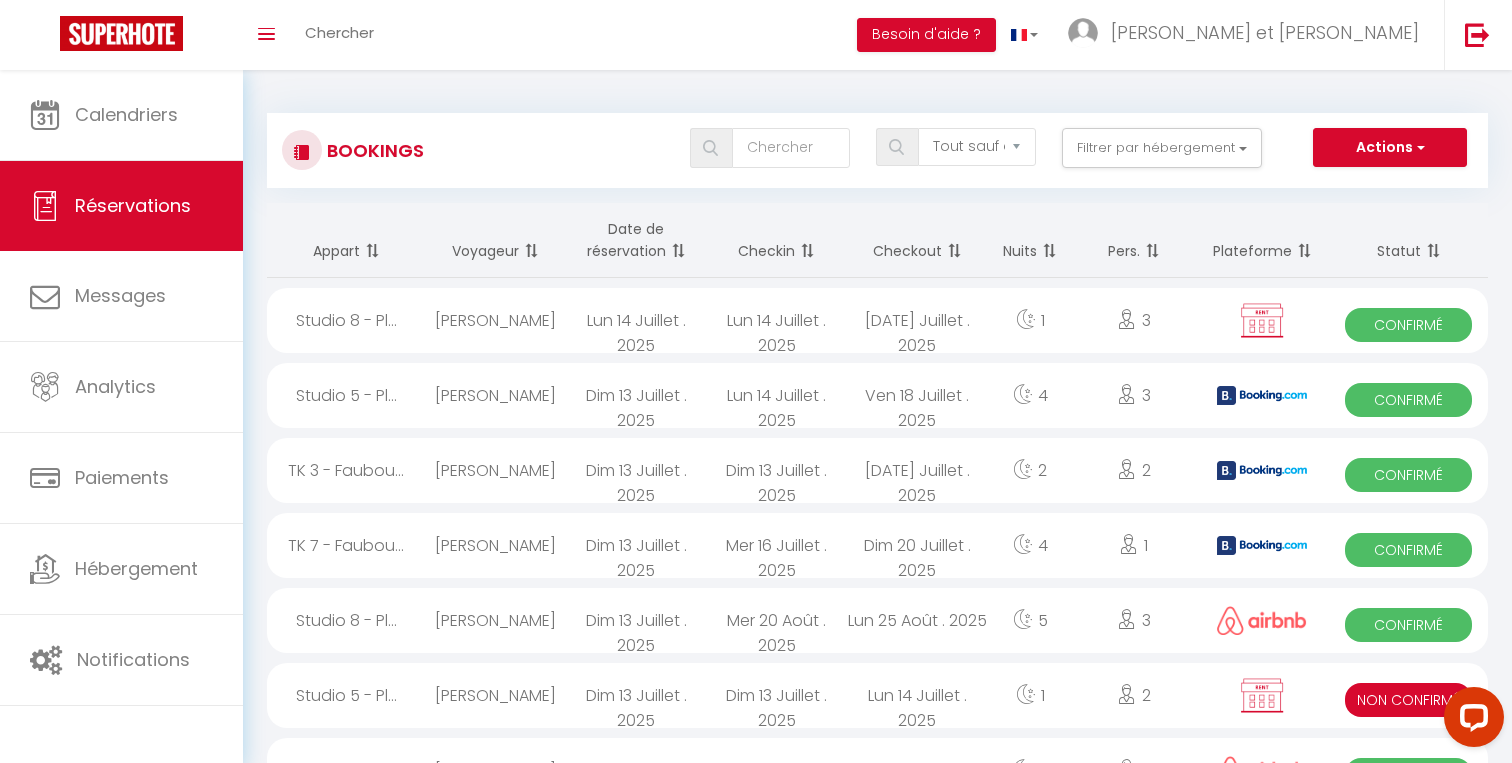 click on "[DATE] Juillet . 2025" at bounding box center [917, 320] 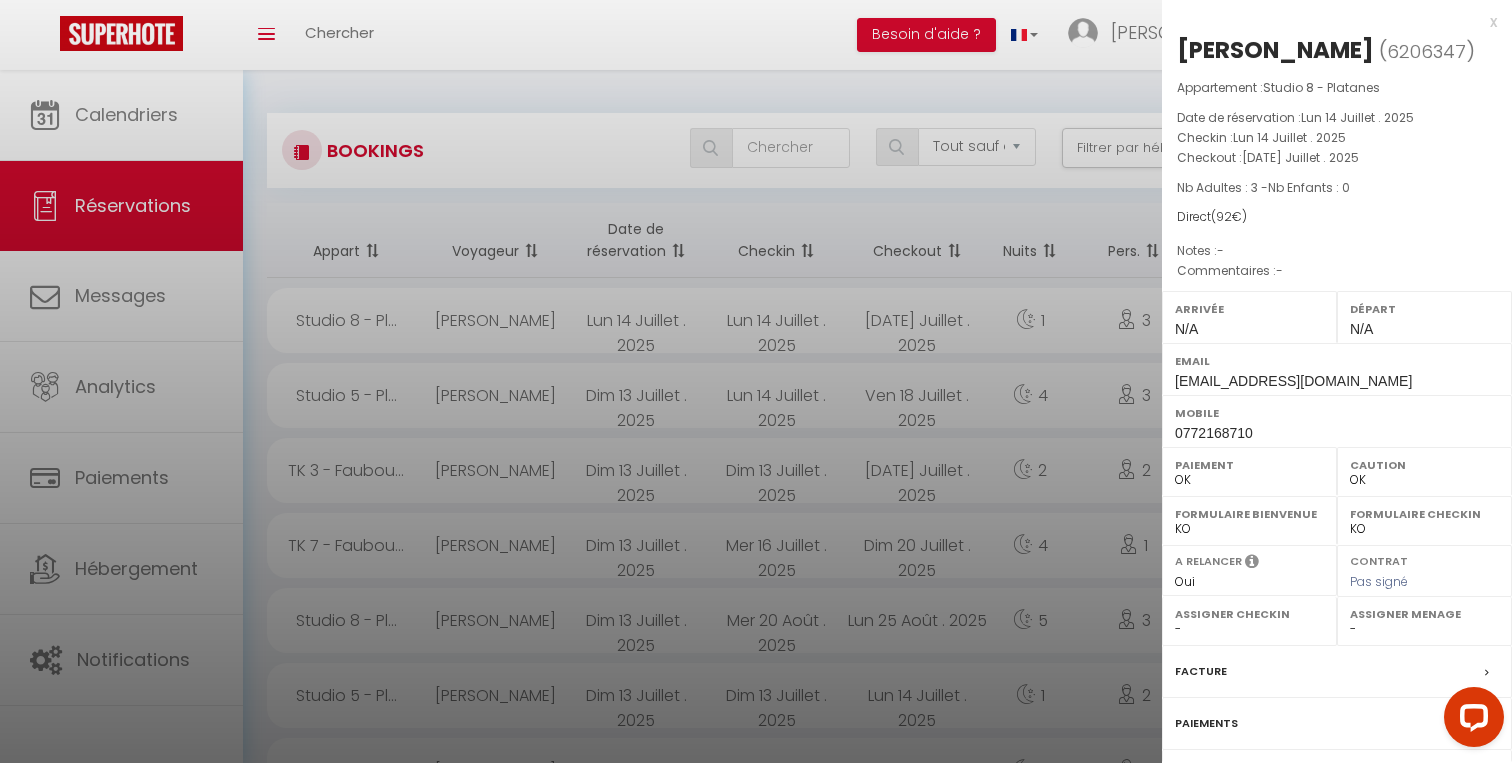 select on "49307" 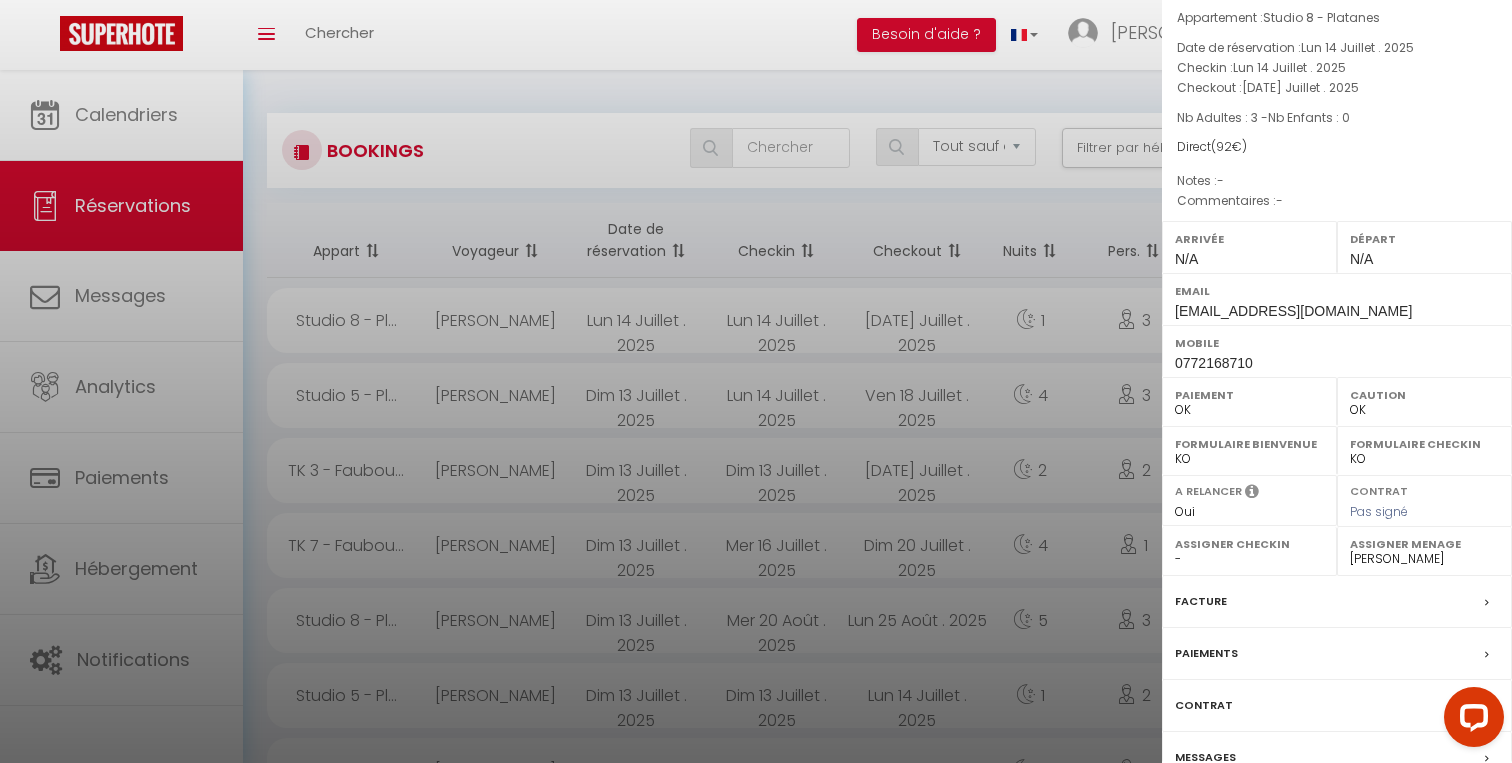scroll, scrollTop: 112, scrollLeft: 0, axis: vertical 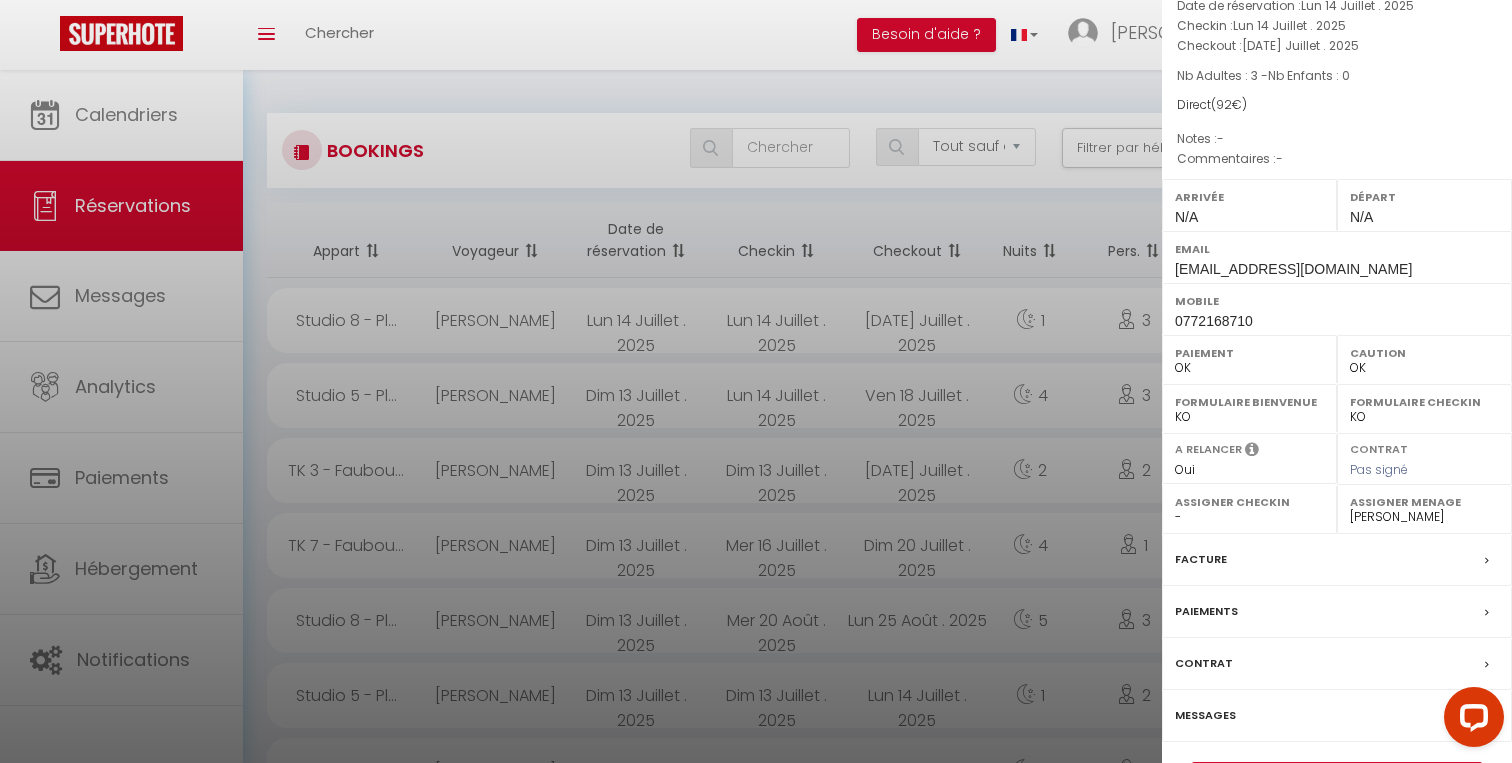 click on "Messages" at bounding box center (1205, 715) 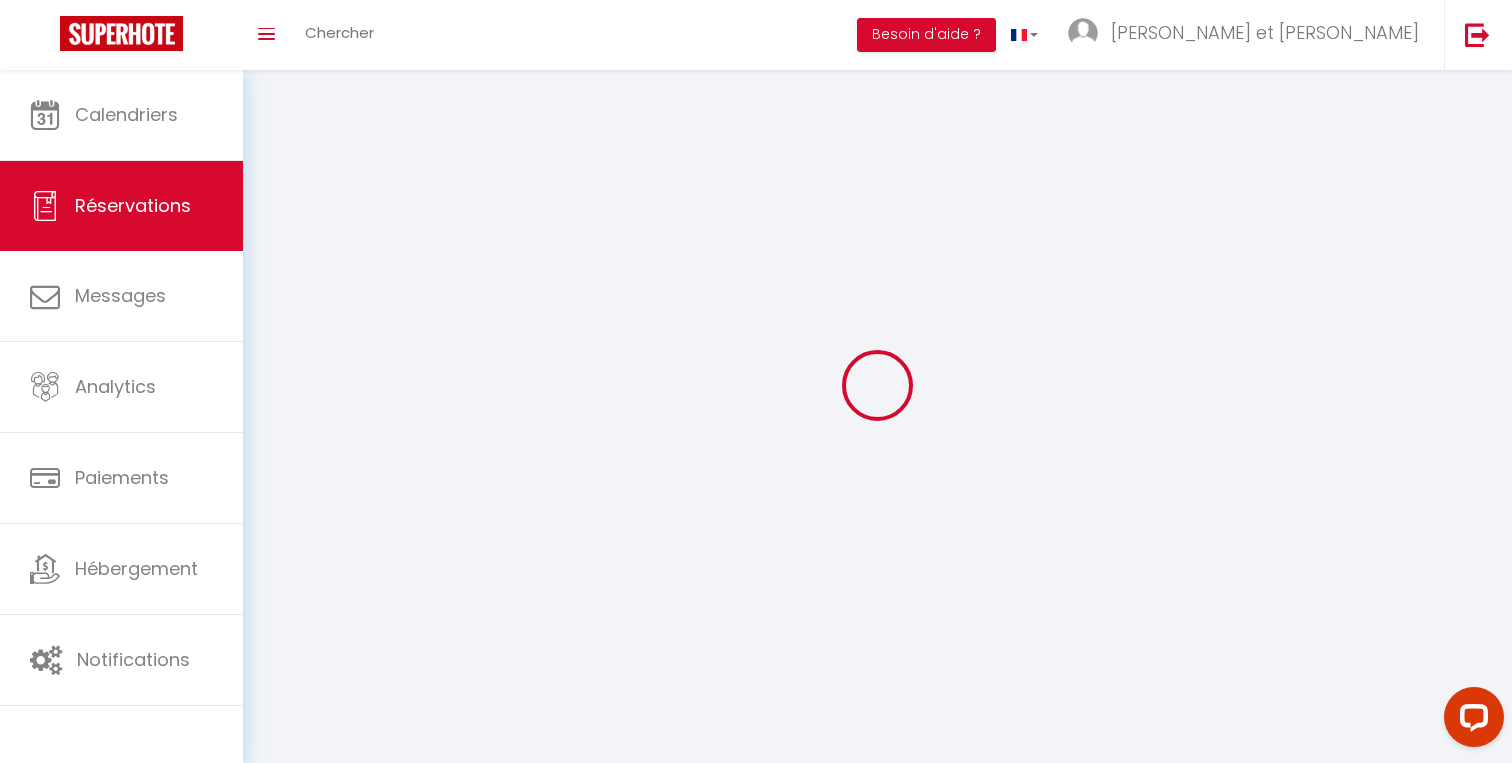 select 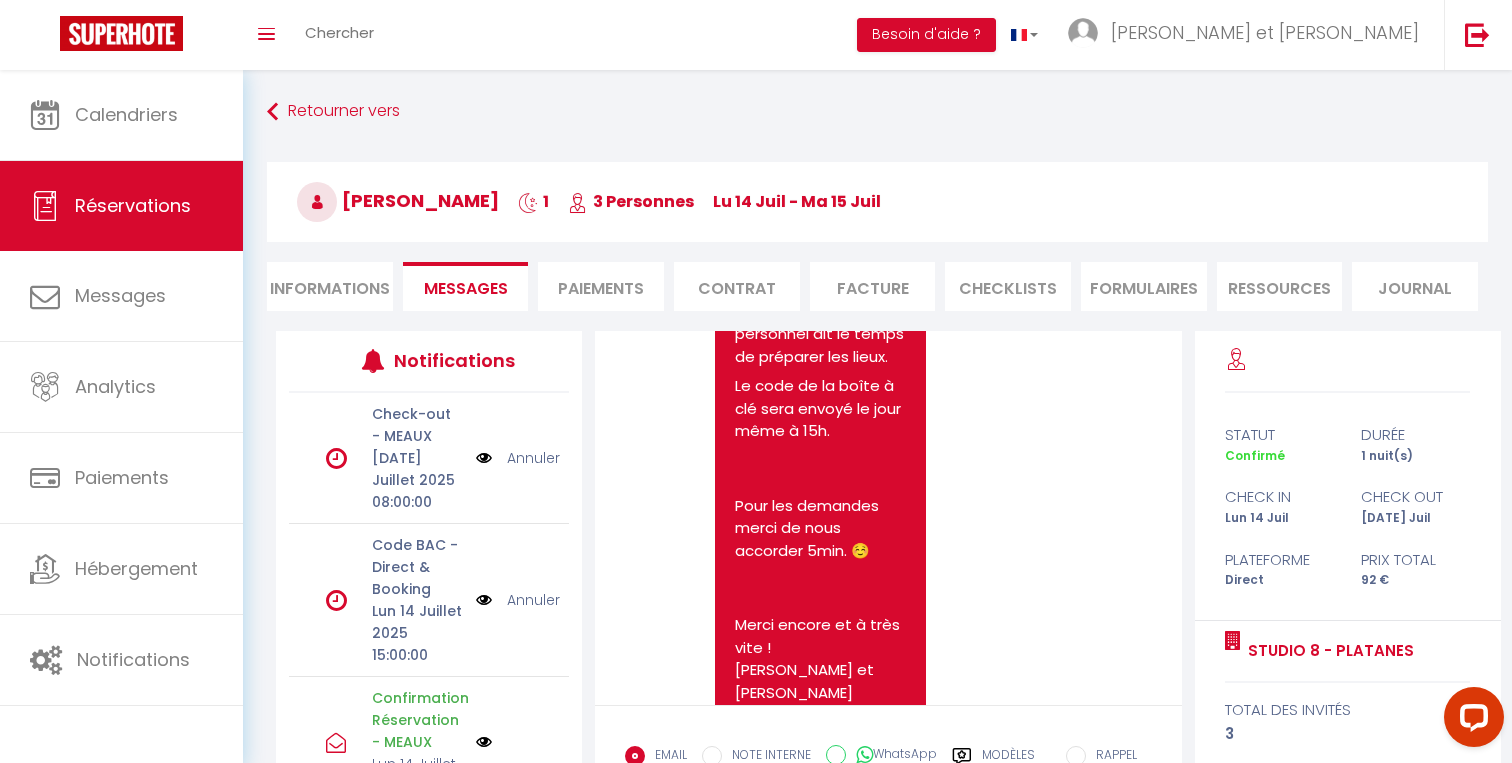 scroll, scrollTop: 2057, scrollLeft: 0, axis: vertical 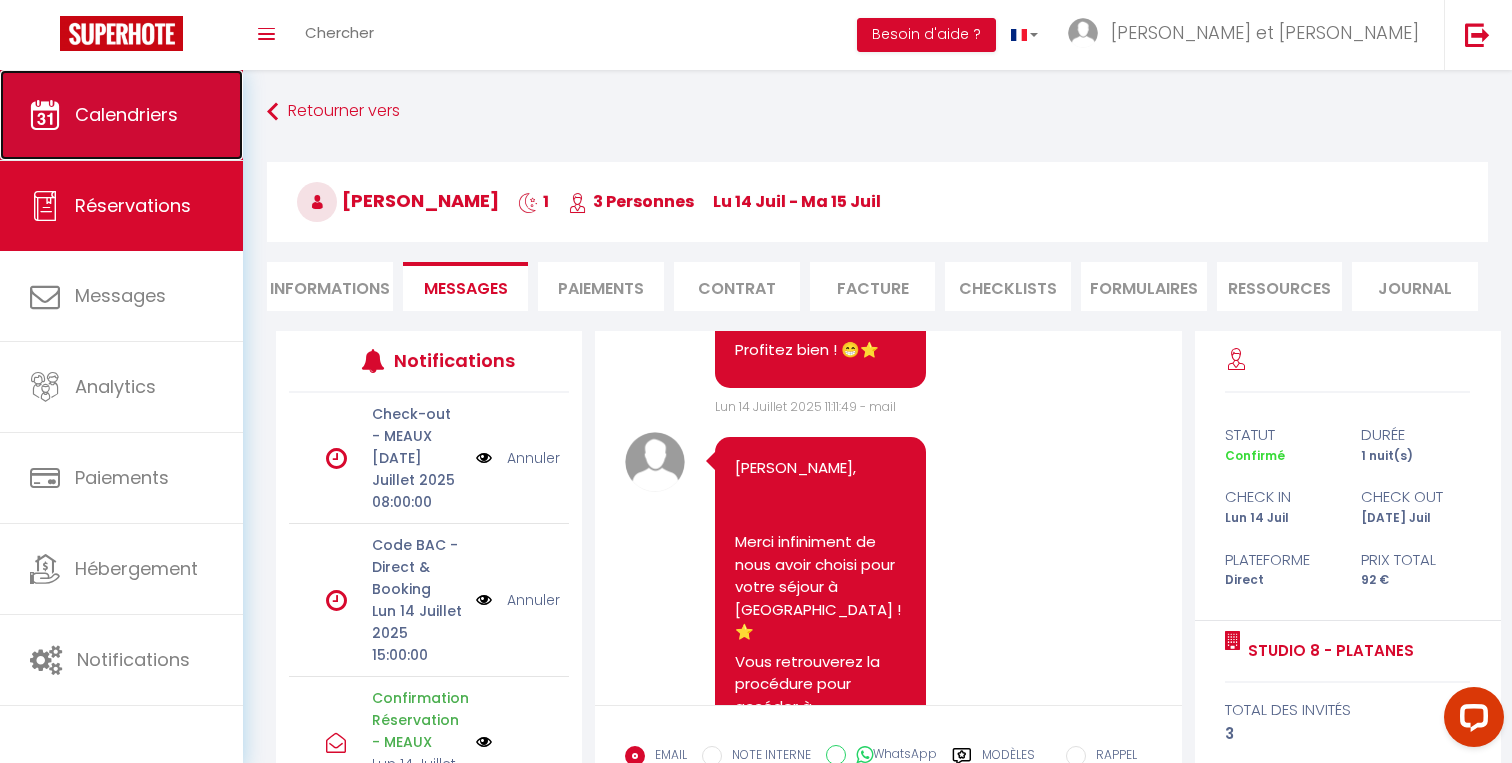 click on "Calendriers" at bounding box center [121, 115] 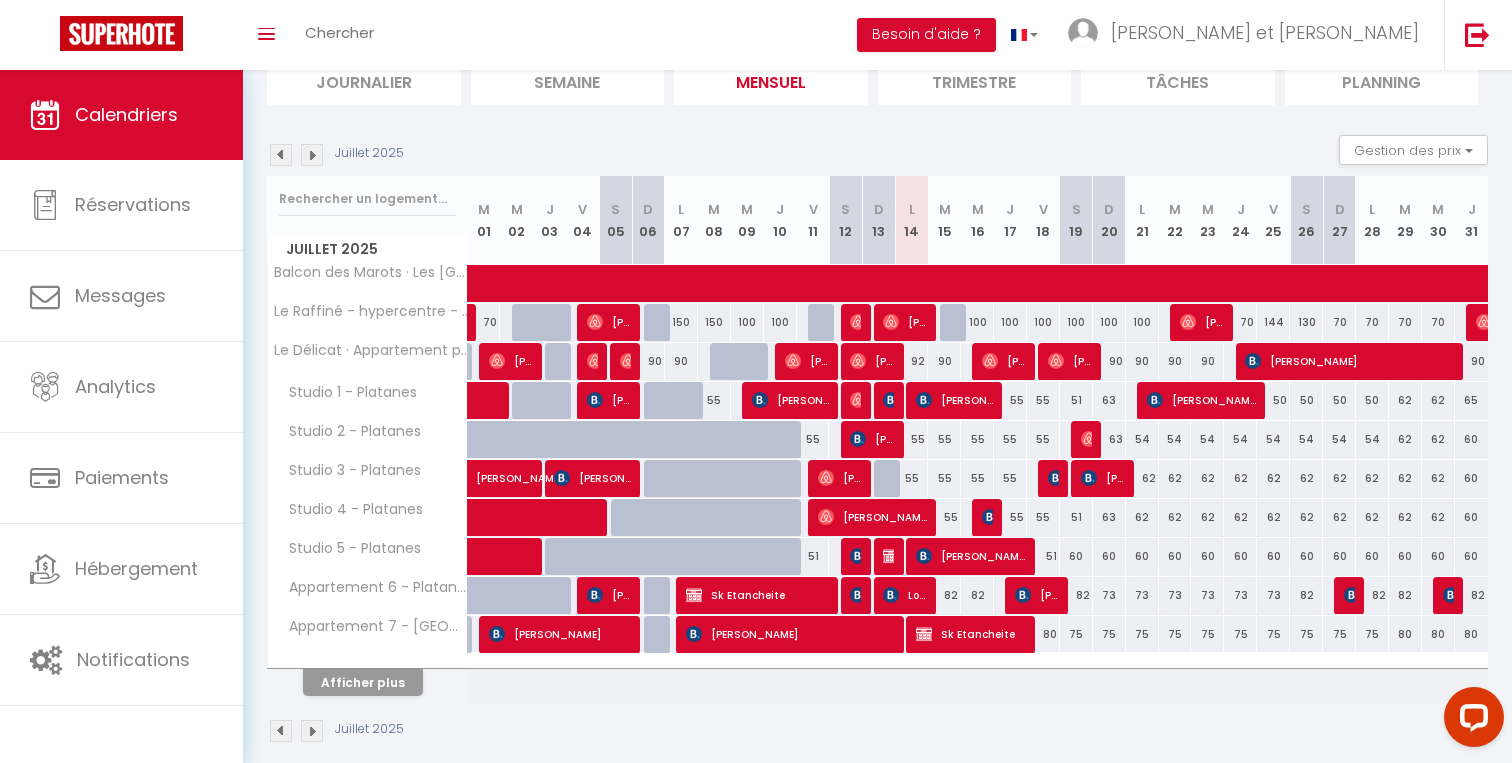 scroll, scrollTop: 175, scrollLeft: 0, axis: vertical 